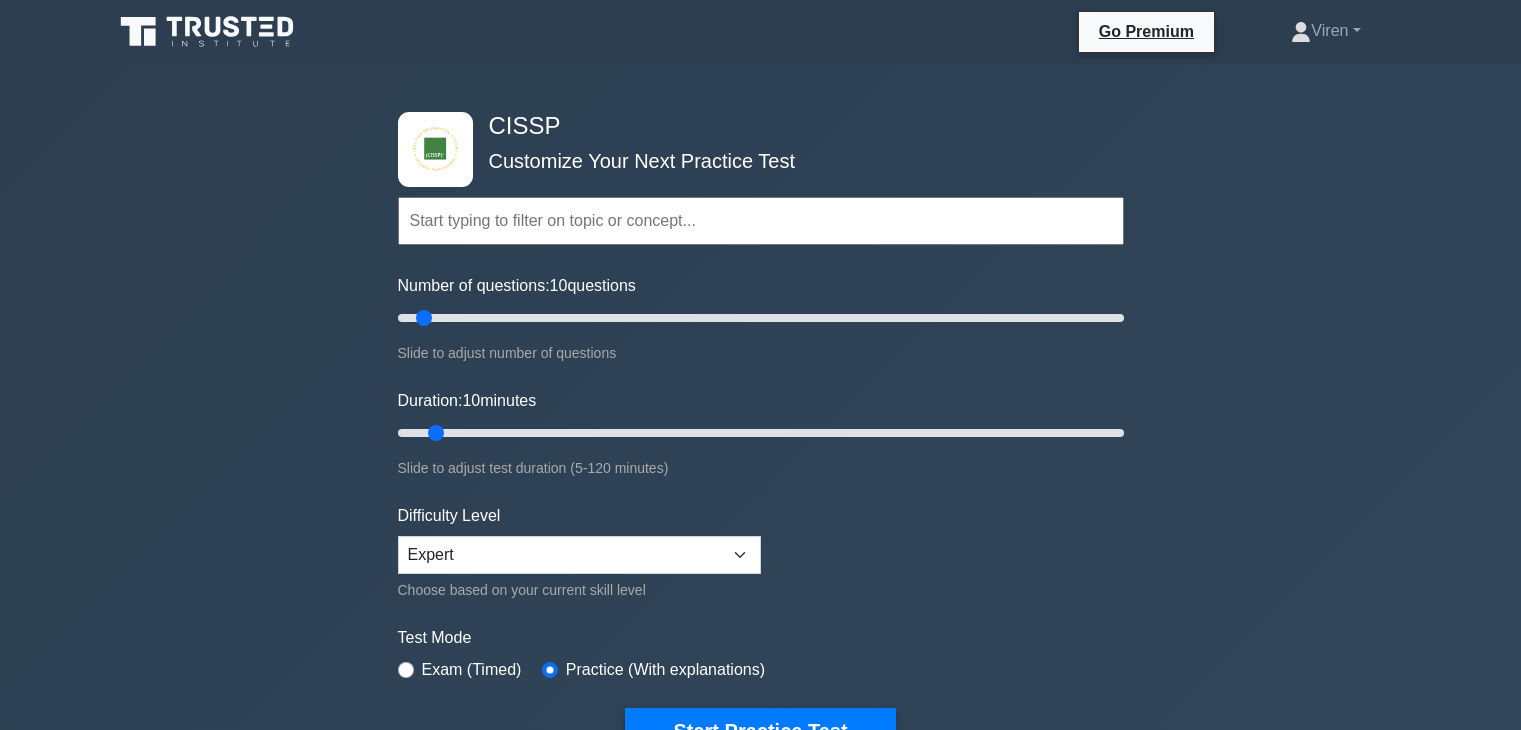 scroll, scrollTop: 891, scrollLeft: 0, axis: vertical 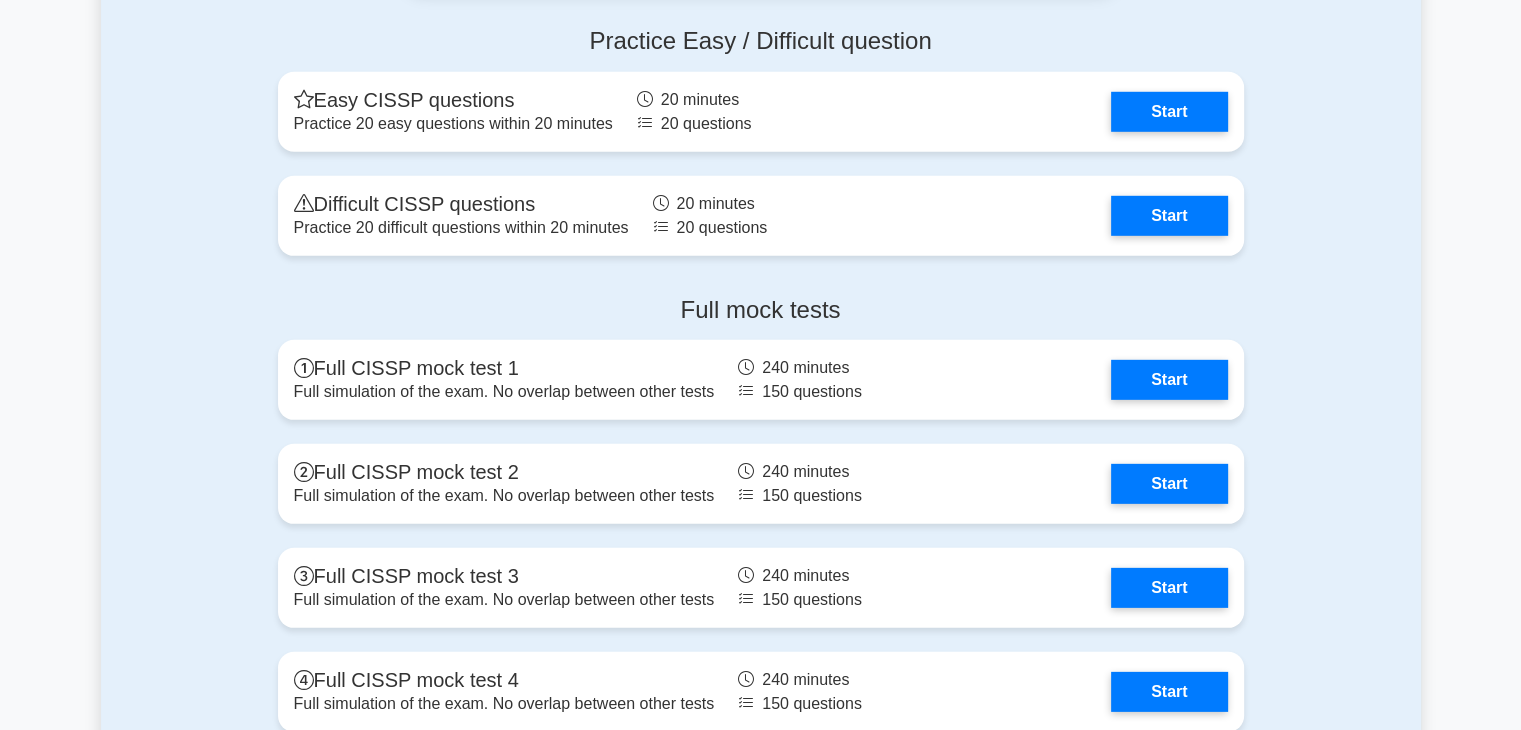click on "Start" at bounding box center [1169, 484] 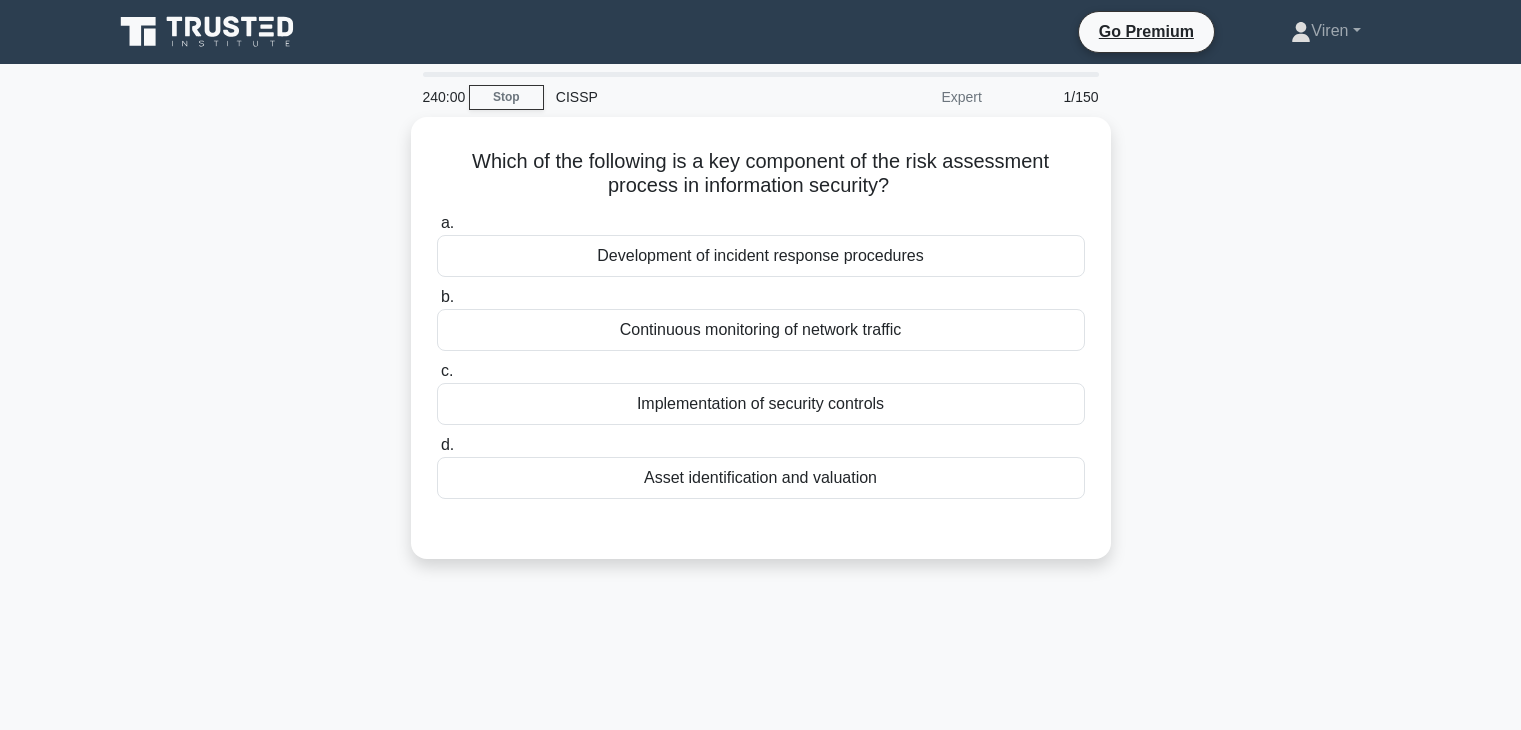scroll, scrollTop: 0, scrollLeft: 0, axis: both 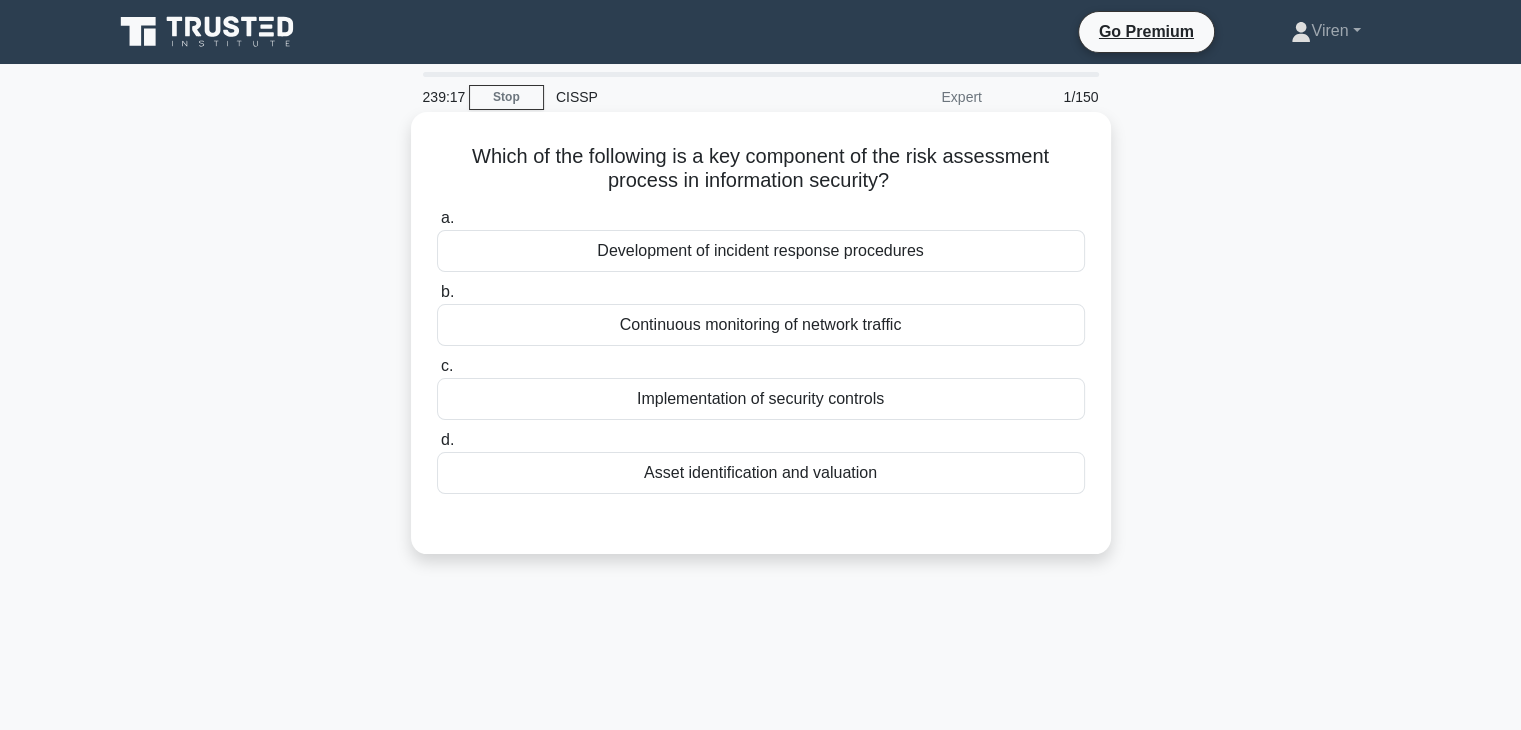 click on "Asset identification and valuation" at bounding box center (761, 473) 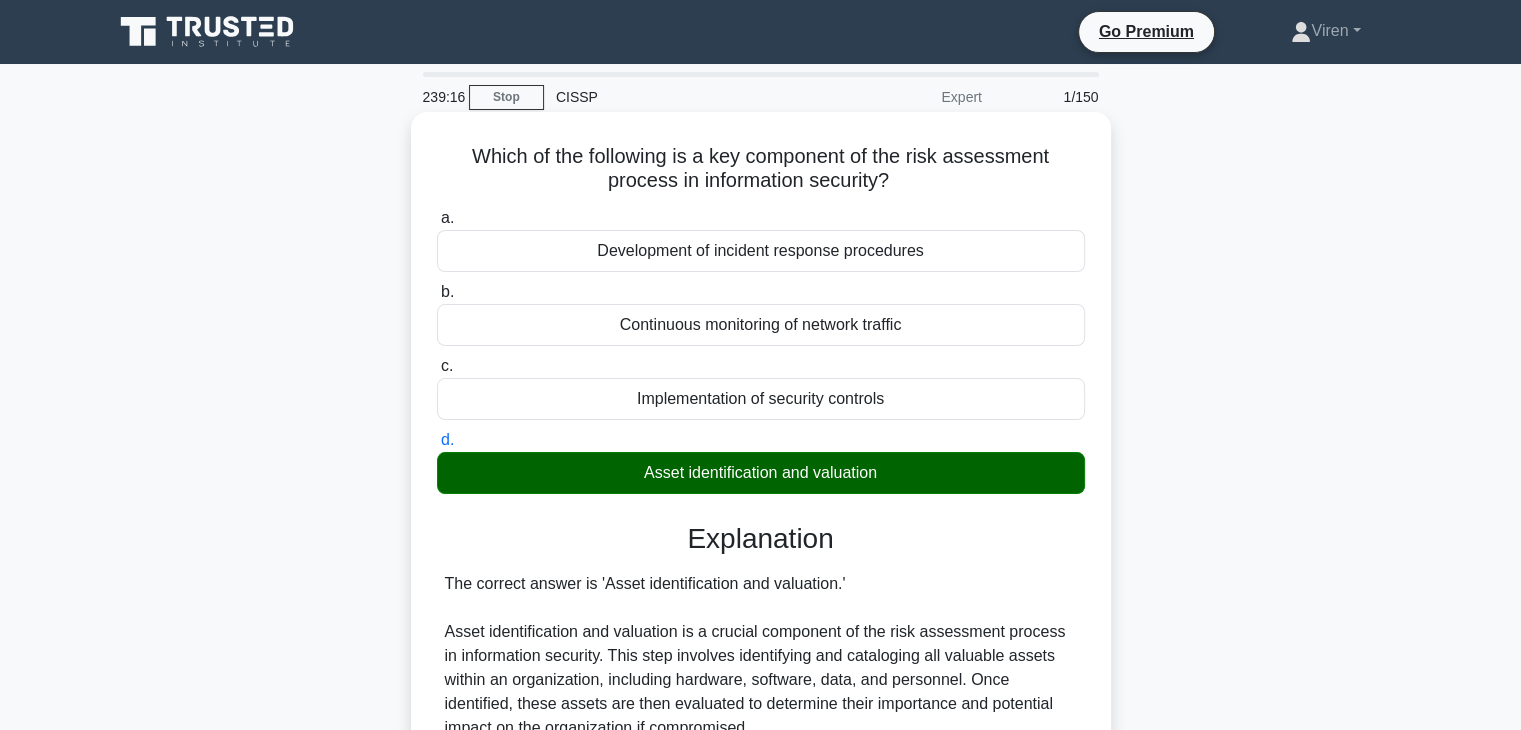 scroll, scrollTop: 622, scrollLeft: 0, axis: vertical 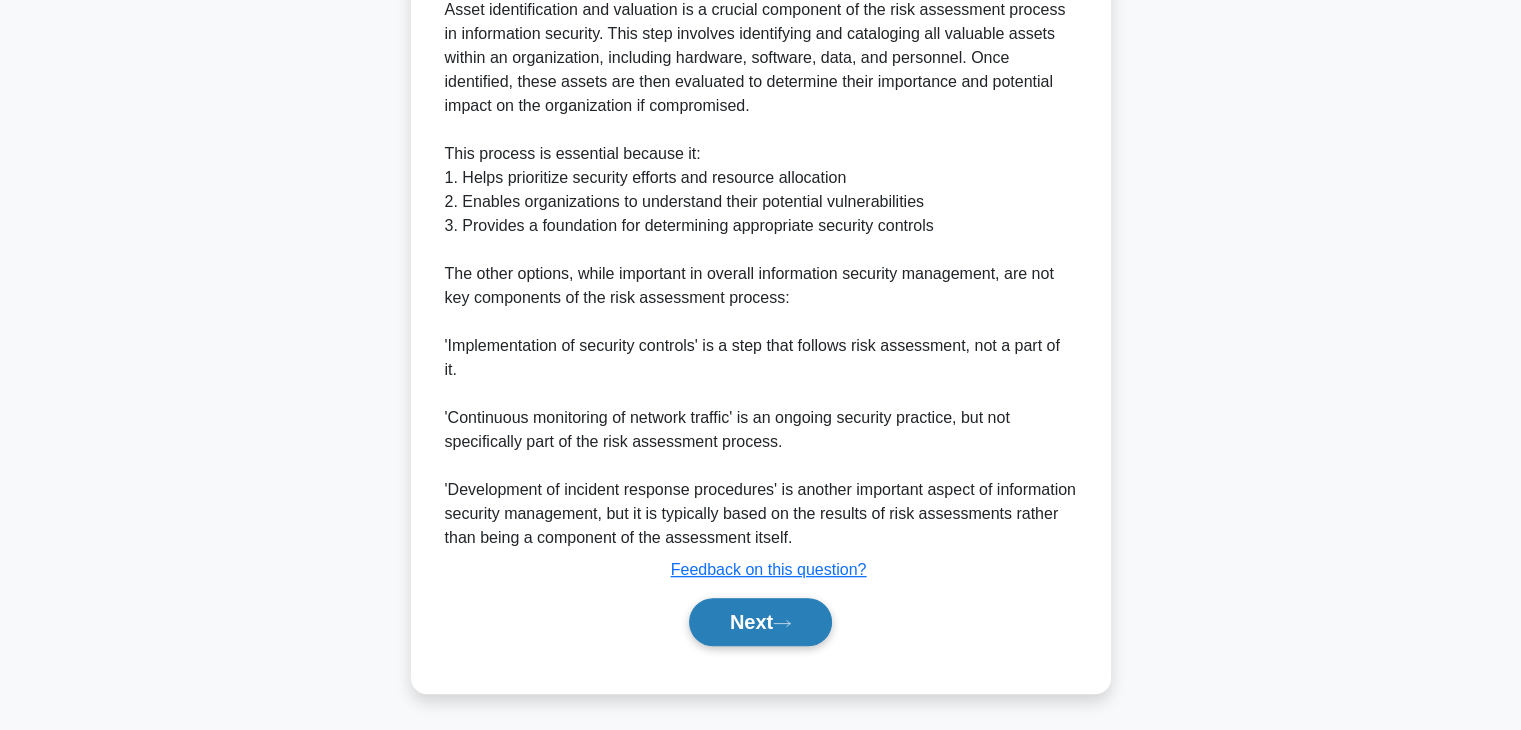 click on "Next" at bounding box center (760, 622) 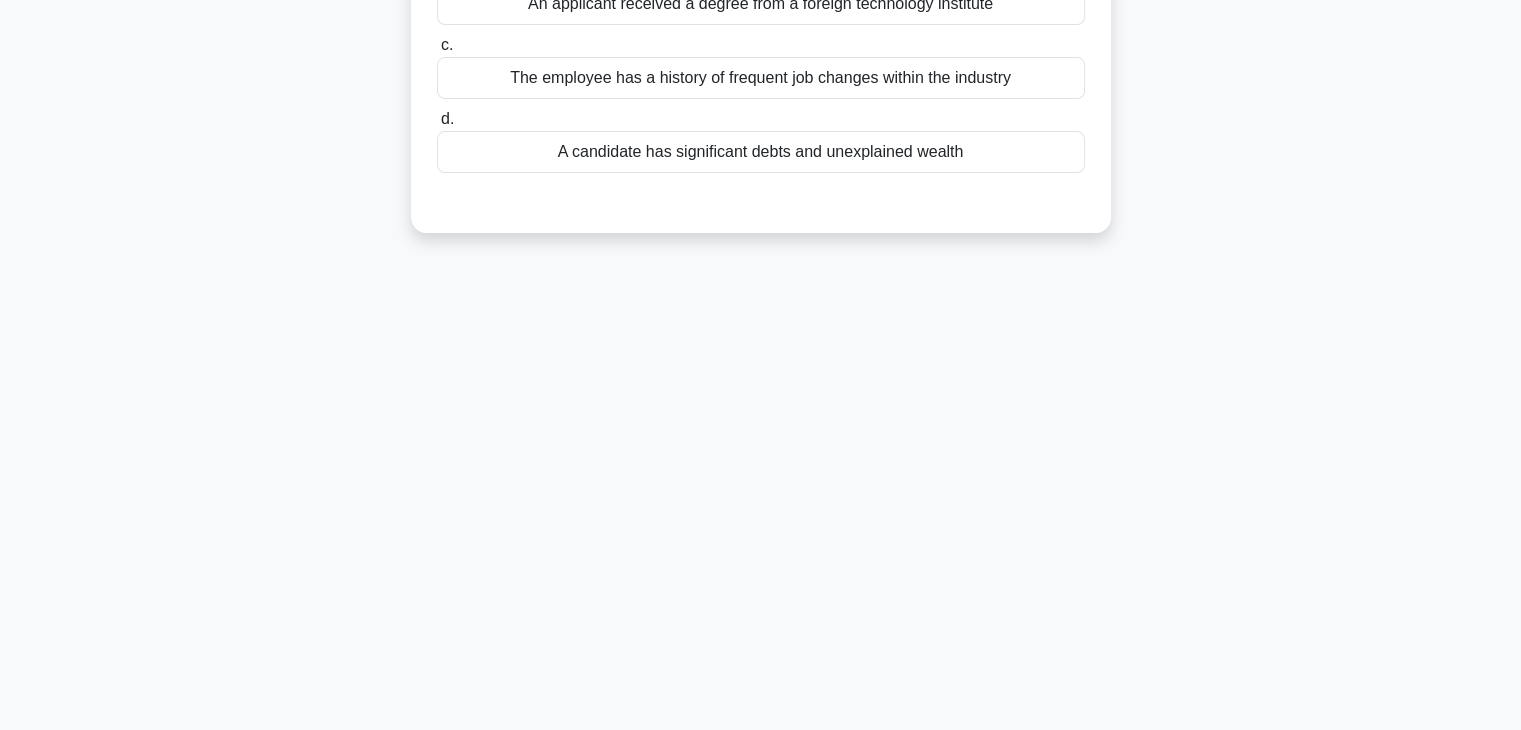 scroll, scrollTop: 0, scrollLeft: 0, axis: both 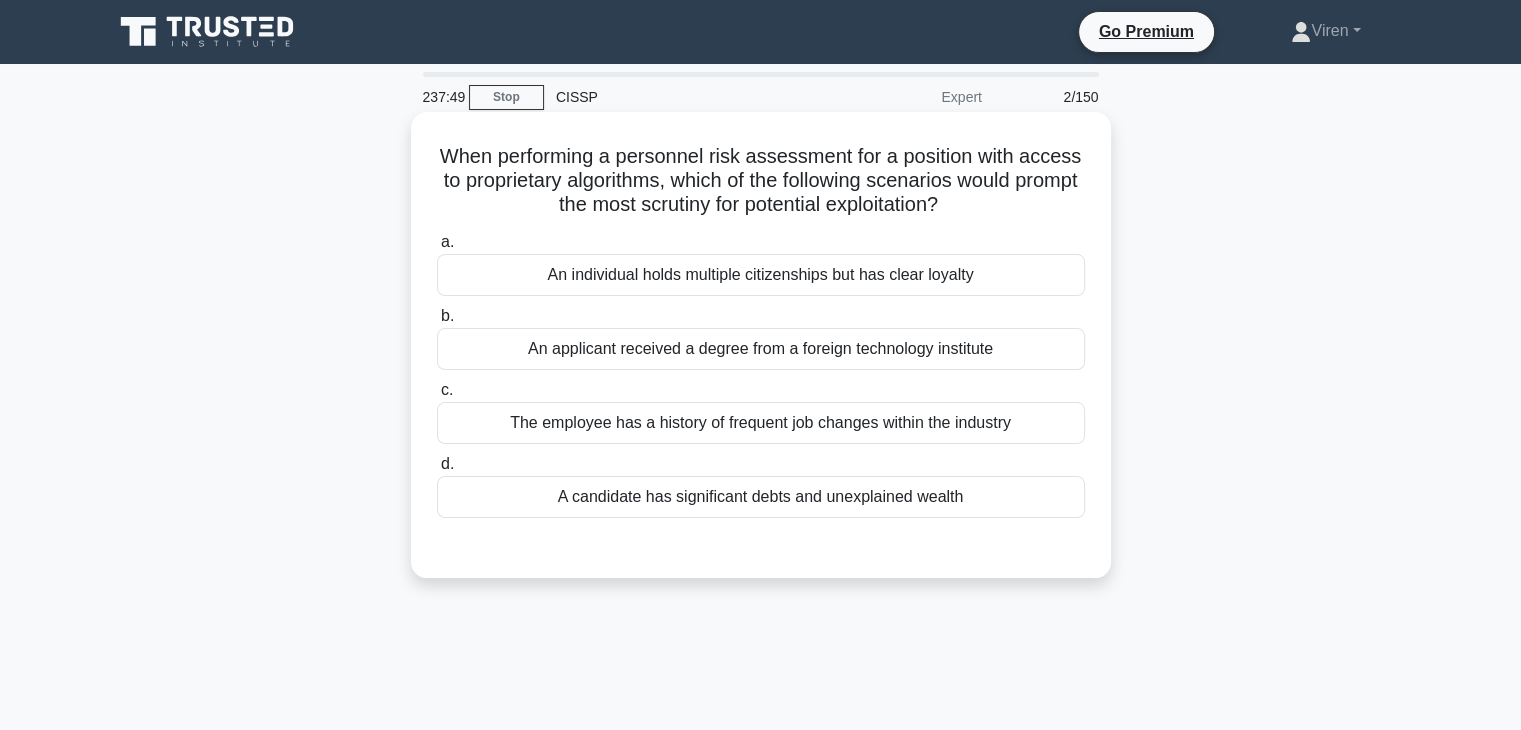 click on "A candidate has significant debts and unexplained wealth" at bounding box center (761, 497) 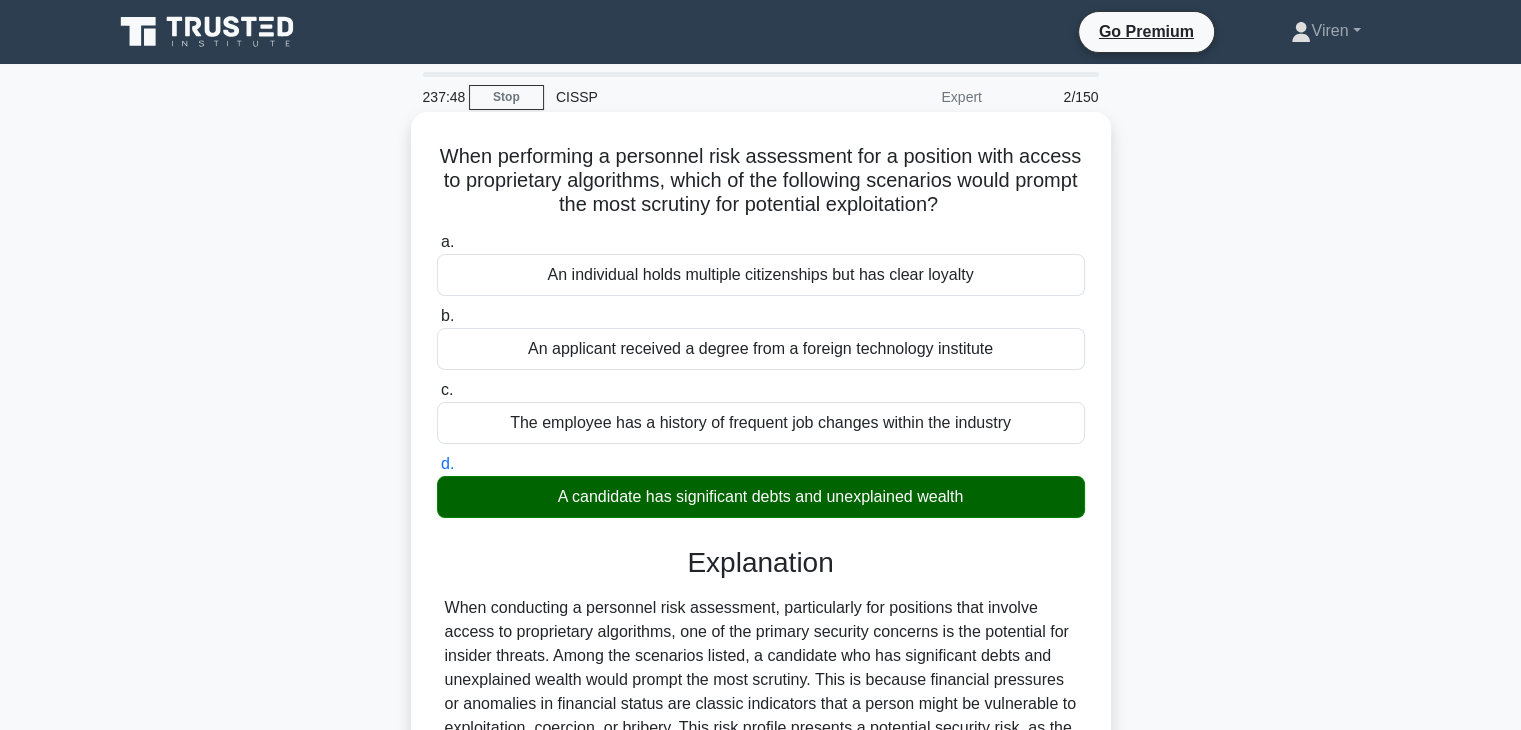 scroll, scrollTop: 454, scrollLeft: 0, axis: vertical 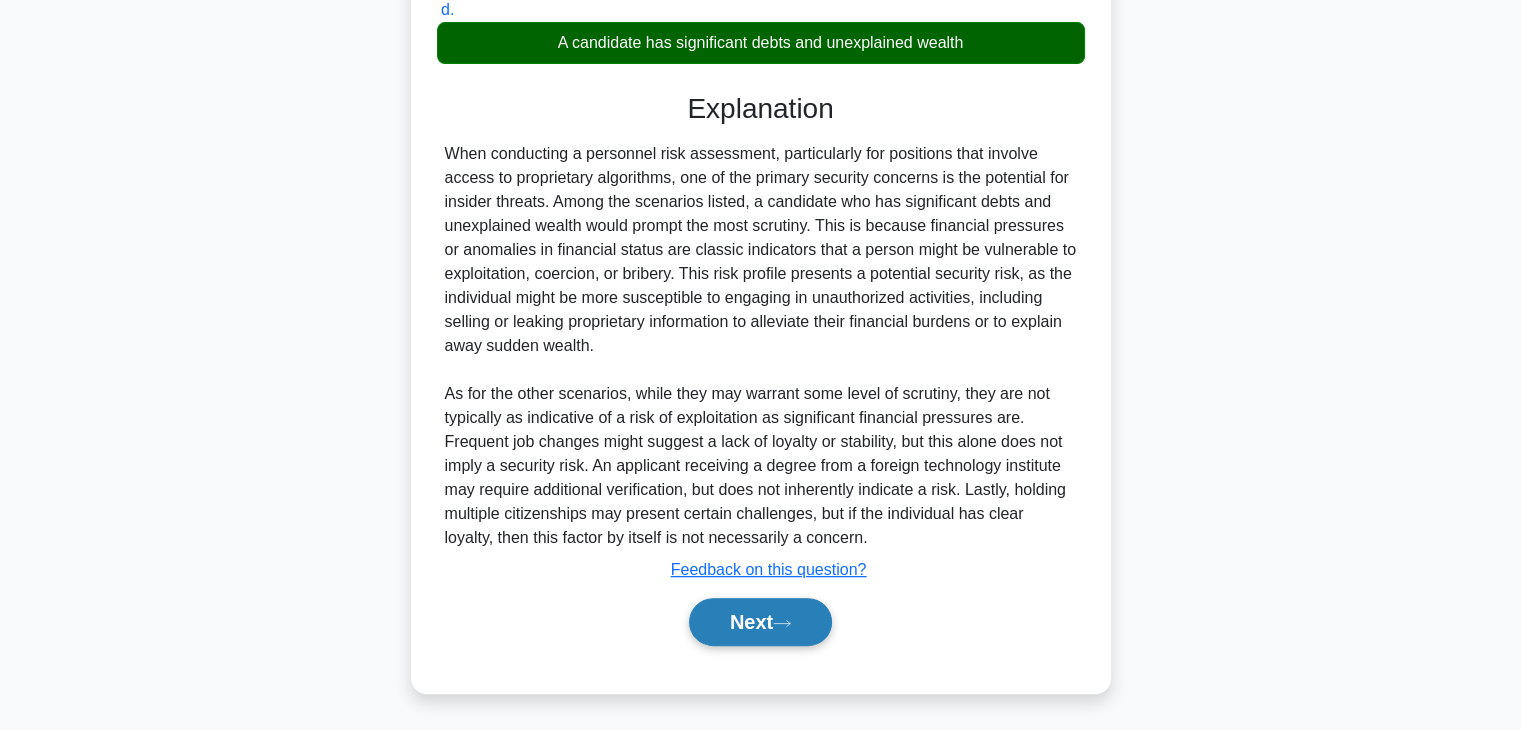 click on "Next" at bounding box center (760, 622) 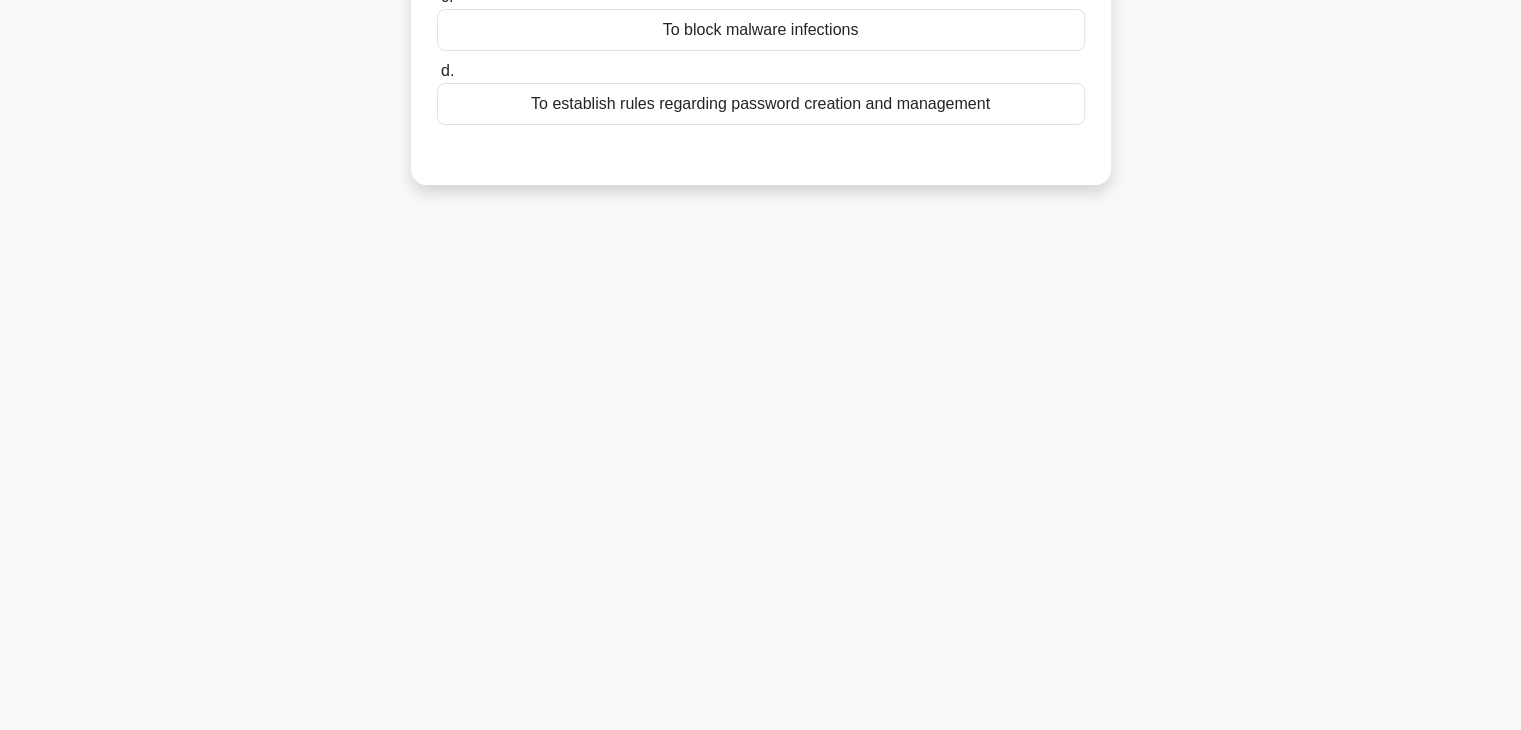 scroll, scrollTop: 0, scrollLeft: 0, axis: both 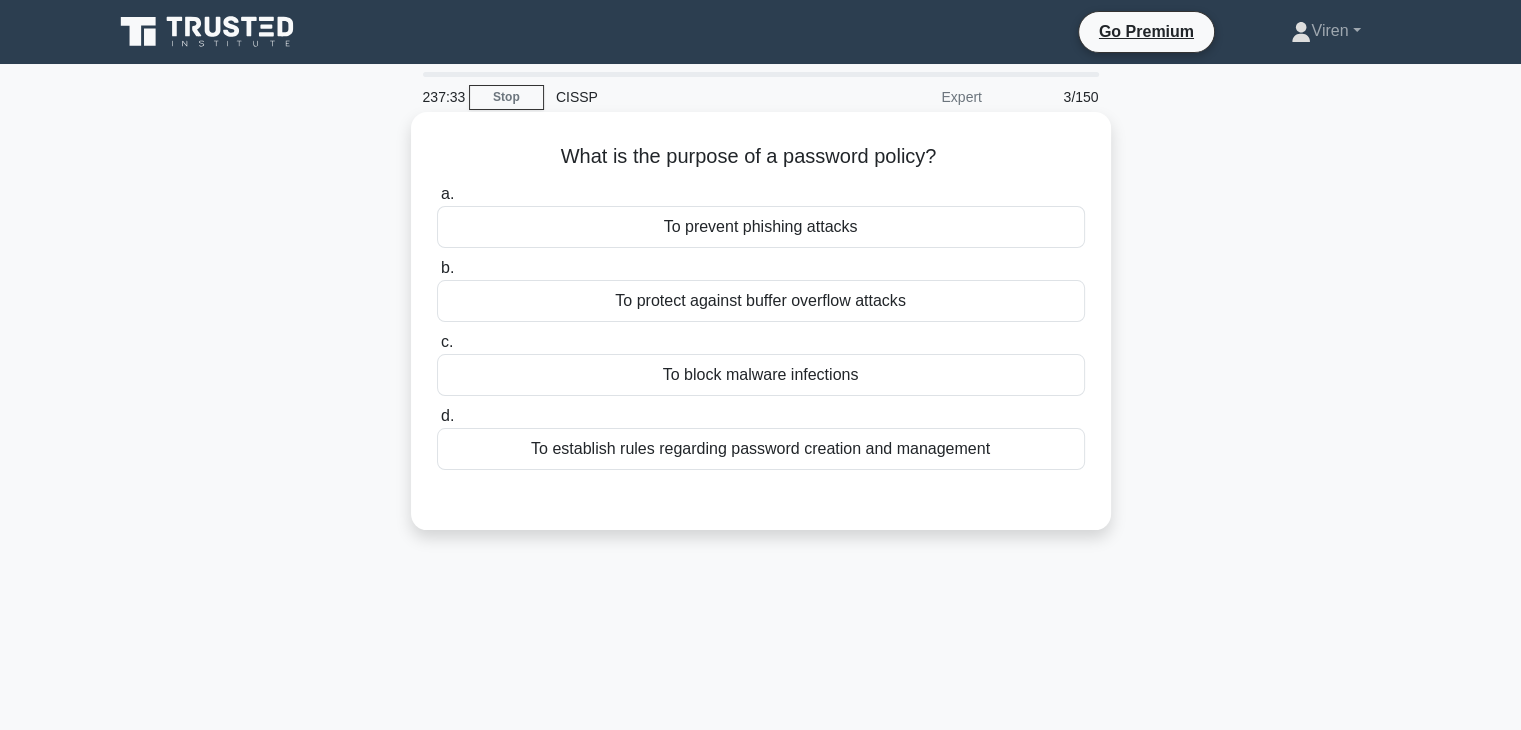 click on "To establish rules regarding password creation and management" at bounding box center [761, 449] 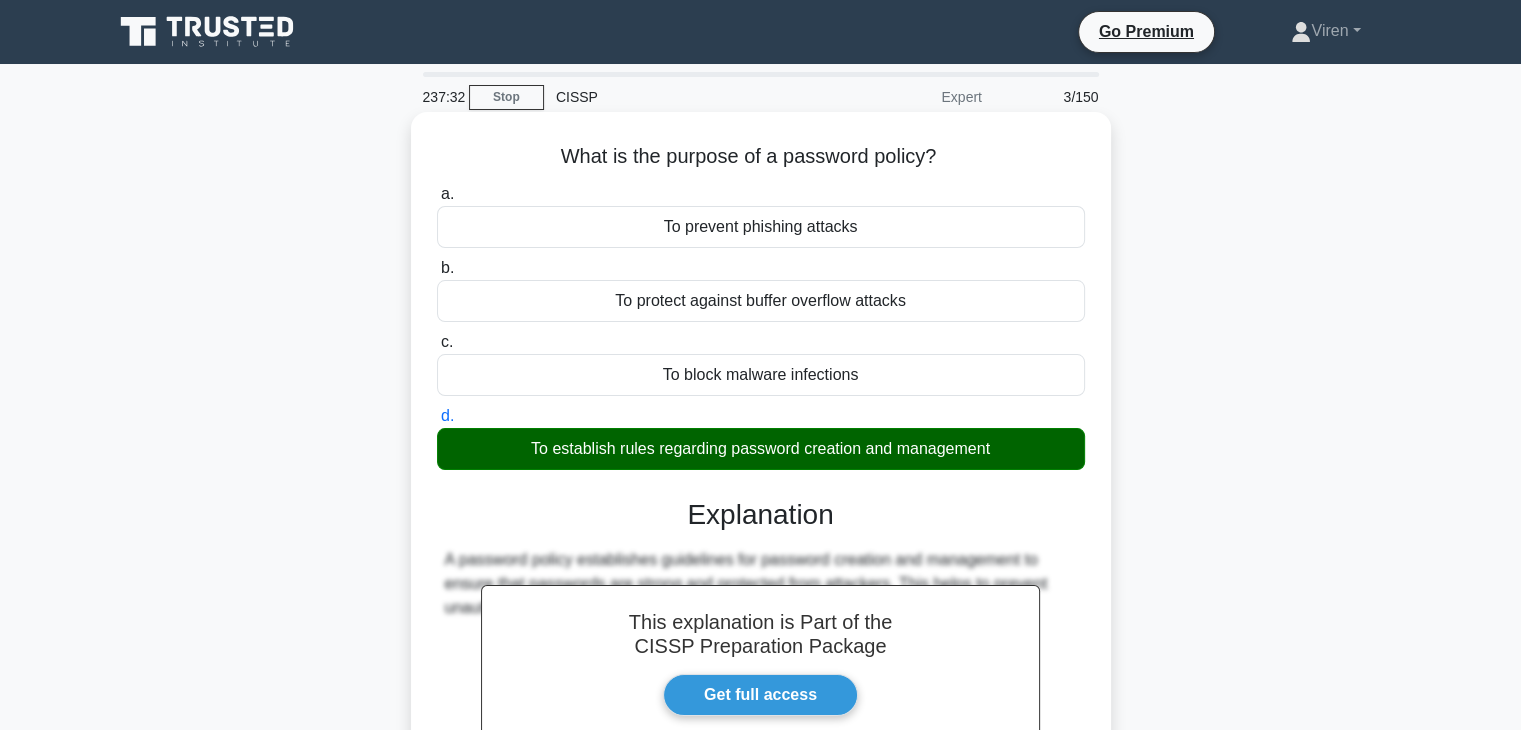 scroll, scrollTop: 351, scrollLeft: 0, axis: vertical 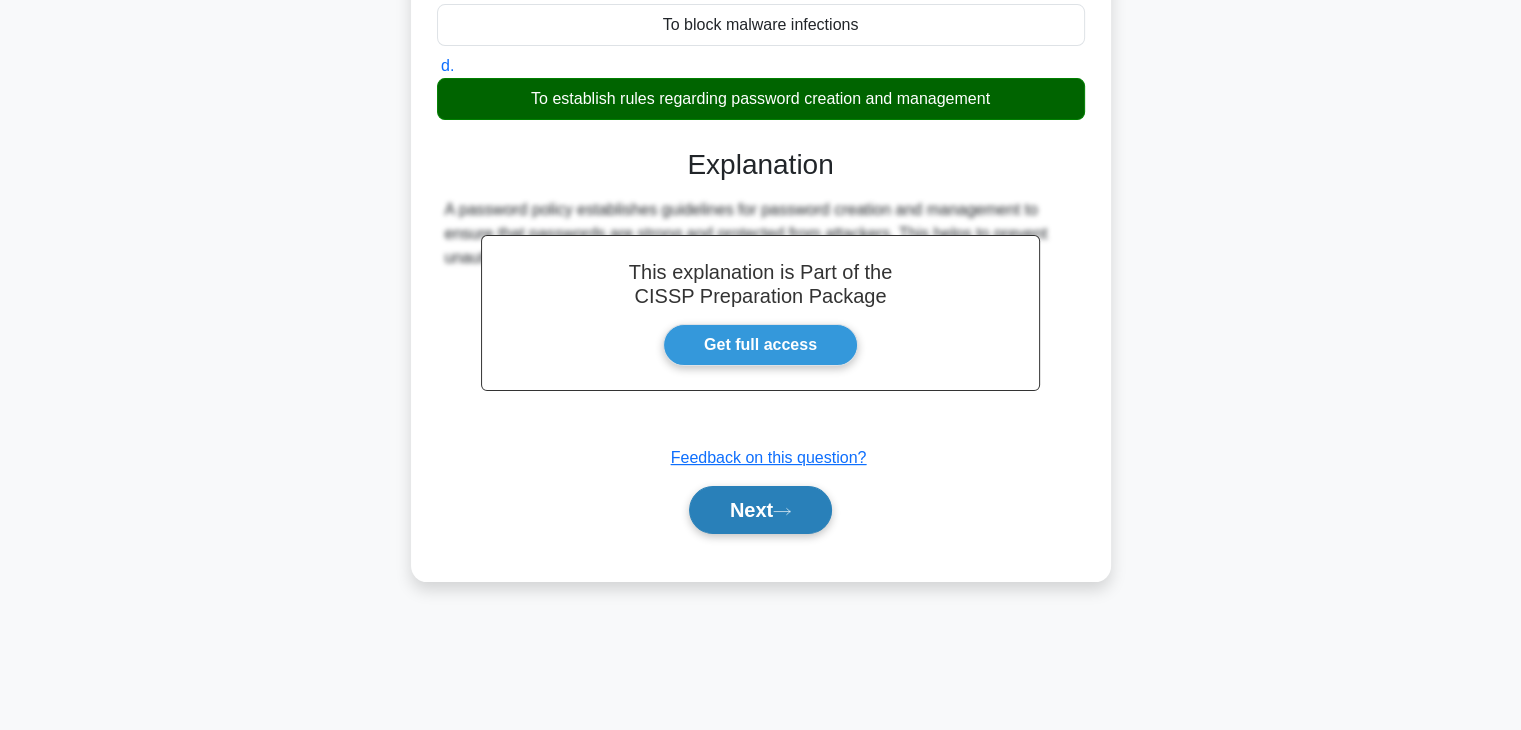 click on "Next" at bounding box center (760, 510) 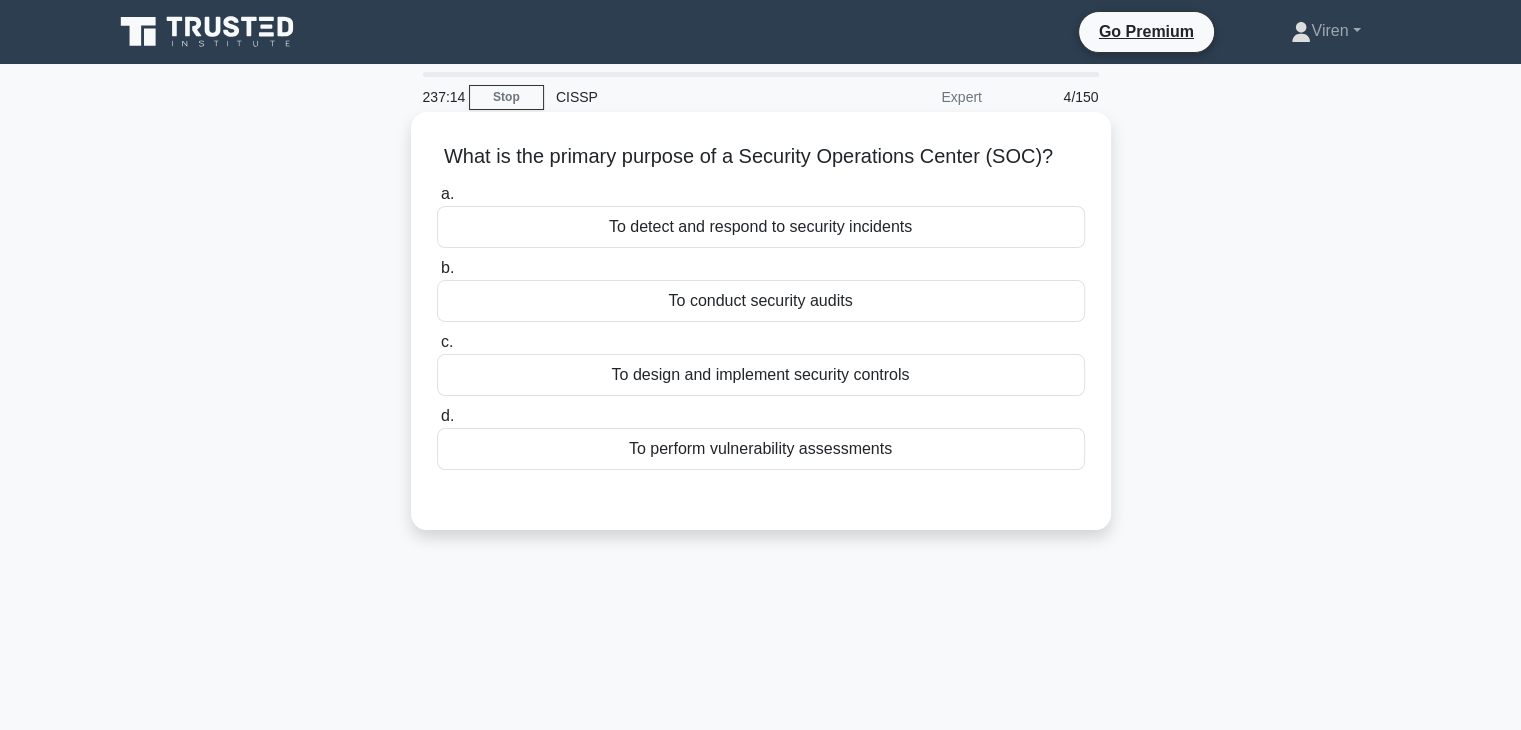 click on "To detect and respond to security incidents" at bounding box center (761, 227) 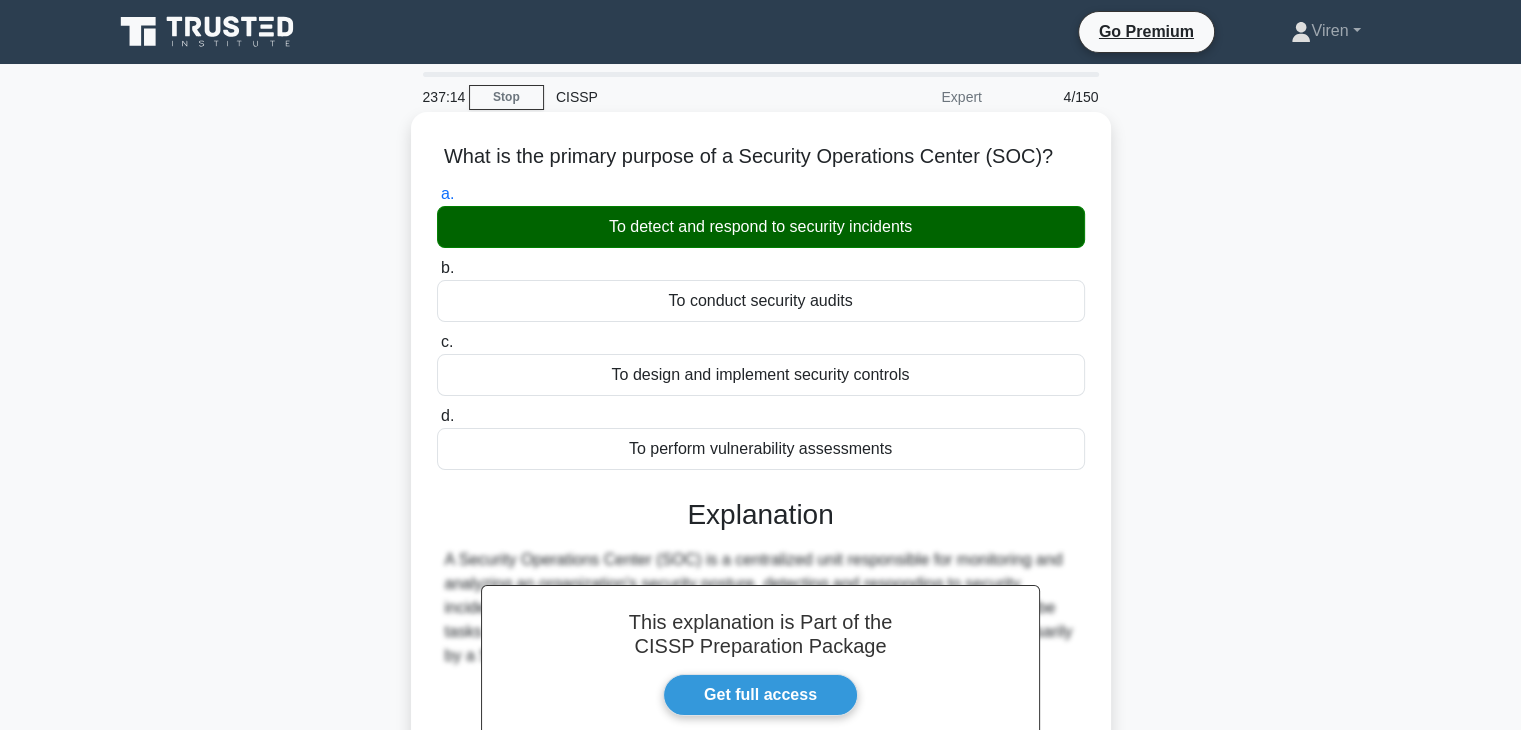 scroll, scrollTop: 351, scrollLeft: 0, axis: vertical 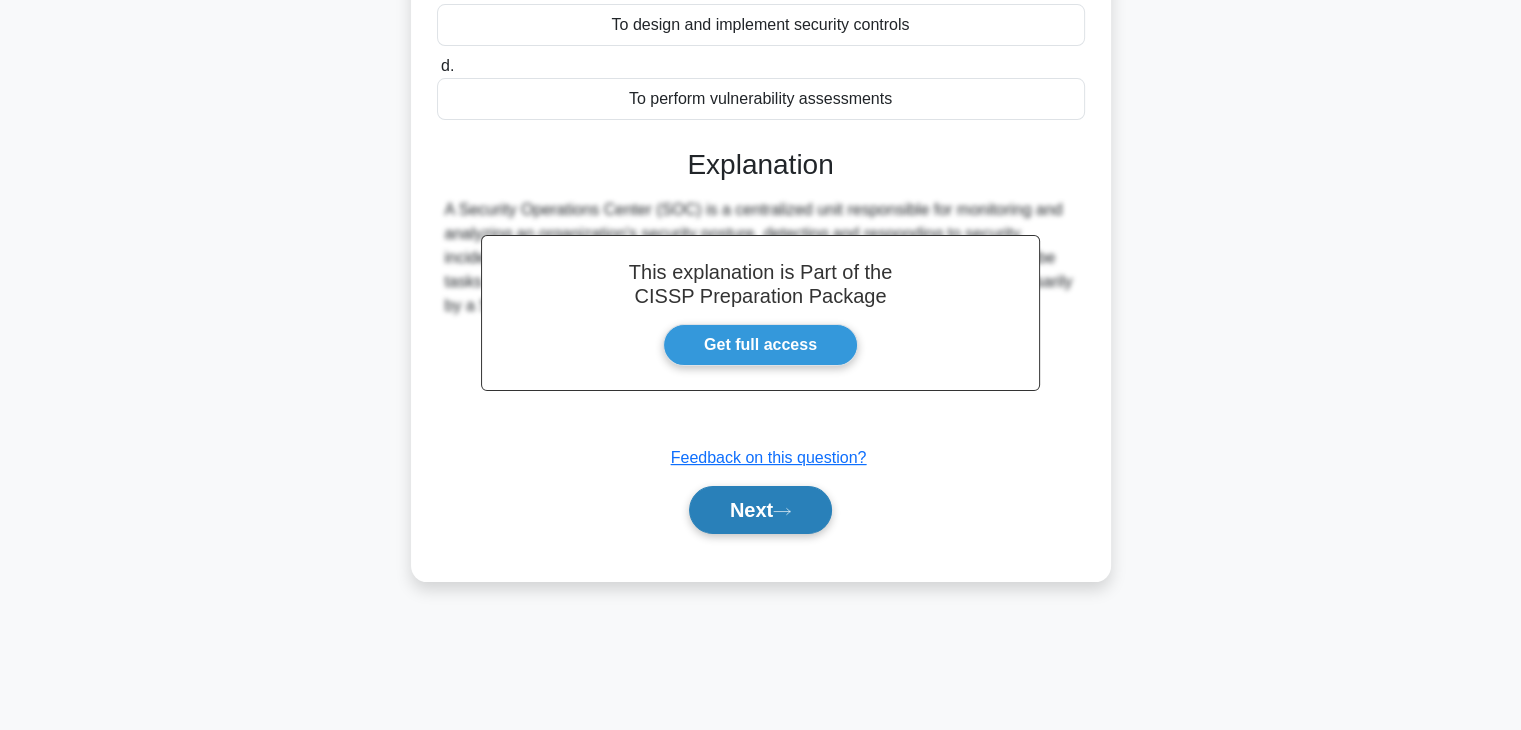click on "Next" at bounding box center [760, 510] 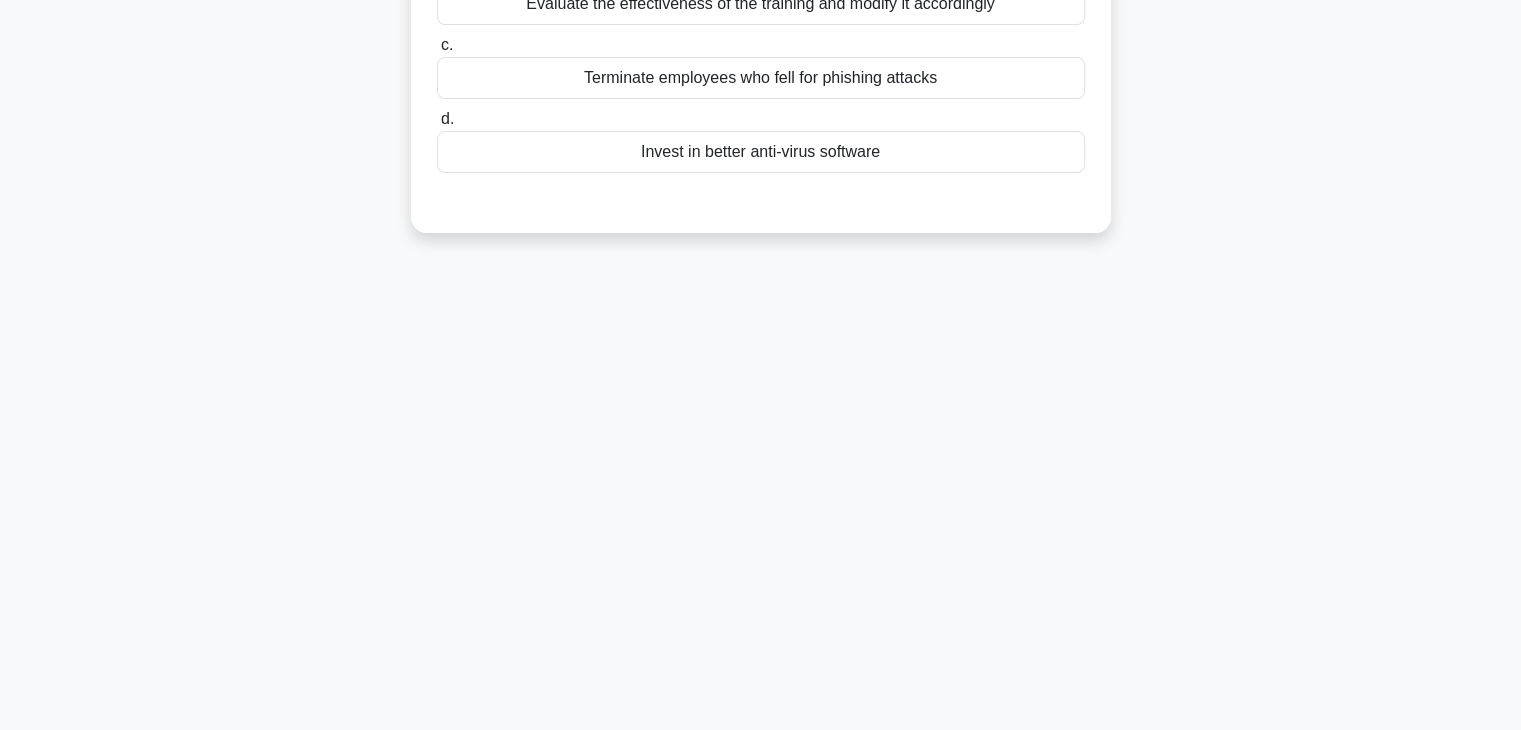 scroll, scrollTop: 0, scrollLeft: 0, axis: both 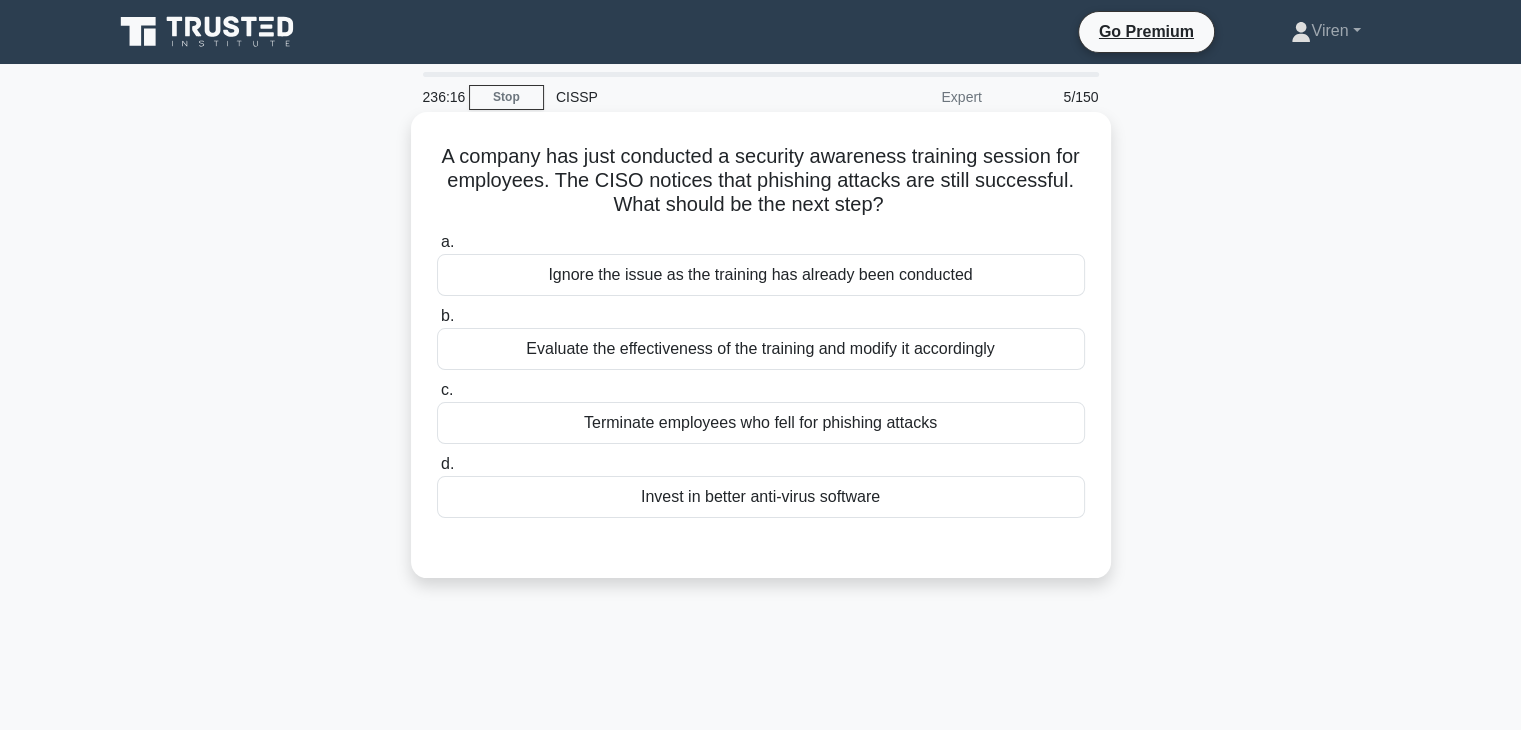 click on "Evaluate the effectiveness of the training and modify it accordingly" at bounding box center (761, 349) 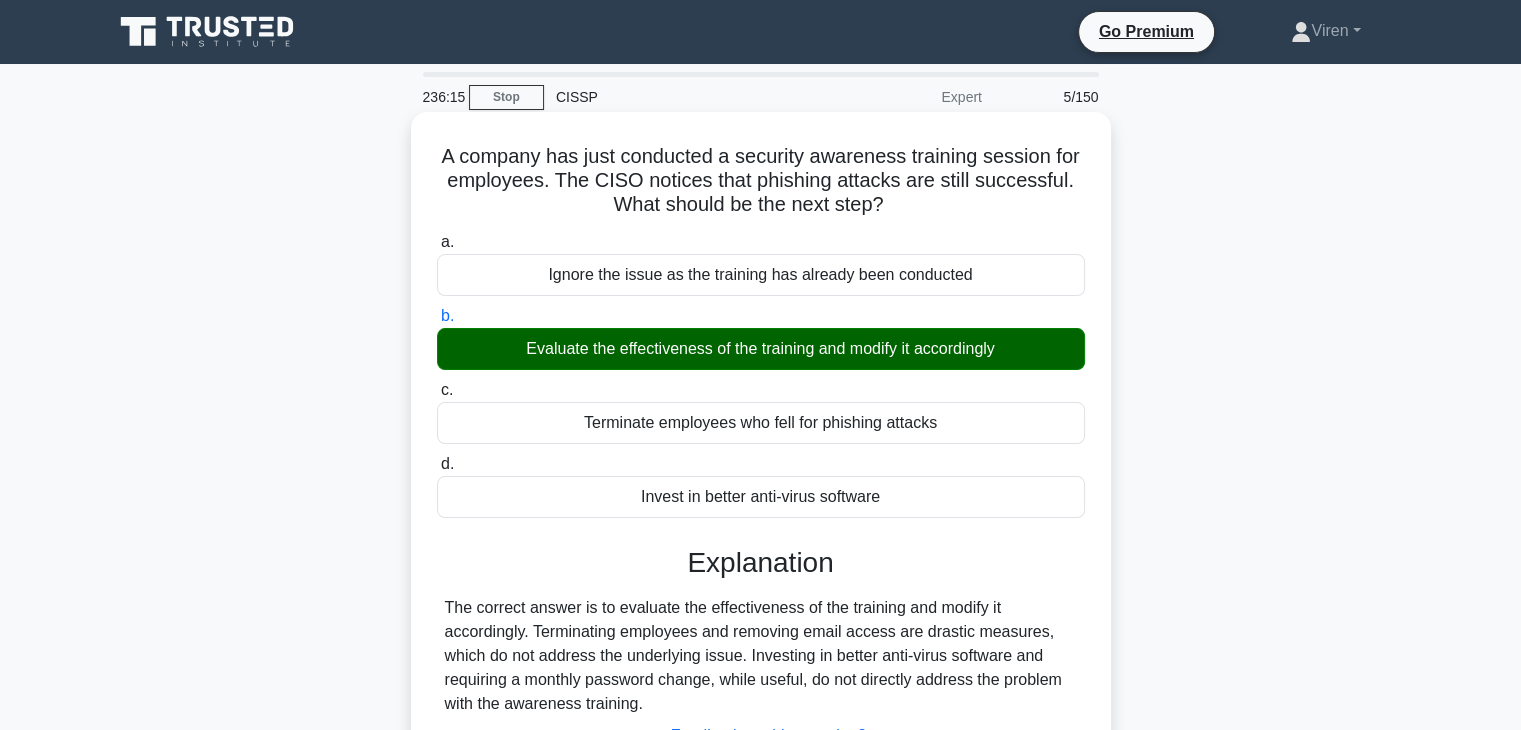scroll, scrollTop: 351, scrollLeft: 0, axis: vertical 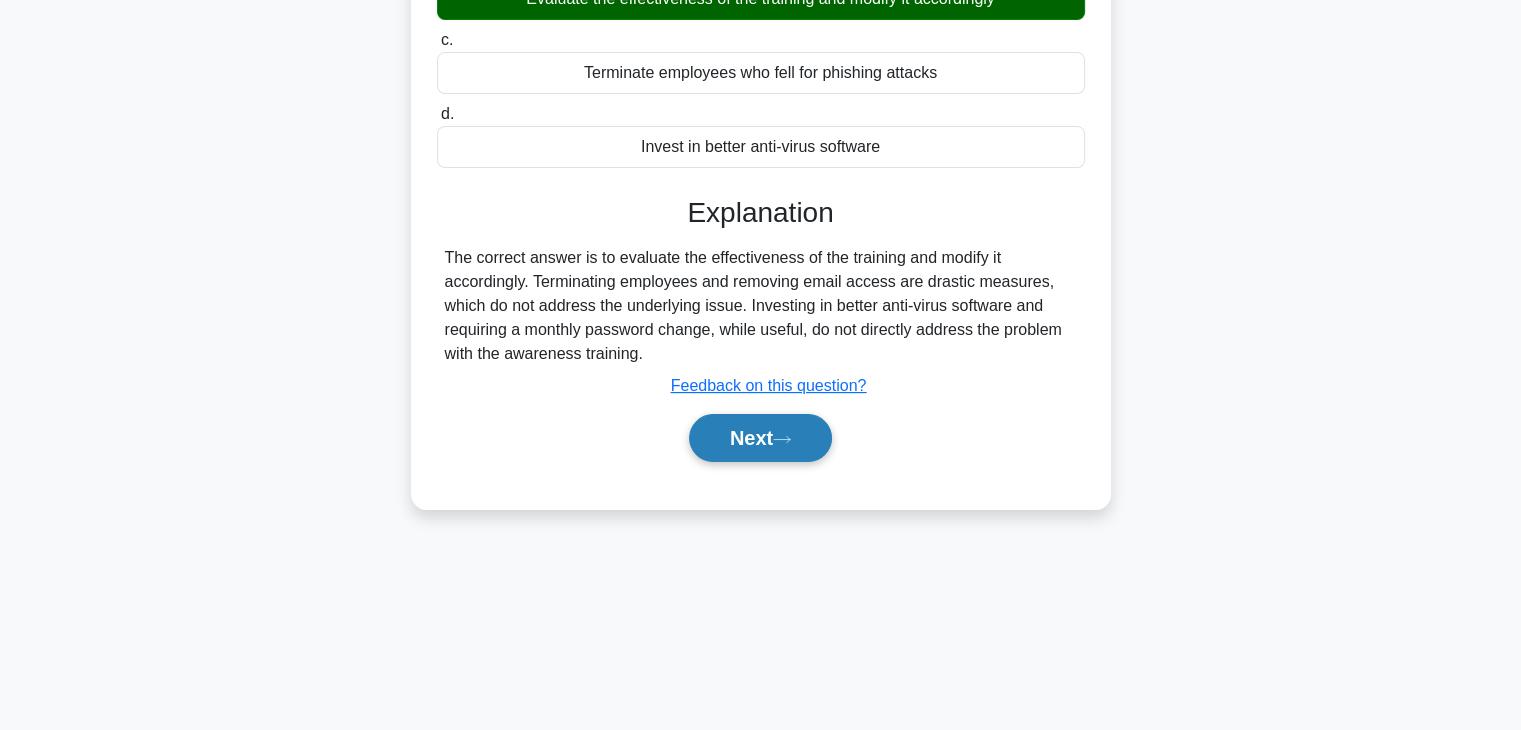 click on "Next" at bounding box center (760, 438) 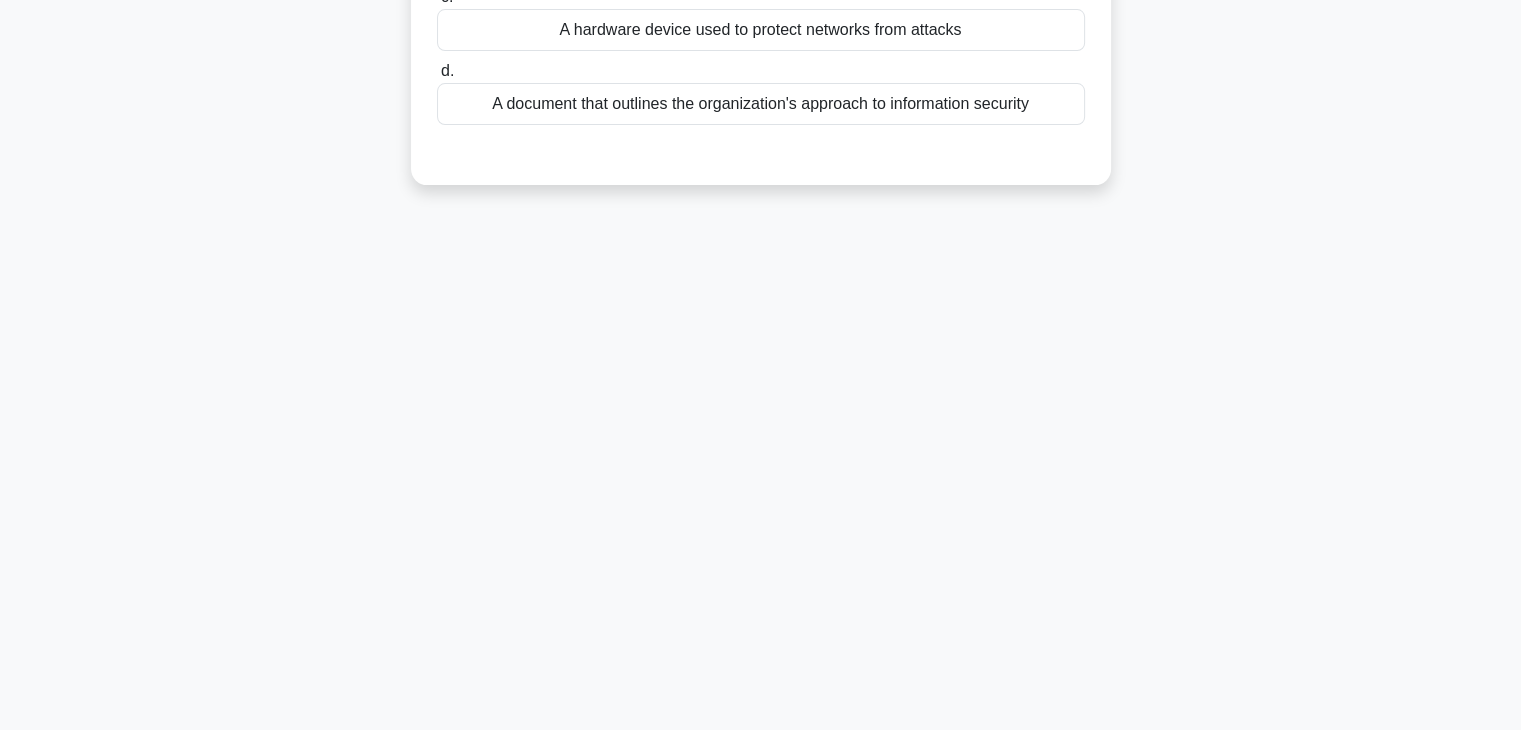 scroll, scrollTop: 0, scrollLeft: 0, axis: both 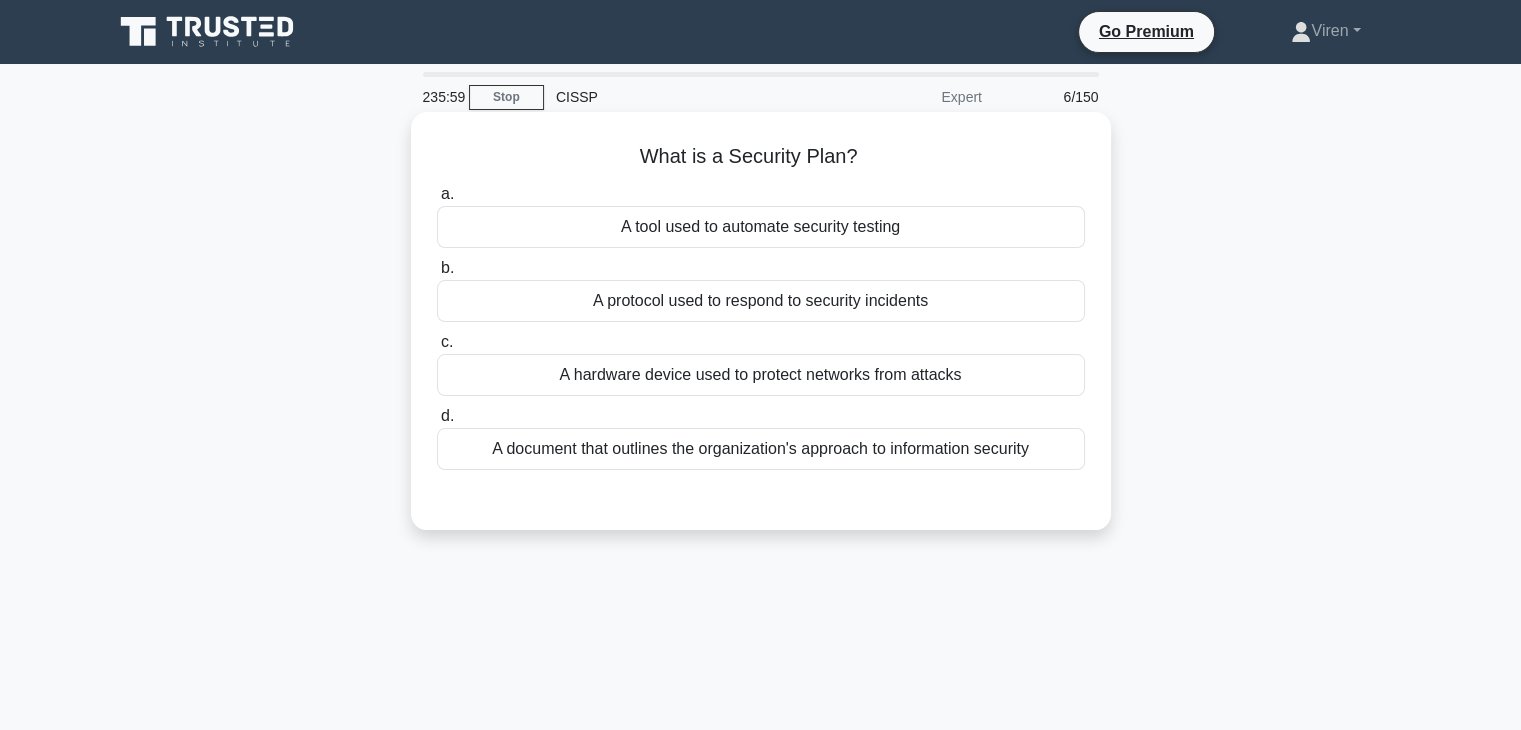 click on "A document that outlines the organization's approach to information security" at bounding box center (761, 449) 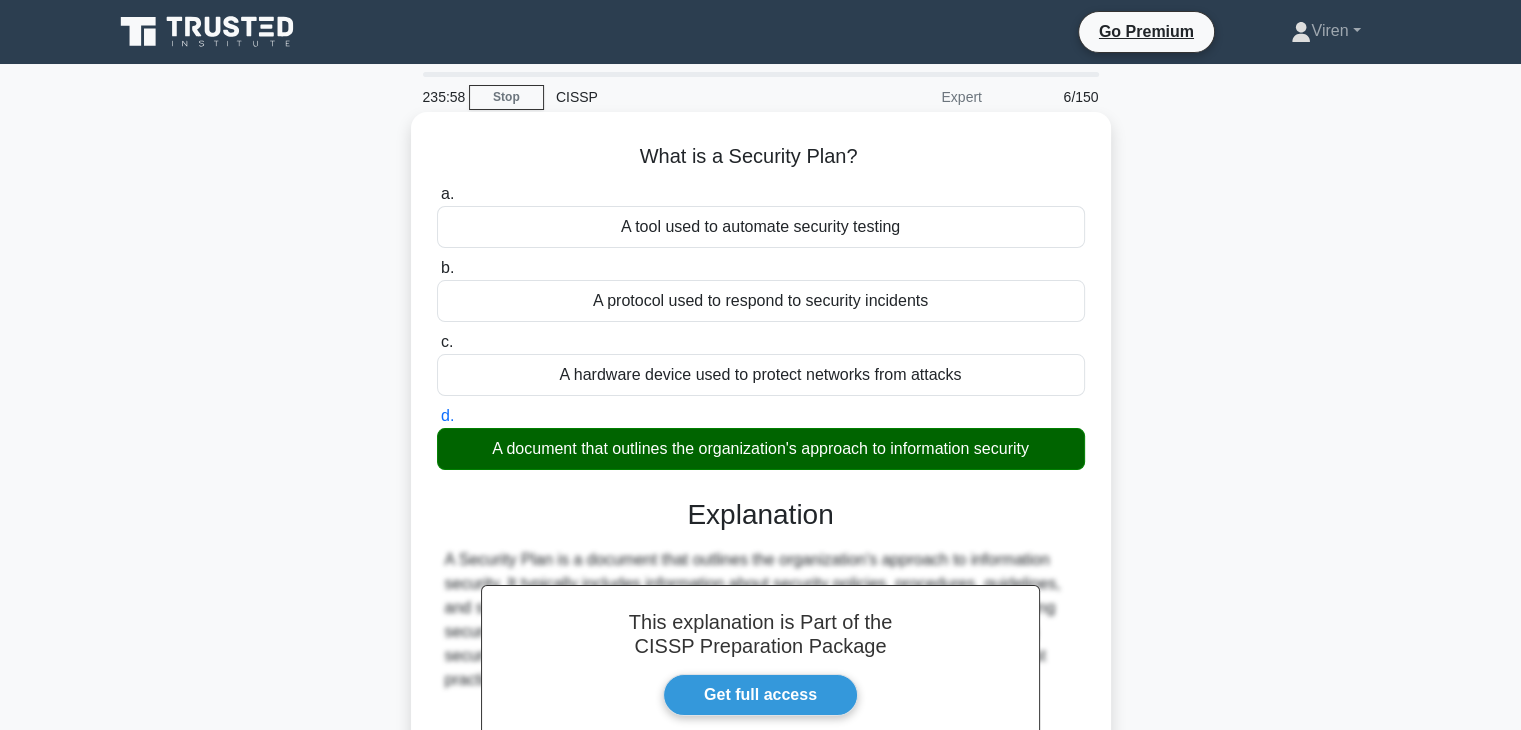 scroll, scrollTop: 351, scrollLeft: 0, axis: vertical 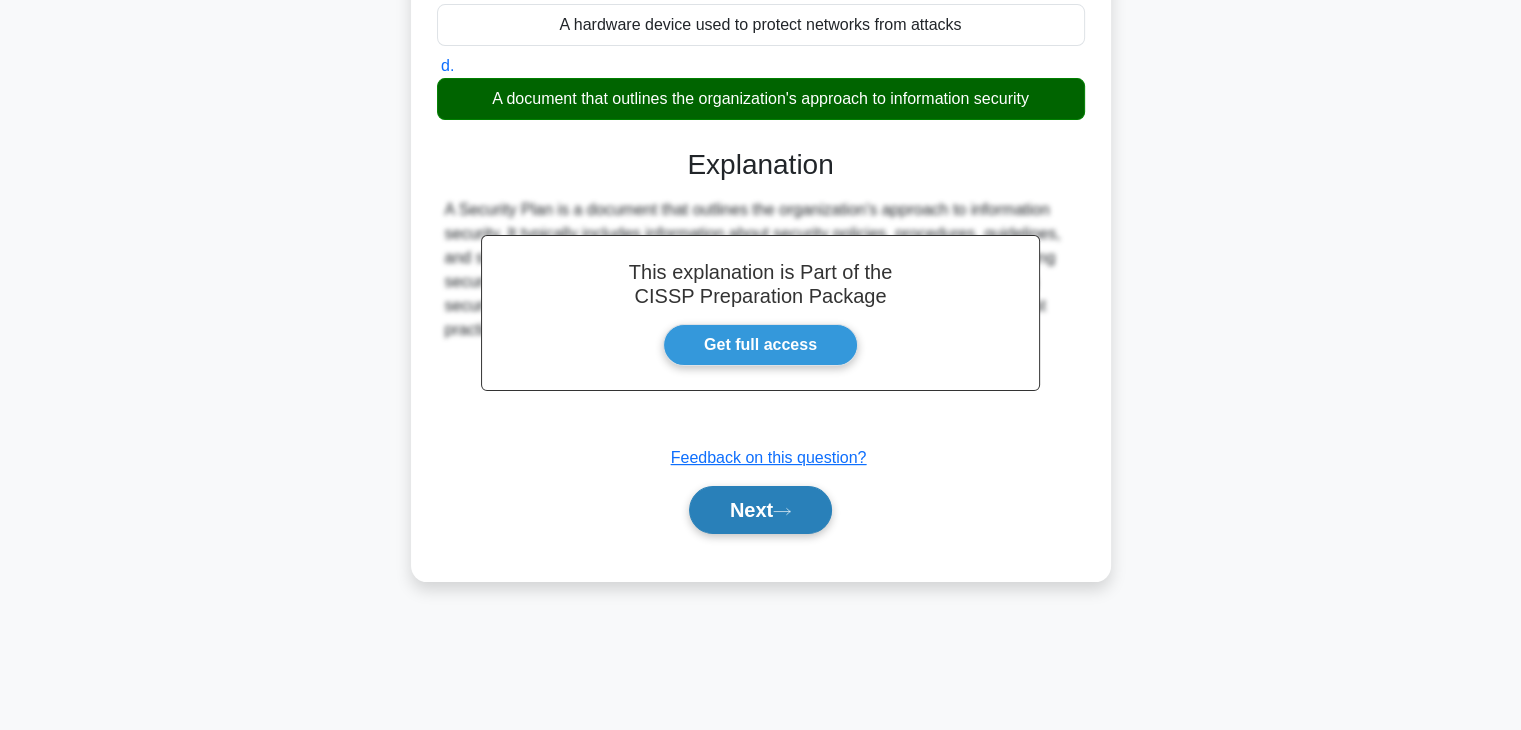 click on "Next" at bounding box center [760, 510] 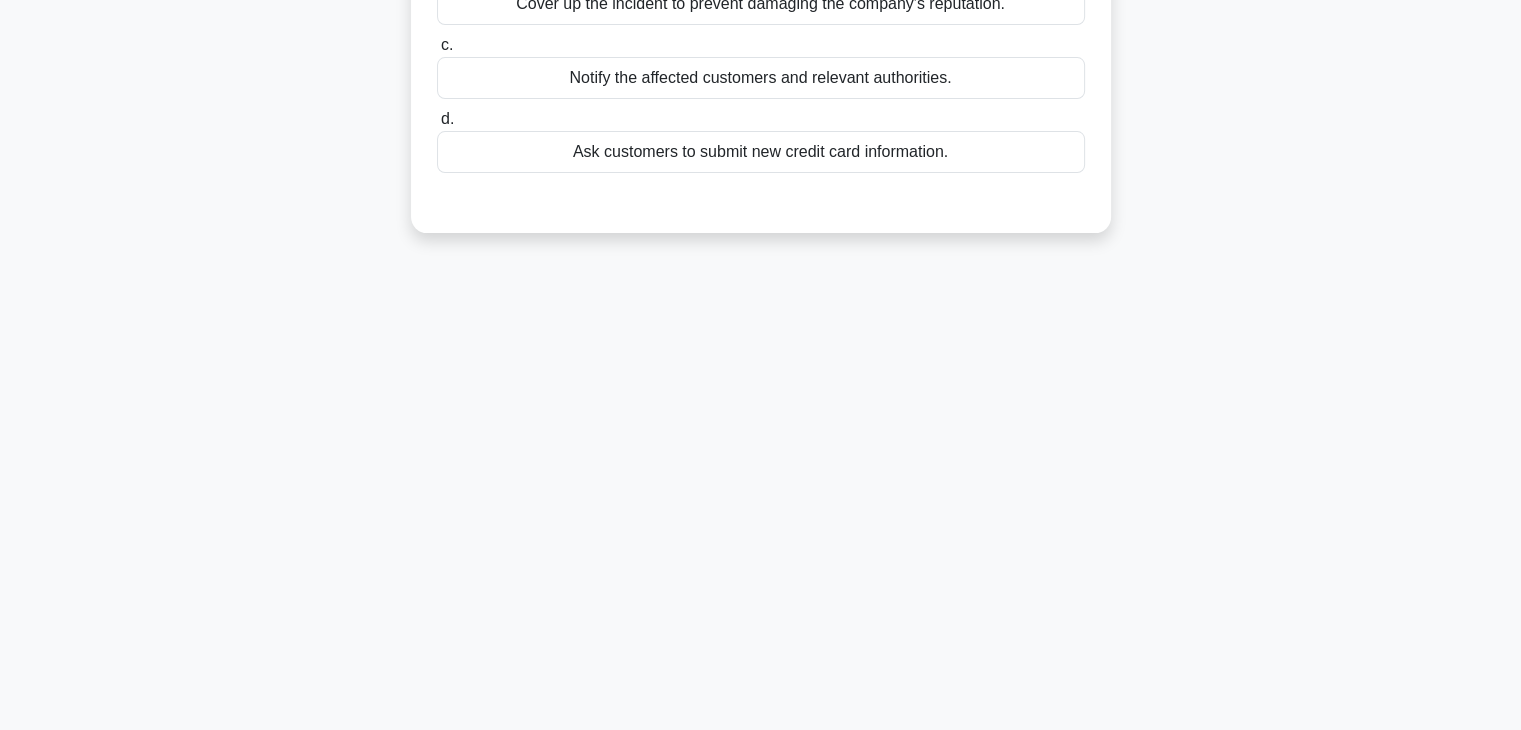 scroll, scrollTop: 0, scrollLeft: 0, axis: both 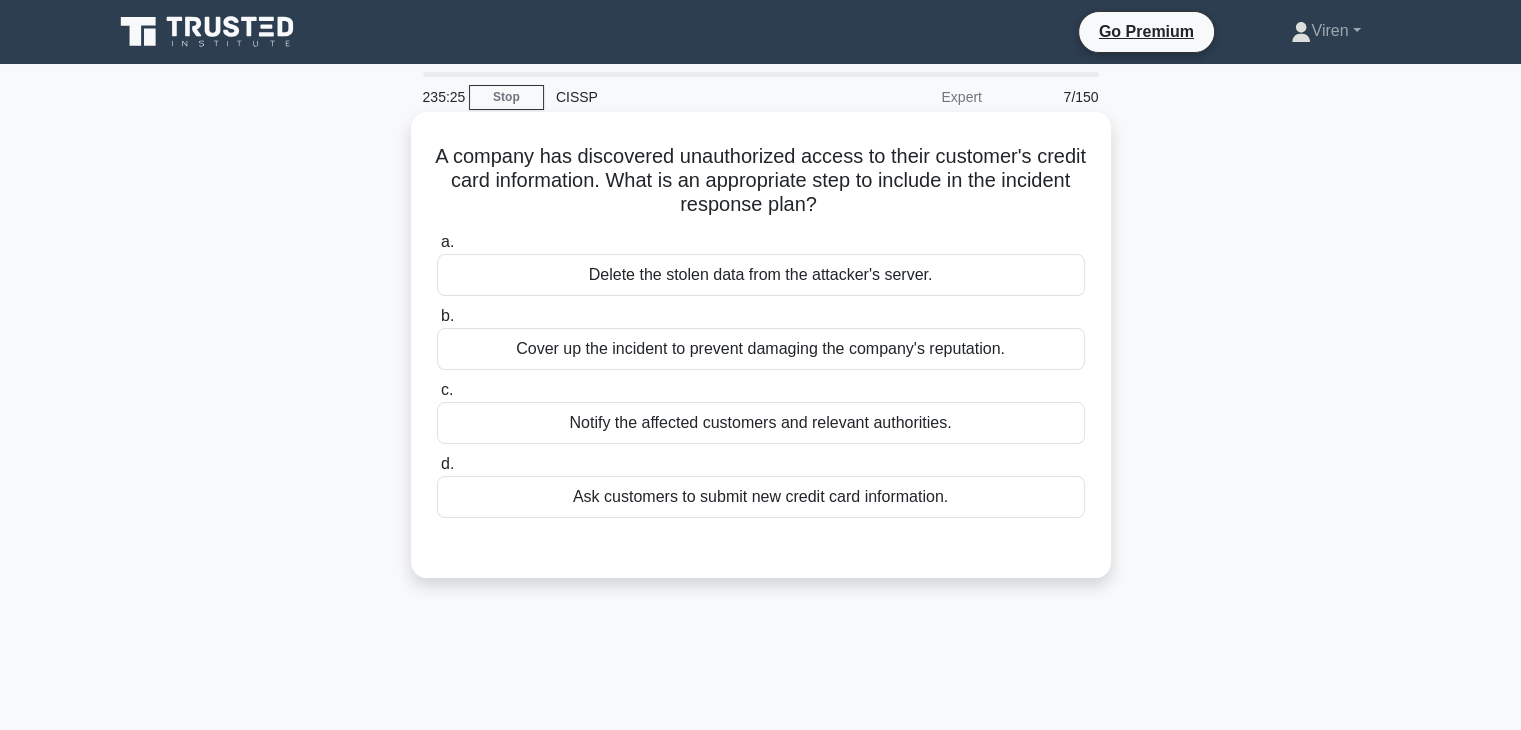 click on "Notify the affected customers and relevant authorities." at bounding box center [761, 423] 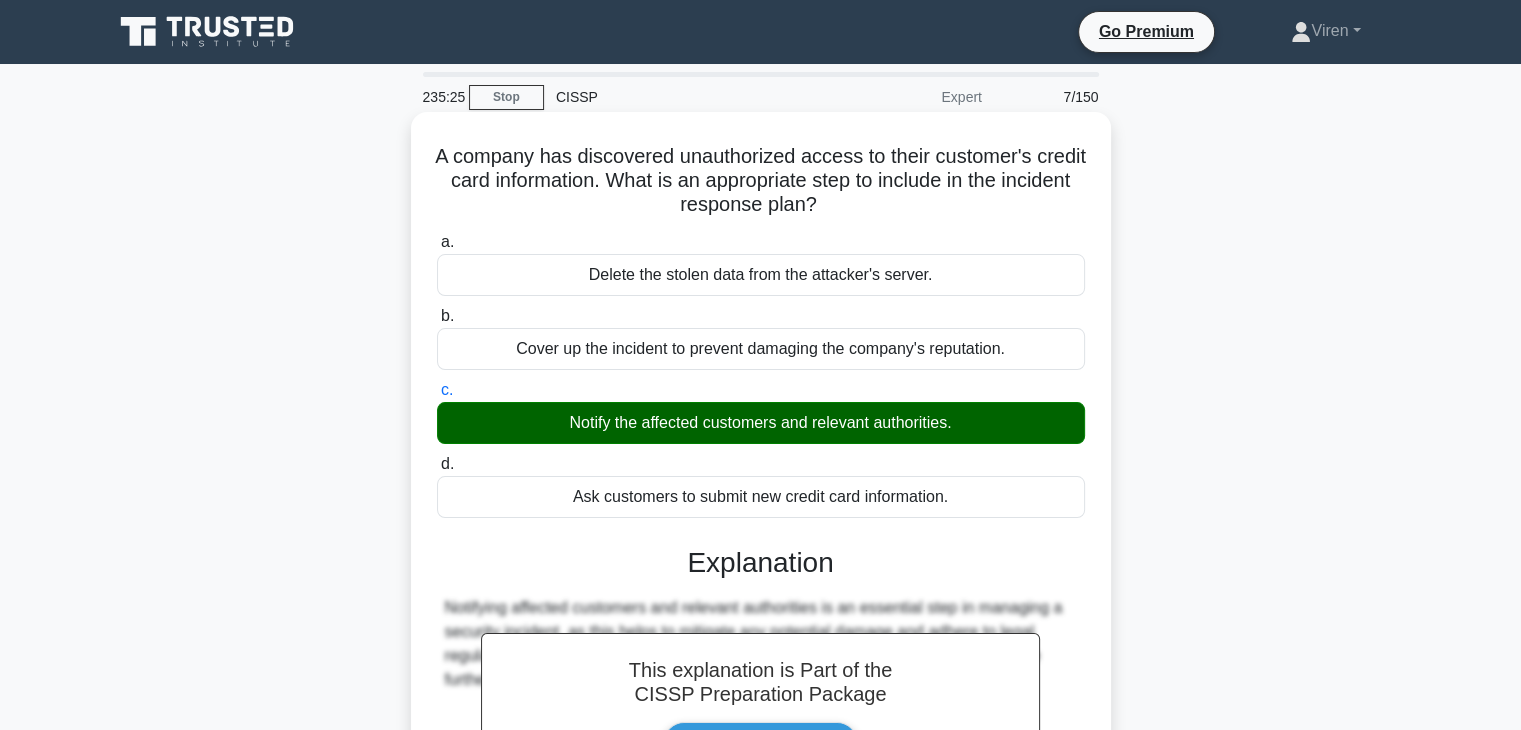 scroll, scrollTop: 351, scrollLeft: 0, axis: vertical 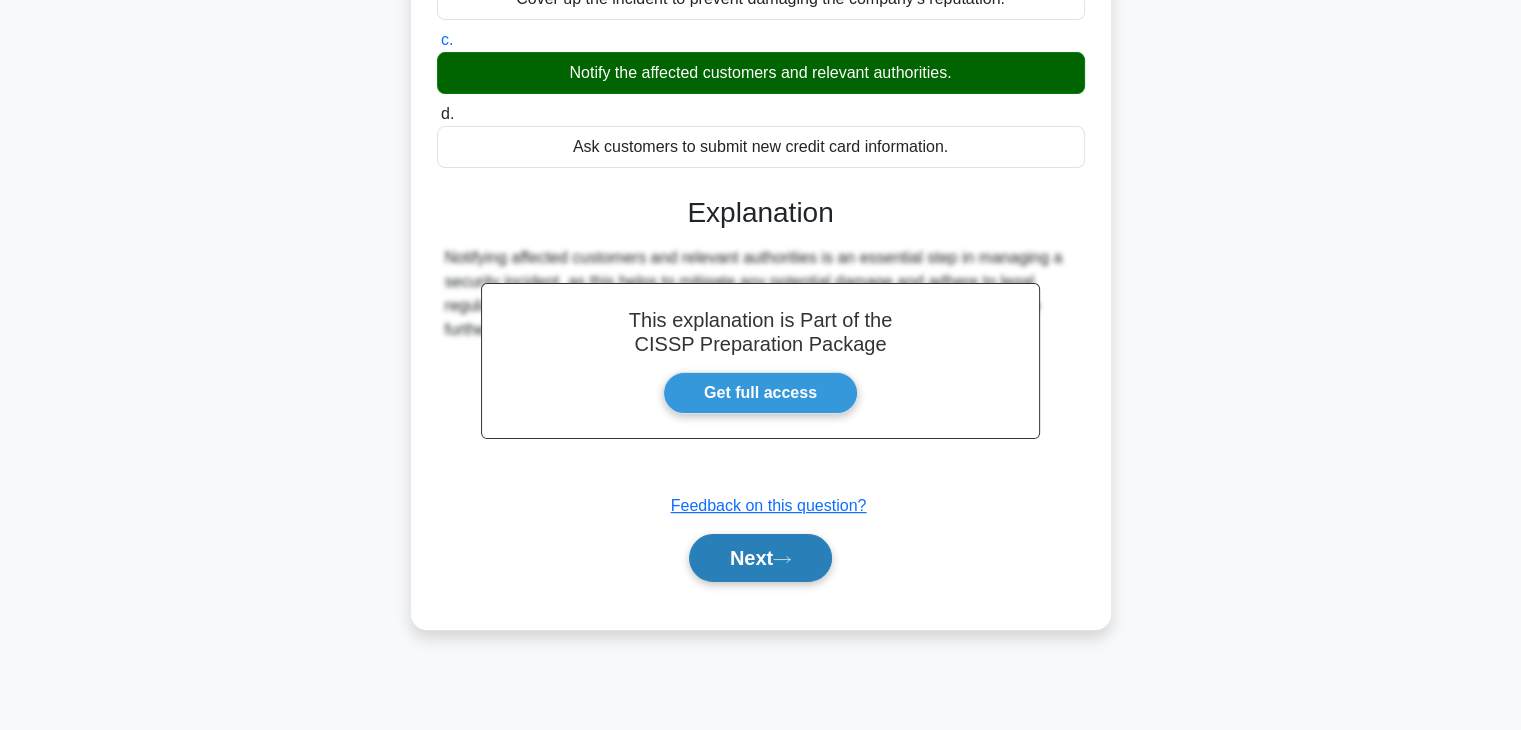 click on "Next" at bounding box center (760, 558) 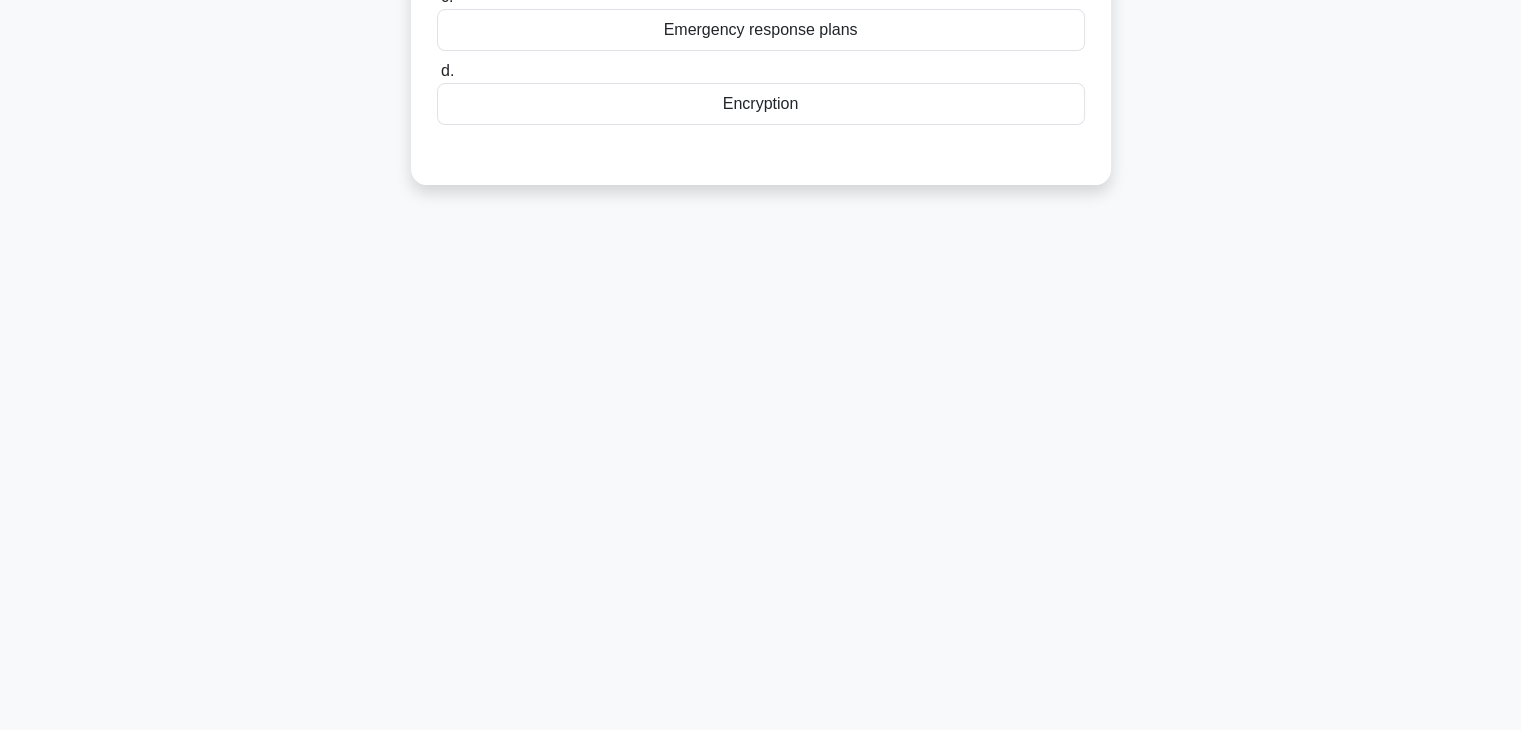 scroll, scrollTop: 0, scrollLeft: 0, axis: both 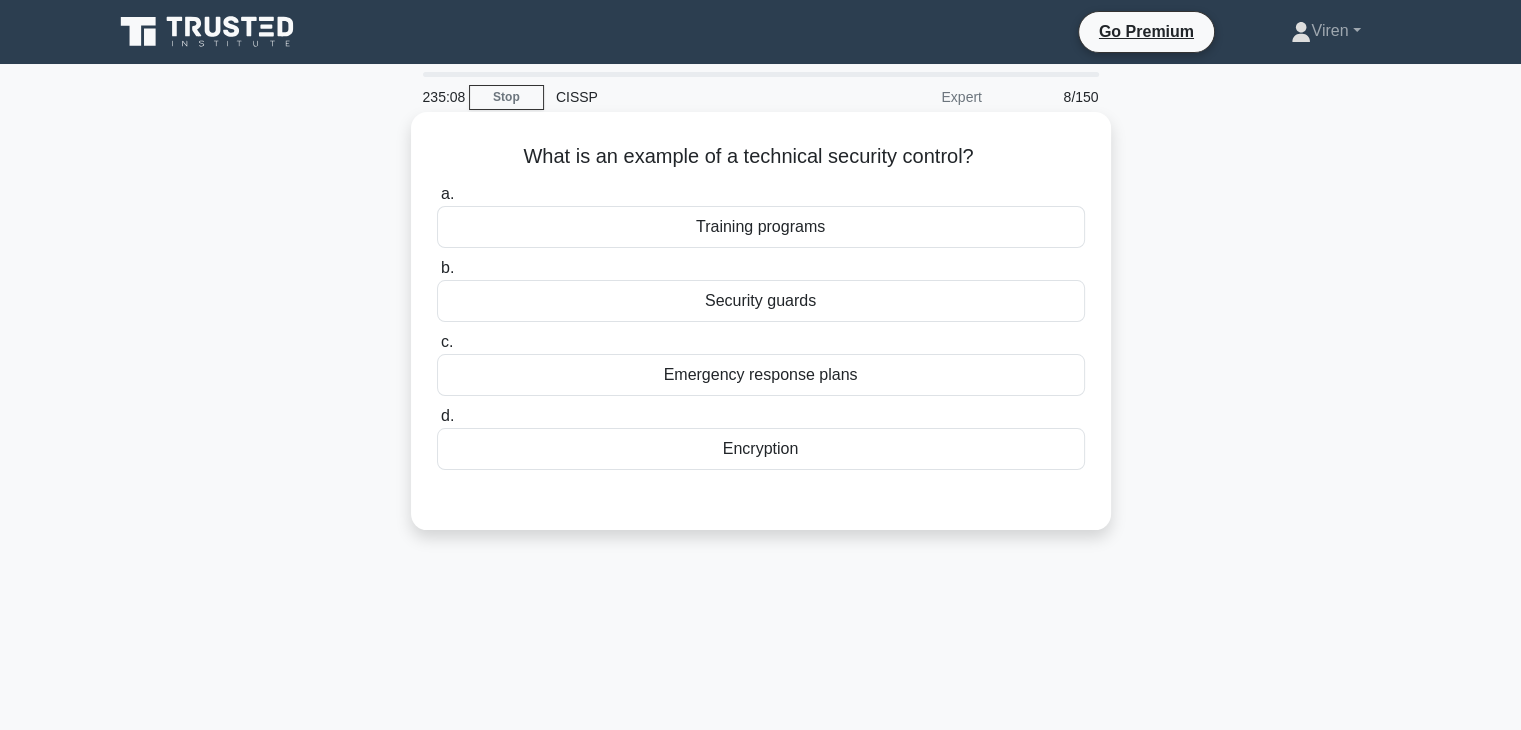 click on "Encryption" at bounding box center (761, 449) 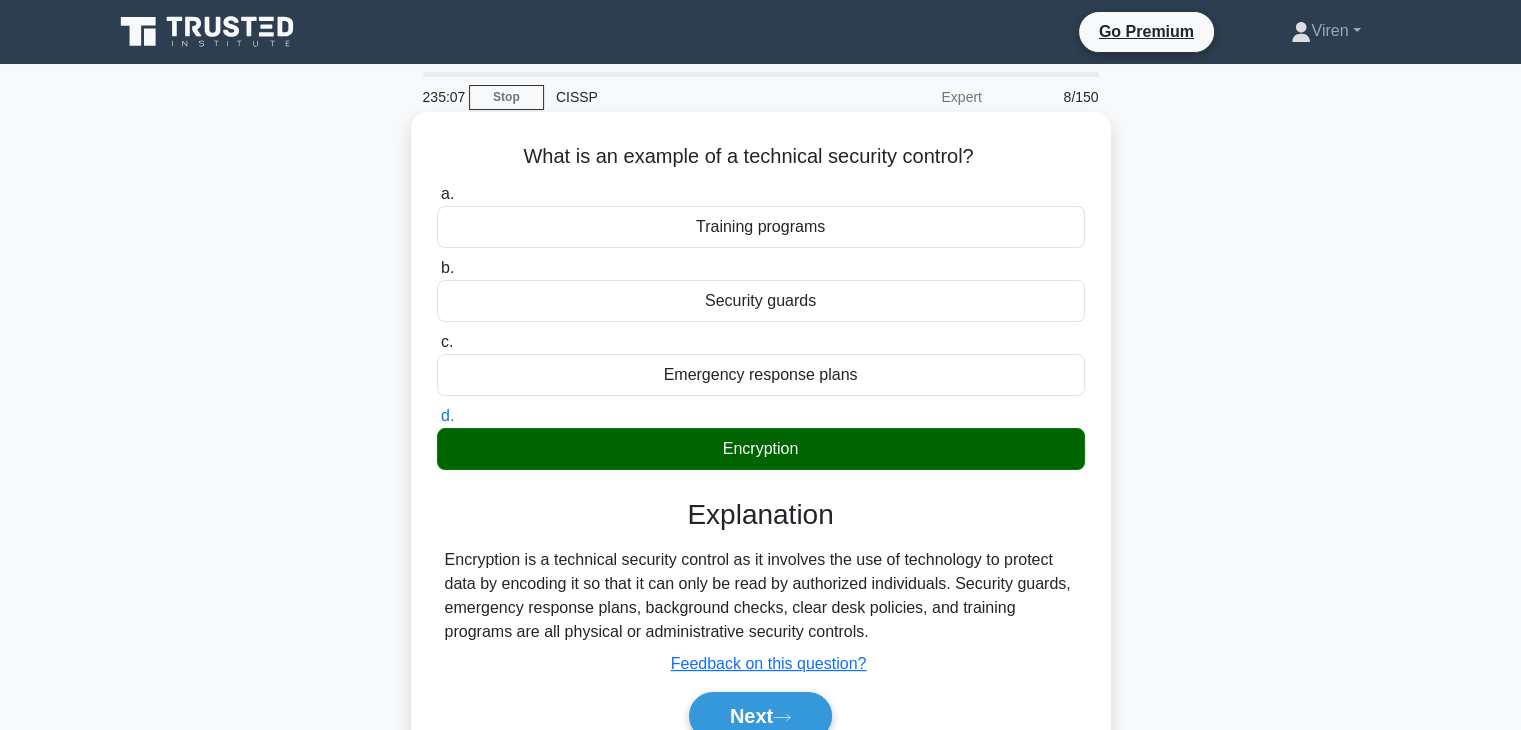 scroll, scrollTop: 351, scrollLeft: 0, axis: vertical 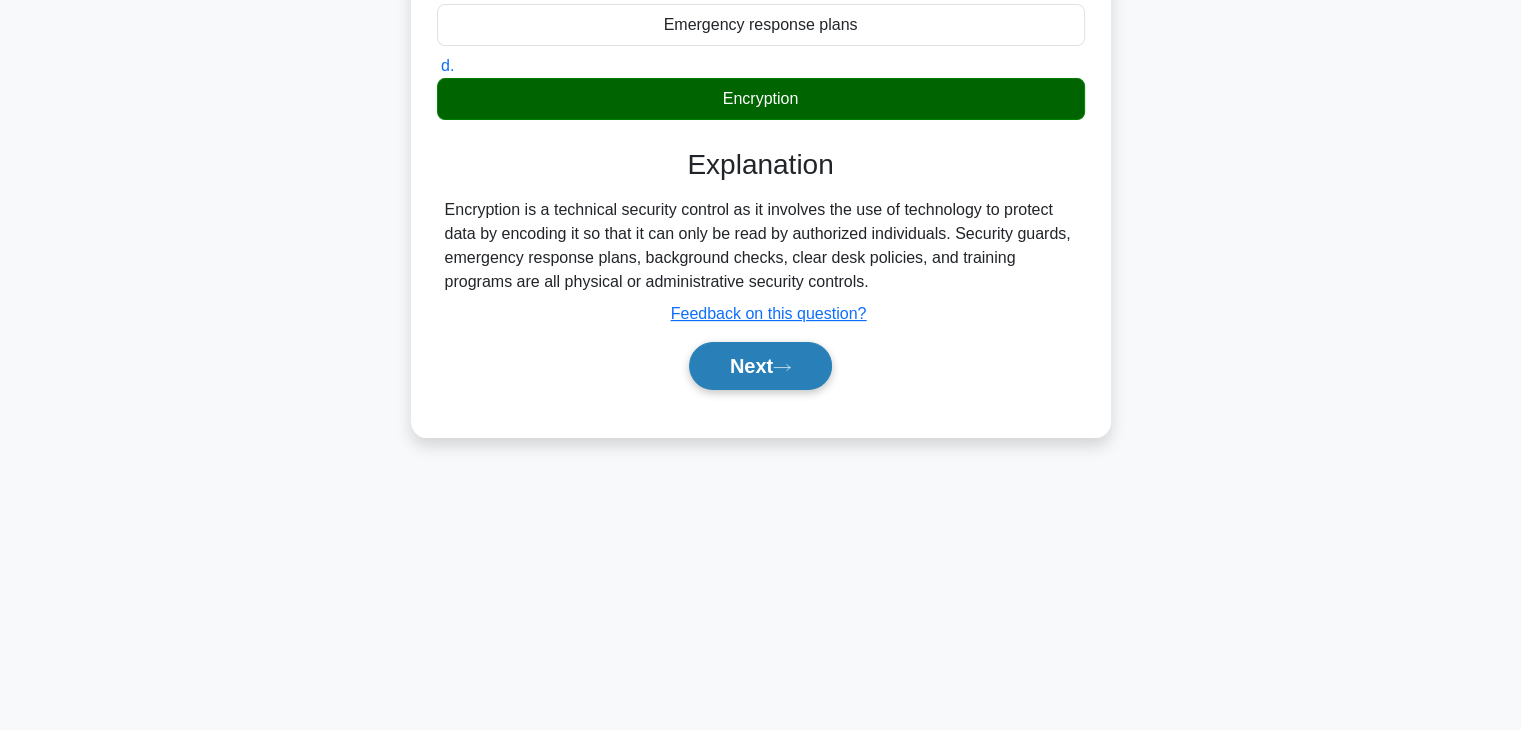 click on "Next" at bounding box center [760, 366] 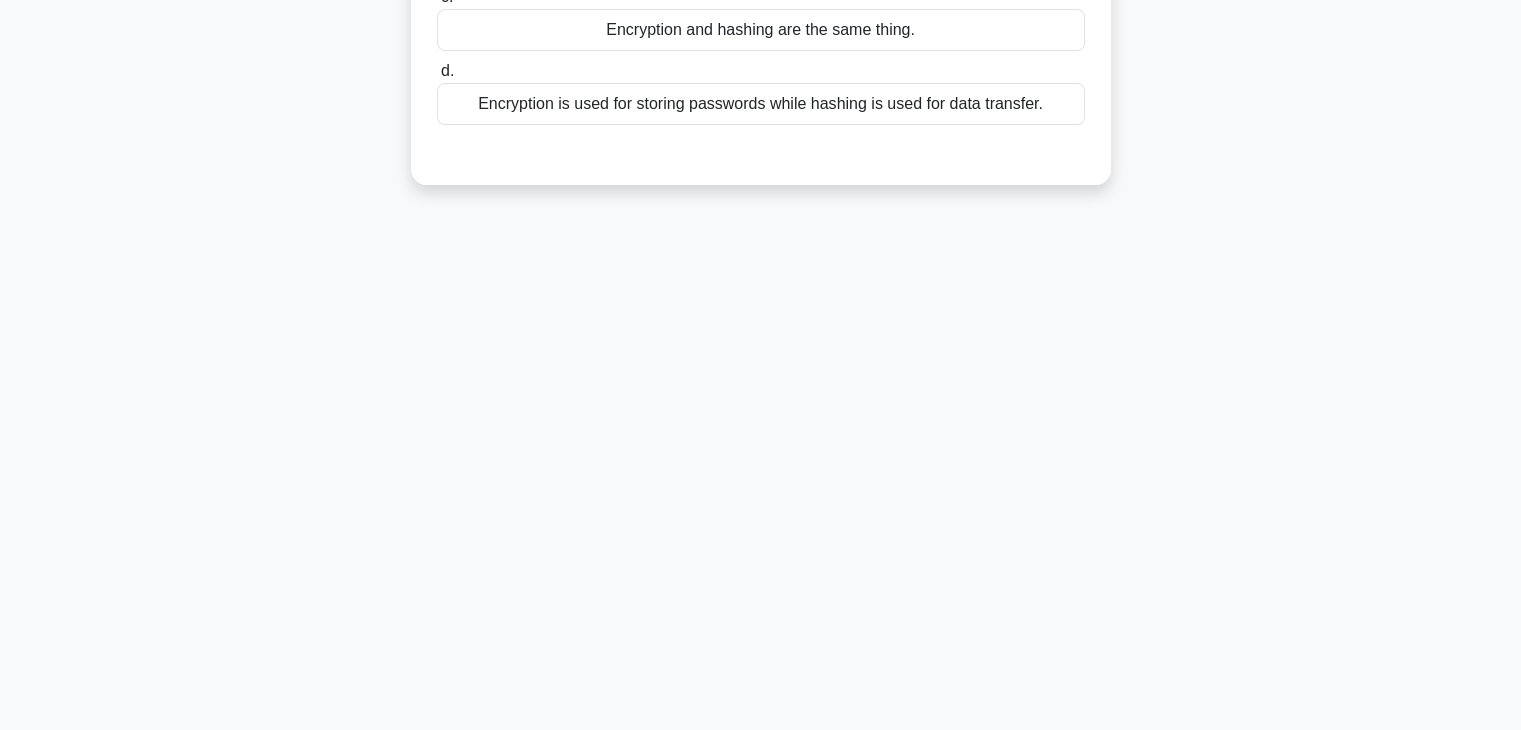 scroll, scrollTop: 0, scrollLeft: 0, axis: both 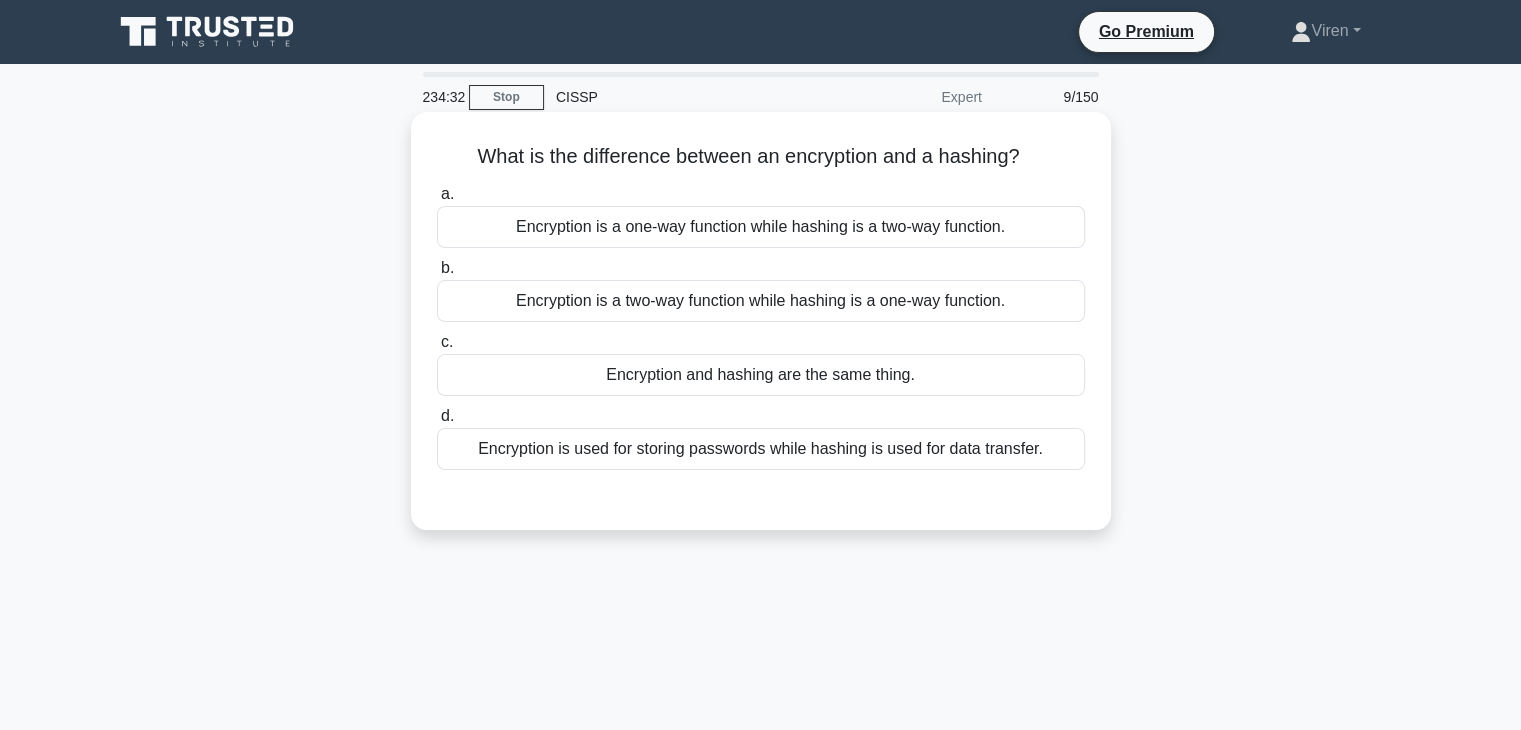 click on "Encryption is a one-way function while hashing is a two-way function." at bounding box center (761, 227) 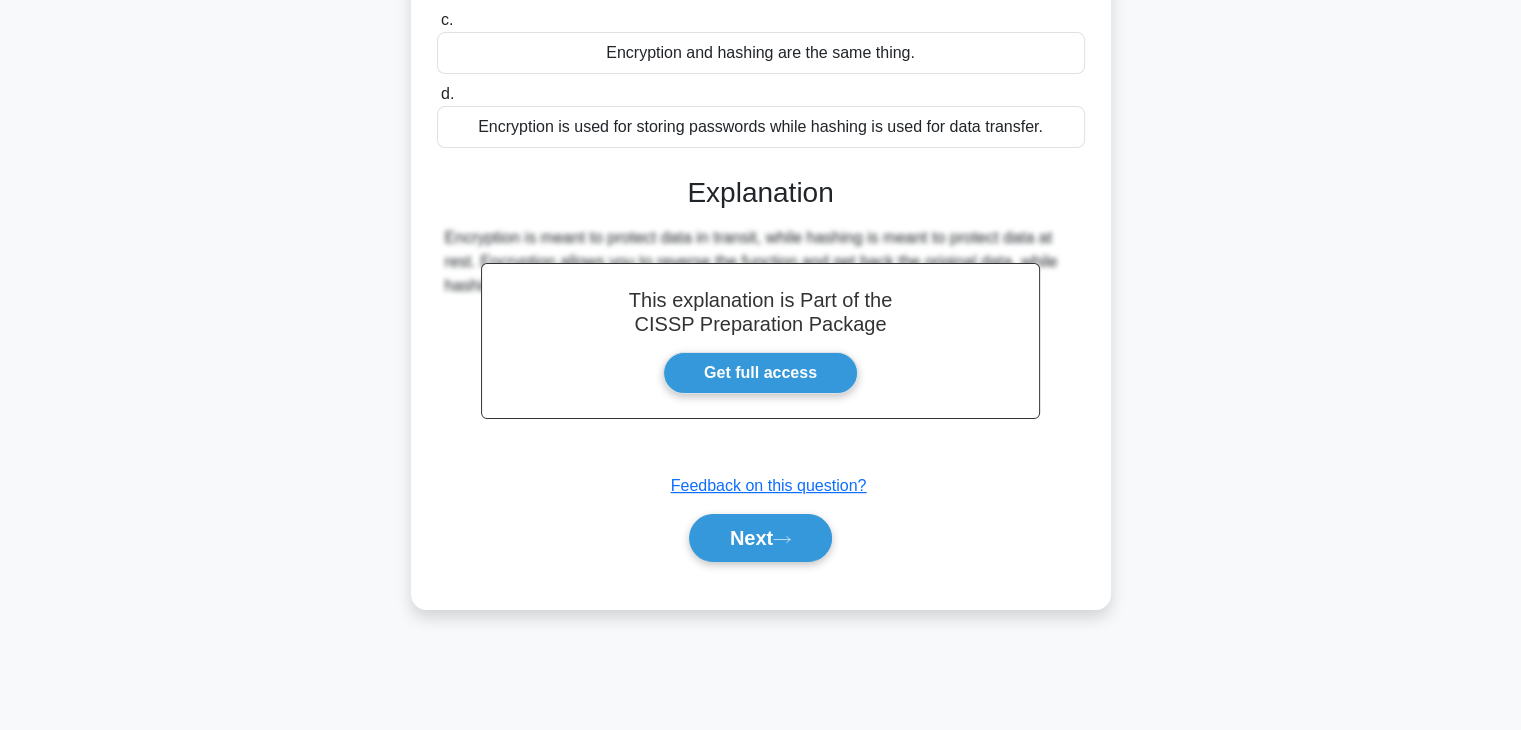 scroll, scrollTop: 351, scrollLeft: 0, axis: vertical 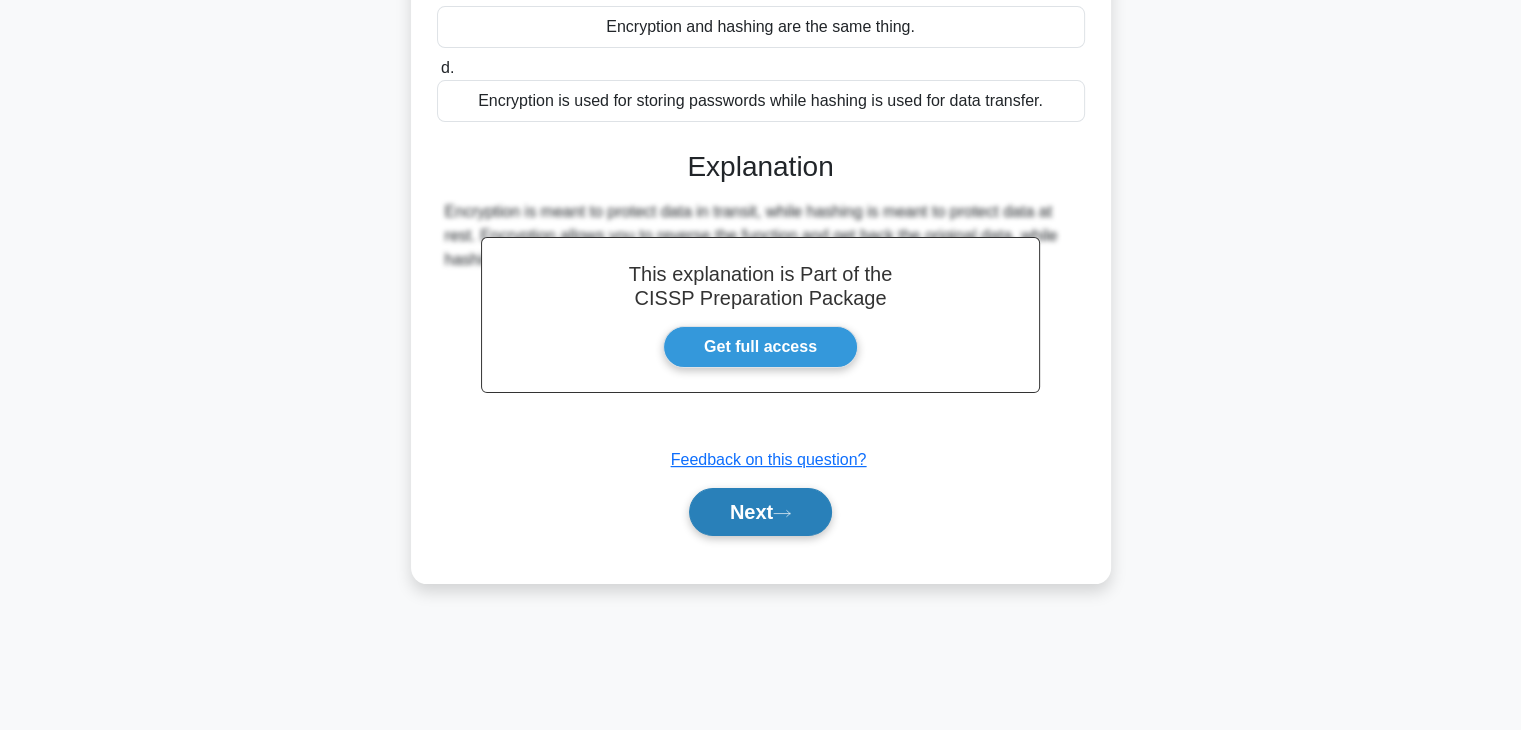 click on "Next" at bounding box center (760, 512) 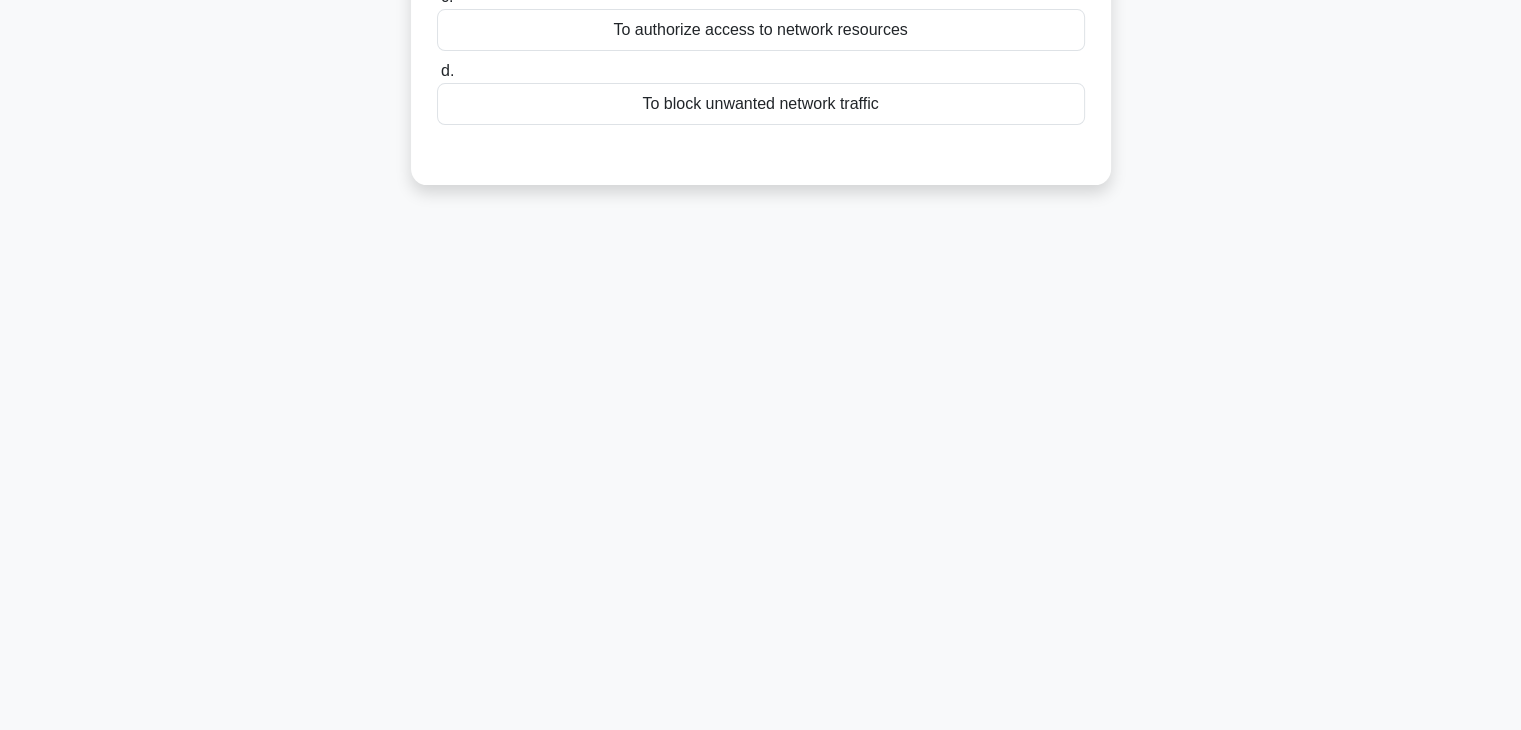 scroll, scrollTop: 0, scrollLeft: 0, axis: both 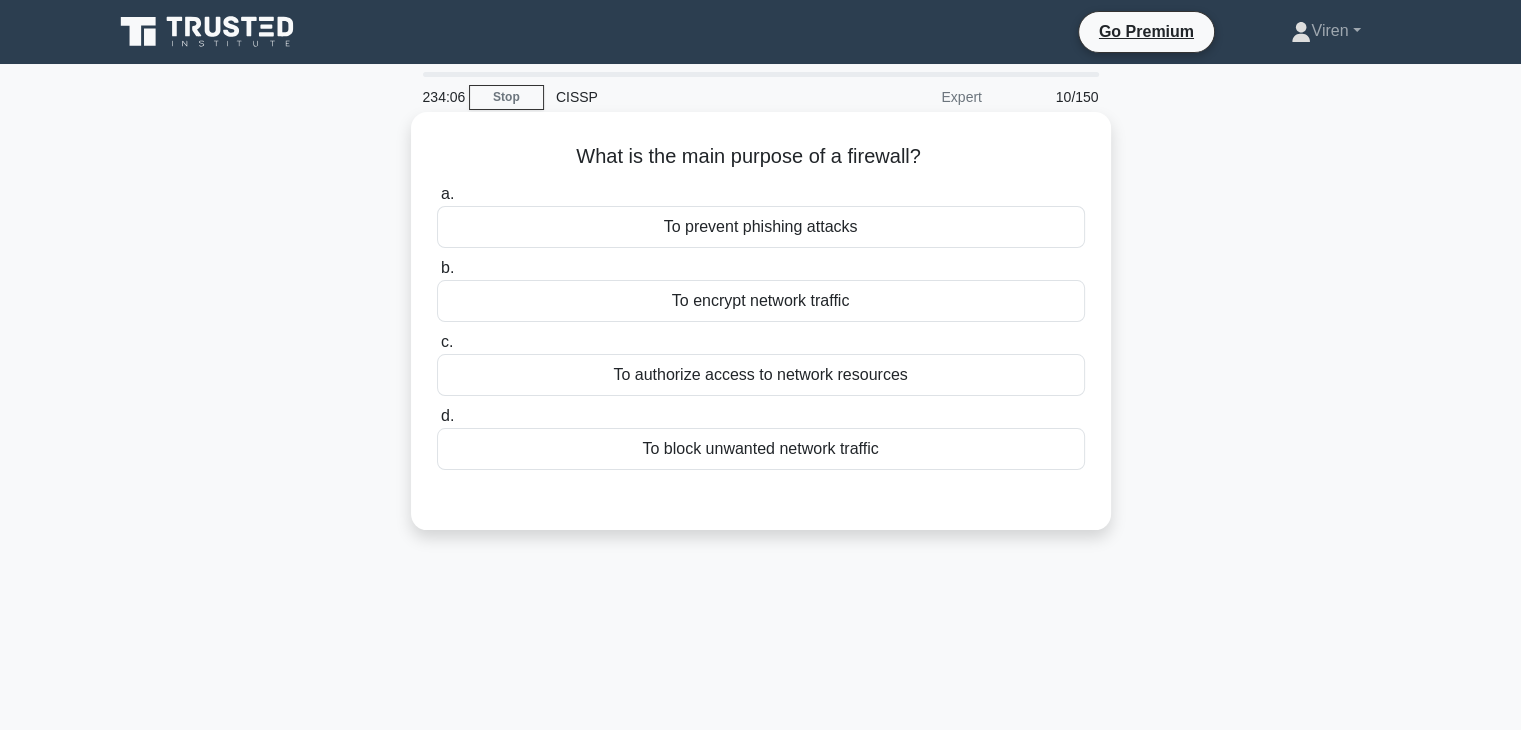 click on "To block unwanted network traffic" at bounding box center [761, 449] 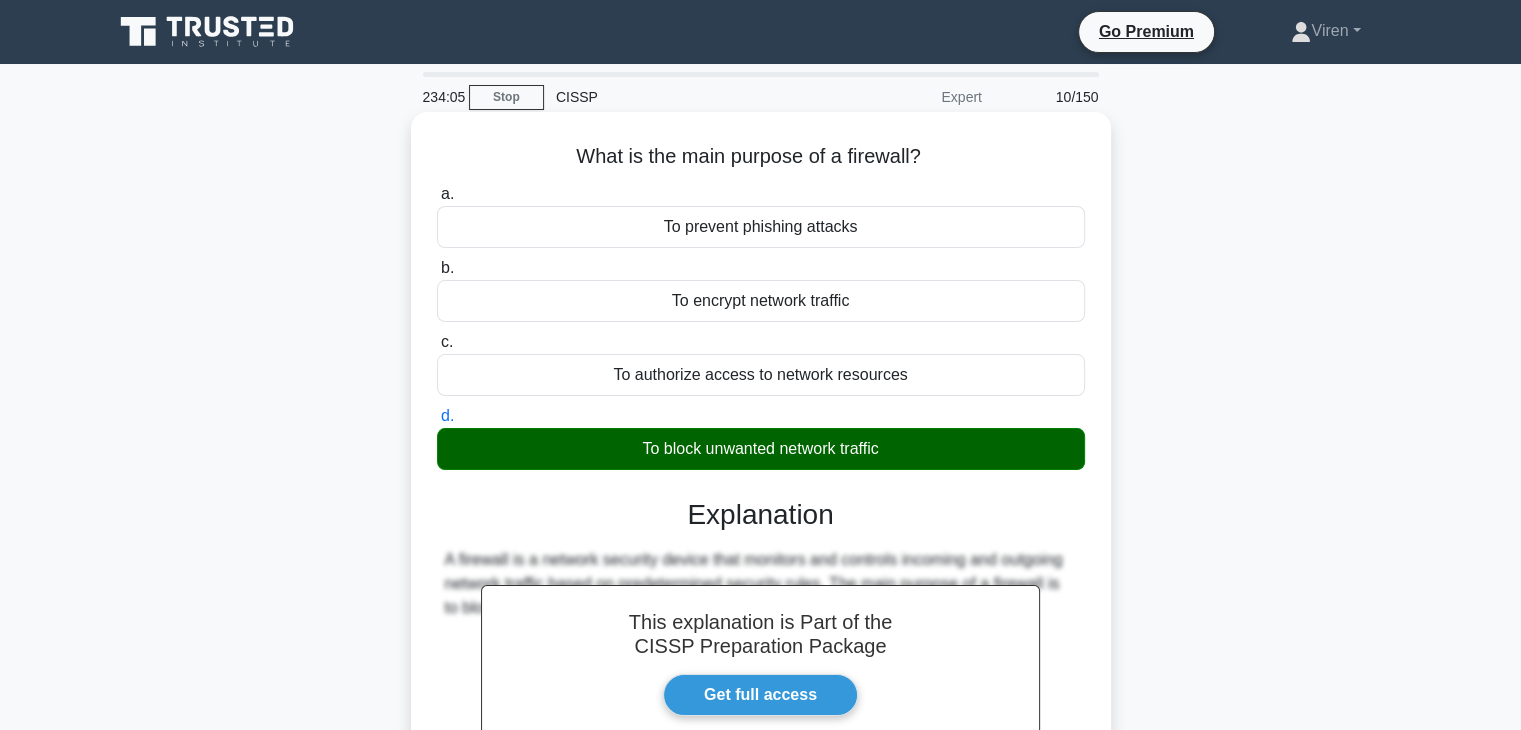 scroll, scrollTop: 351, scrollLeft: 0, axis: vertical 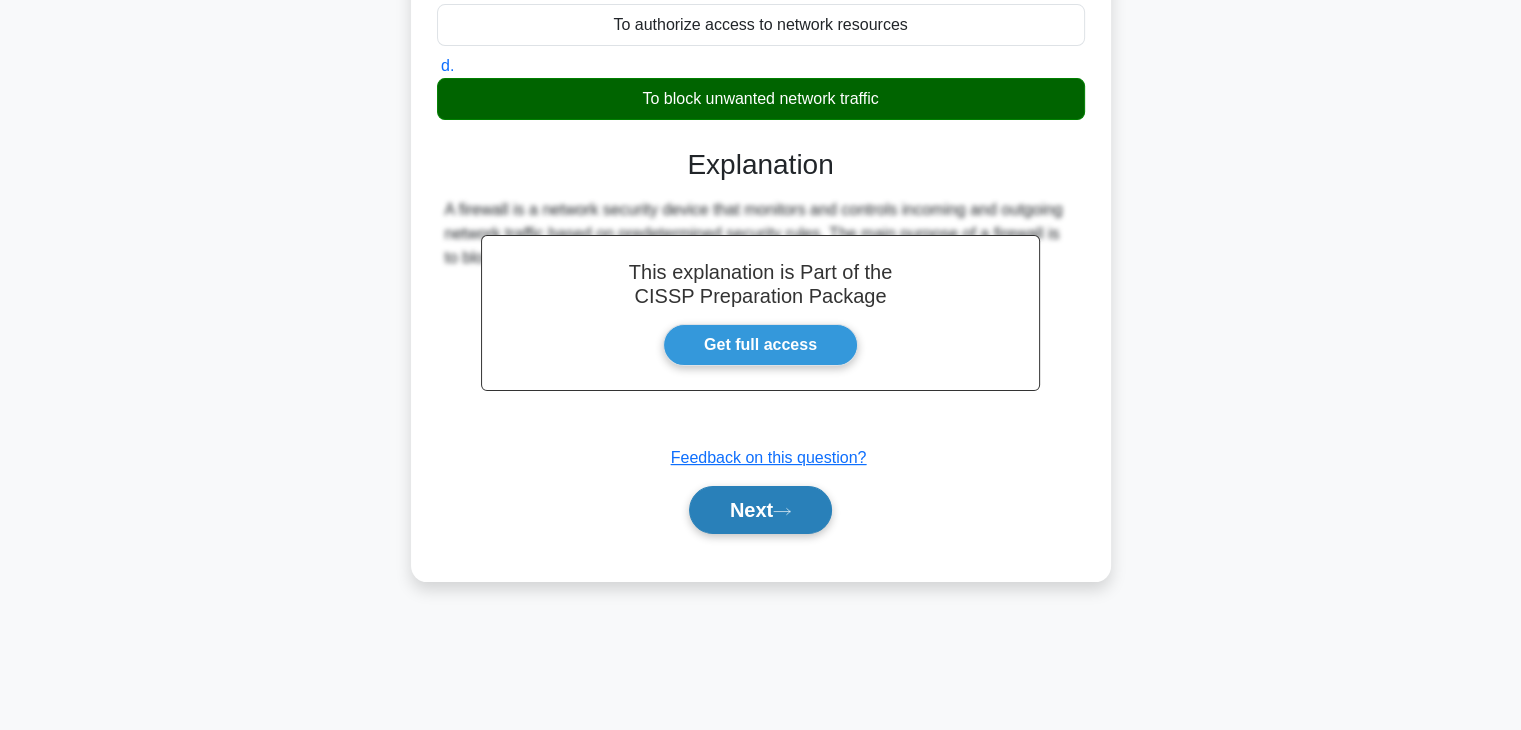 click on "Next" at bounding box center (760, 510) 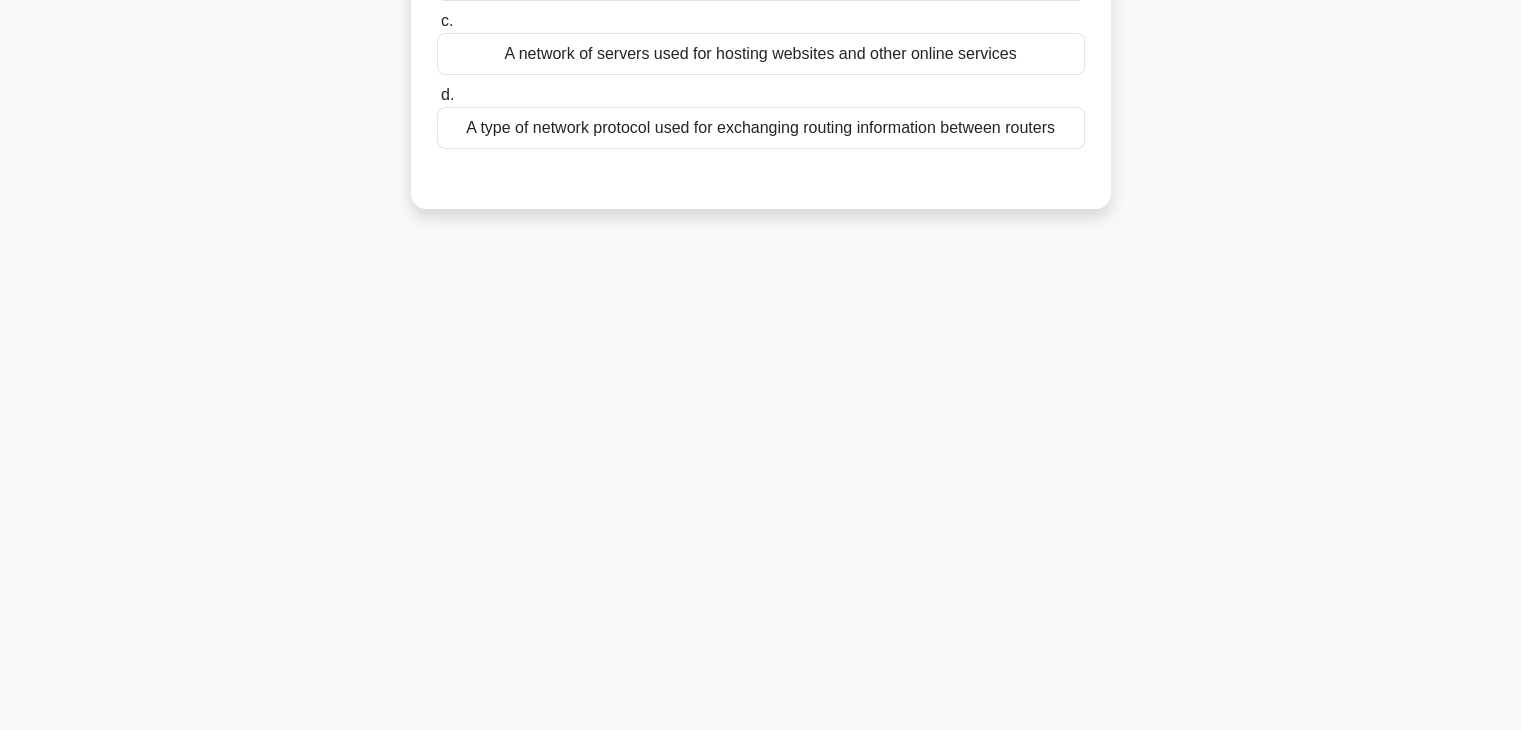 scroll, scrollTop: 0, scrollLeft: 0, axis: both 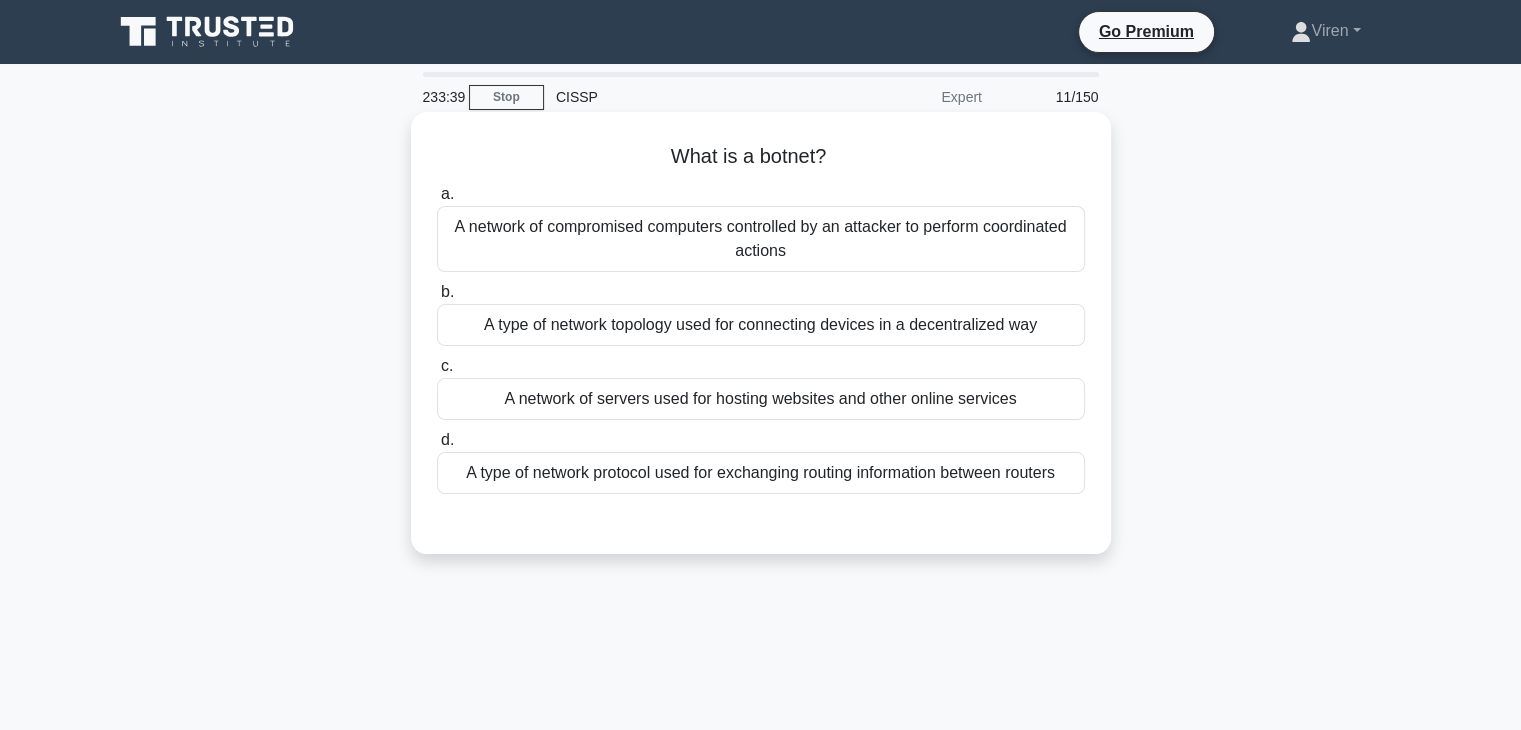 click on "A network of compromised computers controlled by an attacker to perform coordinated actions" at bounding box center (761, 239) 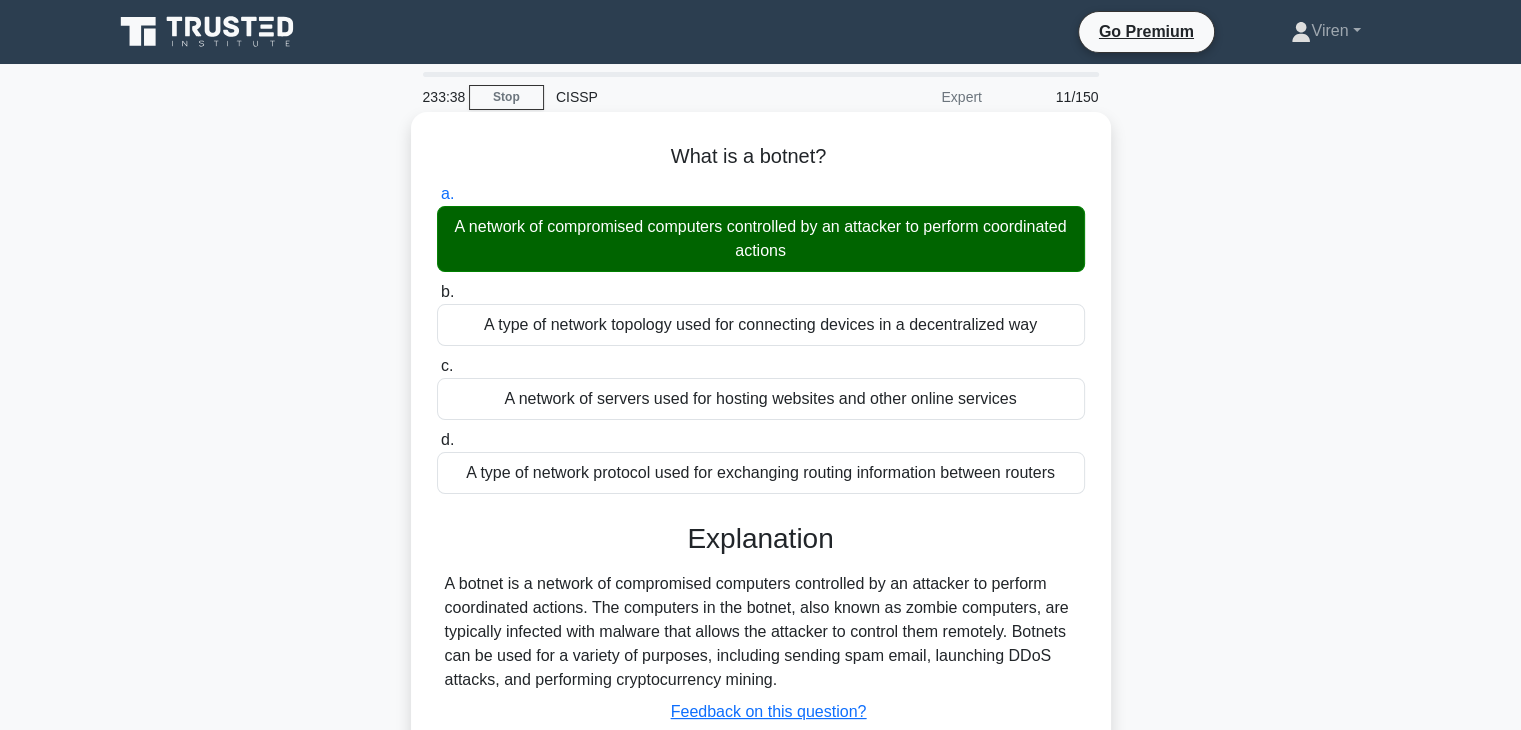 scroll, scrollTop: 351, scrollLeft: 0, axis: vertical 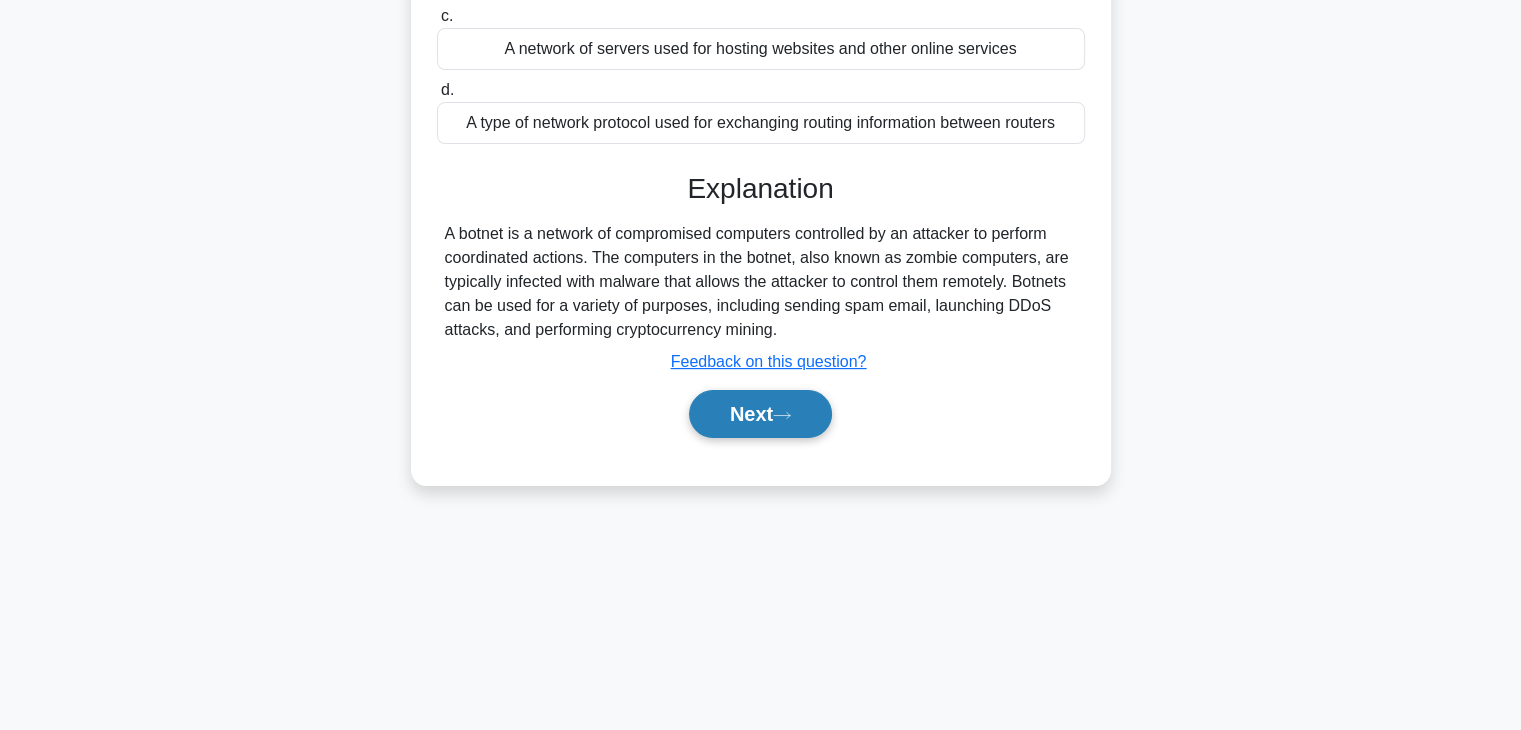 click on "Next" at bounding box center [760, 414] 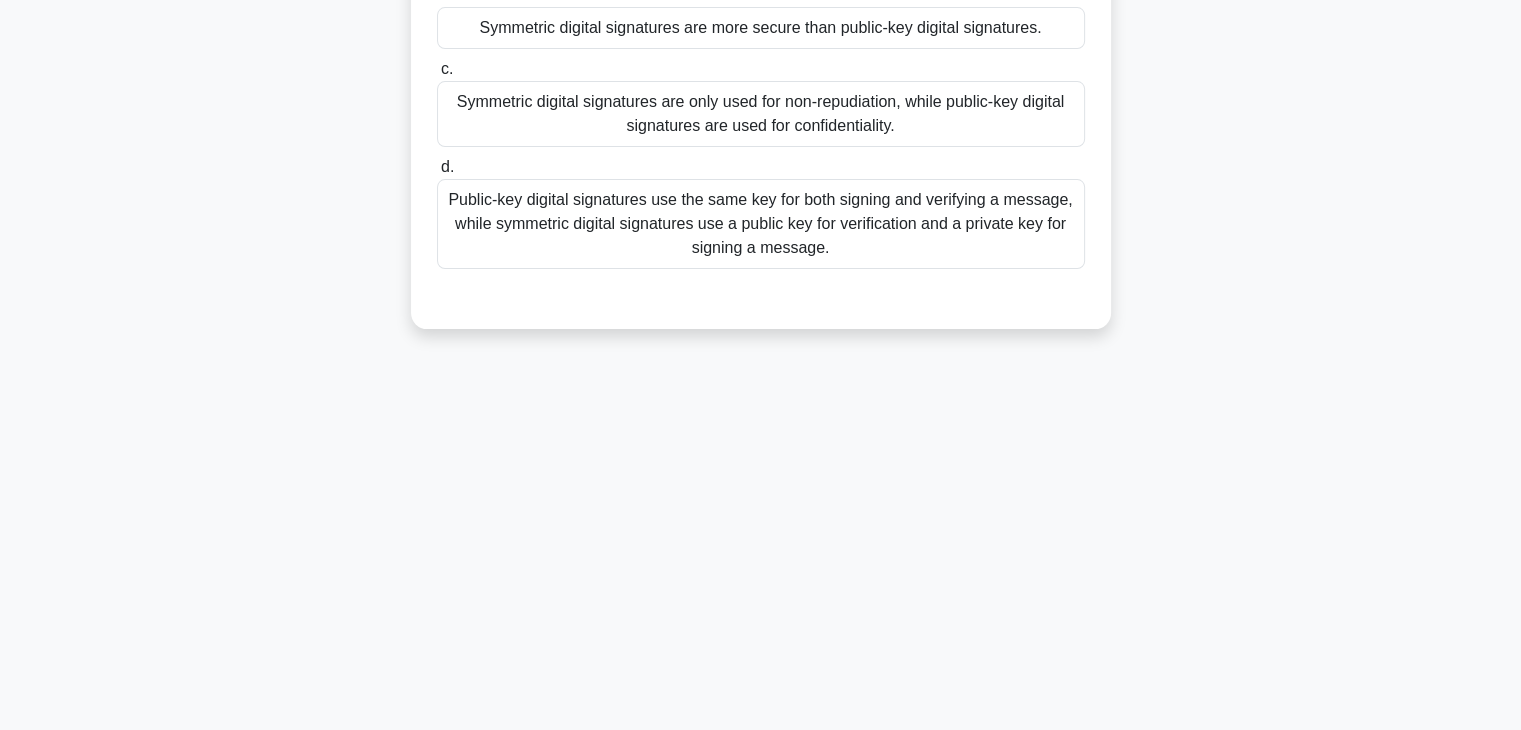 scroll, scrollTop: 0, scrollLeft: 0, axis: both 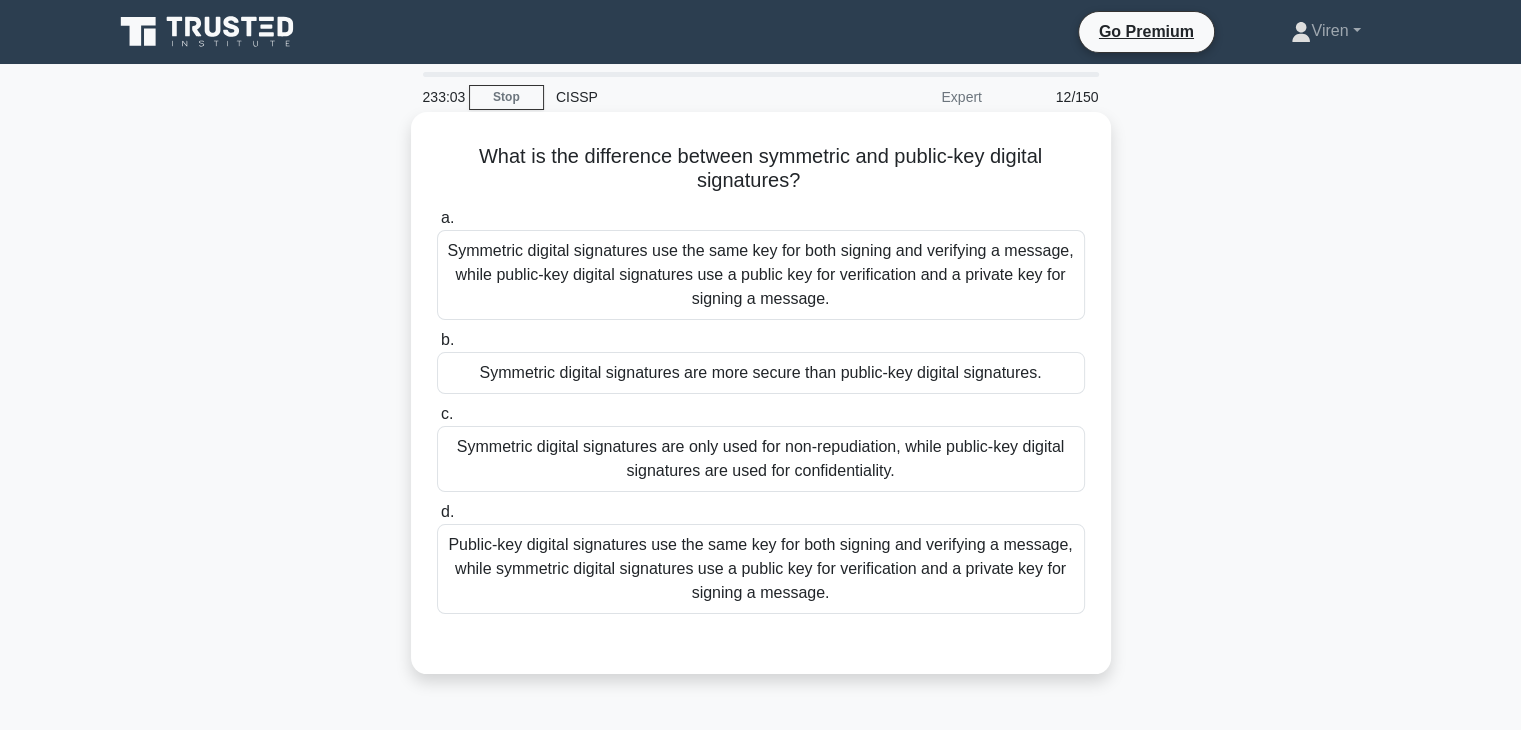 click on "Symmetric digital signatures are only used for non-repudiation, while public-key digital signatures are used for confidentiality." at bounding box center [761, 459] 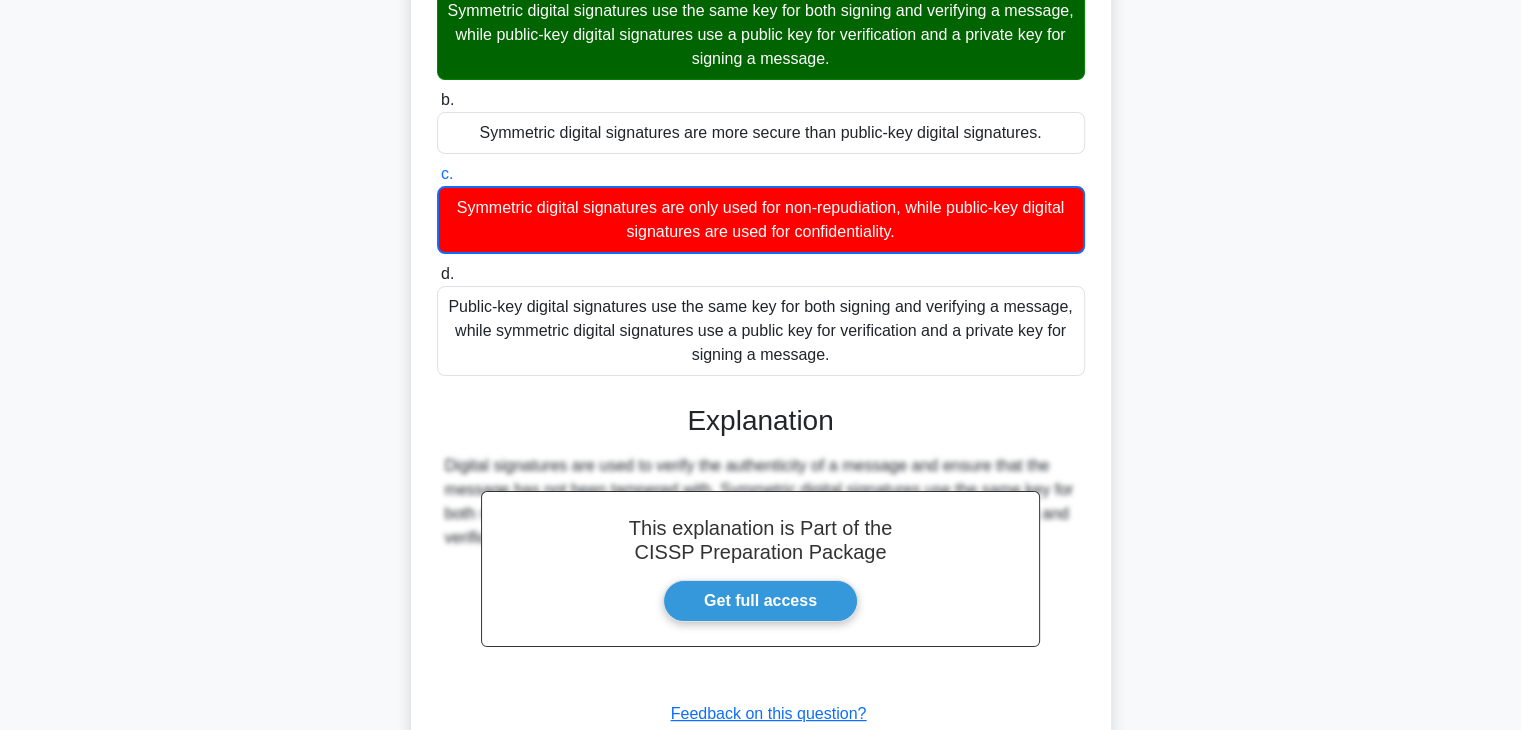 scroll, scrollTop: 384, scrollLeft: 0, axis: vertical 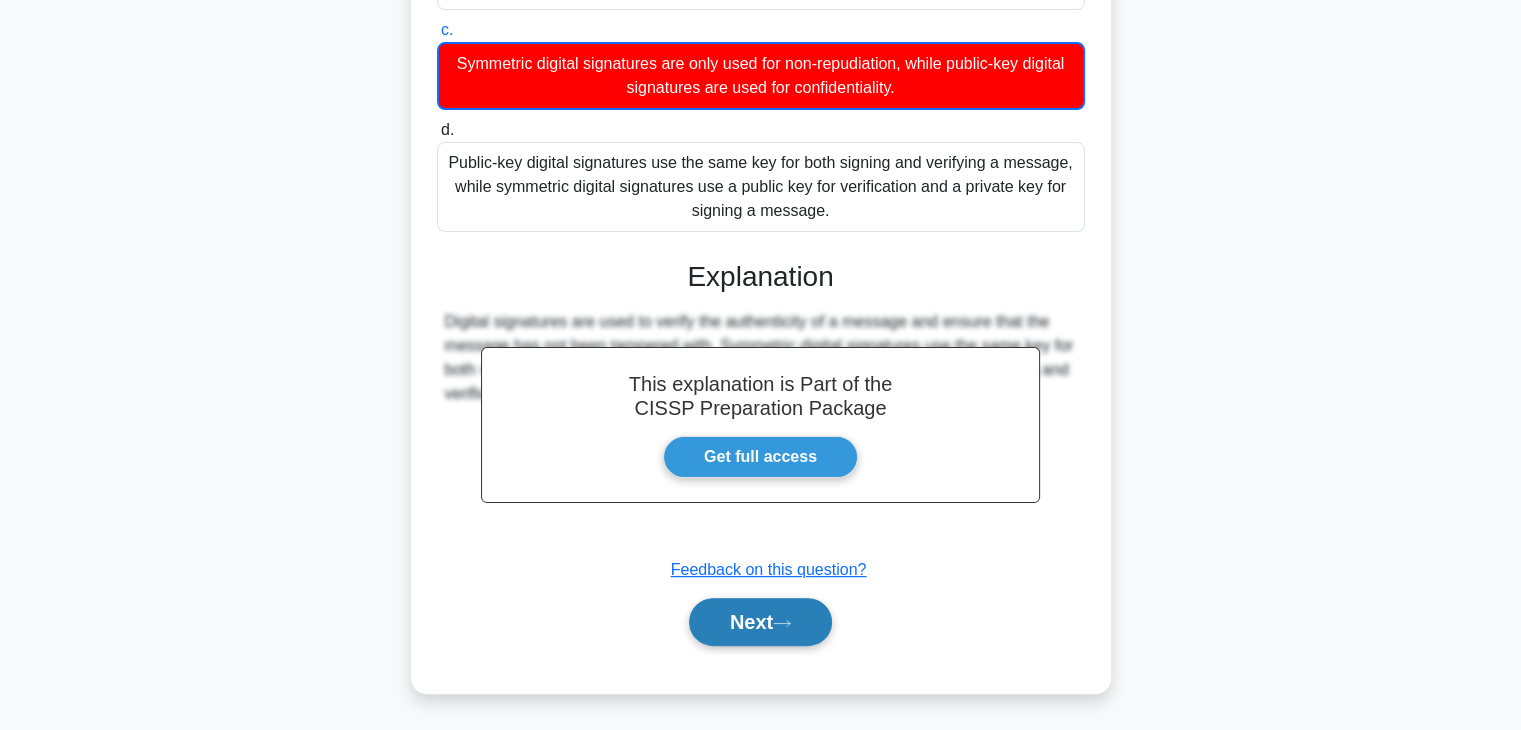 click on "Next" at bounding box center [760, 622] 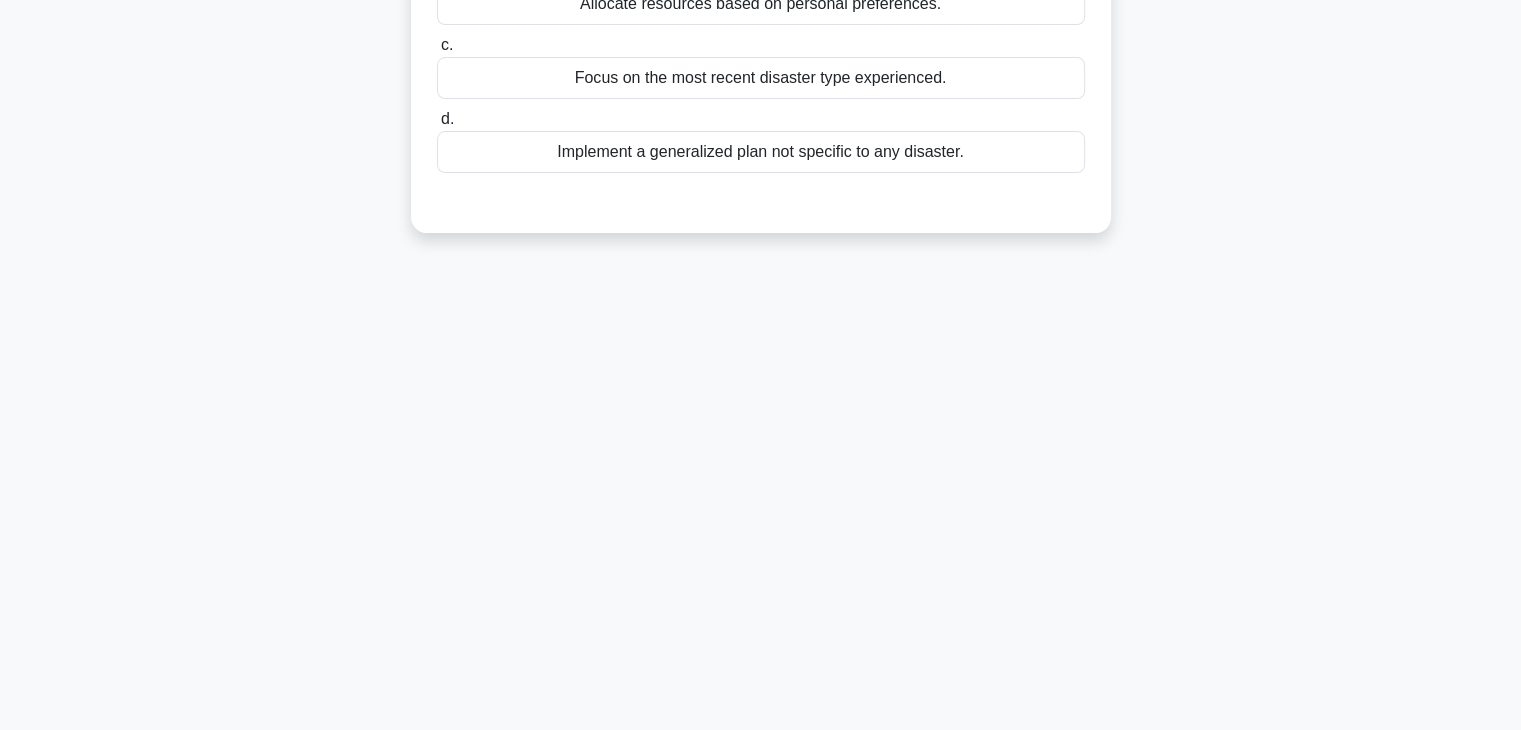 scroll, scrollTop: 0, scrollLeft: 0, axis: both 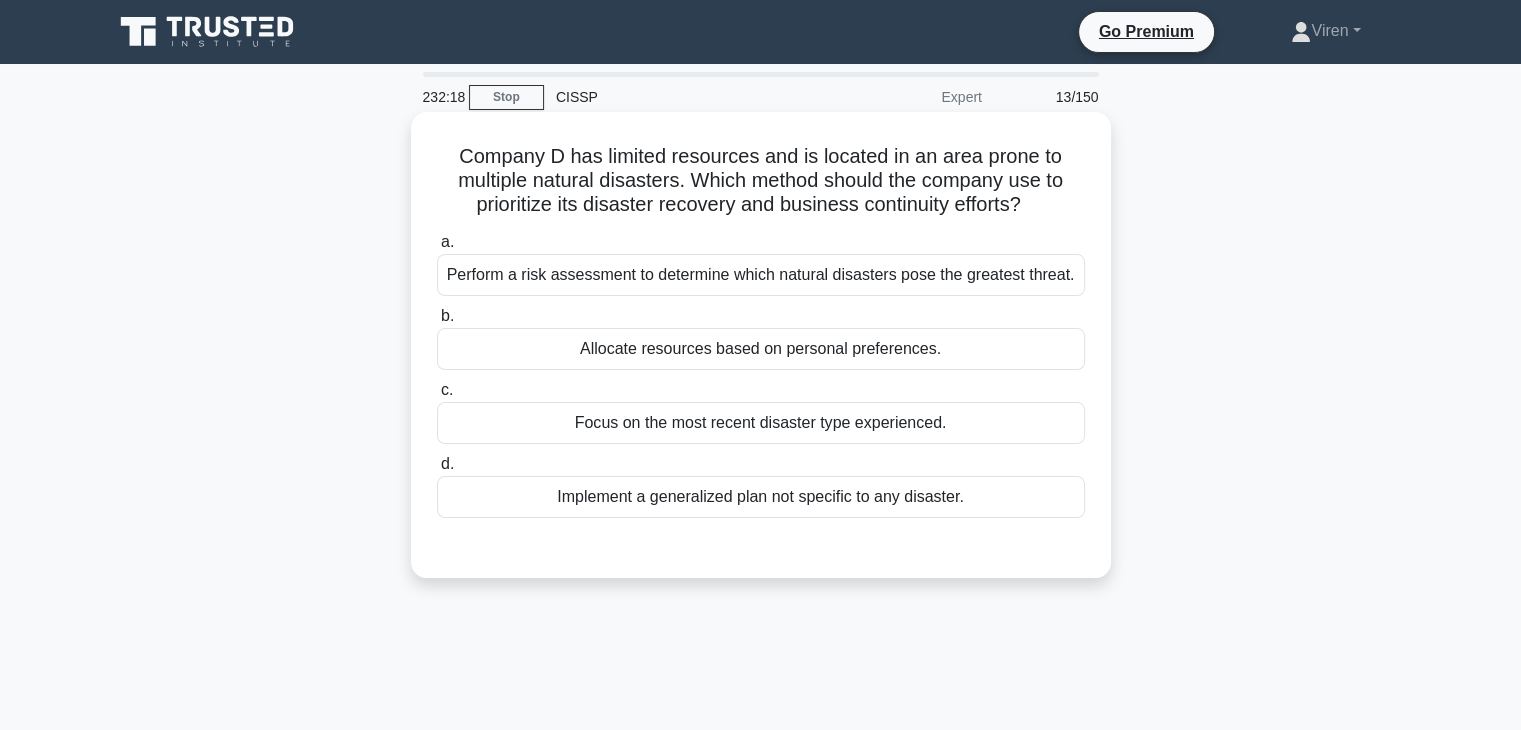 click on "Implement a generalized plan not specific to any disaster." at bounding box center (761, 497) 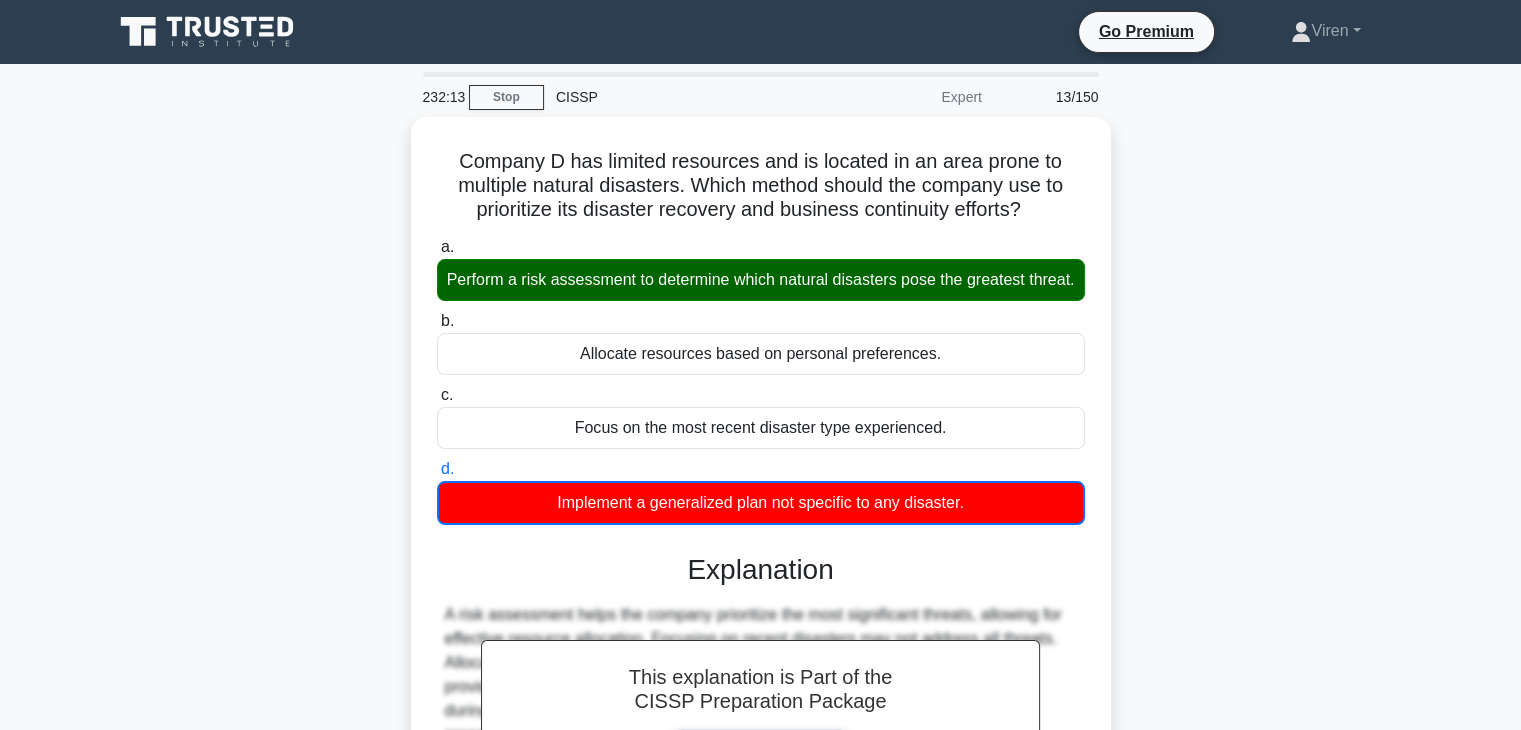 drag, startPoint x: 1189, startPoint y: 550, endPoint x: 1190, endPoint y: 421, distance: 129.00388 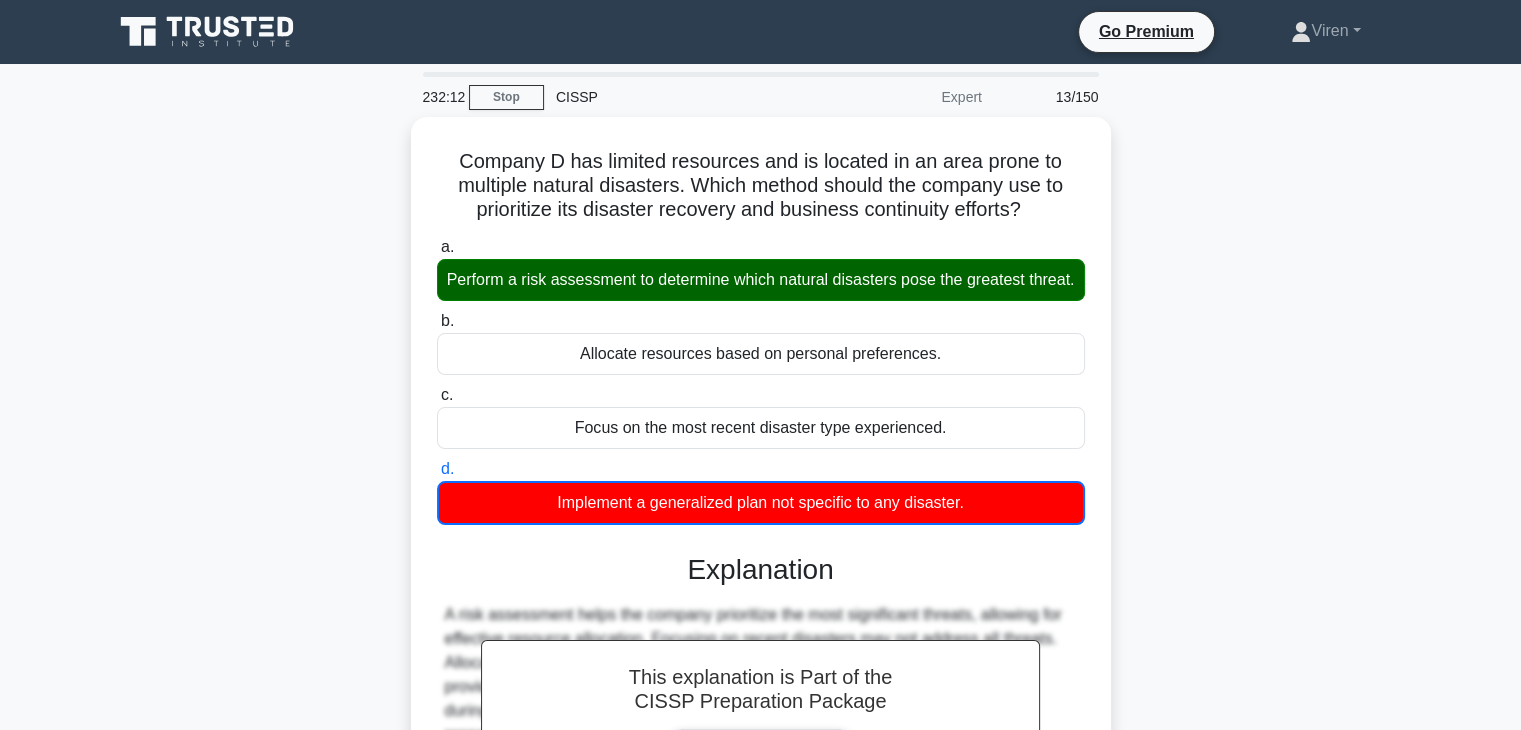 scroll, scrollTop: 351, scrollLeft: 0, axis: vertical 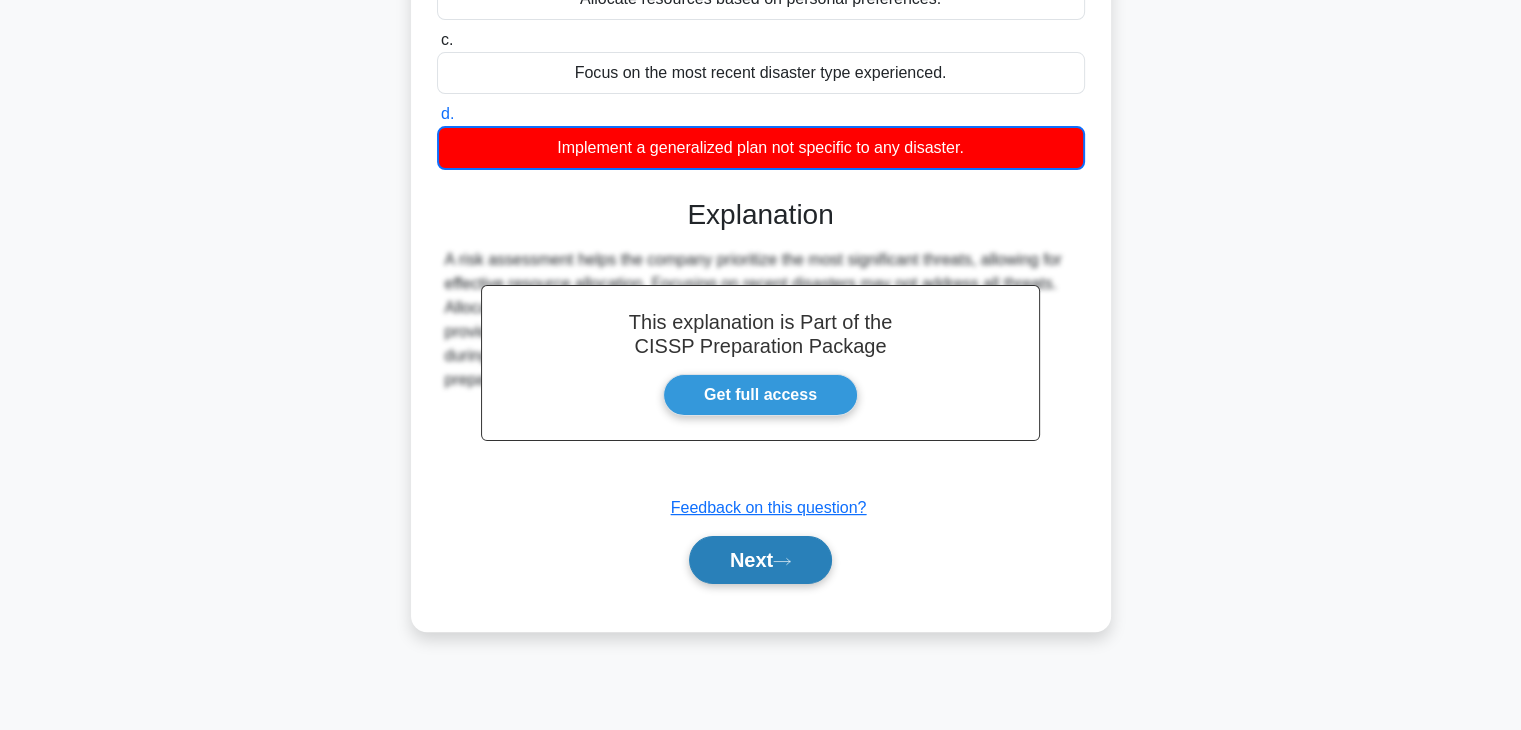 click on "Next" at bounding box center [760, 560] 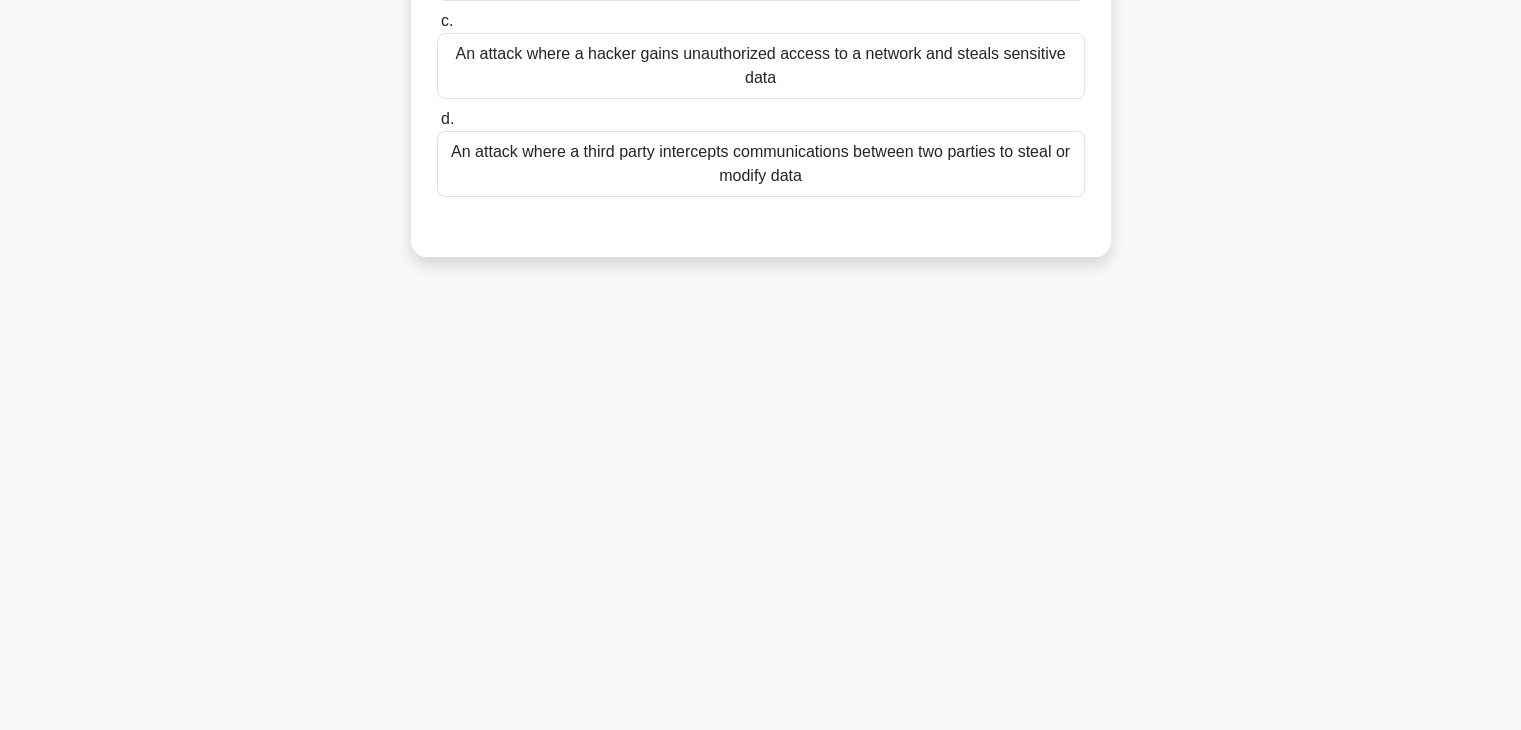 scroll, scrollTop: 0, scrollLeft: 0, axis: both 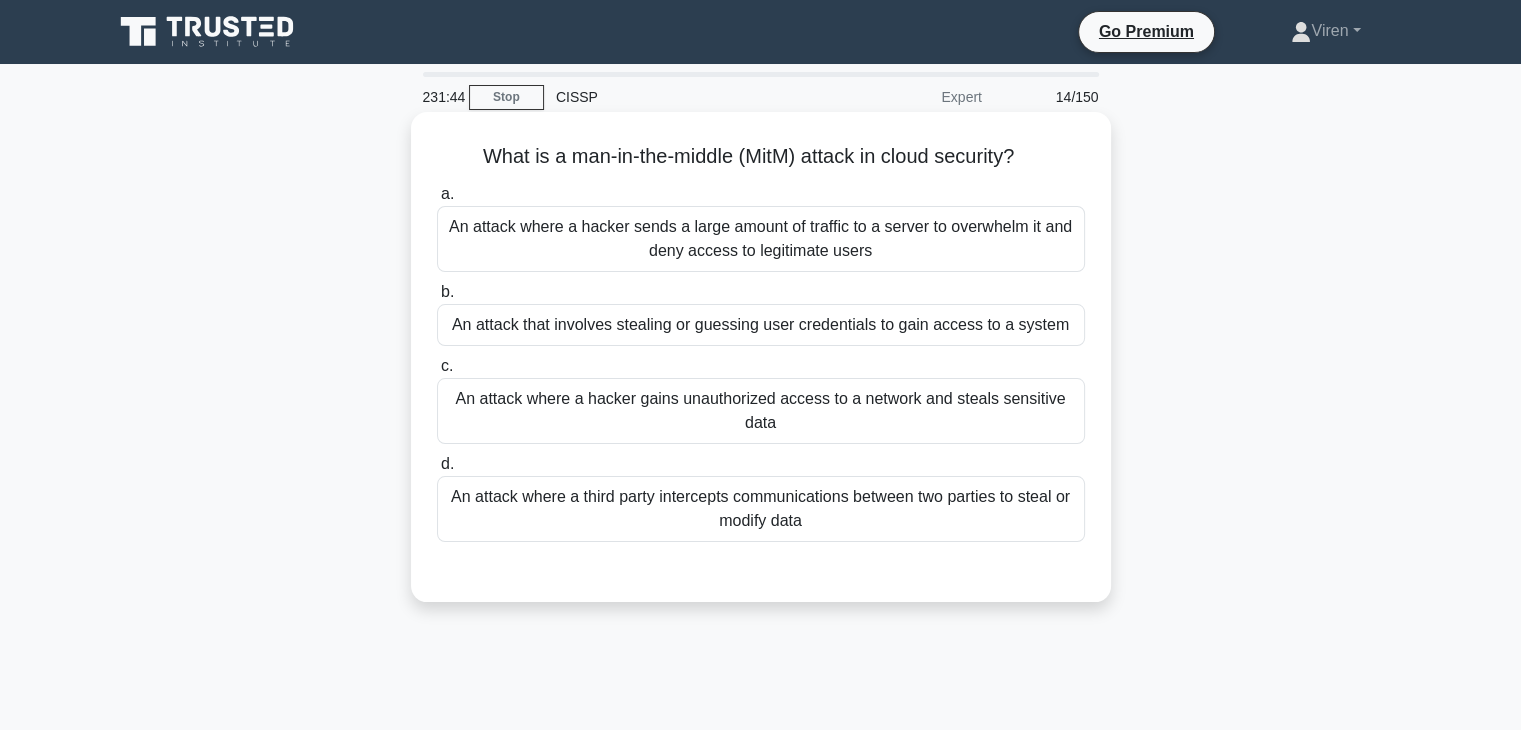 click on "An attack where a third party intercepts communications between two parties to steal or modify data" at bounding box center [761, 509] 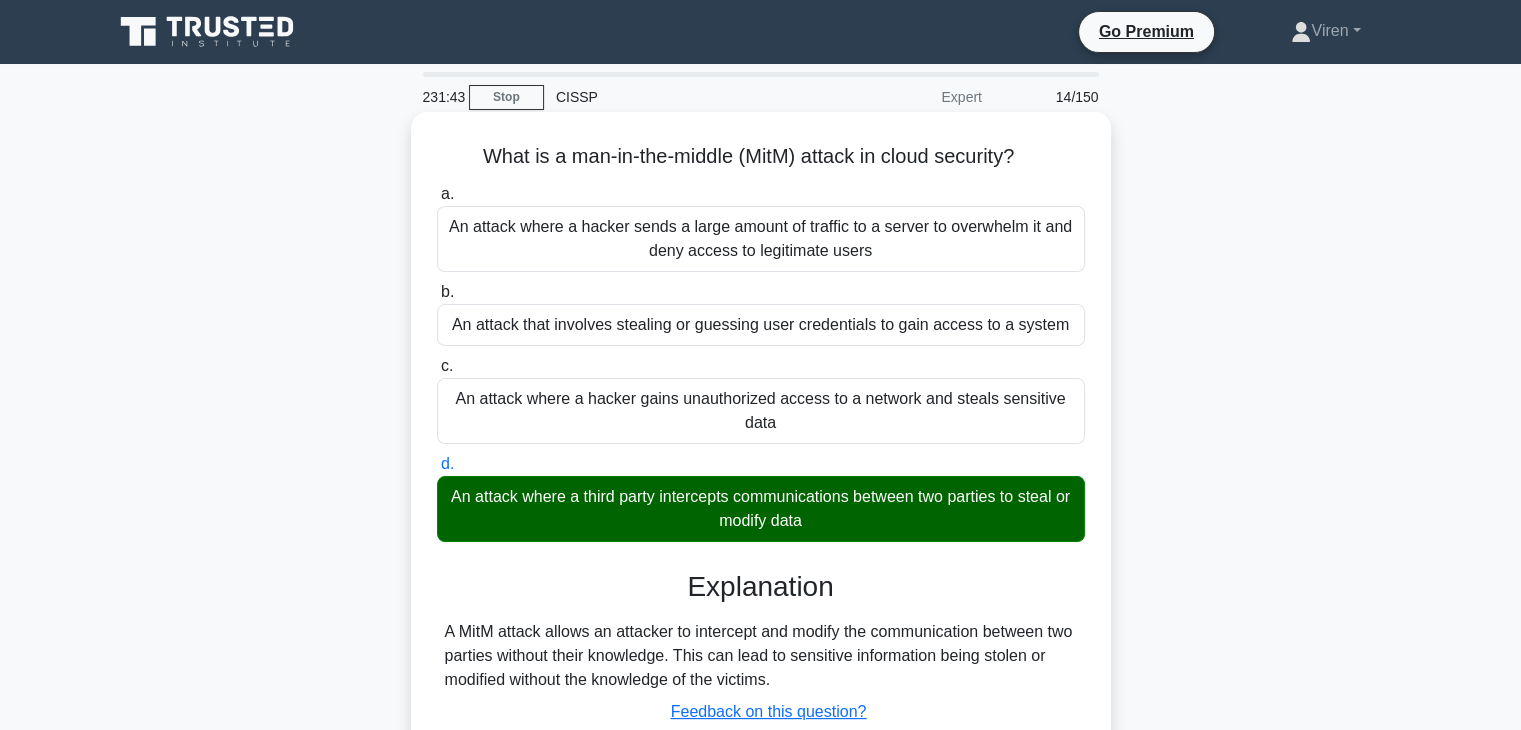 scroll, scrollTop: 351, scrollLeft: 0, axis: vertical 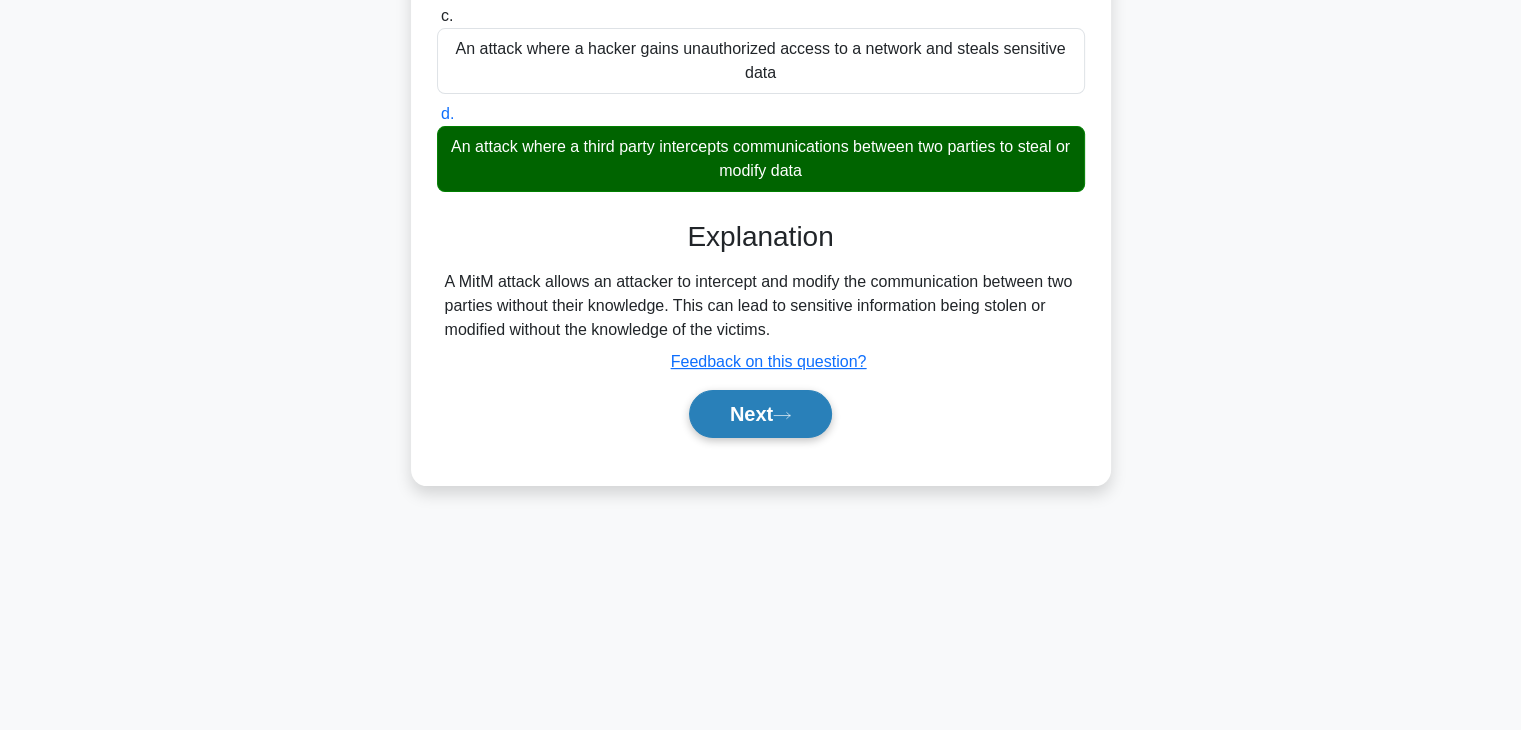click on "Next" at bounding box center [760, 414] 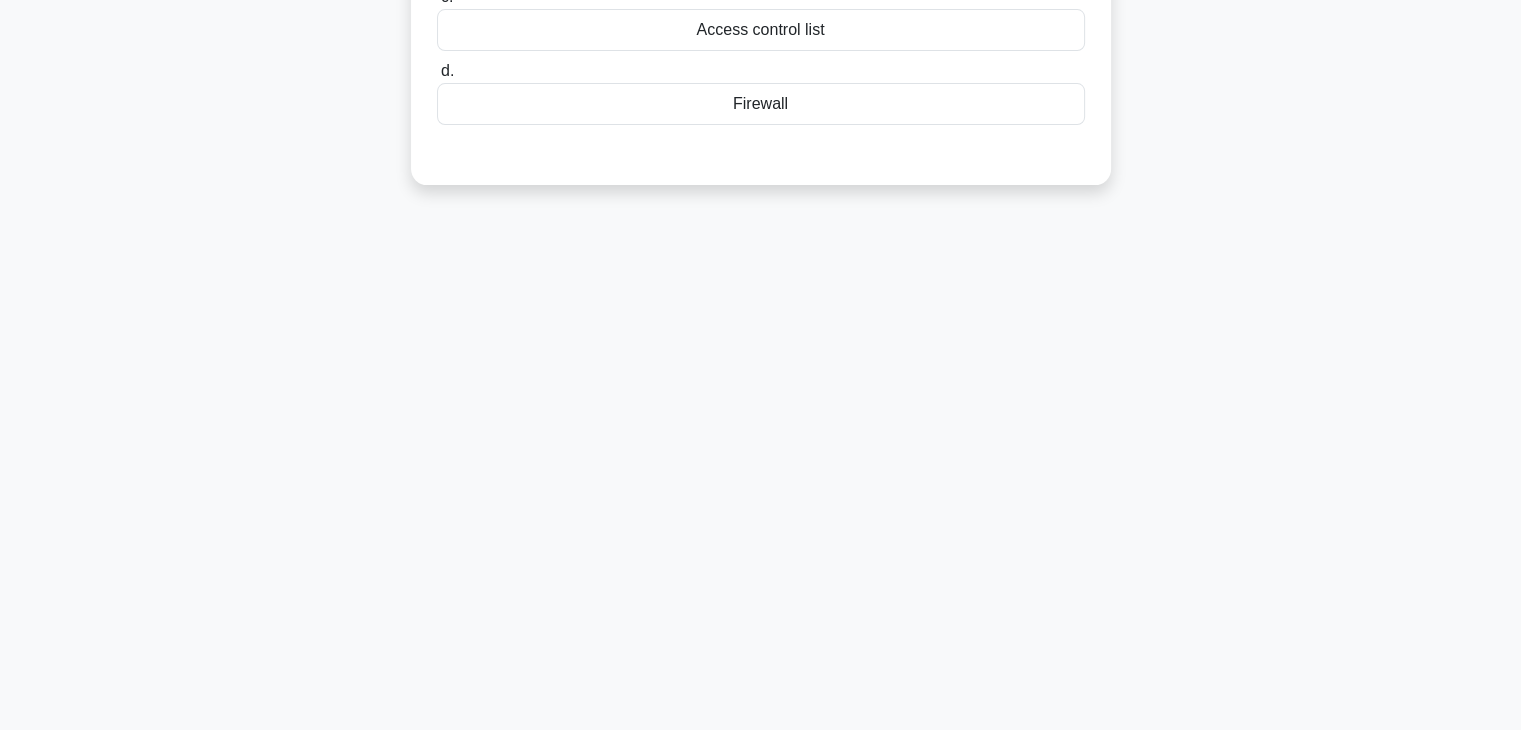 scroll, scrollTop: 0, scrollLeft: 0, axis: both 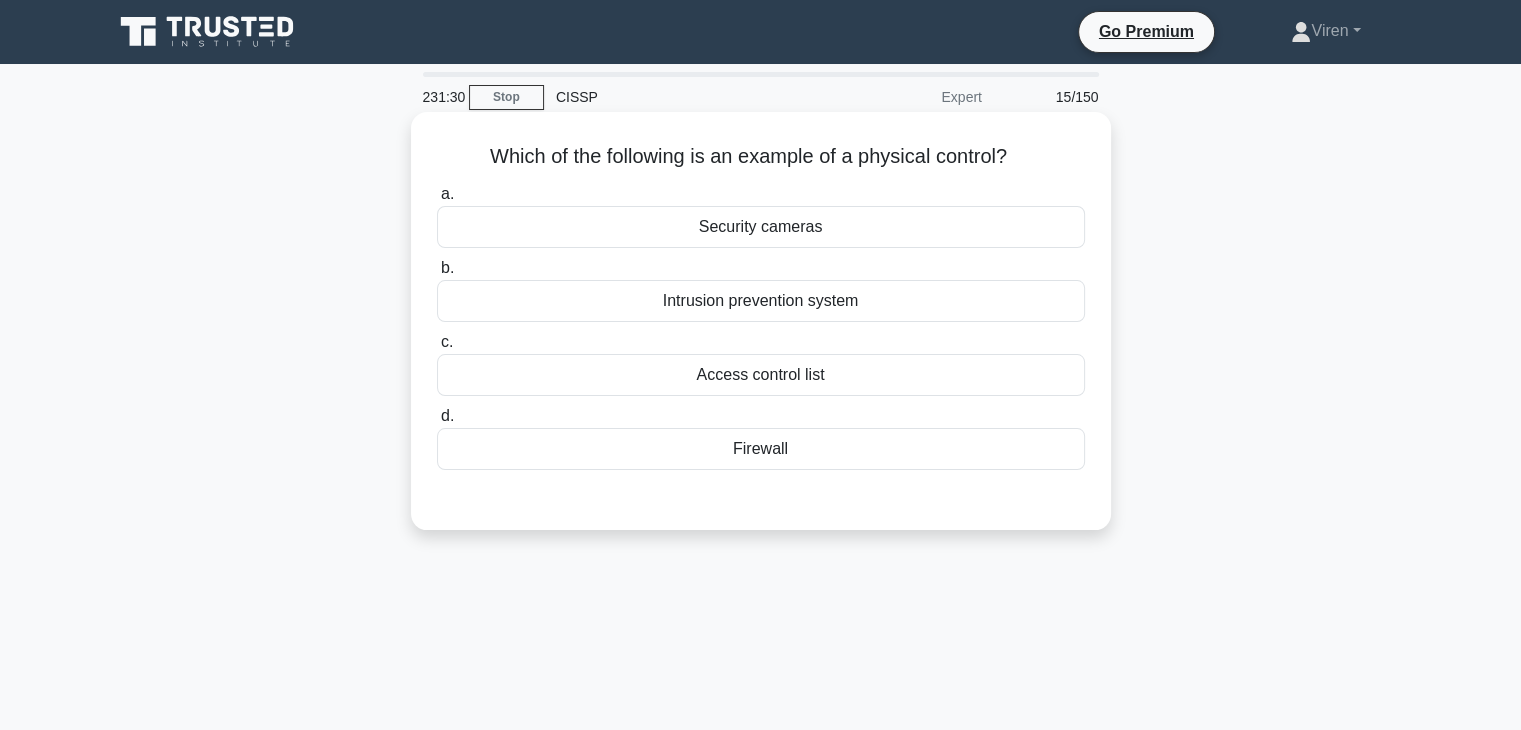 click on "Security cameras" at bounding box center [761, 227] 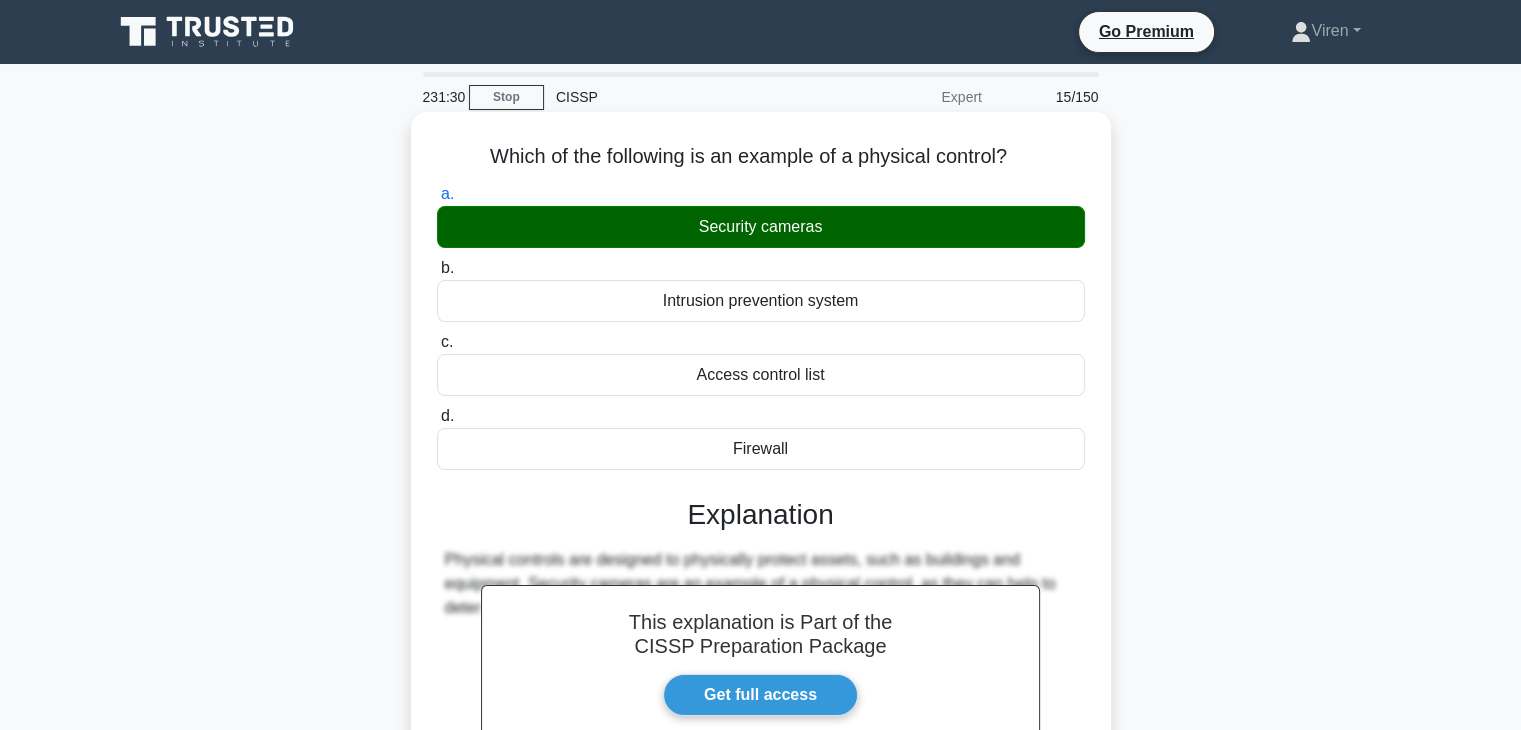 scroll, scrollTop: 351, scrollLeft: 0, axis: vertical 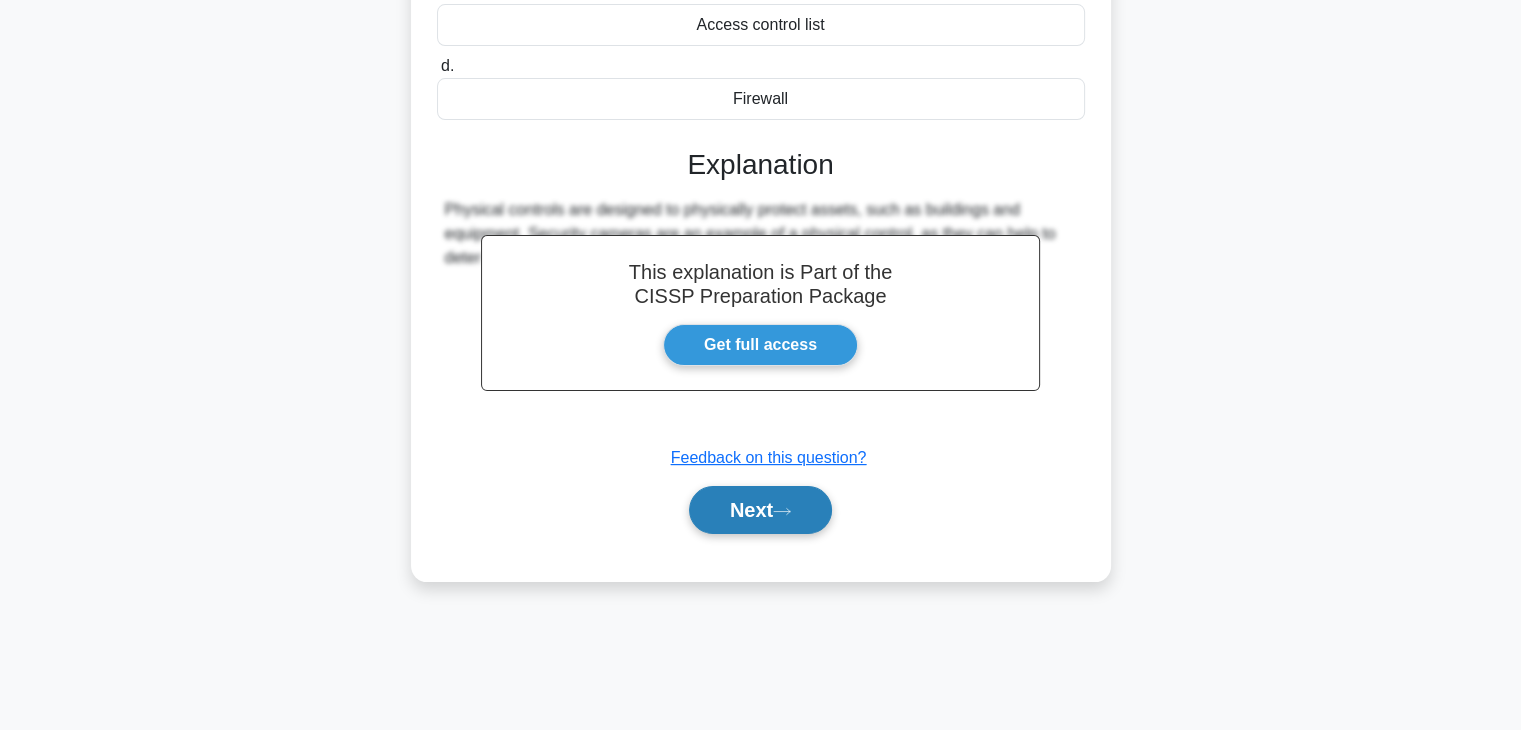 click on "Next" at bounding box center (760, 510) 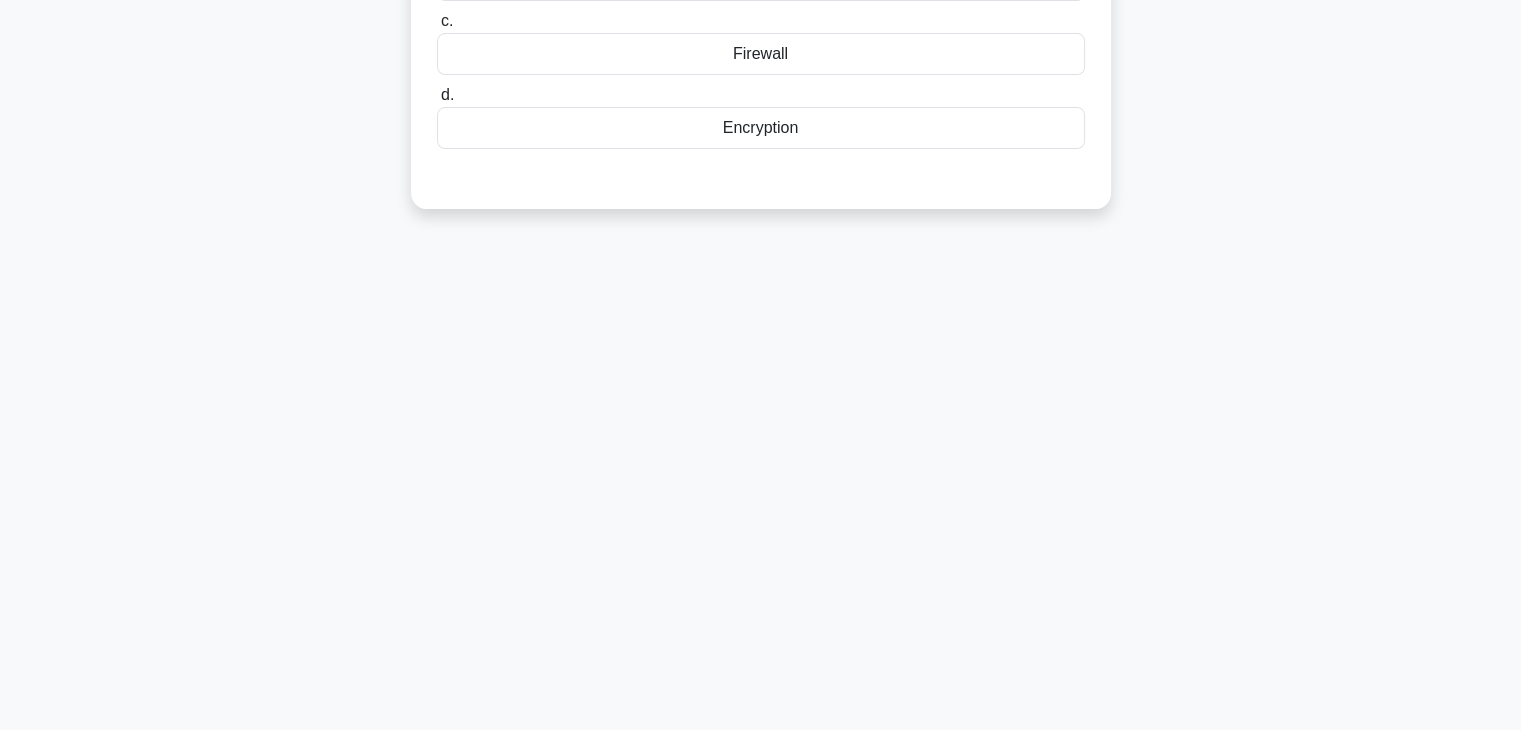 scroll, scrollTop: 0, scrollLeft: 0, axis: both 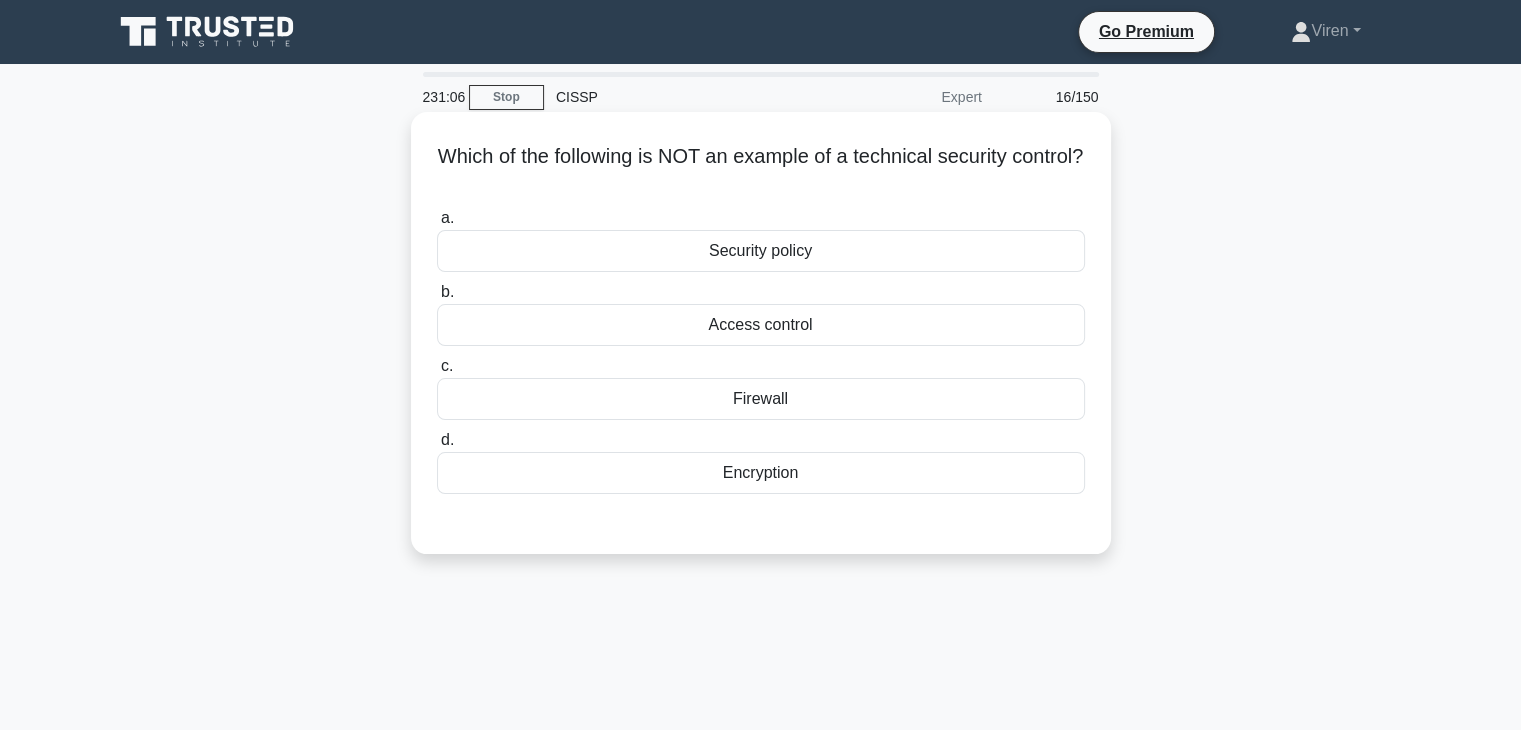 click on "Access control" at bounding box center [761, 325] 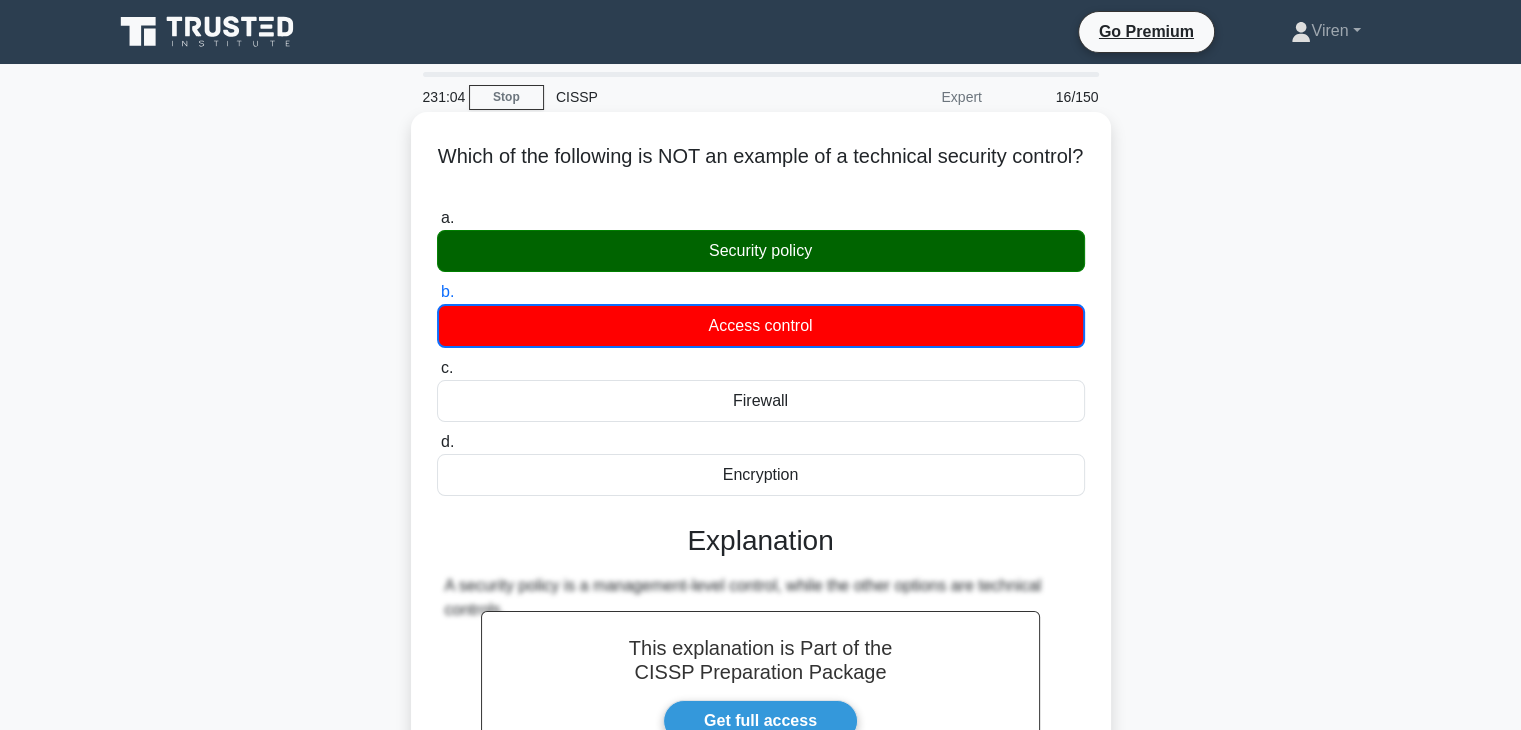 scroll, scrollTop: 351, scrollLeft: 0, axis: vertical 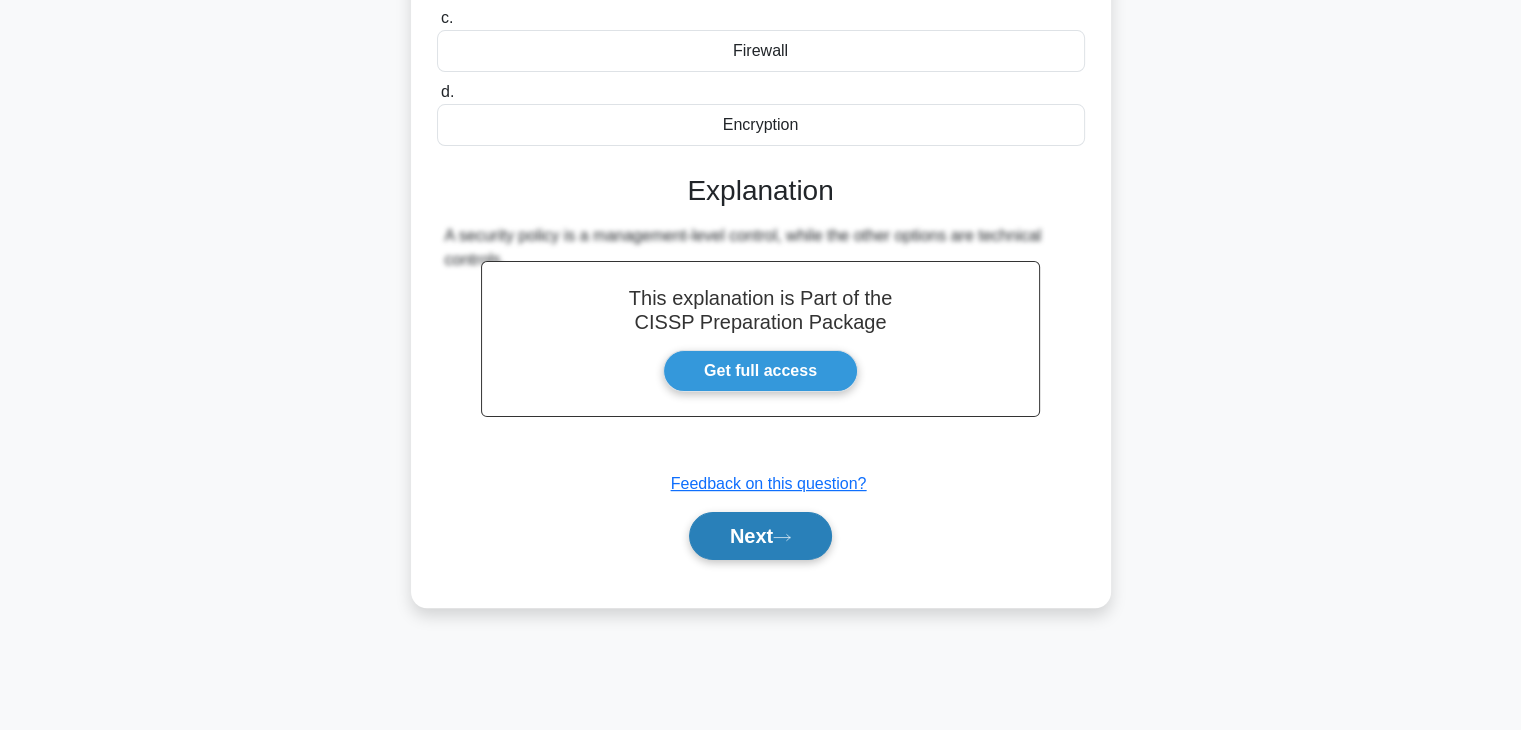 click on "Next" at bounding box center [760, 536] 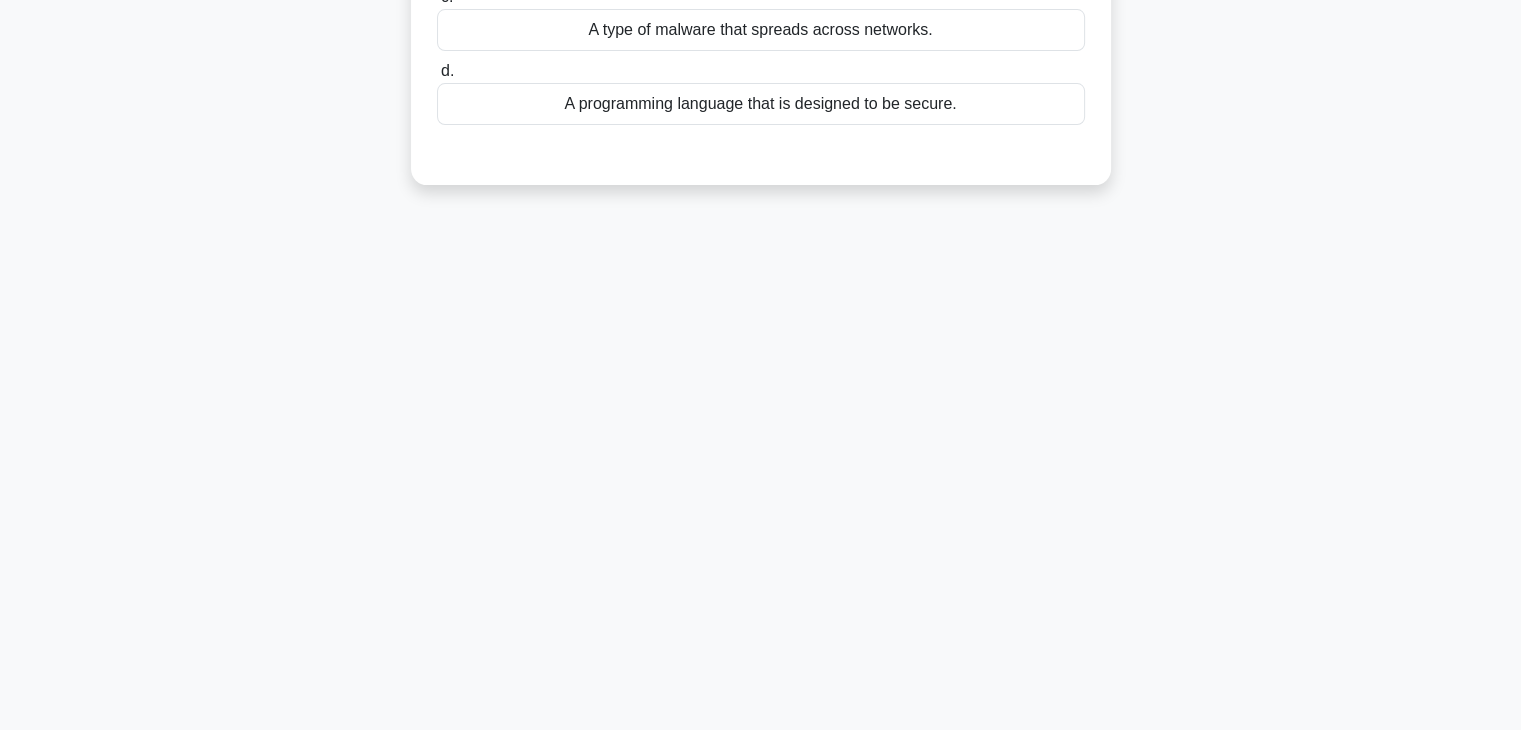scroll, scrollTop: 0, scrollLeft: 0, axis: both 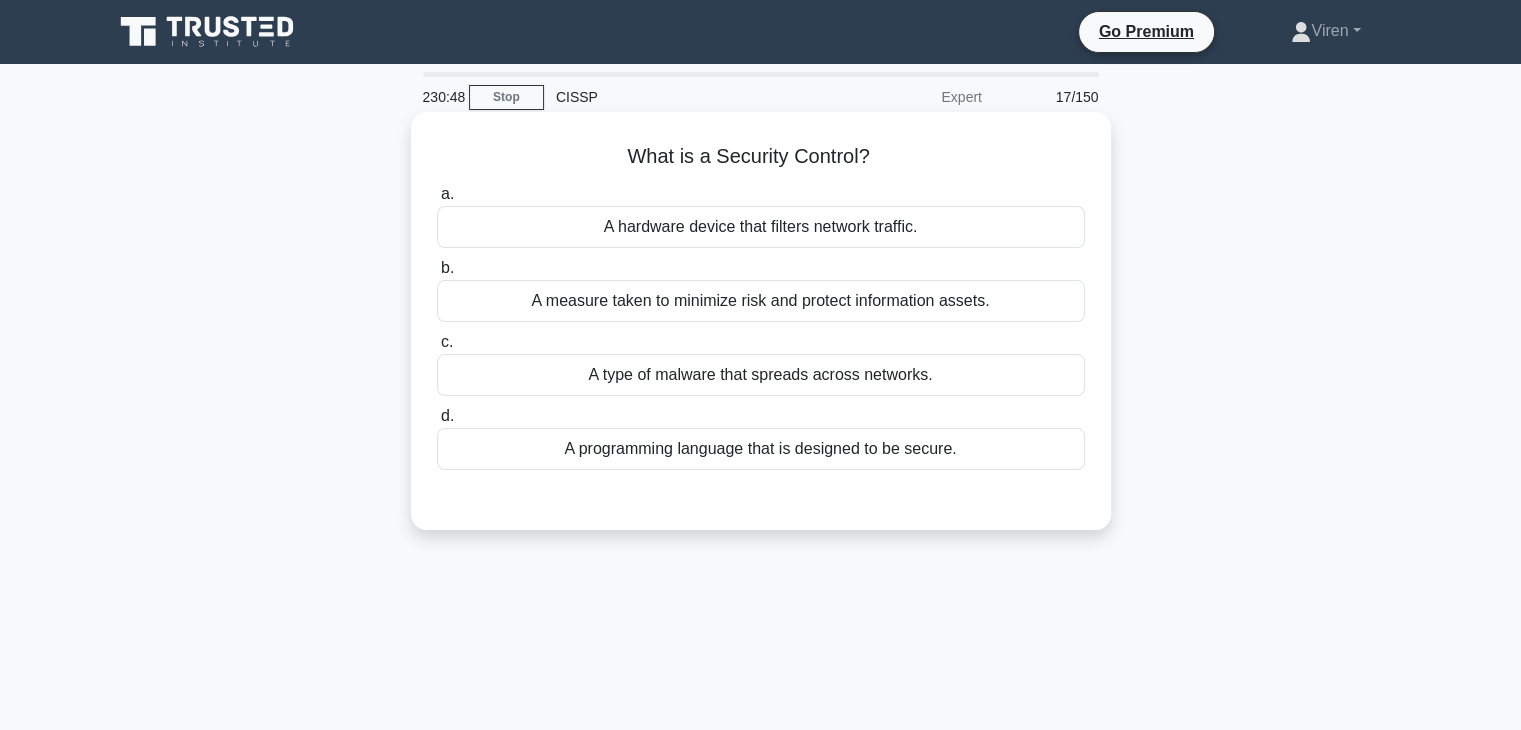 click on "A measure taken to minimize risk and protect information assets." at bounding box center [761, 301] 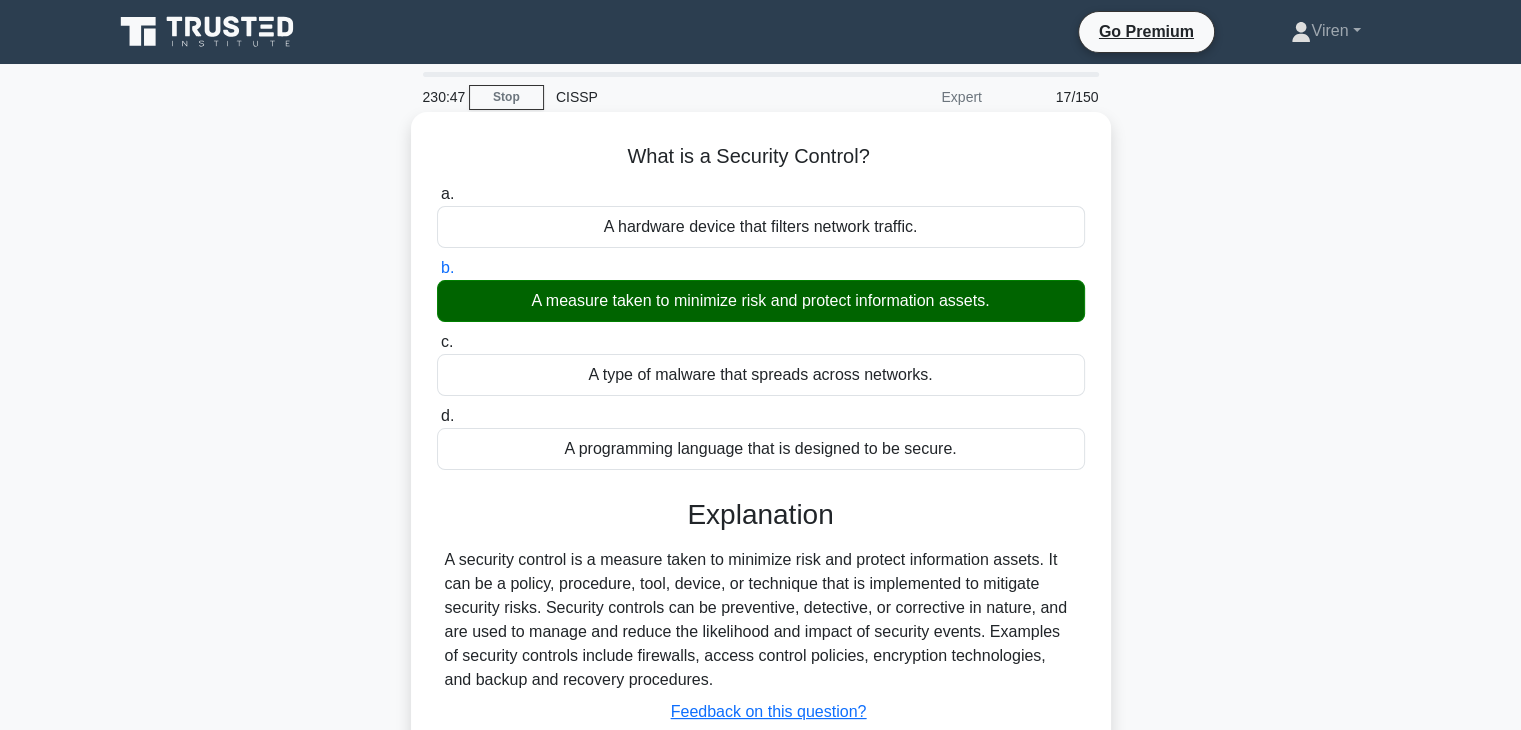 scroll, scrollTop: 351, scrollLeft: 0, axis: vertical 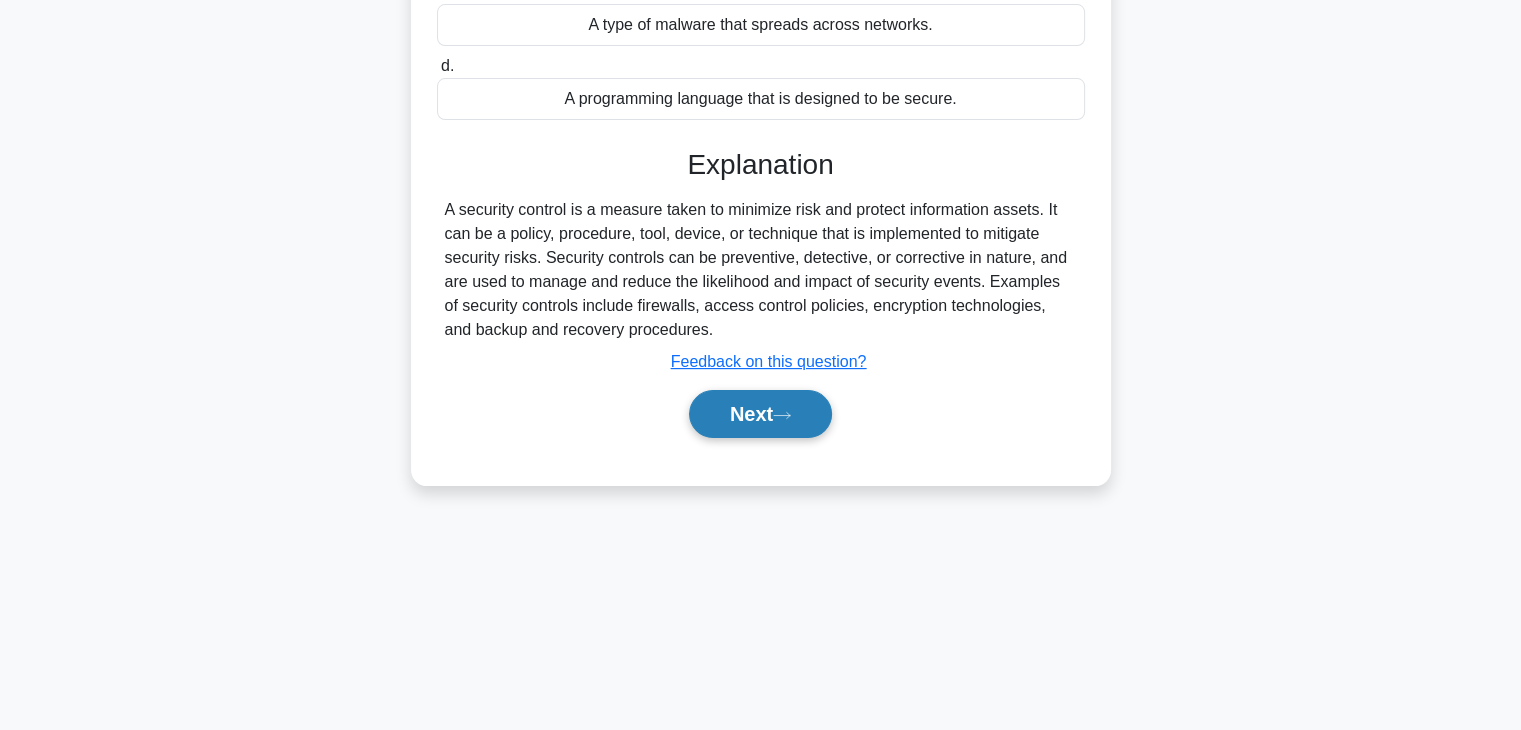 click on "Next" at bounding box center [760, 414] 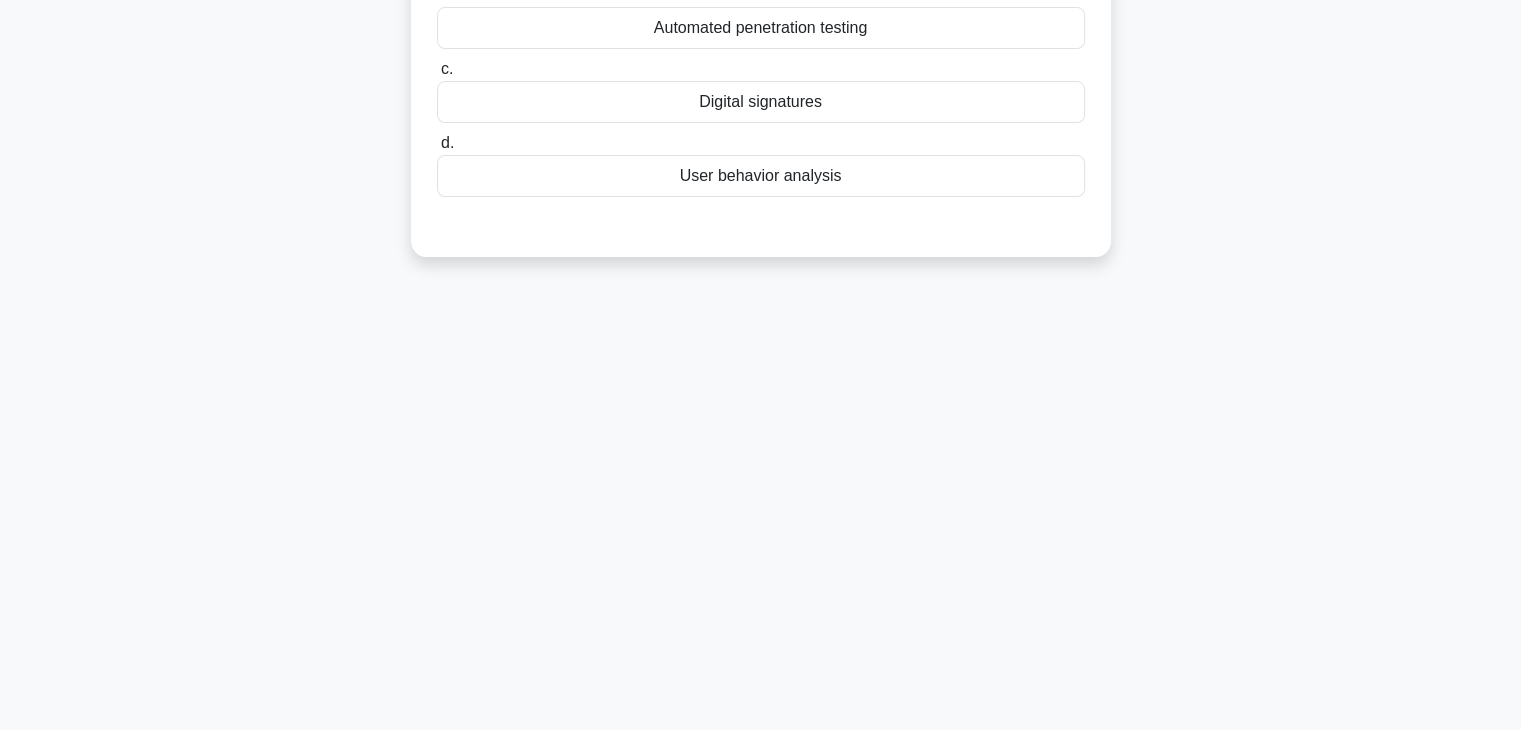 scroll, scrollTop: 0, scrollLeft: 0, axis: both 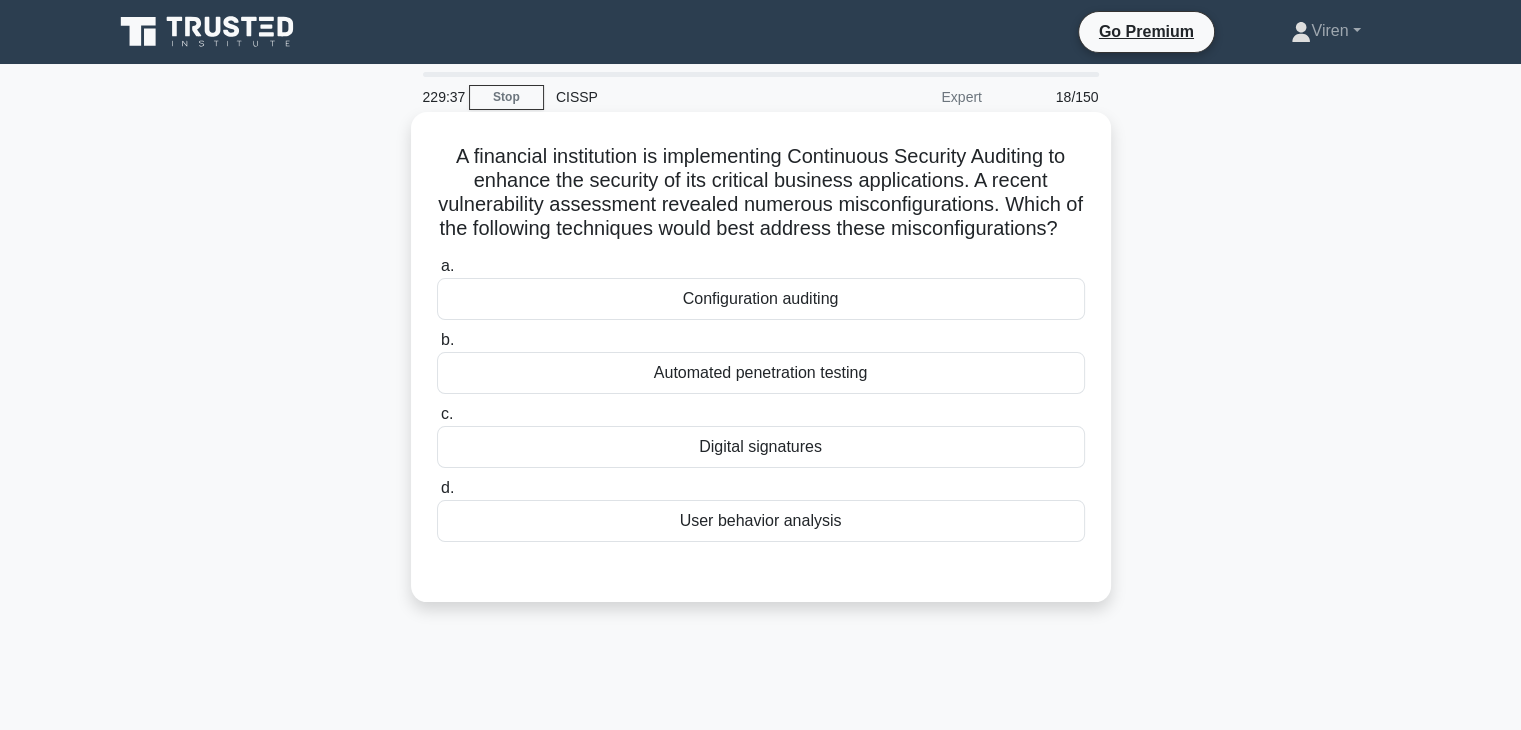 click on "Configuration auditing" at bounding box center (761, 299) 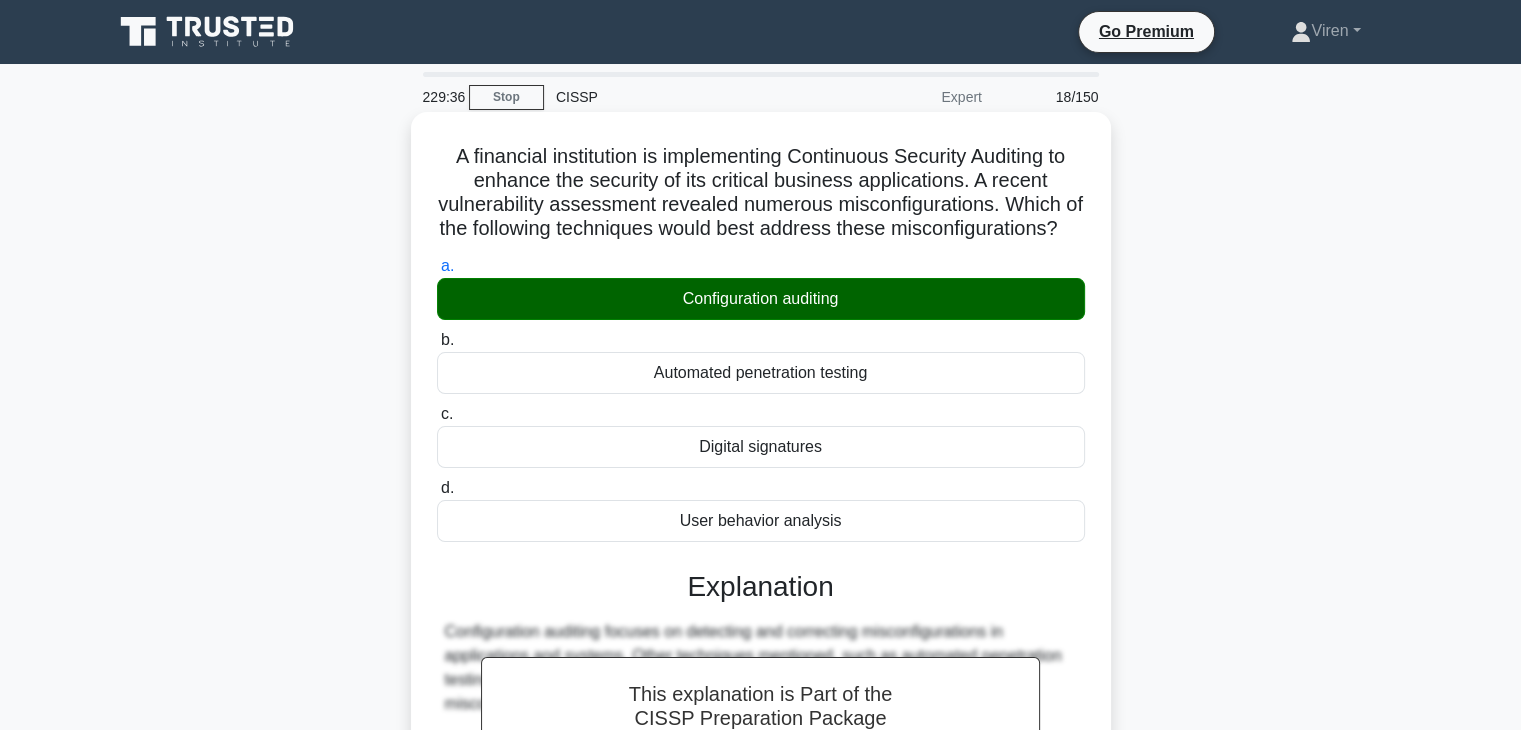 scroll, scrollTop: 351, scrollLeft: 0, axis: vertical 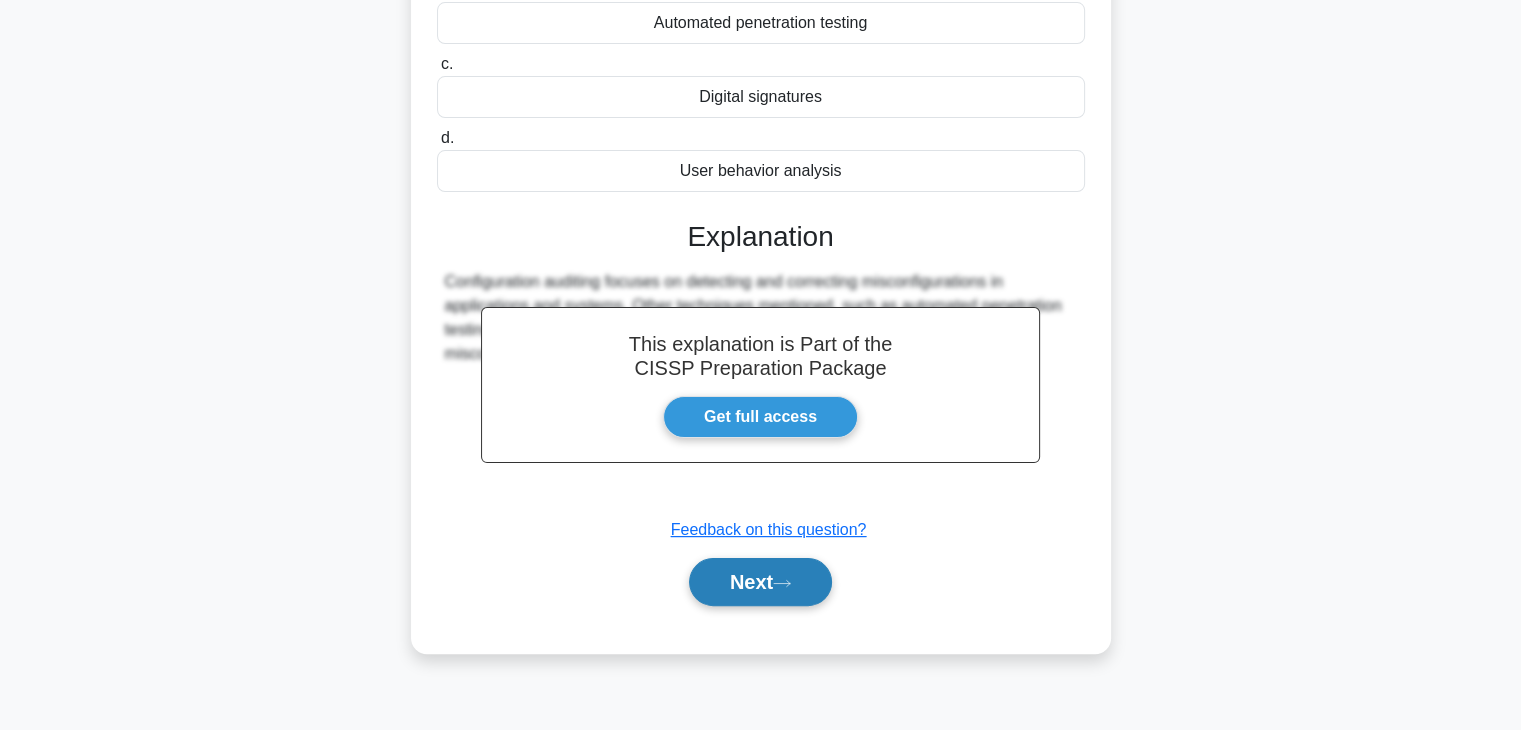 click on "Next" at bounding box center (760, 582) 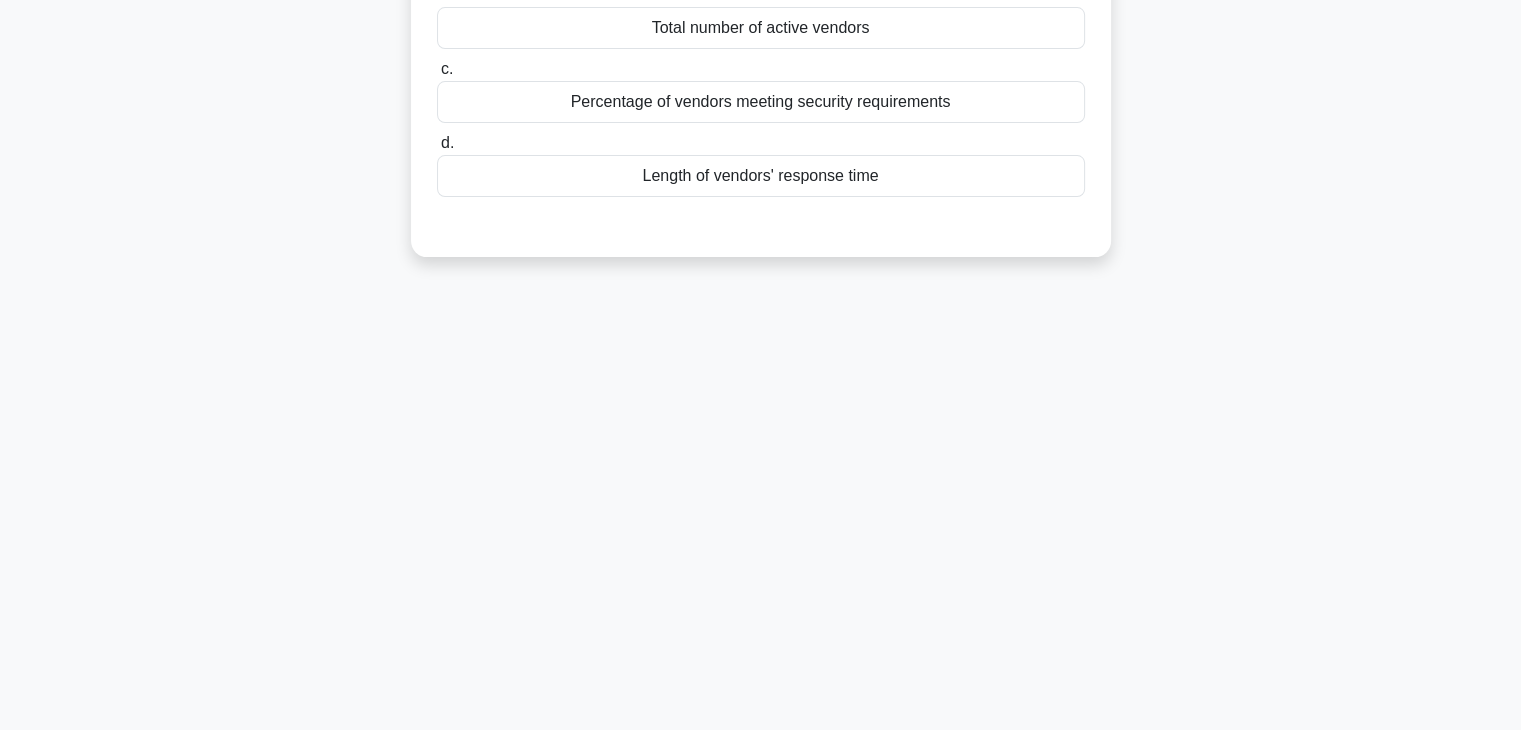 scroll, scrollTop: 0, scrollLeft: 0, axis: both 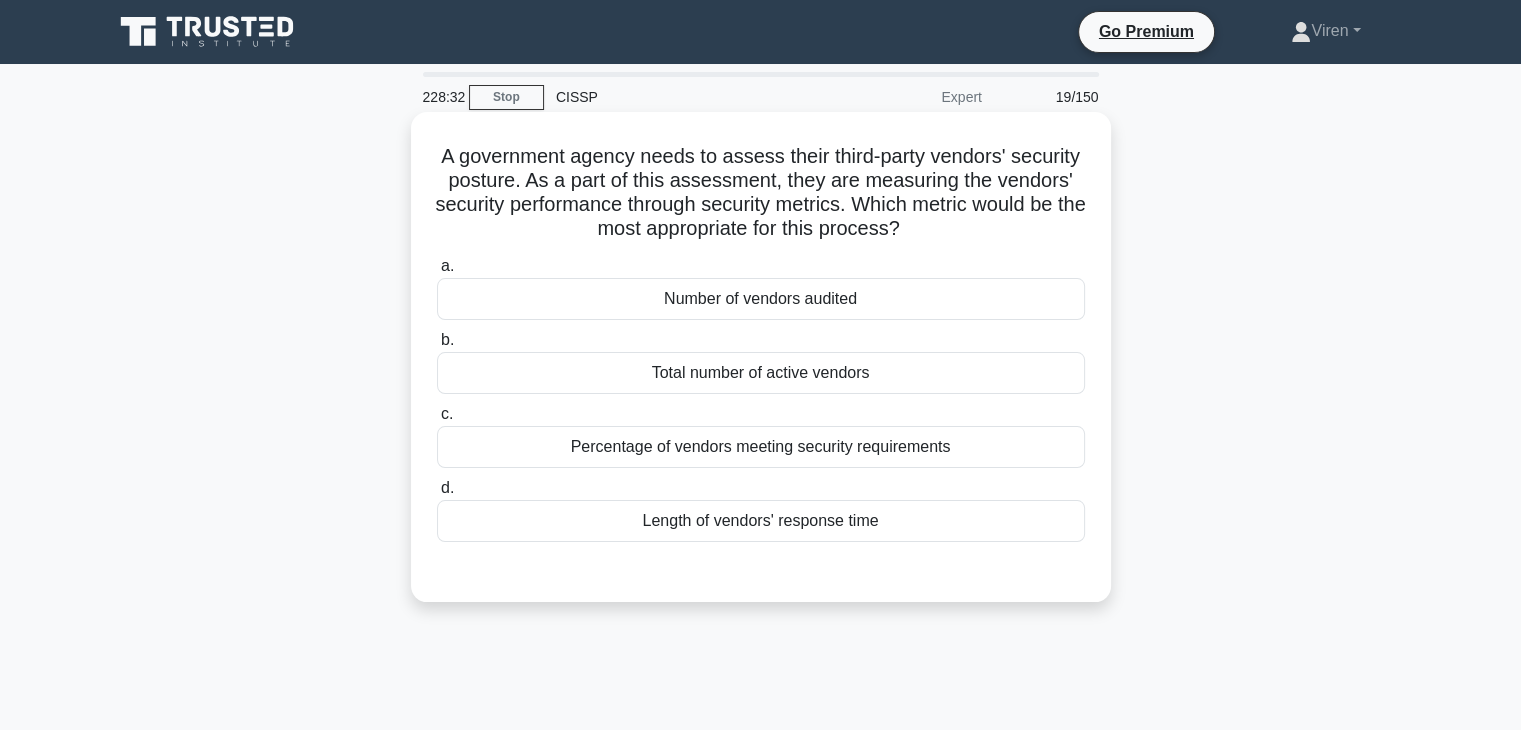 click on "Percentage of vendors meeting security requirements" at bounding box center (761, 447) 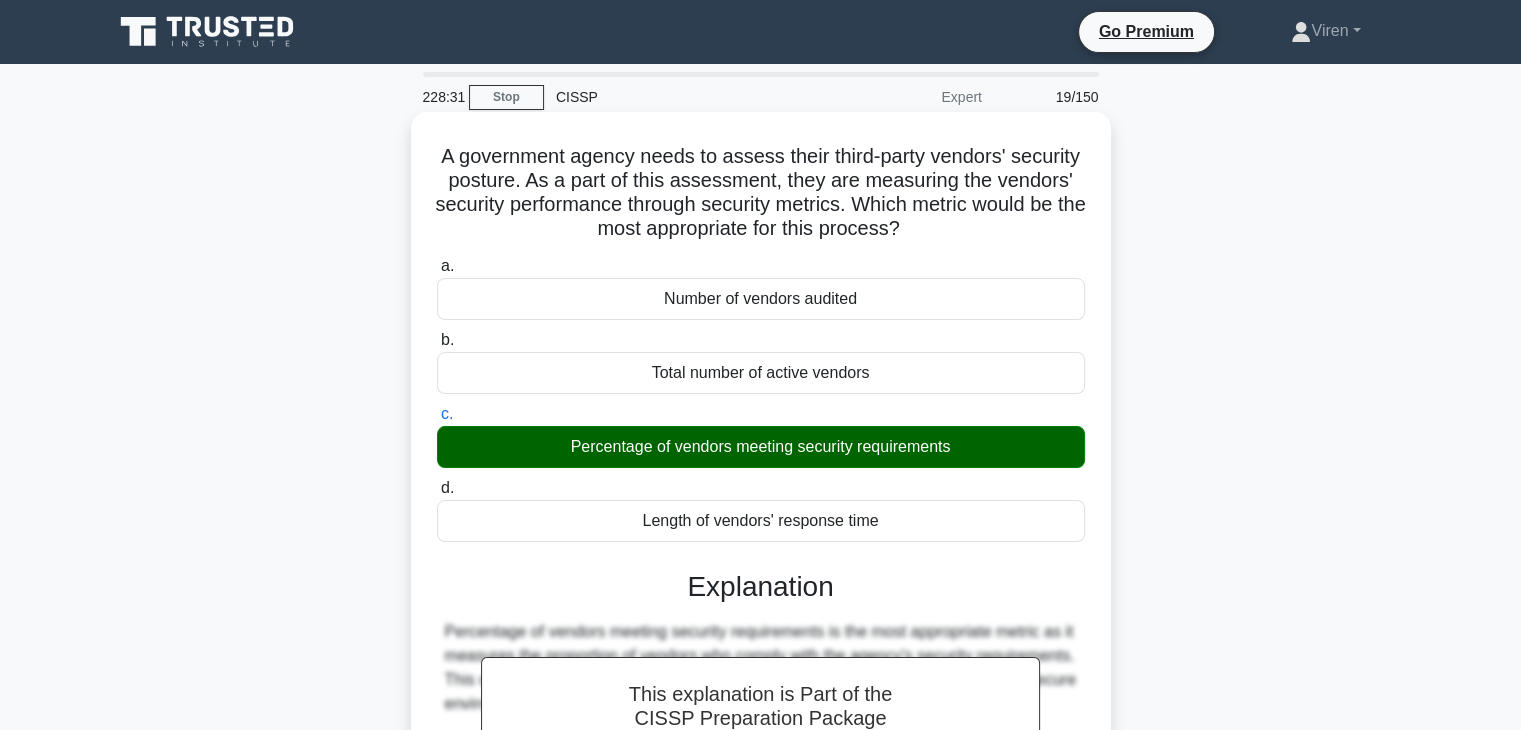 scroll, scrollTop: 351, scrollLeft: 0, axis: vertical 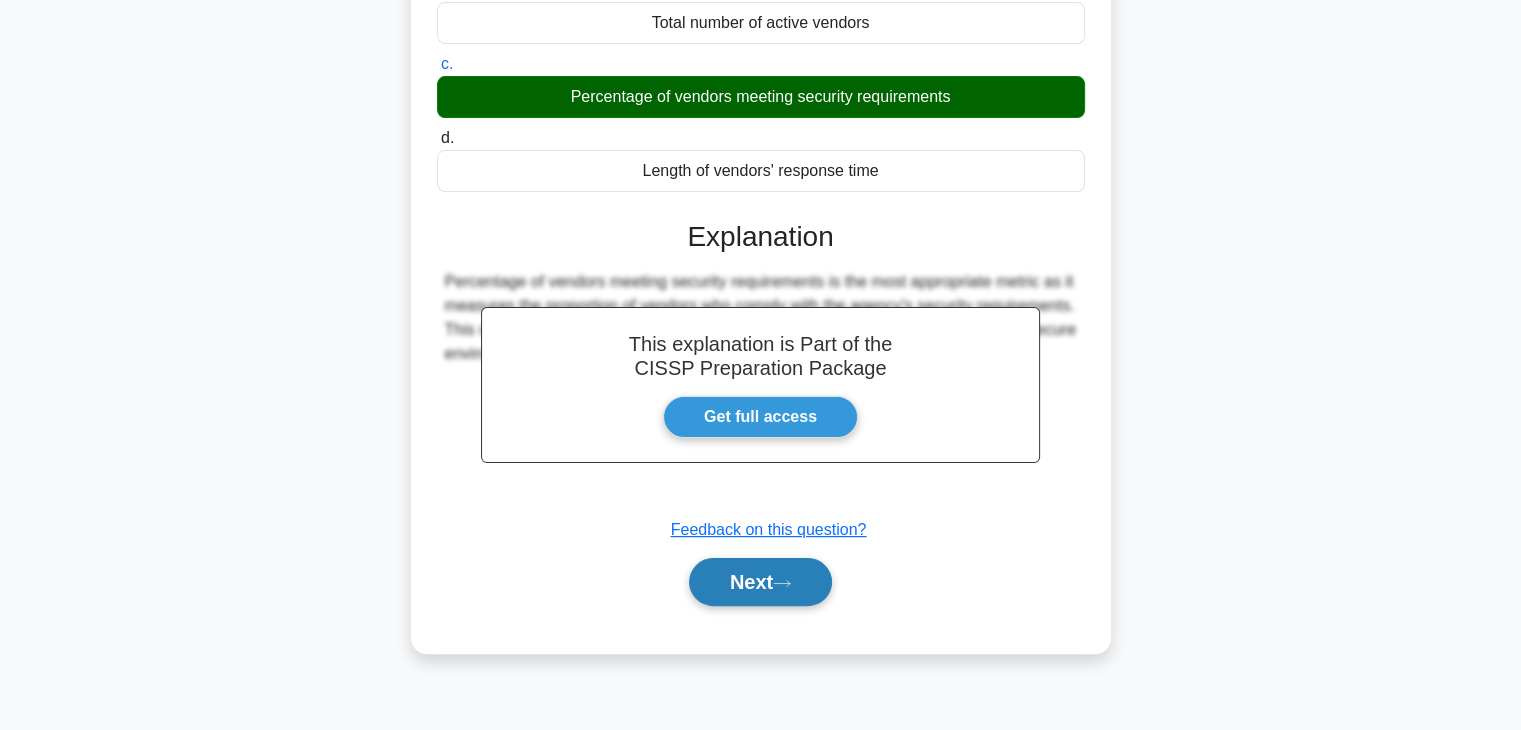 click on "Next" at bounding box center [760, 582] 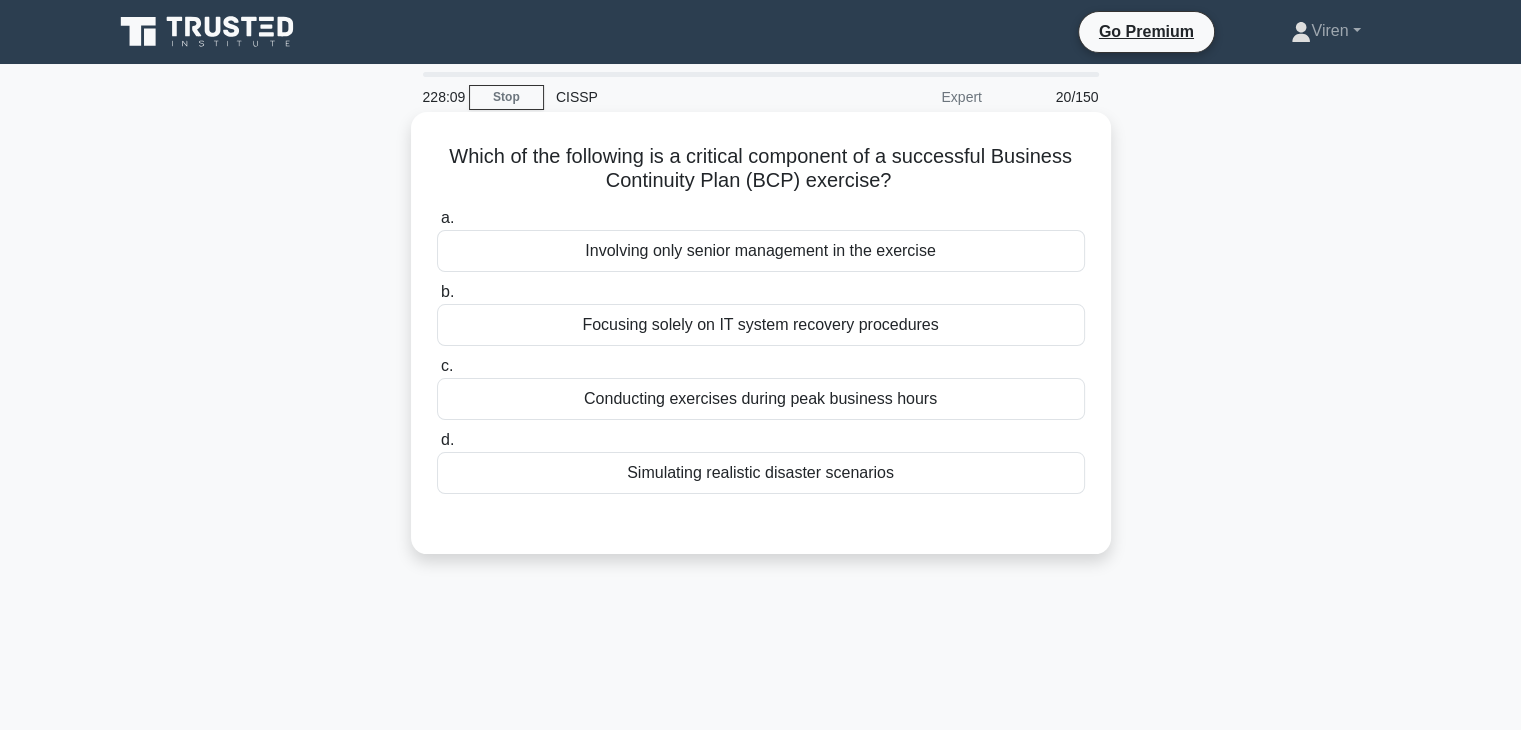 click on "Simulating realistic disaster scenarios" at bounding box center [761, 473] 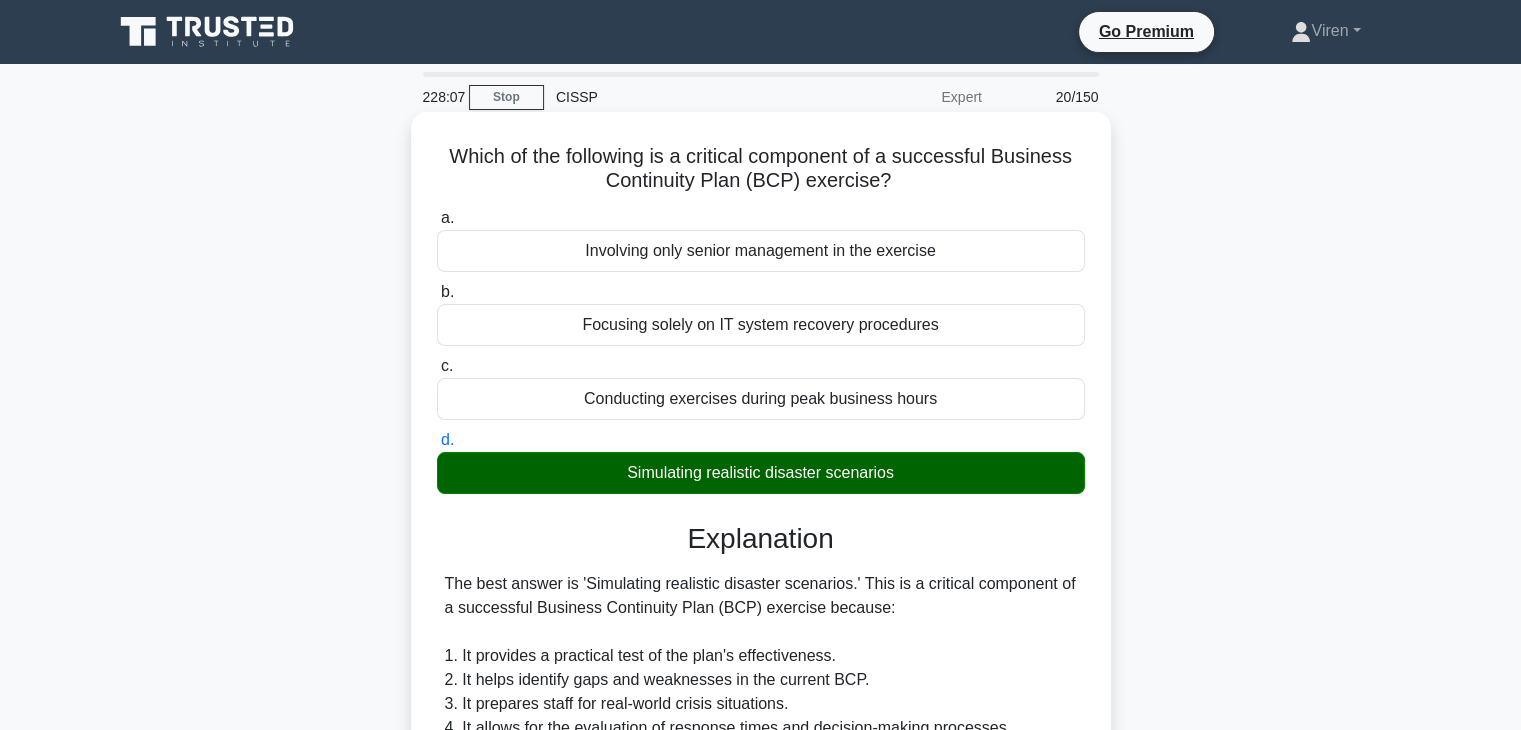 scroll, scrollTop: 526, scrollLeft: 0, axis: vertical 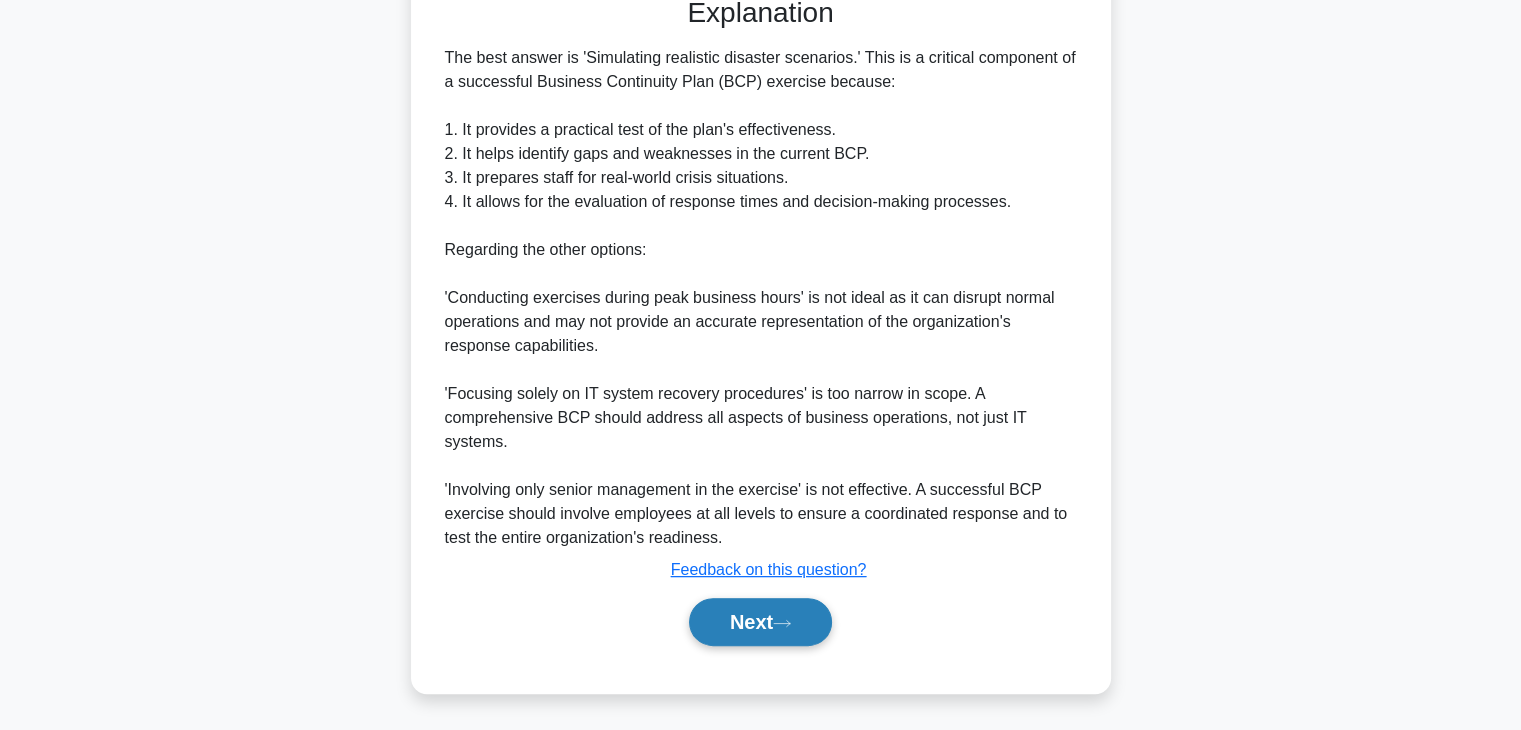 click on "Next" at bounding box center [760, 622] 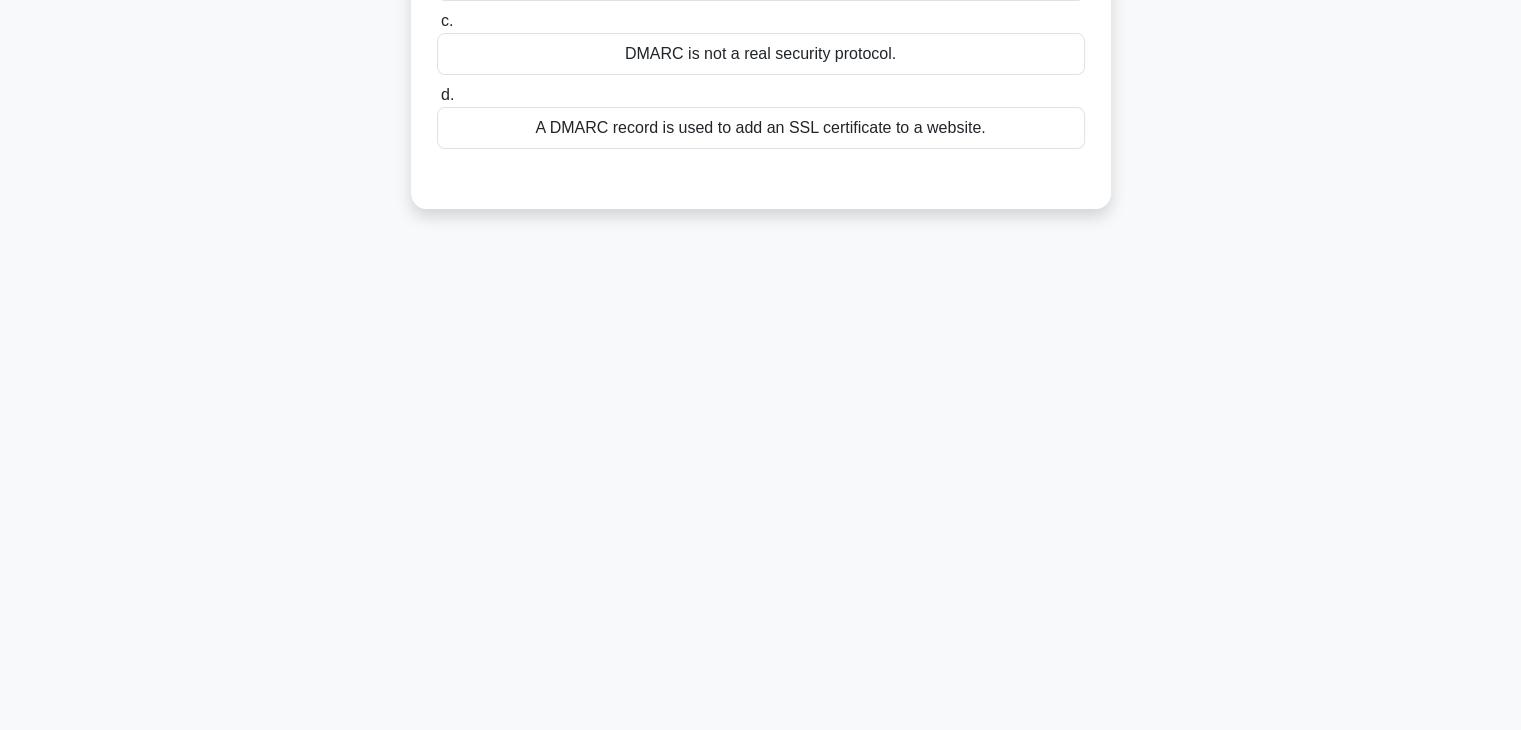 scroll, scrollTop: 0, scrollLeft: 0, axis: both 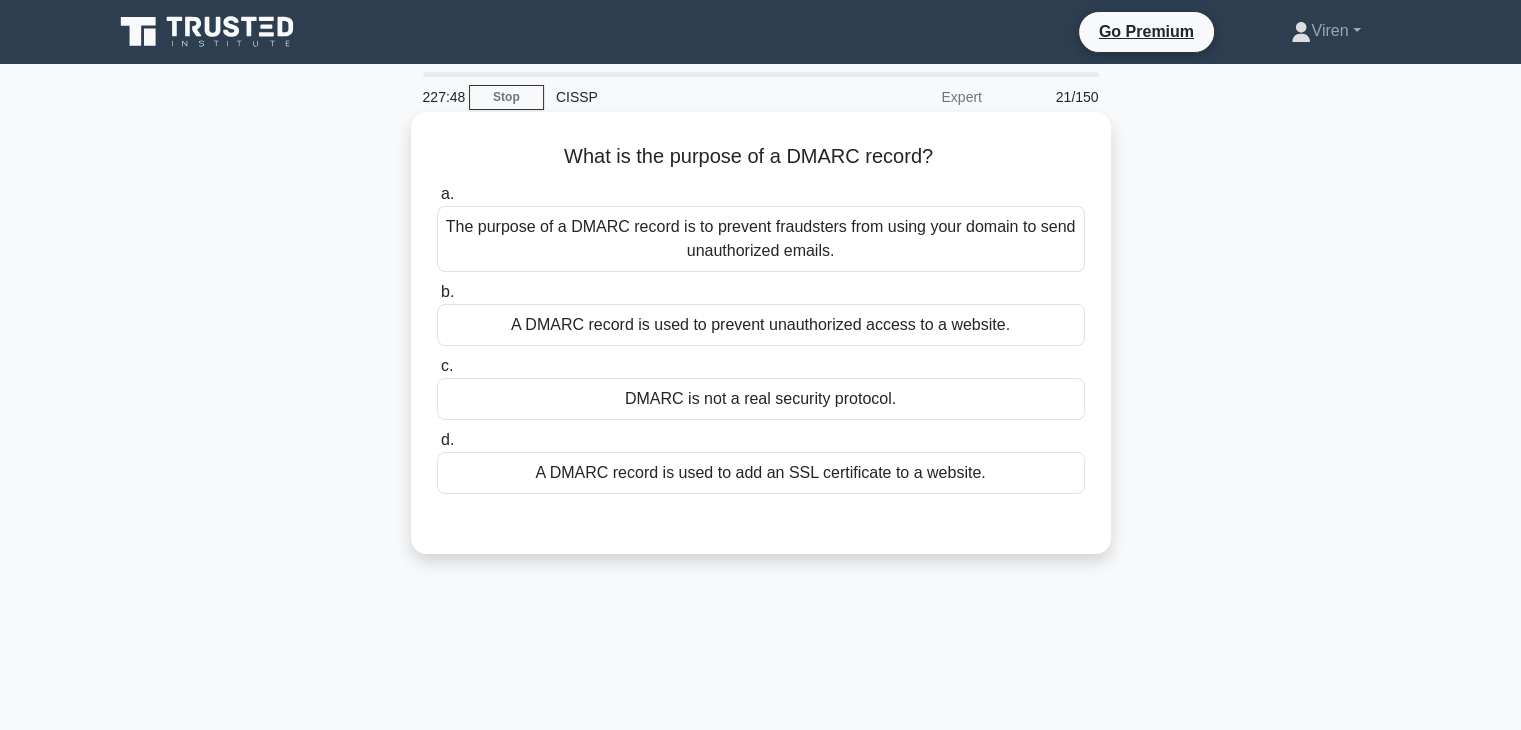 click on "The purpose of a DMARC record is to prevent fraudsters from using your domain to send unauthorized emails." at bounding box center (761, 239) 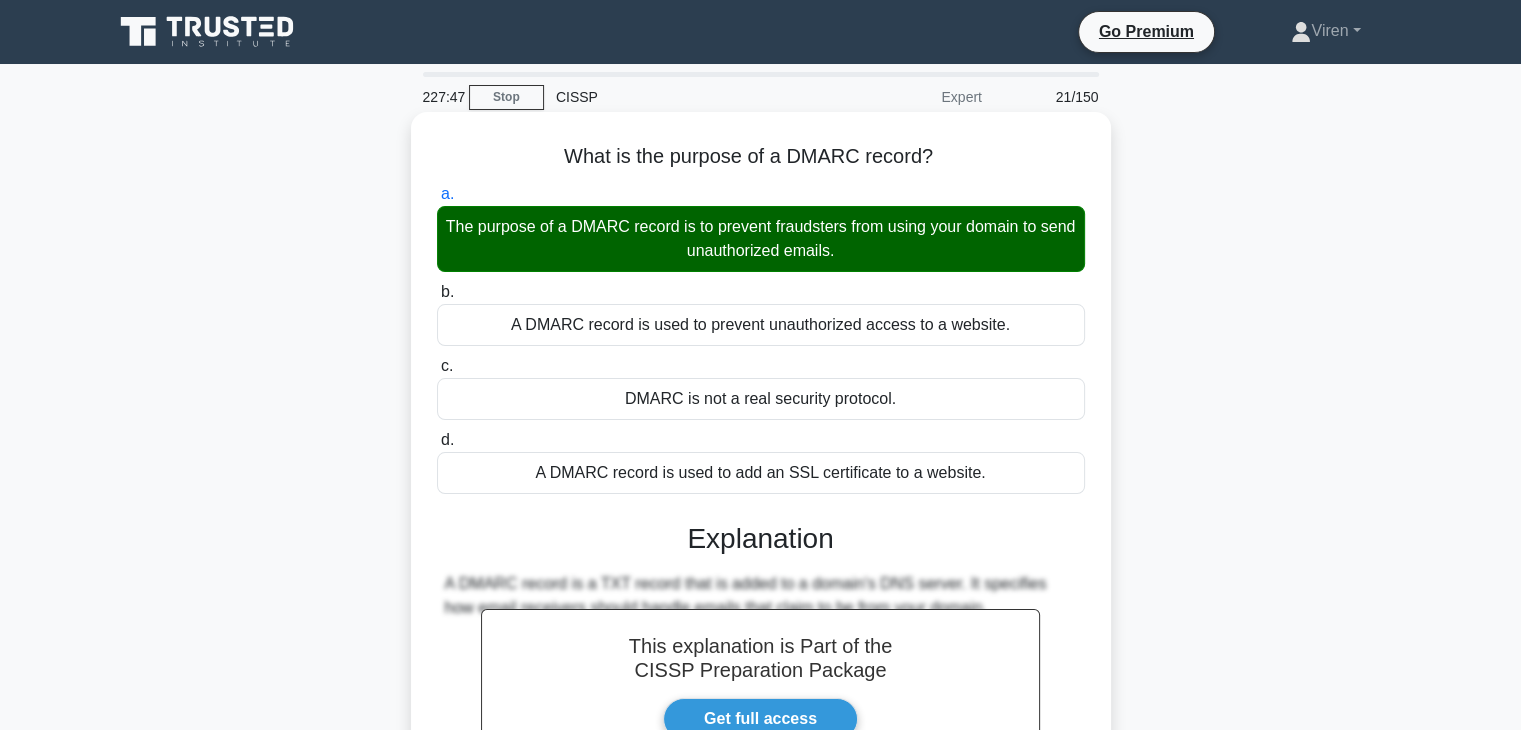 scroll, scrollTop: 351, scrollLeft: 0, axis: vertical 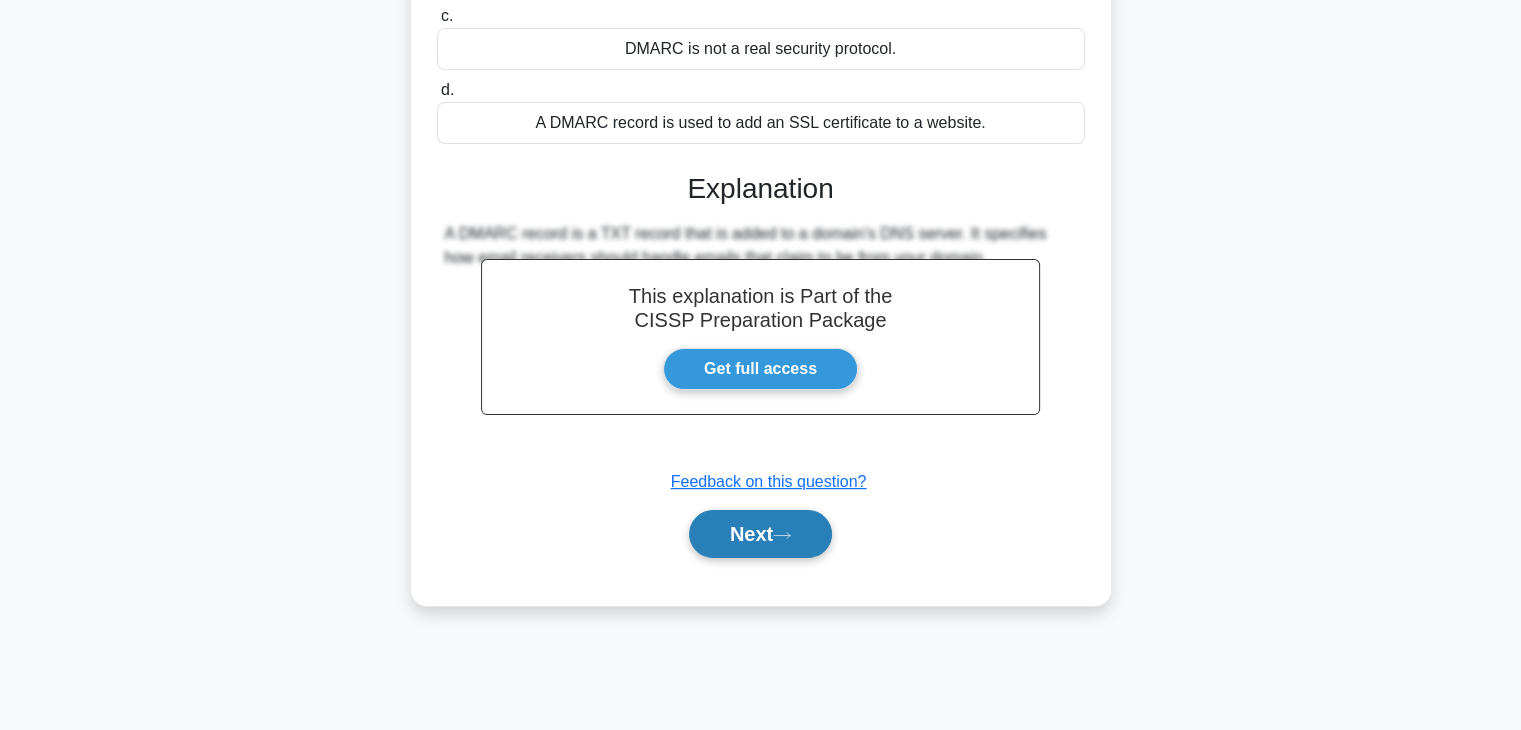 click on "Next" at bounding box center (760, 534) 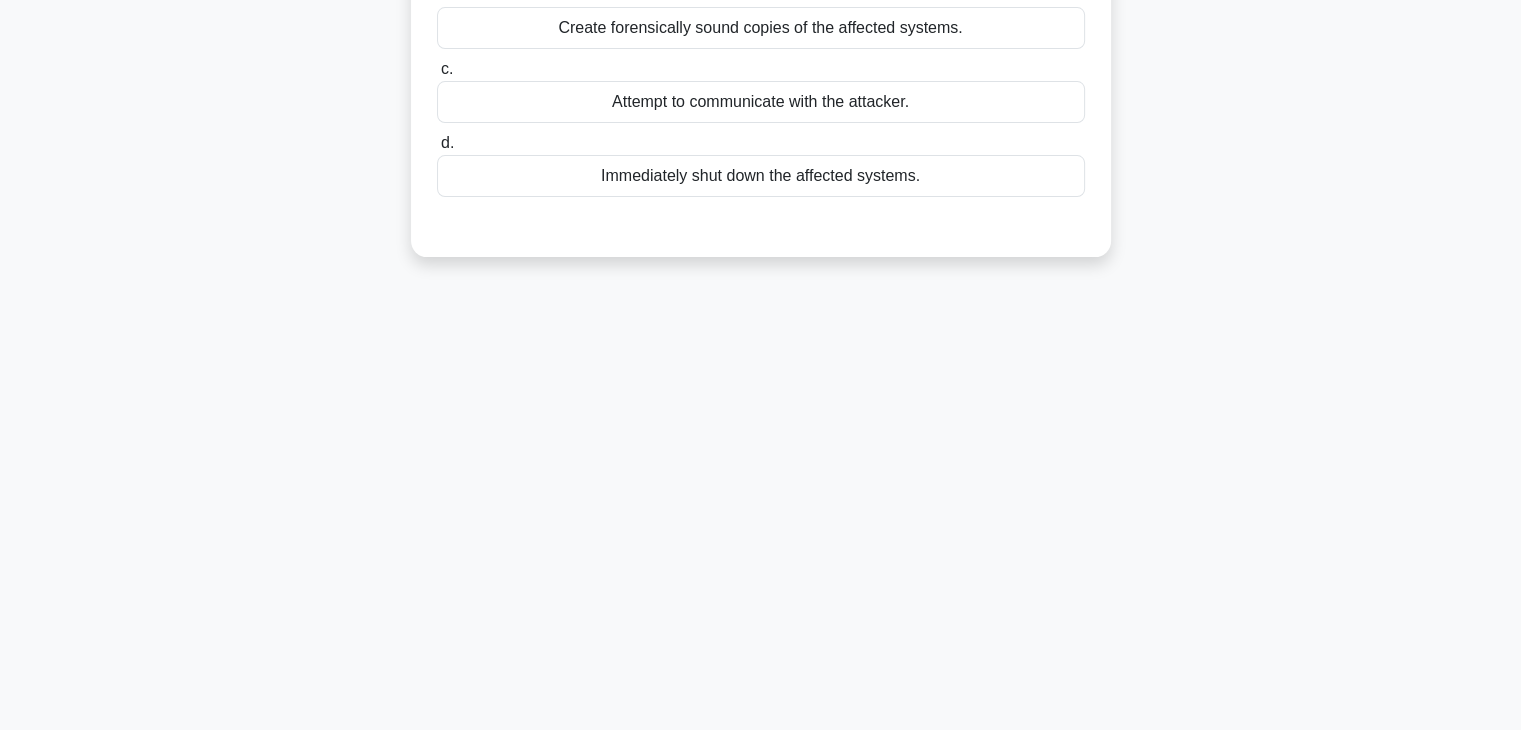 scroll, scrollTop: 0, scrollLeft: 0, axis: both 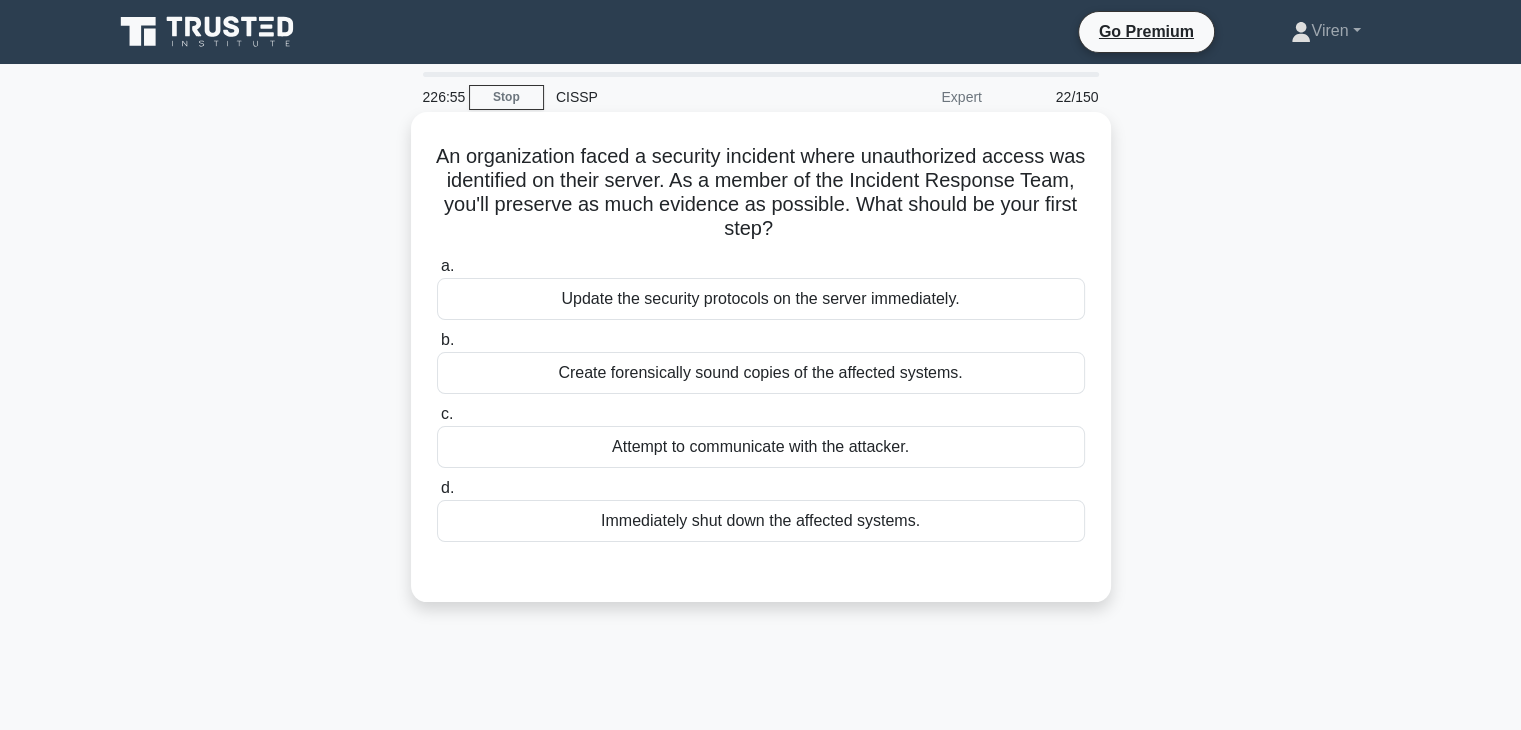 click on "Create forensically sound copies of the affected systems." at bounding box center (761, 373) 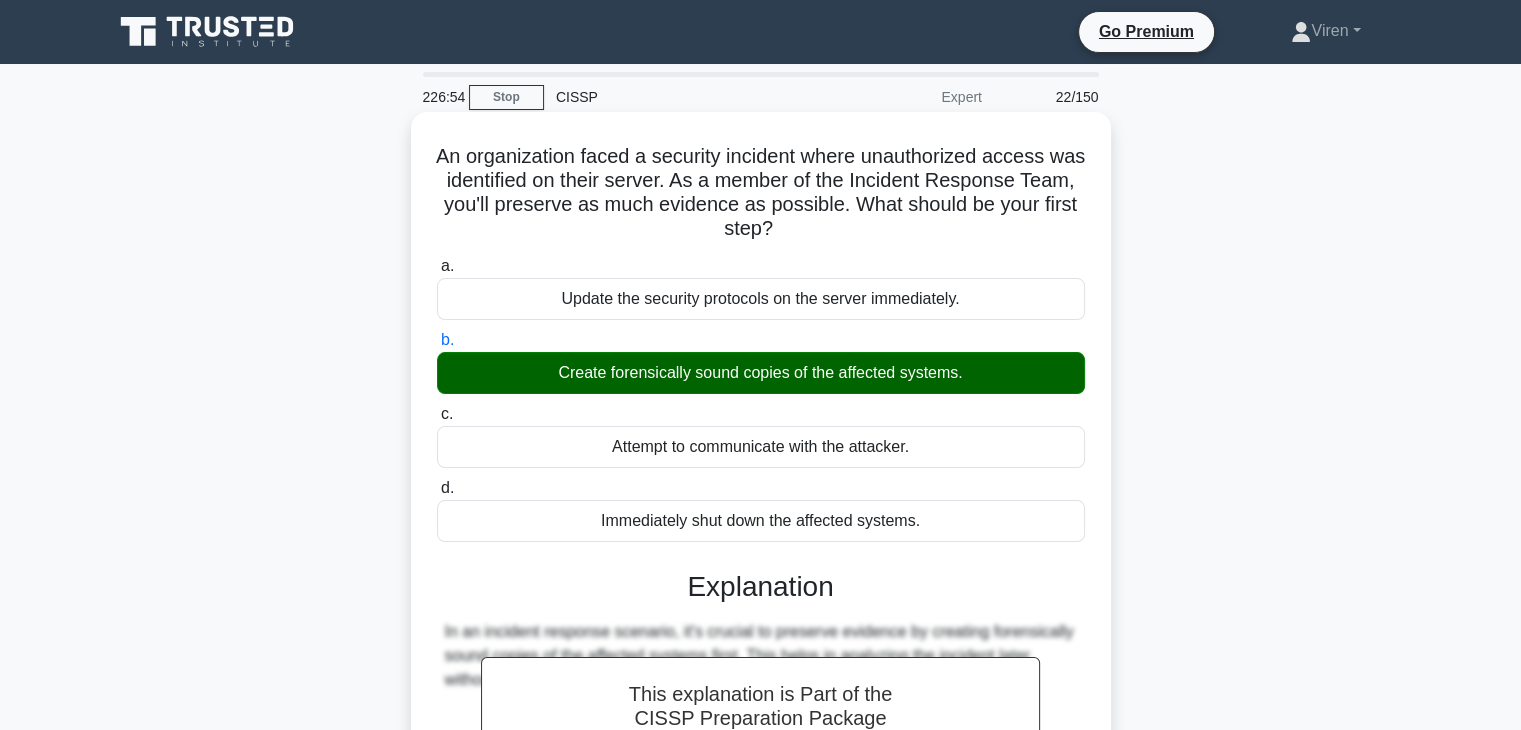 scroll, scrollTop: 351, scrollLeft: 0, axis: vertical 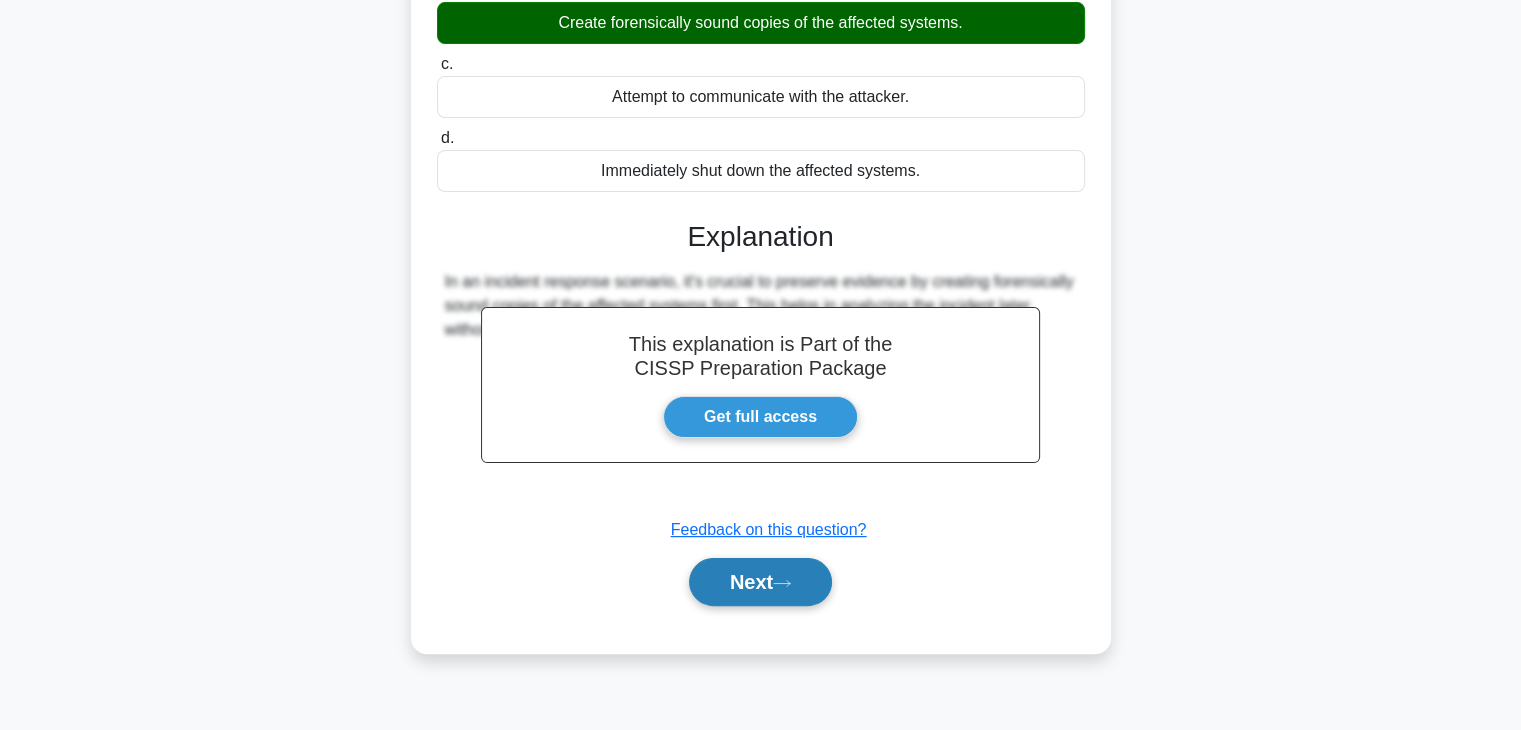 click on "Next" at bounding box center [760, 582] 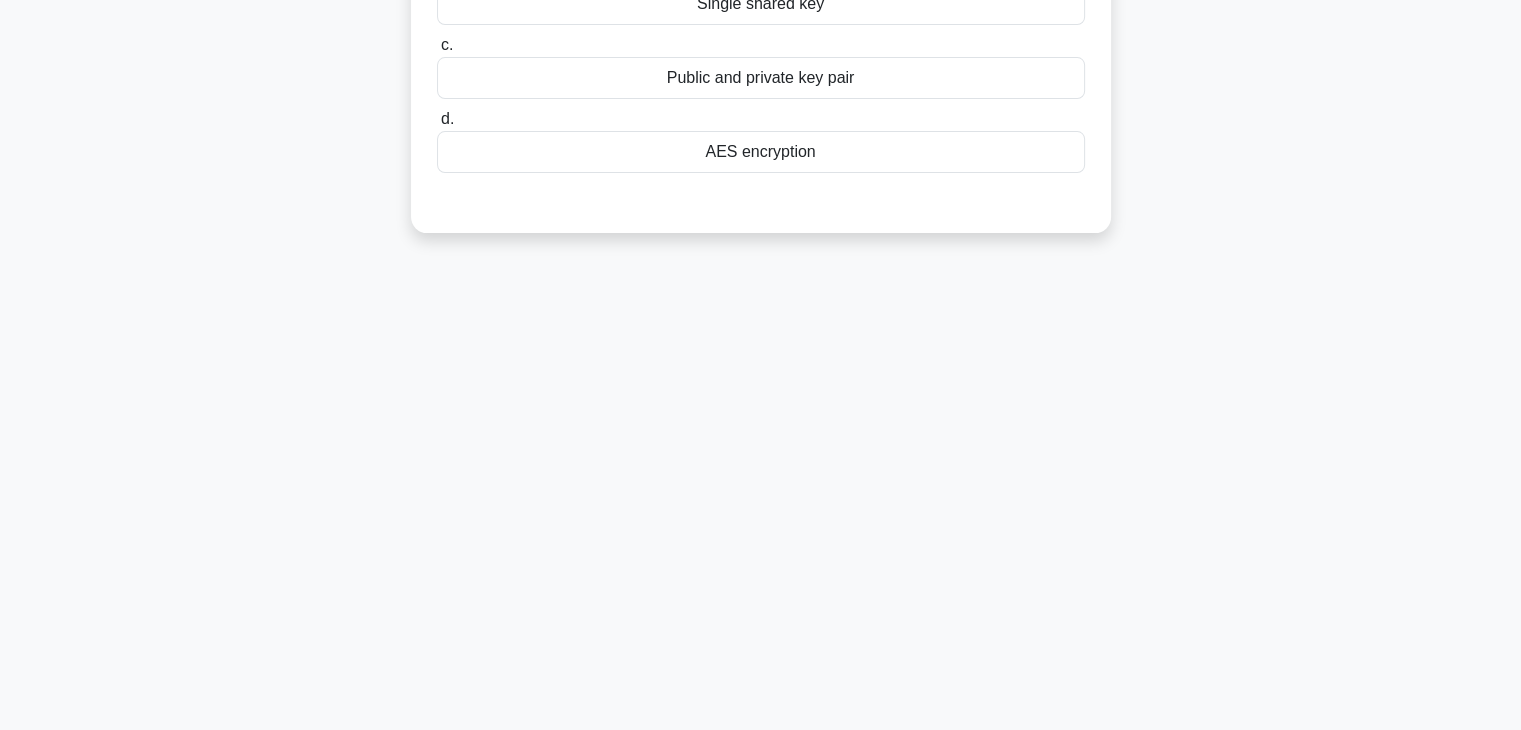 scroll, scrollTop: 0, scrollLeft: 0, axis: both 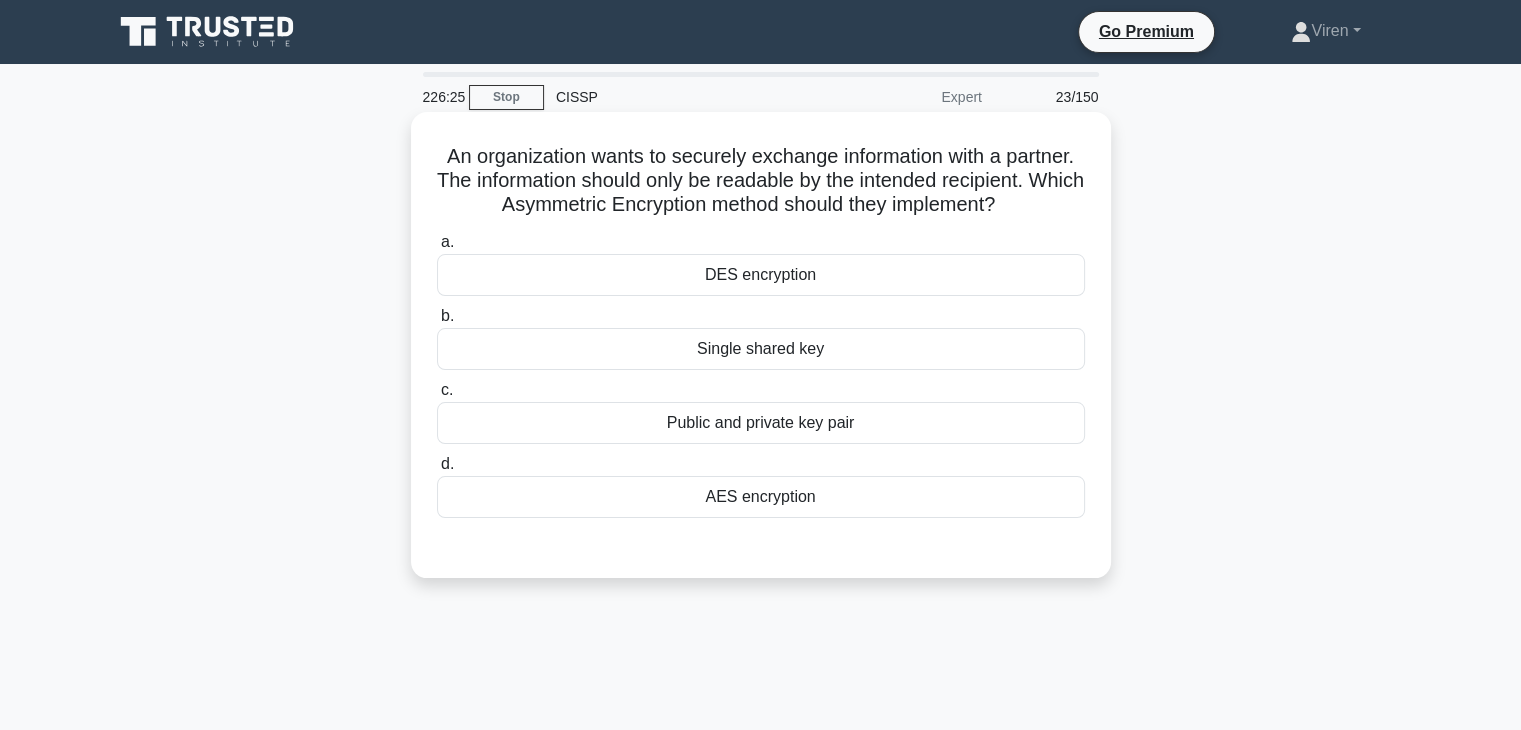 click on "Public and private key pair" at bounding box center [761, 423] 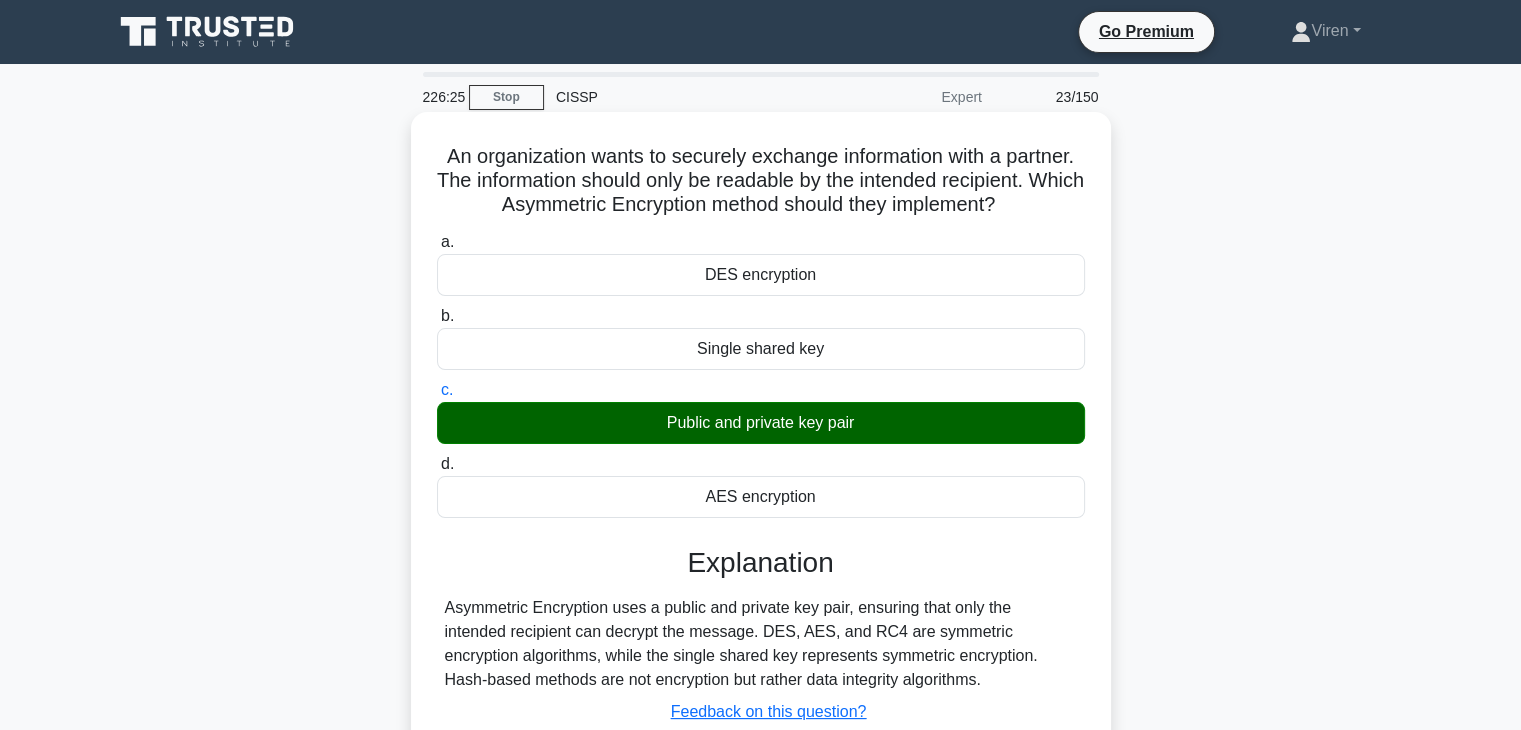 scroll, scrollTop: 351, scrollLeft: 0, axis: vertical 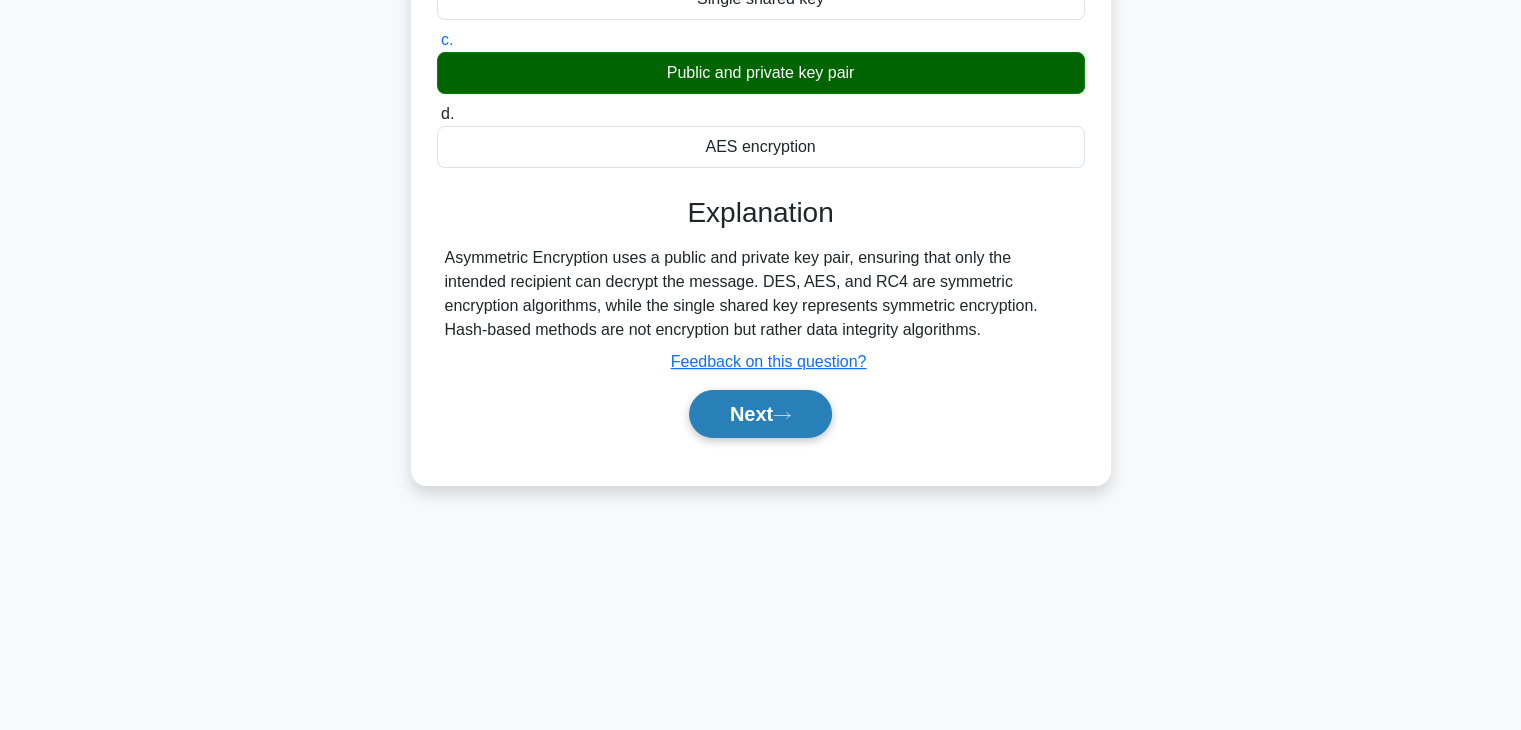 click on "Next" at bounding box center (760, 414) 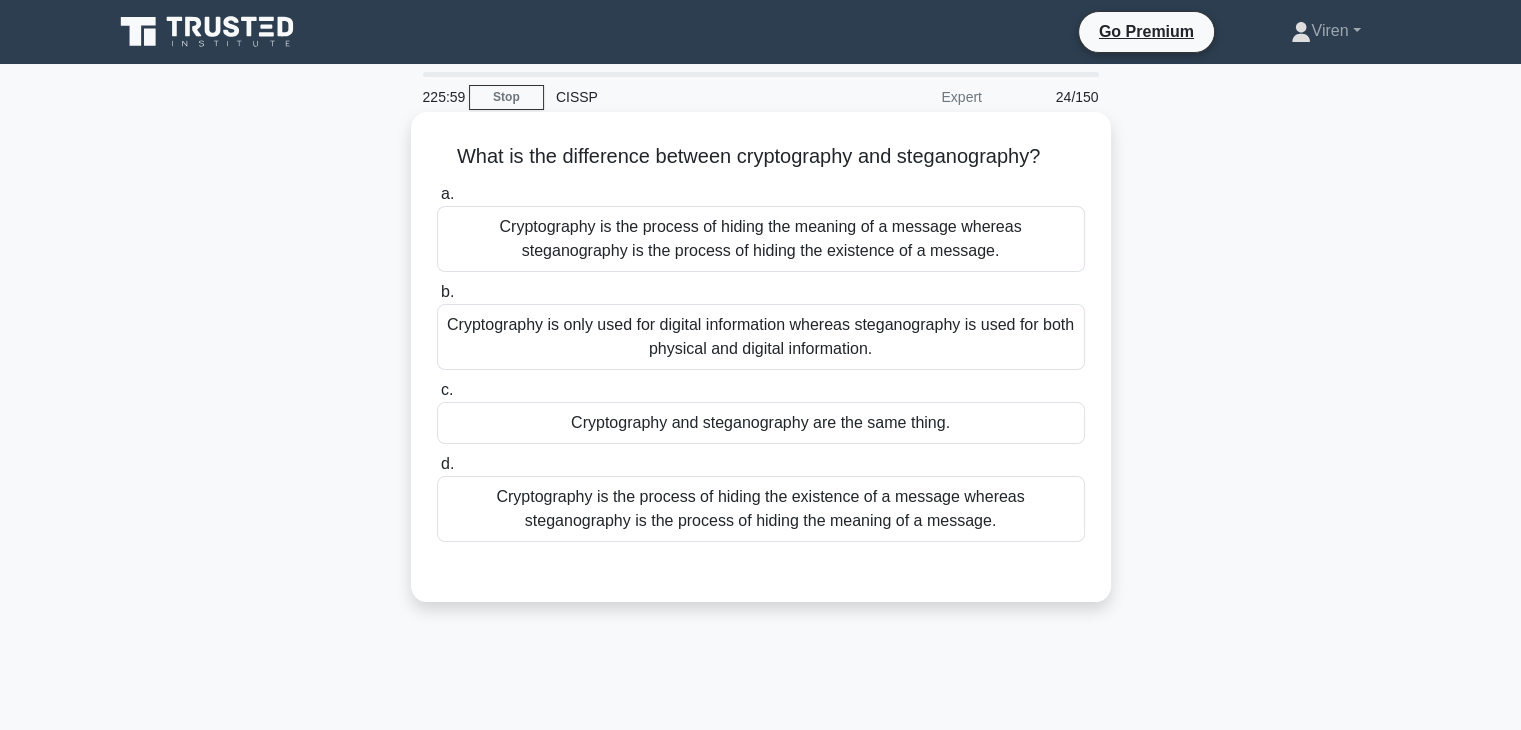 drag, startPoint x: 445, startPoint y: 162, endPoint x: 1072, endPoint y: 153, distance: 627.0646 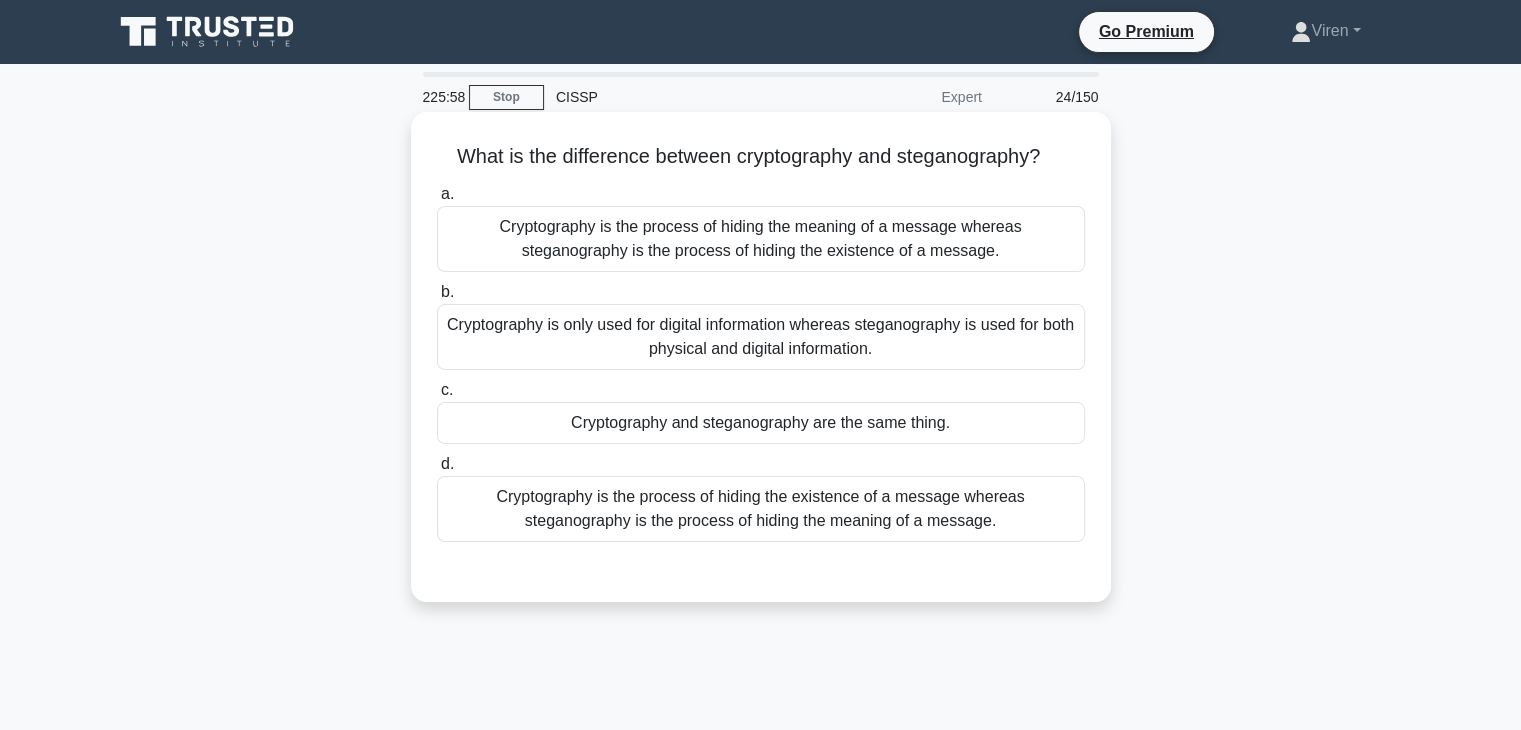 copy on "What is the difference between cryptography and steganography?" 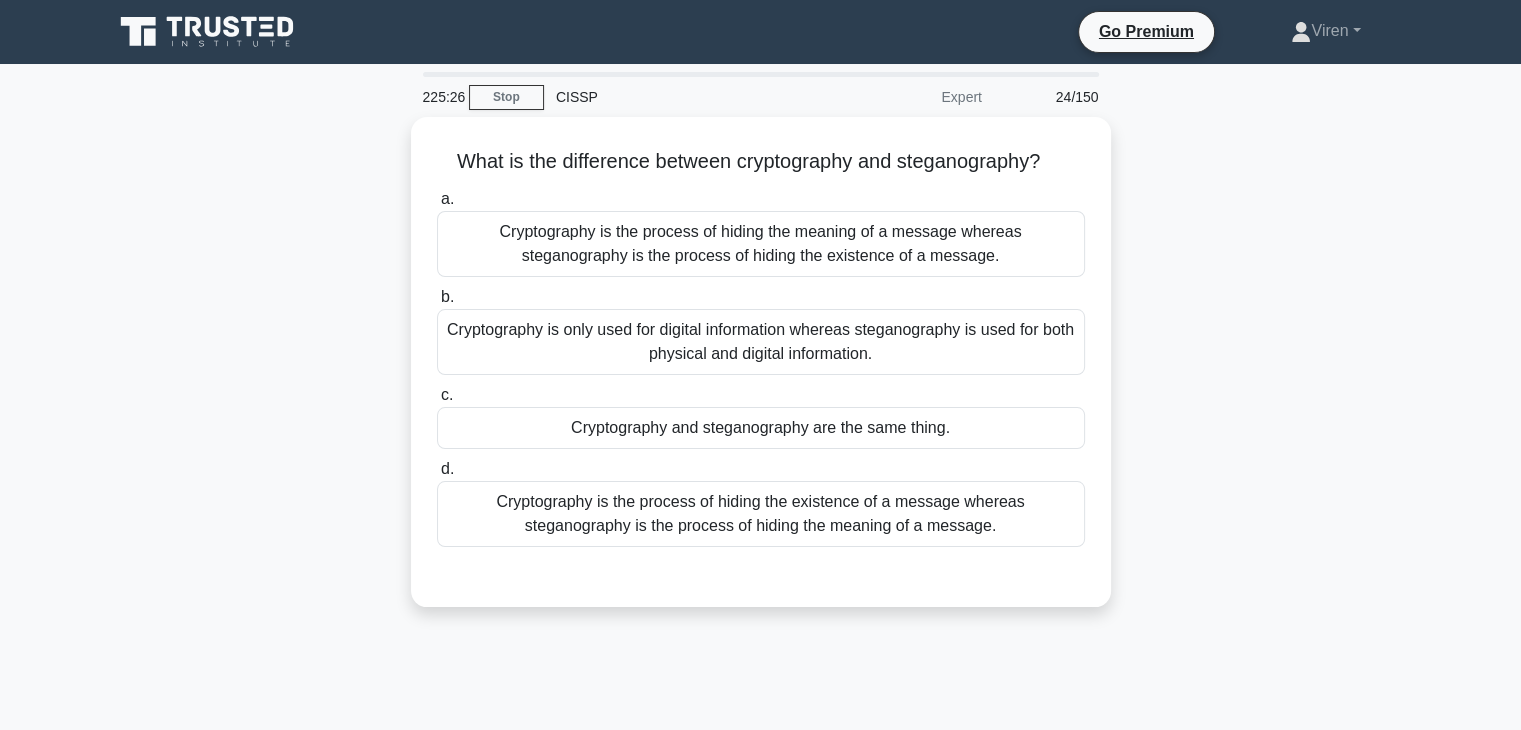 click on "What is the difference between cryptography and steganography?
.spinner_0XTQ{transform-origin:center;animation:spinner_y6GP .75s linear infinite}@keyframes spinner_y6GP{100%{transform:rotate(360deg)}}
a.
Cryptography is the process of hiding the meaning of a message whereas steganography is the process of hiding the existence of a message.
b." at bounding box center (761, 374) 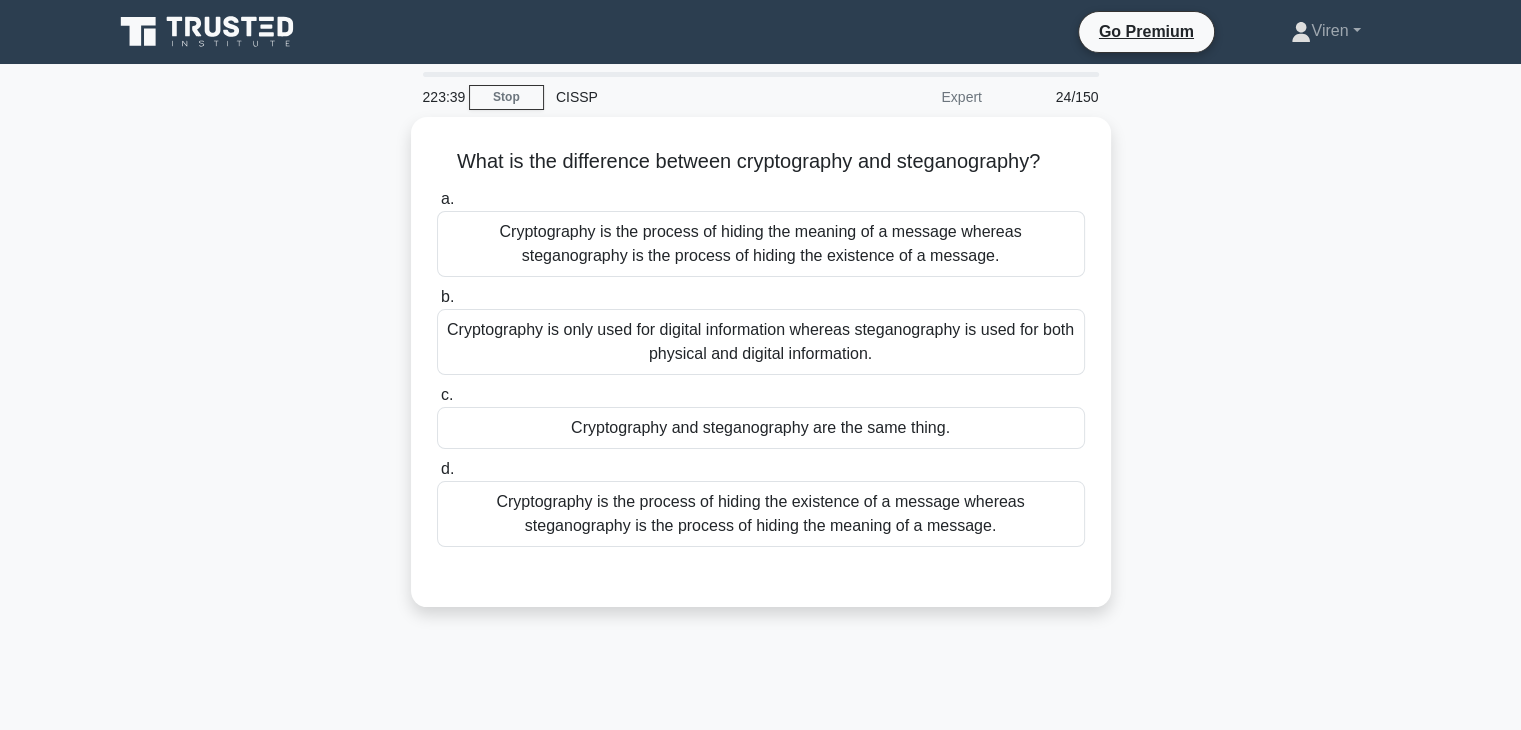 click on "What is the difference between cryptography and steganography?
.spinner_0XTQ{transform-origin:center;animation:spinner_y6GP .75s linear infinite}@keyframes spinner_y6GP{100%{transform:rotate(360deg)}}
a.
Cryptography is the process of hiding the meaning of a message whereas steganography is the process of hiding the existence of a message.
b." at bounding box center (761, 374) 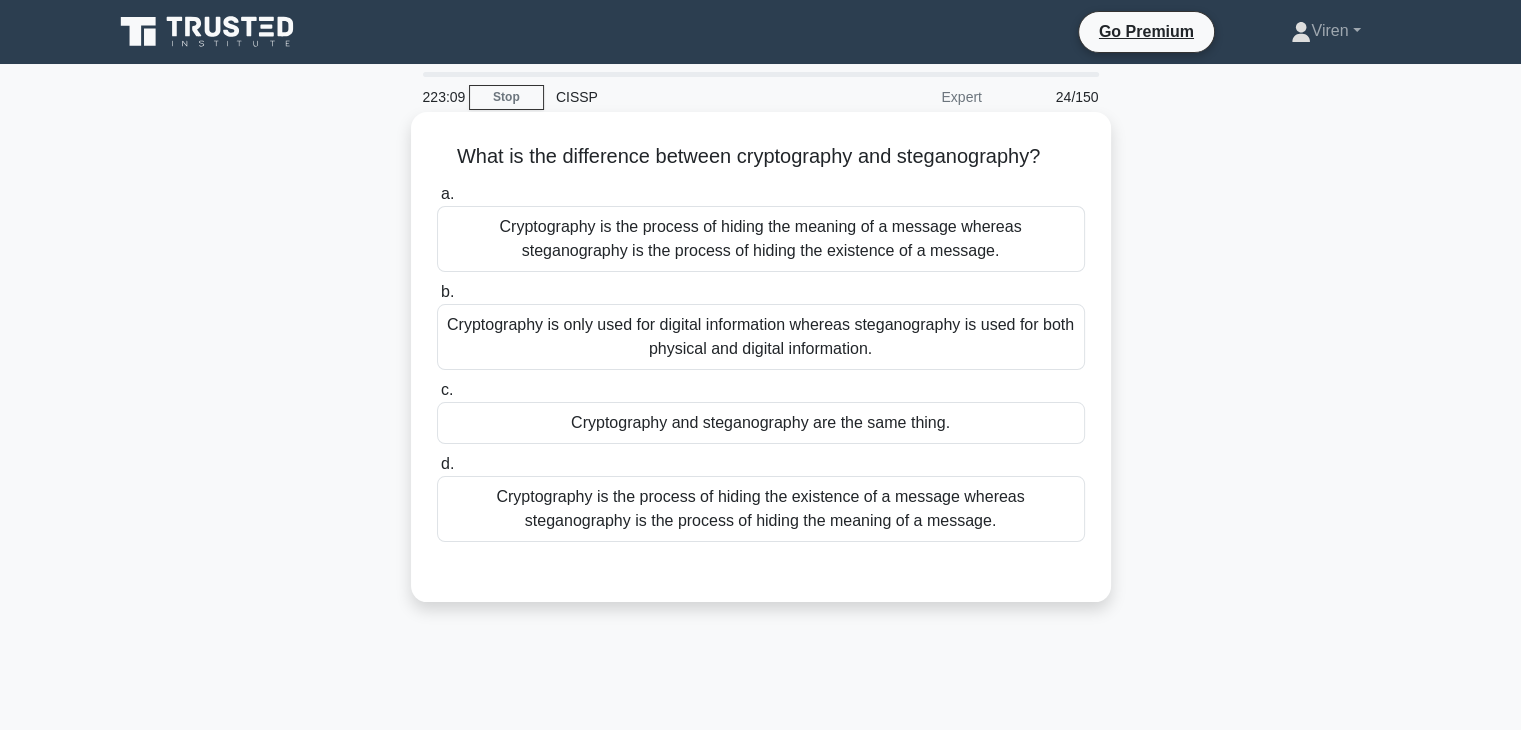 click on "Cryptography is the process of hiding the meaning of a message whereas steganography is the process of hiding the existence of a message." at bounding box center (761, 239) 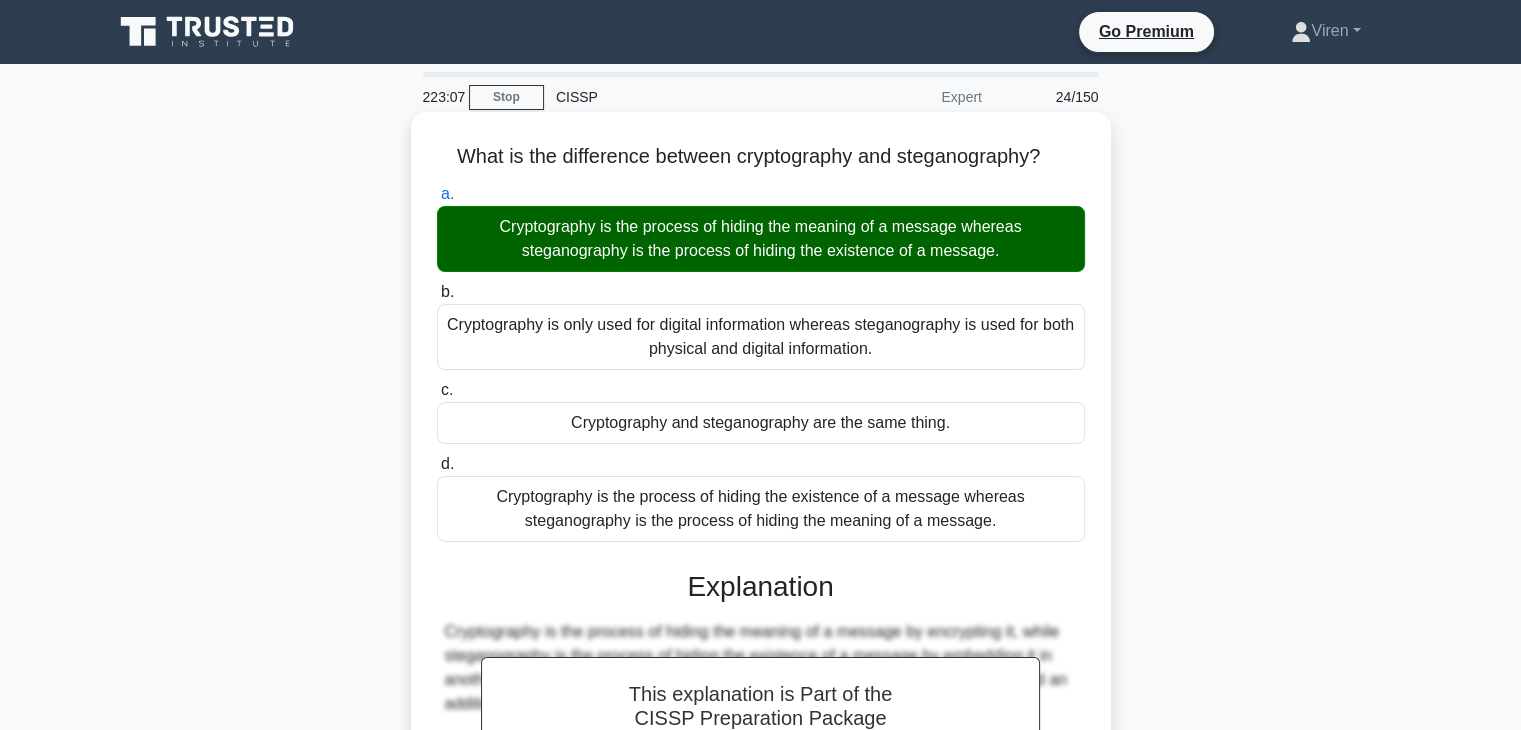 scroll, scrollTop: 351, scrollLeft: 0, axis: vertical 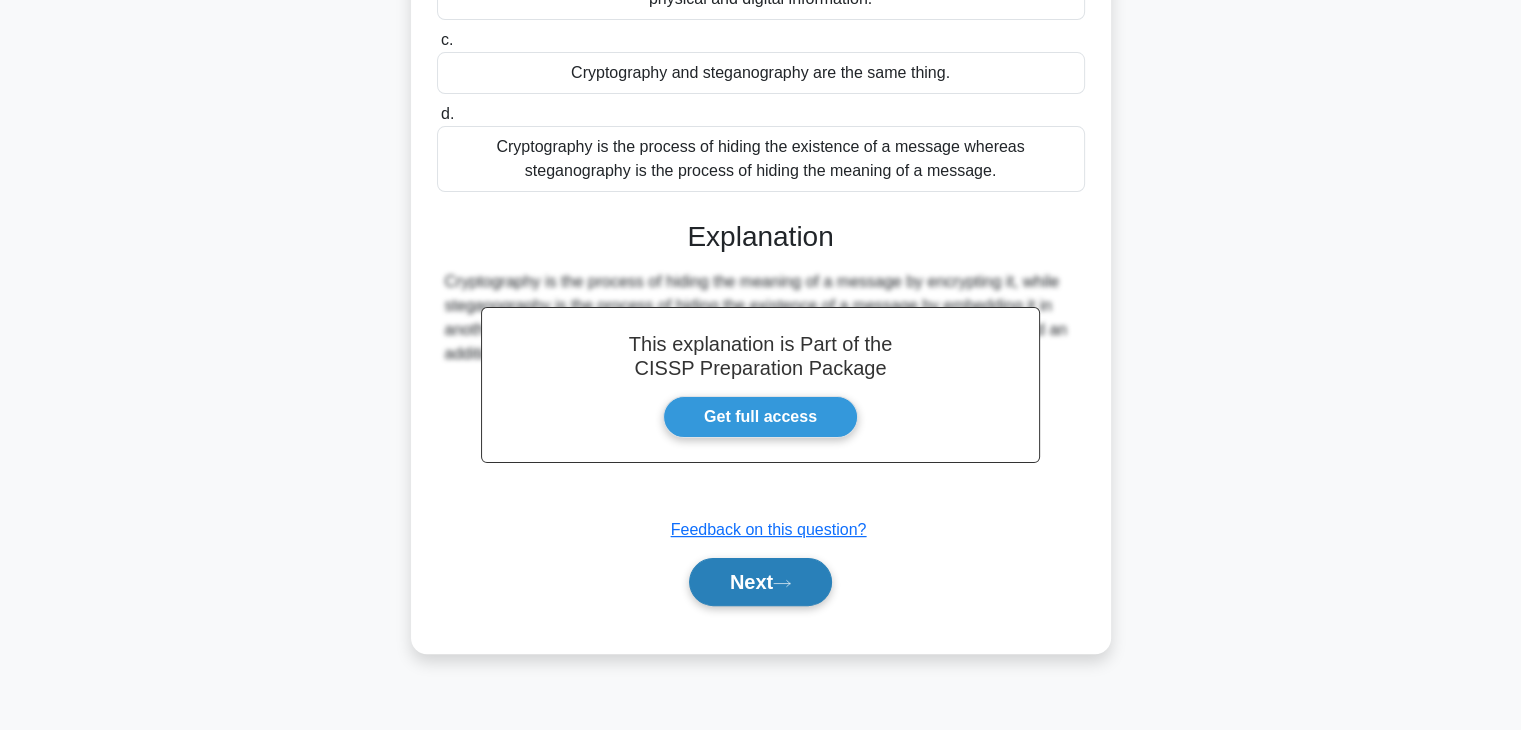 click on "Next" at bounding box center (760, 582) 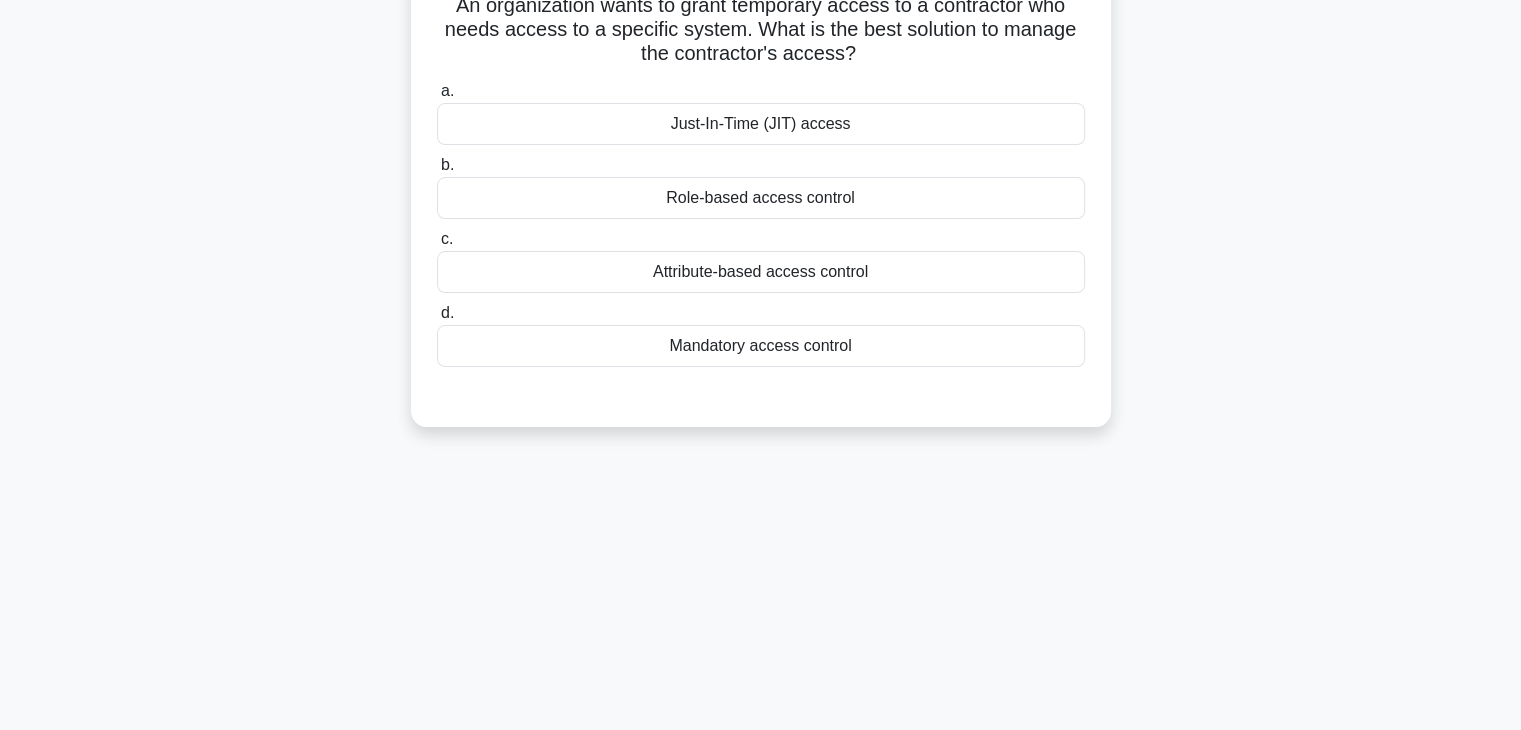 scroll, scrollTop: 0, scrollLeft: 0, axis: both 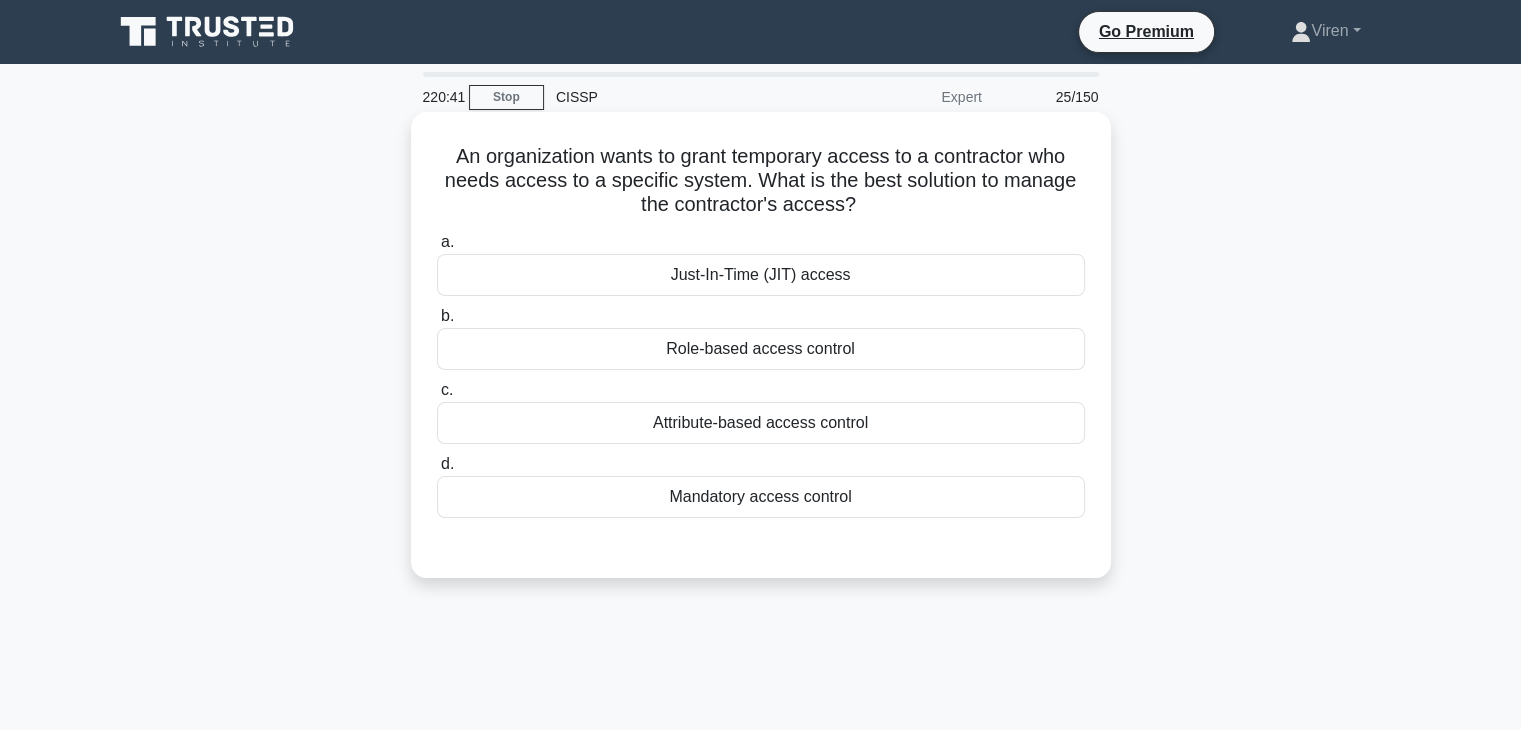 click on "Just-In-Time (JIT) access" at bounding box center [761, 275] 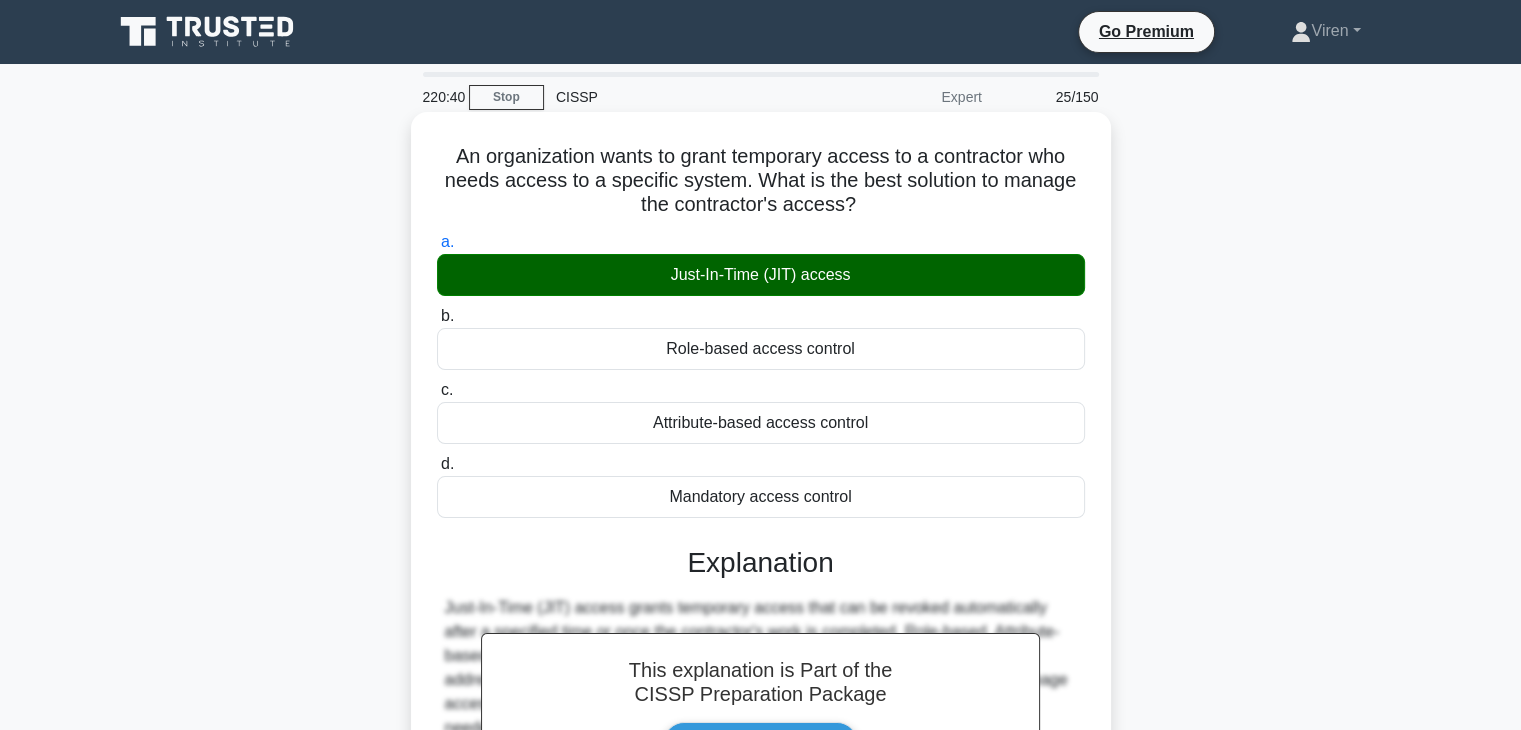 scroll, scrollTop: 351, scrollLeft: 0, axis: vertical 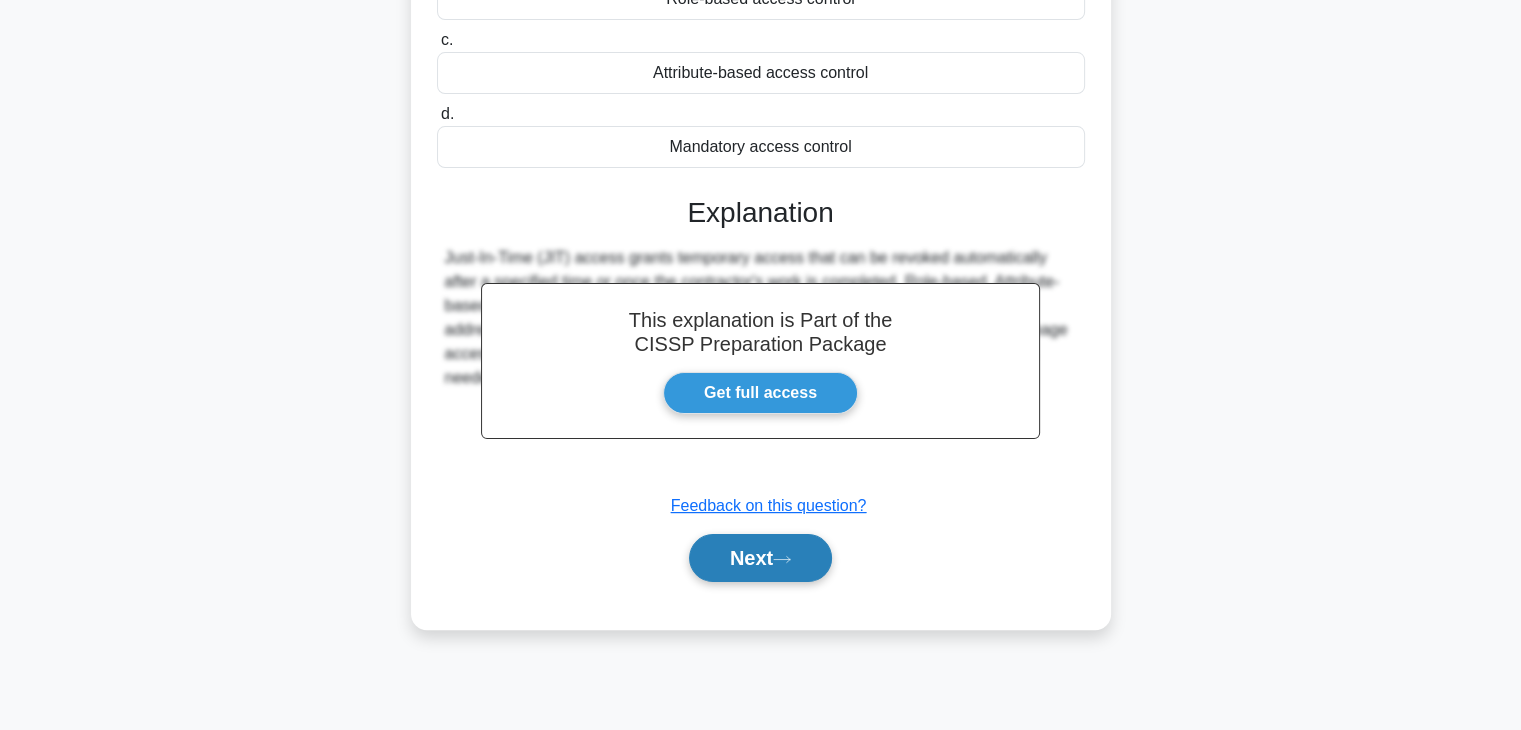 click on "Next" at bounding box center [760, 558] 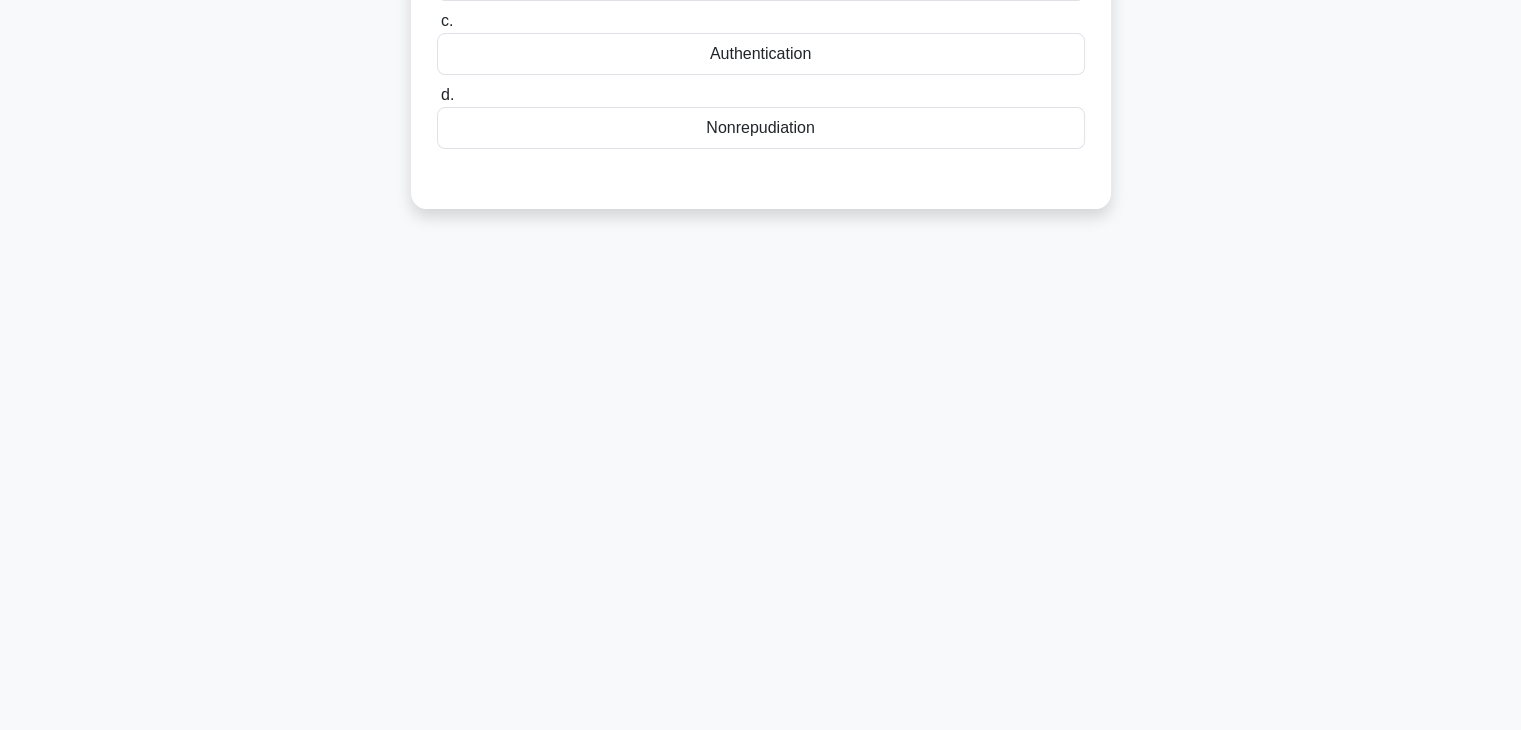 scroll, scrollTop: 0, scrollLeft: 0, axis: both 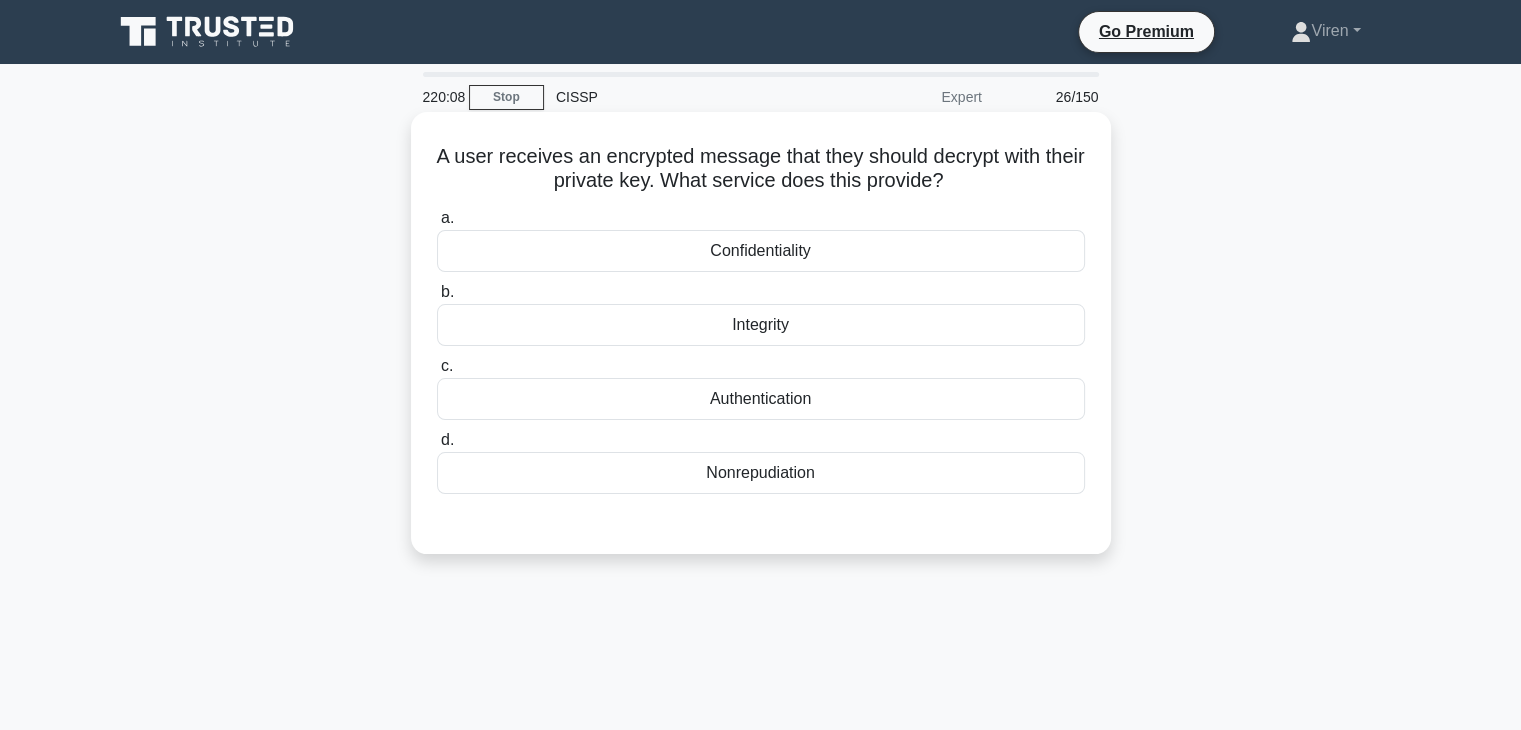 drag, startPoint x: 760, startPoint y: 491, endPoint x: 773, endPoint y: 482, distance: 15.811388 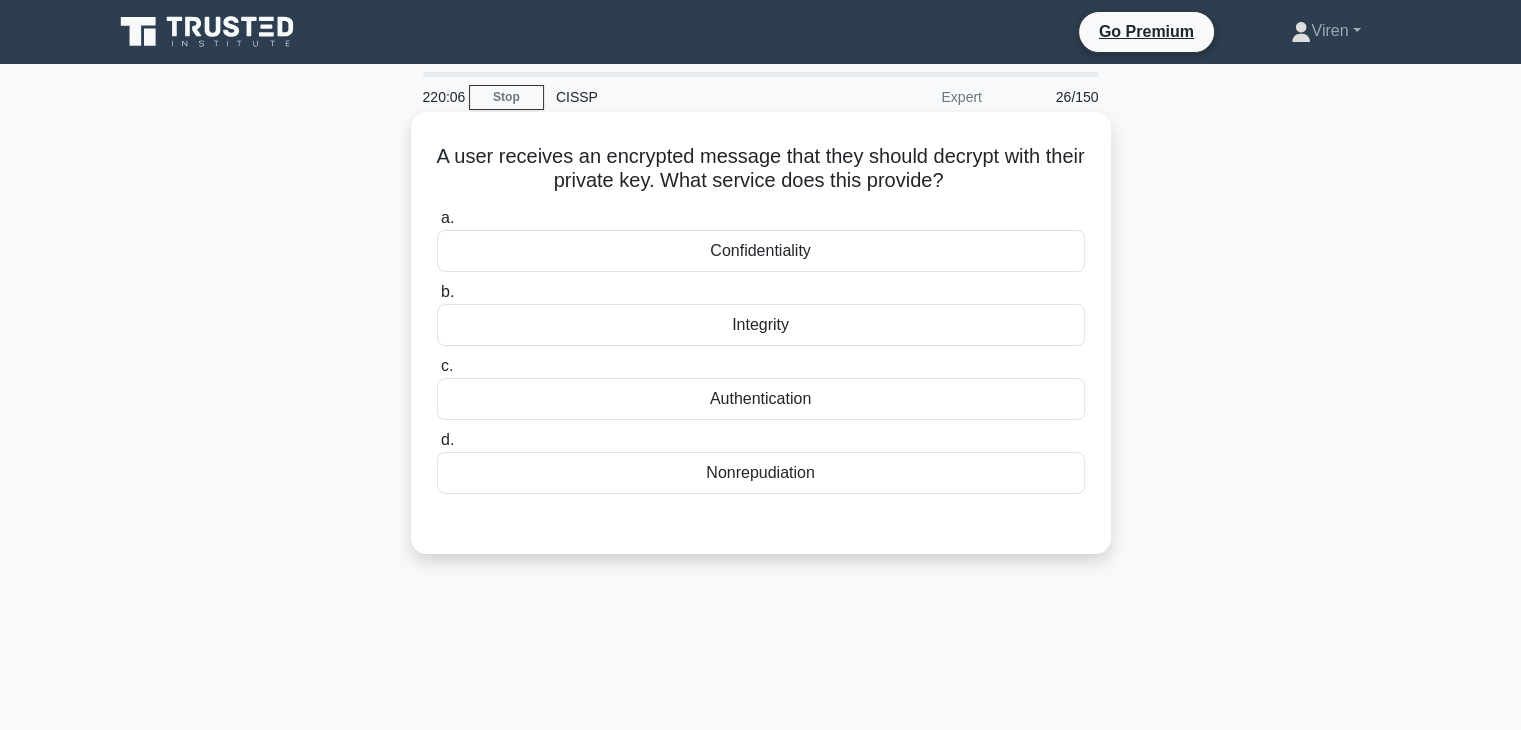 click on "A user receives an encrypted message that they should decrypt with their private key. What service does this provide?
.spinner_0XTQ{transform-origin:center;animation:spinner_y6GP .75s linear infinite}@keyframes spinner_y6GP{100%{transform:rotate(360deg)}}
a.
Confidentiality
b. c. d." at bounding box center (761, 333) 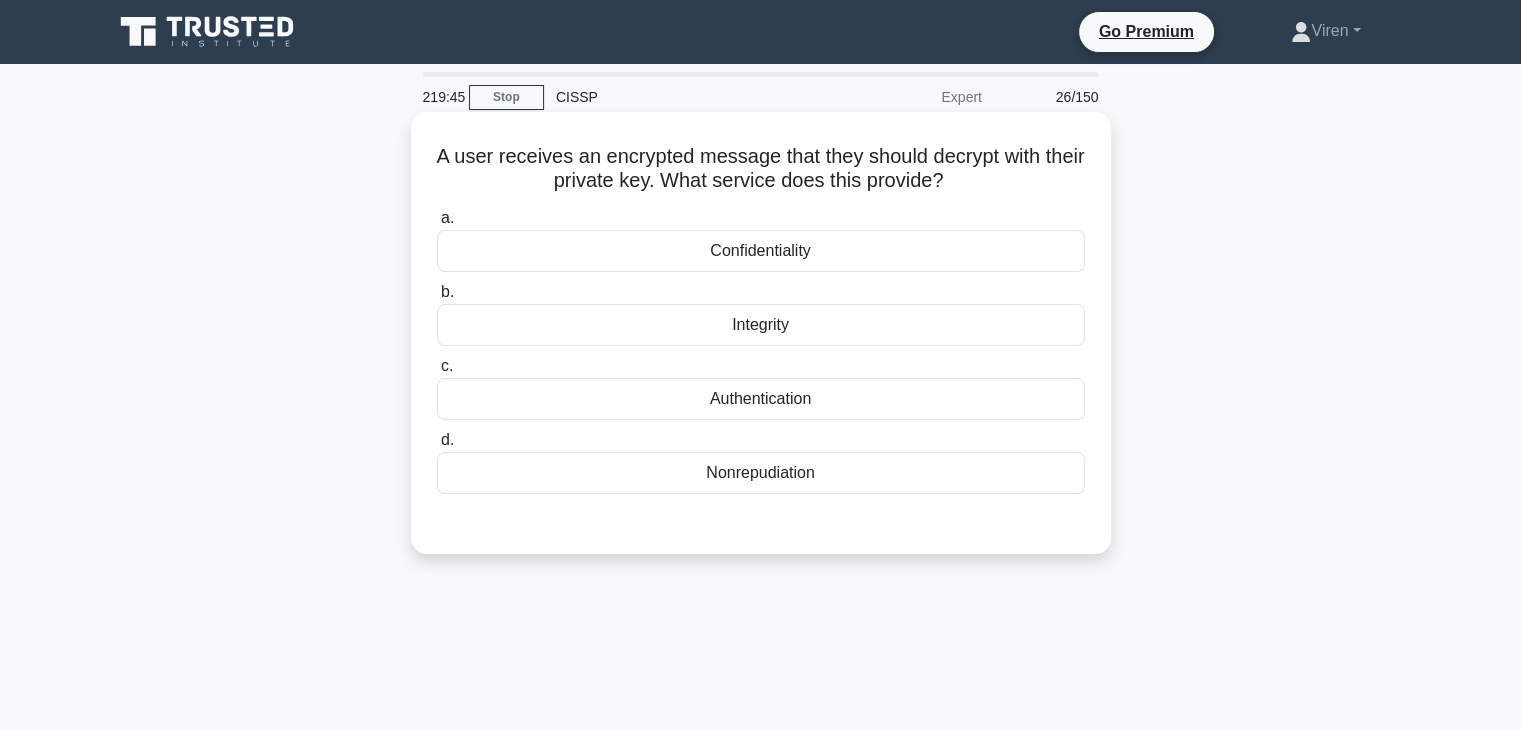 click on "Confidentiality" at bounding box center (761, 251) 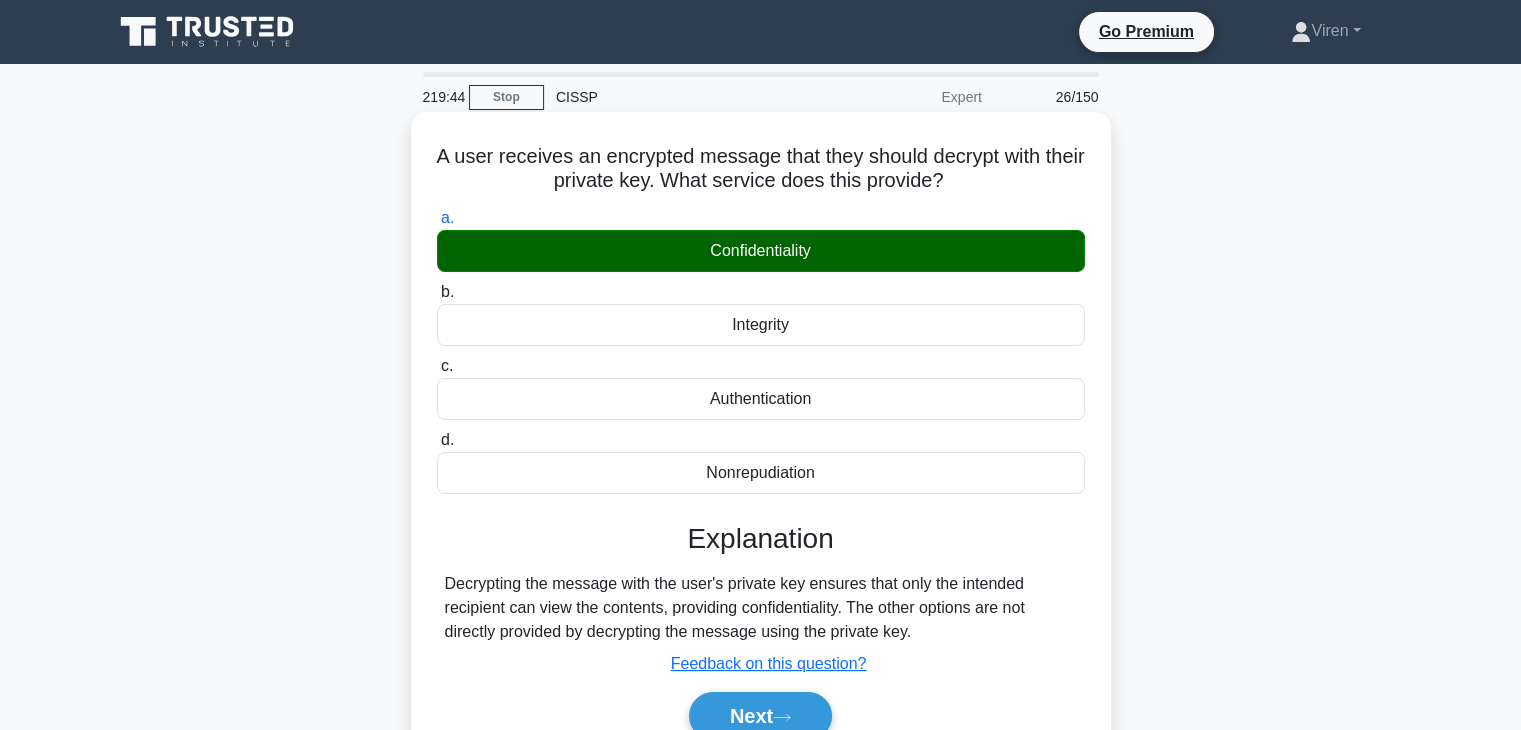 scroll, scrollTop: 351, scrollLeft: 0, axis: vertical 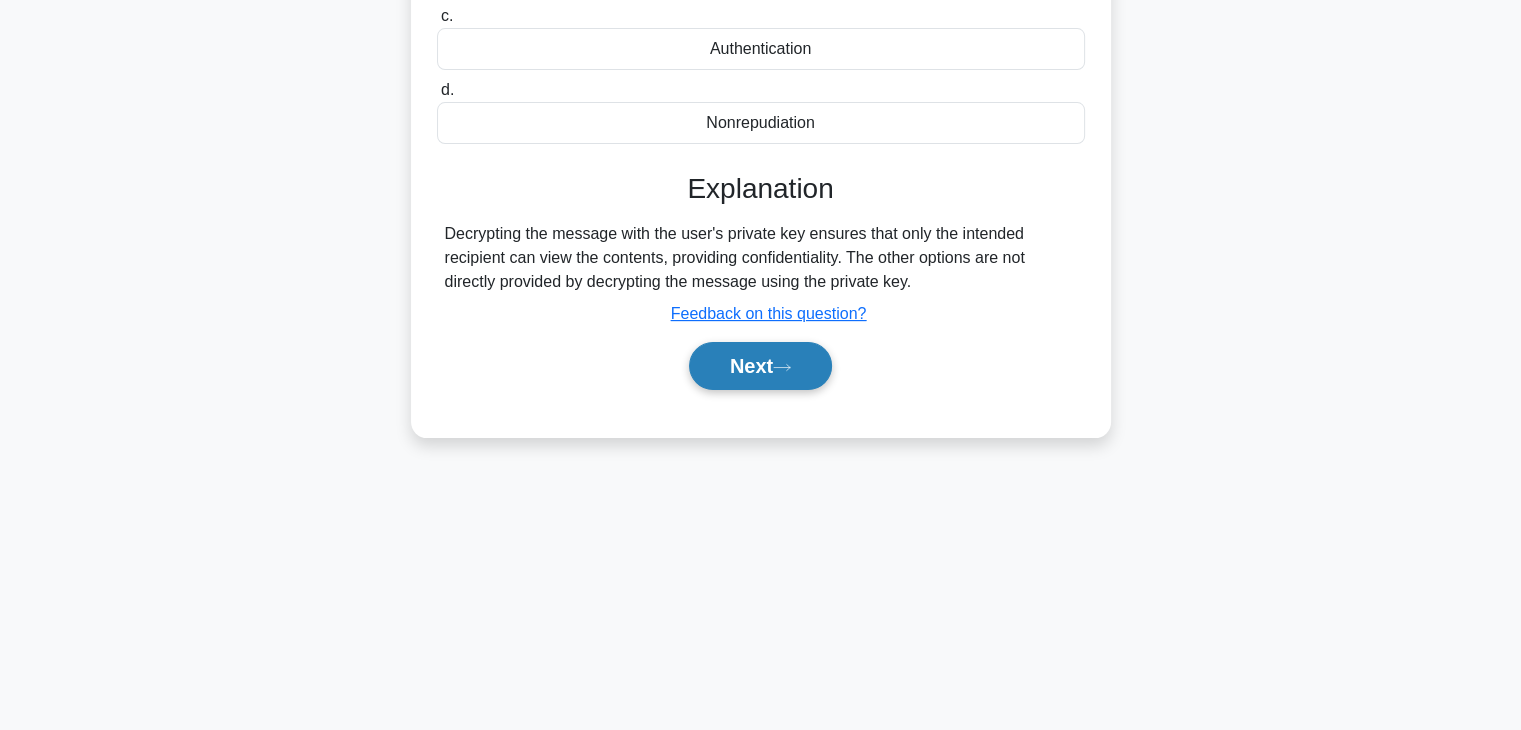click on "Next" at bounding box center (760, 366) 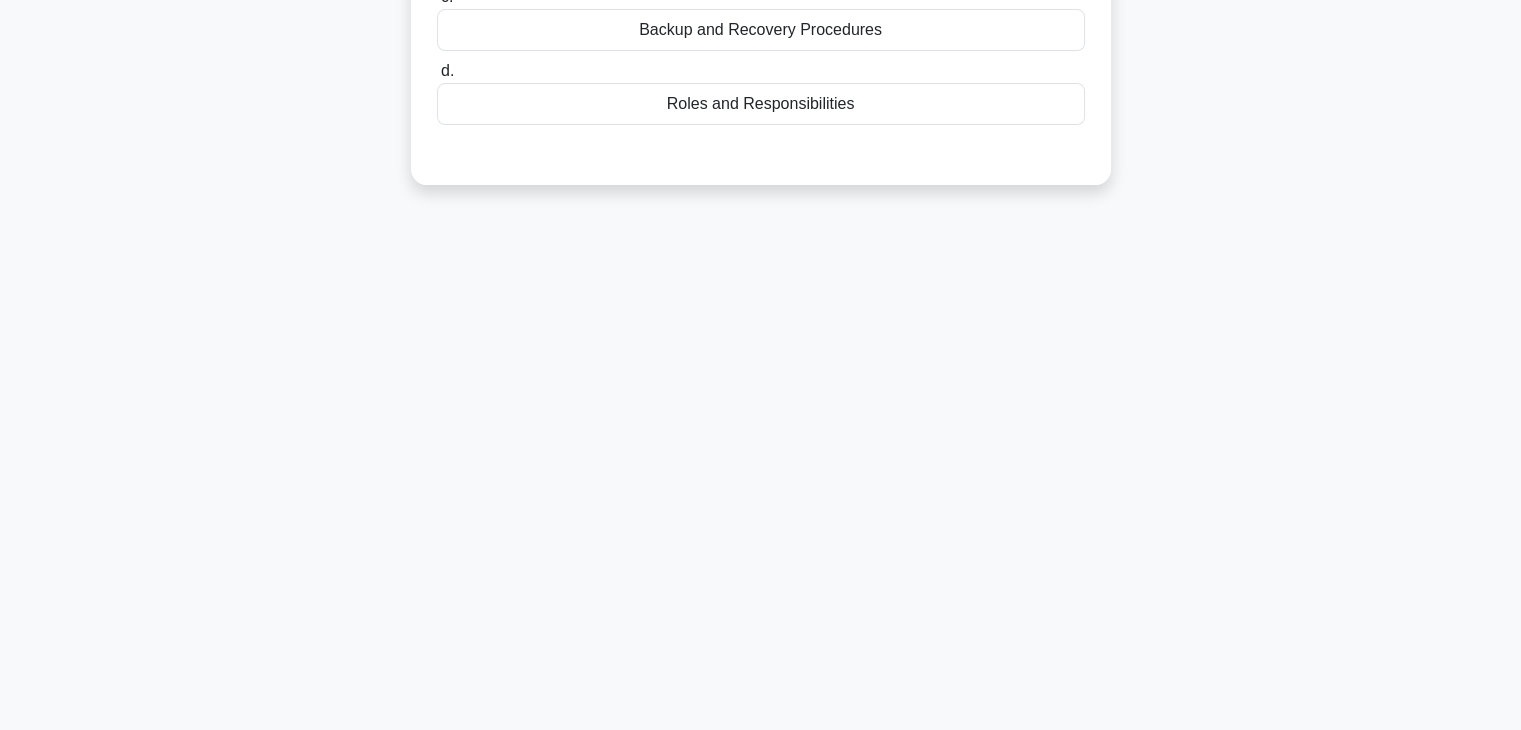scroll, scrollTop: 0, scrollLeft: 0, axis: both 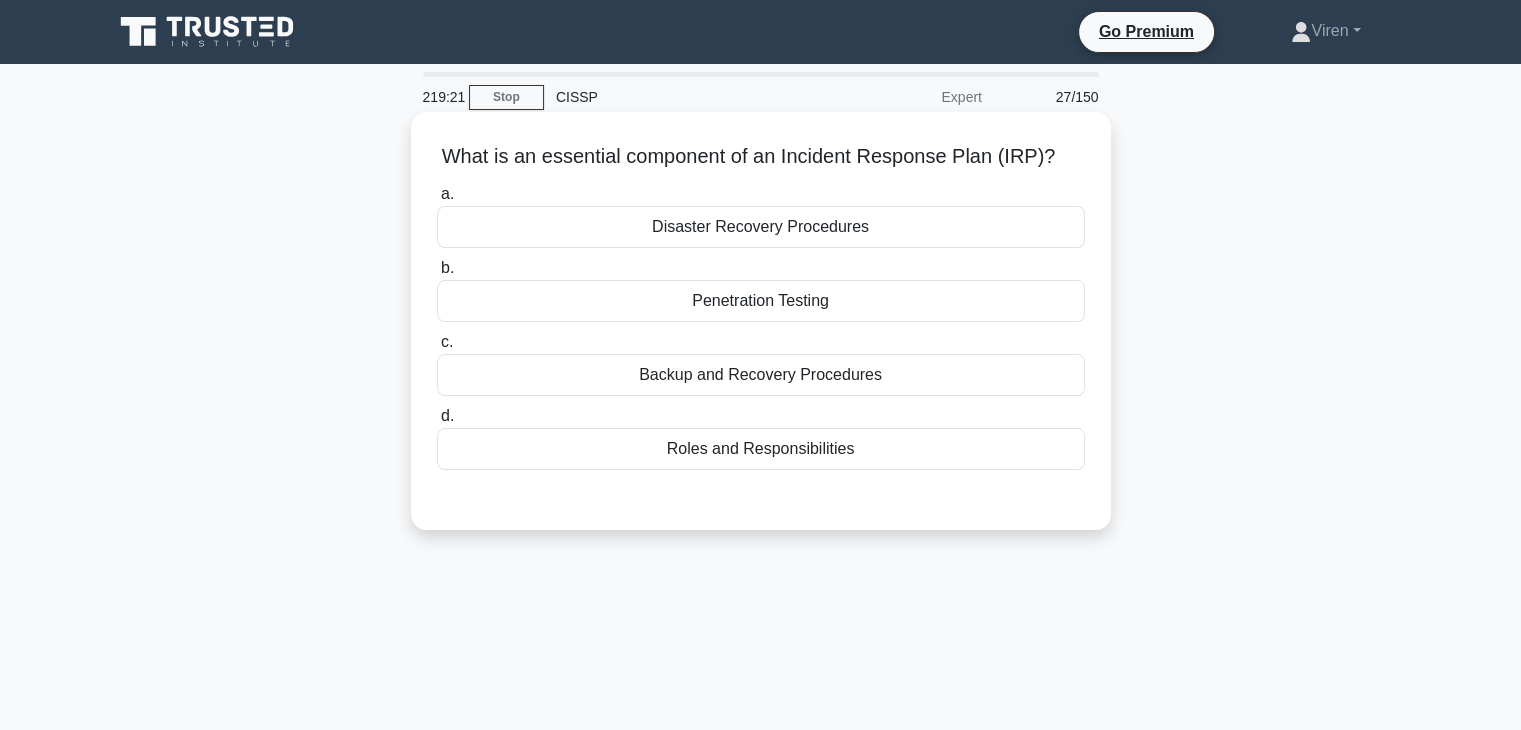 click on "Roles and Responsibilities" at bounding box center [761, 449] 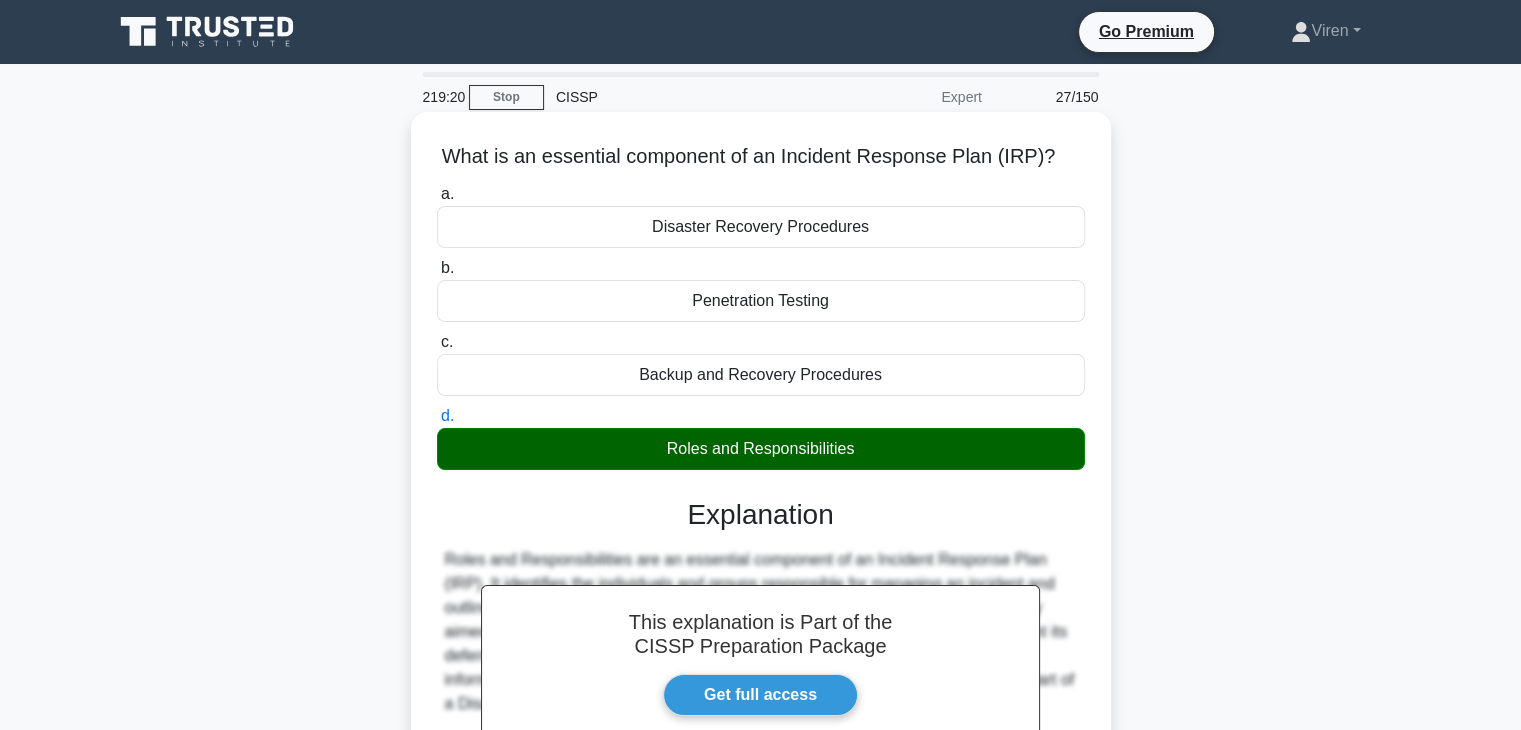 scroll, scrollTop: 351, scrollLeft: 0, axis: vertical 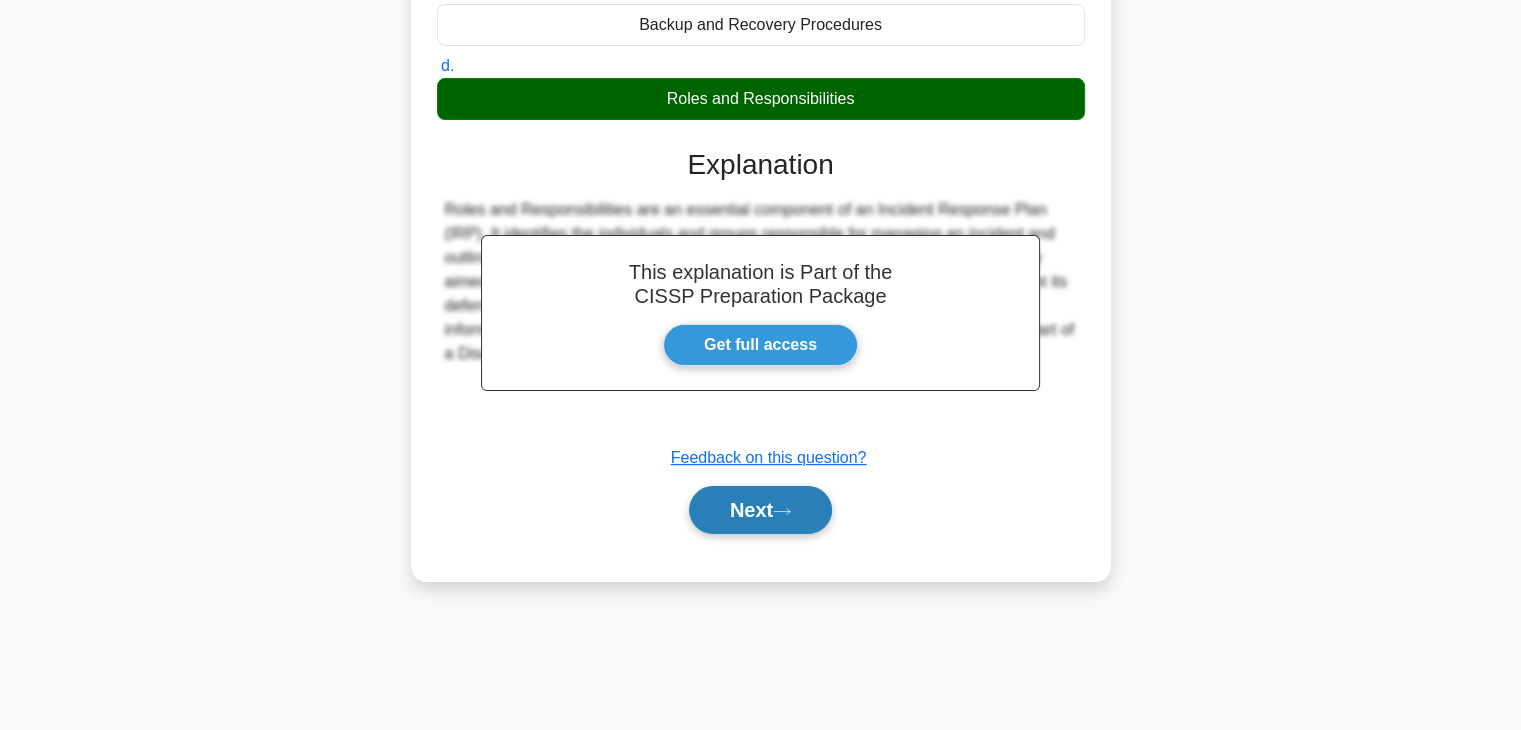 click on "Next" at bounding box center (760, 510) 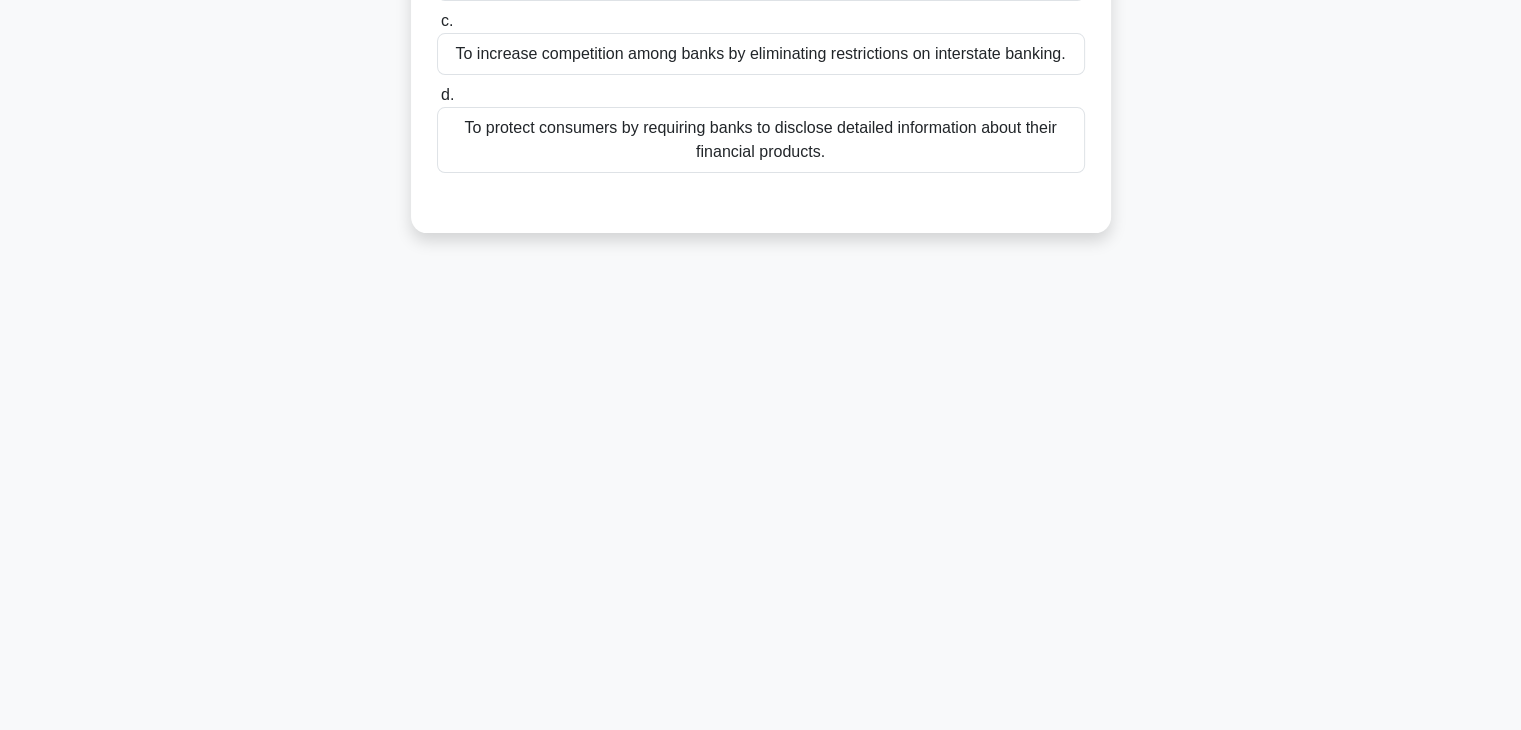 scroll, scrollTop: 0, scrollLeft: 0, axis: both 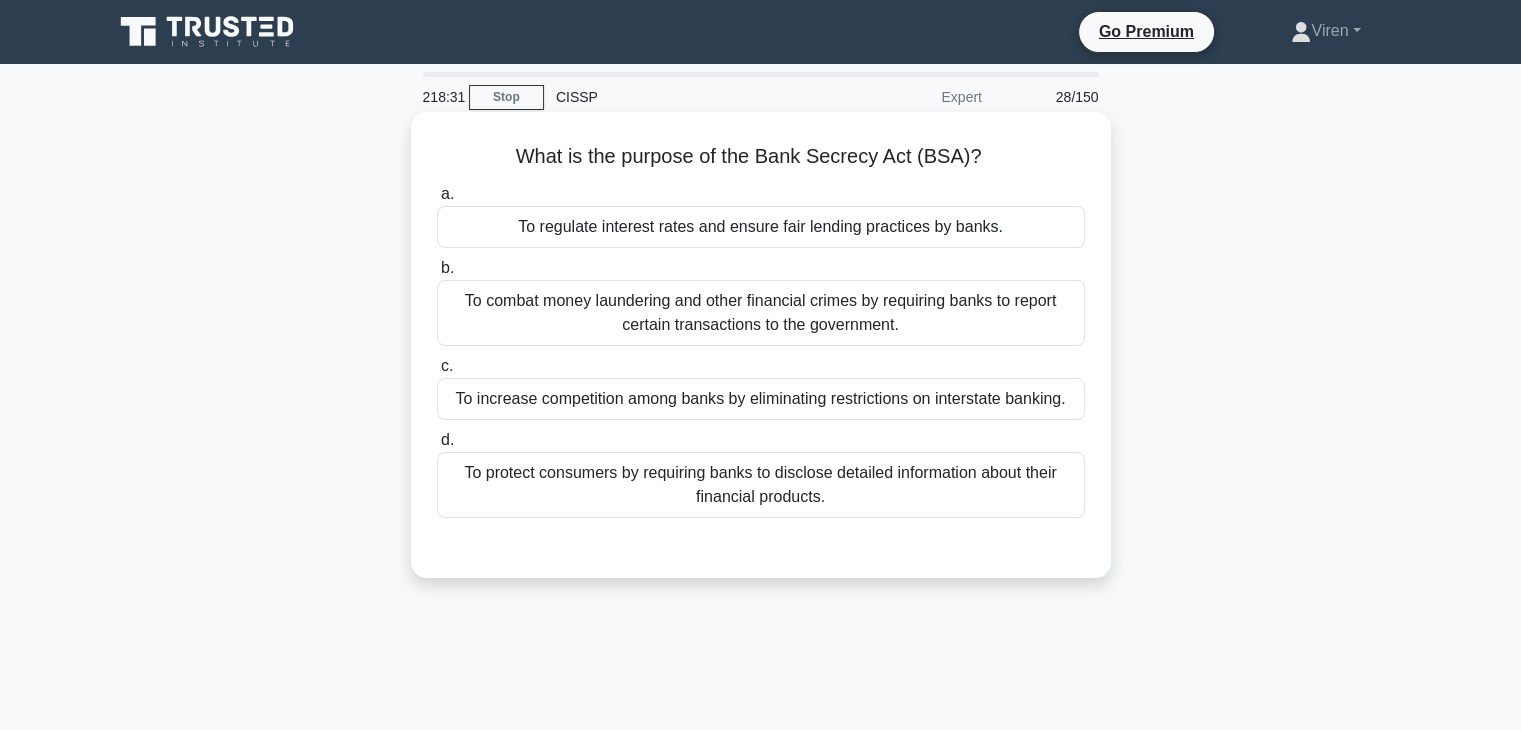 drag, startPoint x: 518, startPoint y: 158, endPoint x: 992, endPoint y: 170, distance: 474.1519 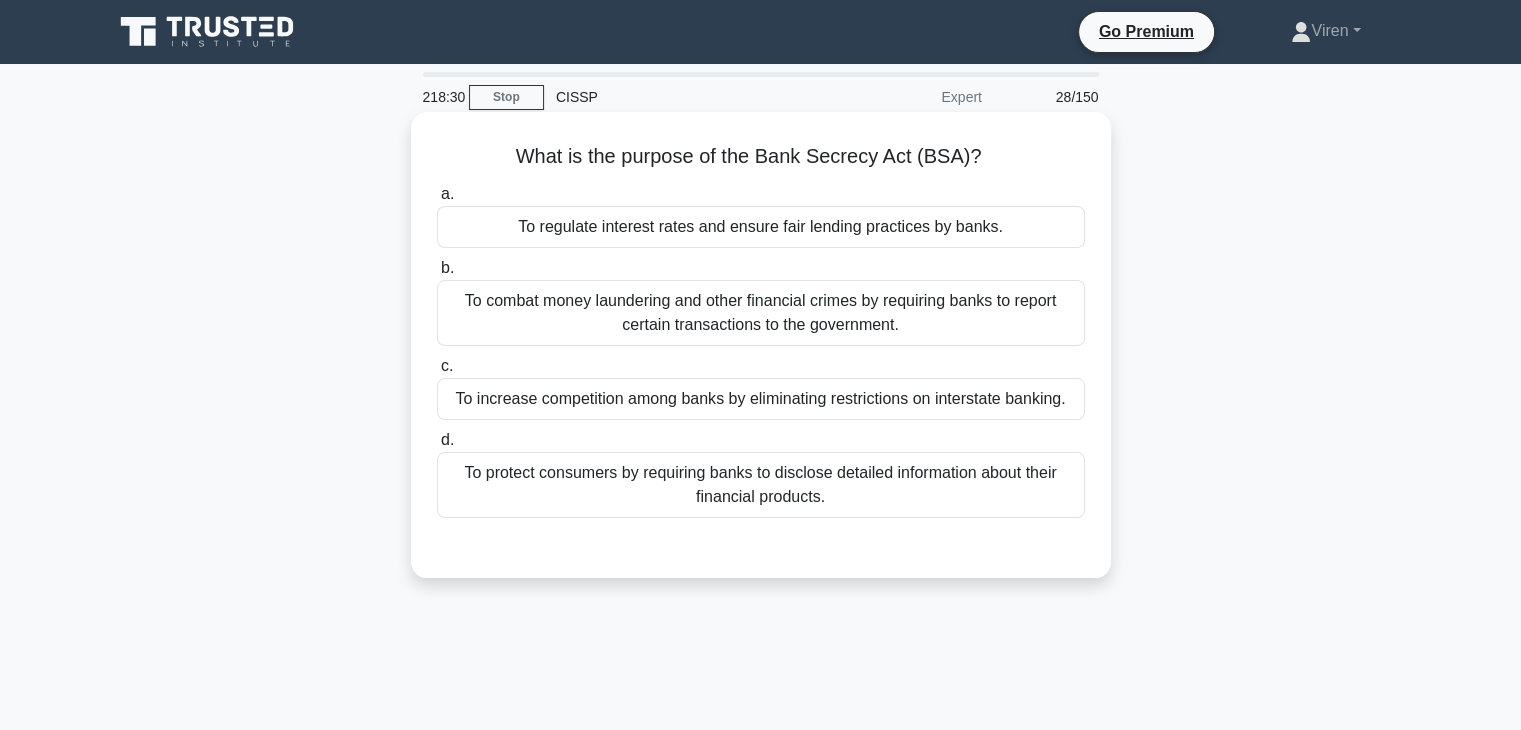 copy on "What is the purpose of the Bank Secrecy Act (BSA)?" 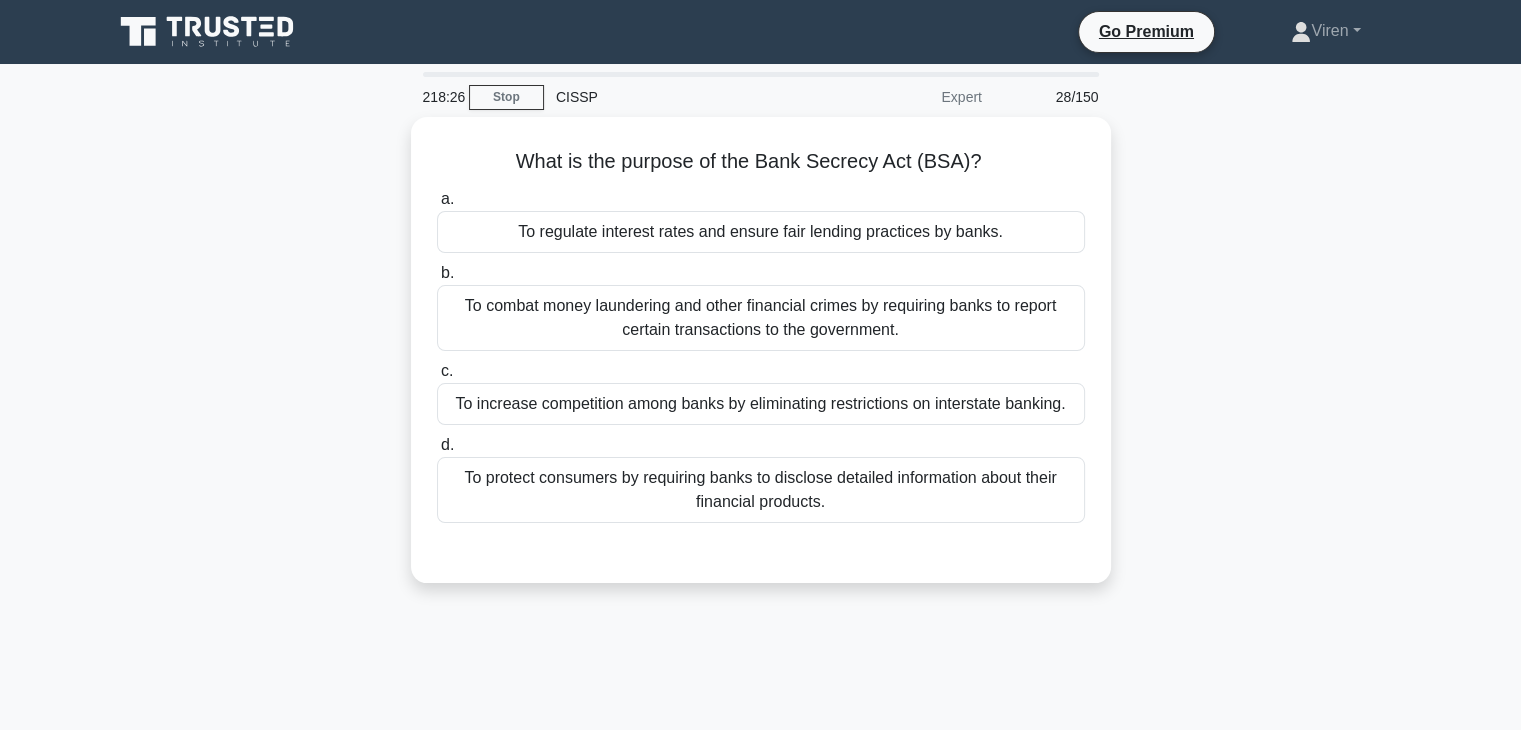 click on "What is the purpose of the Bank Secrecy Act (BSA)?
.spinner_0XTQ{transform-origin:center;animation:spinner_y6GP .75s linear infinite}@keyframes spinner_y6GP{100%{transform:rotate(360deg)}}
a.
To regulate interest rates and ensure fair lending practices by banks." at bounding box center [761, 362] 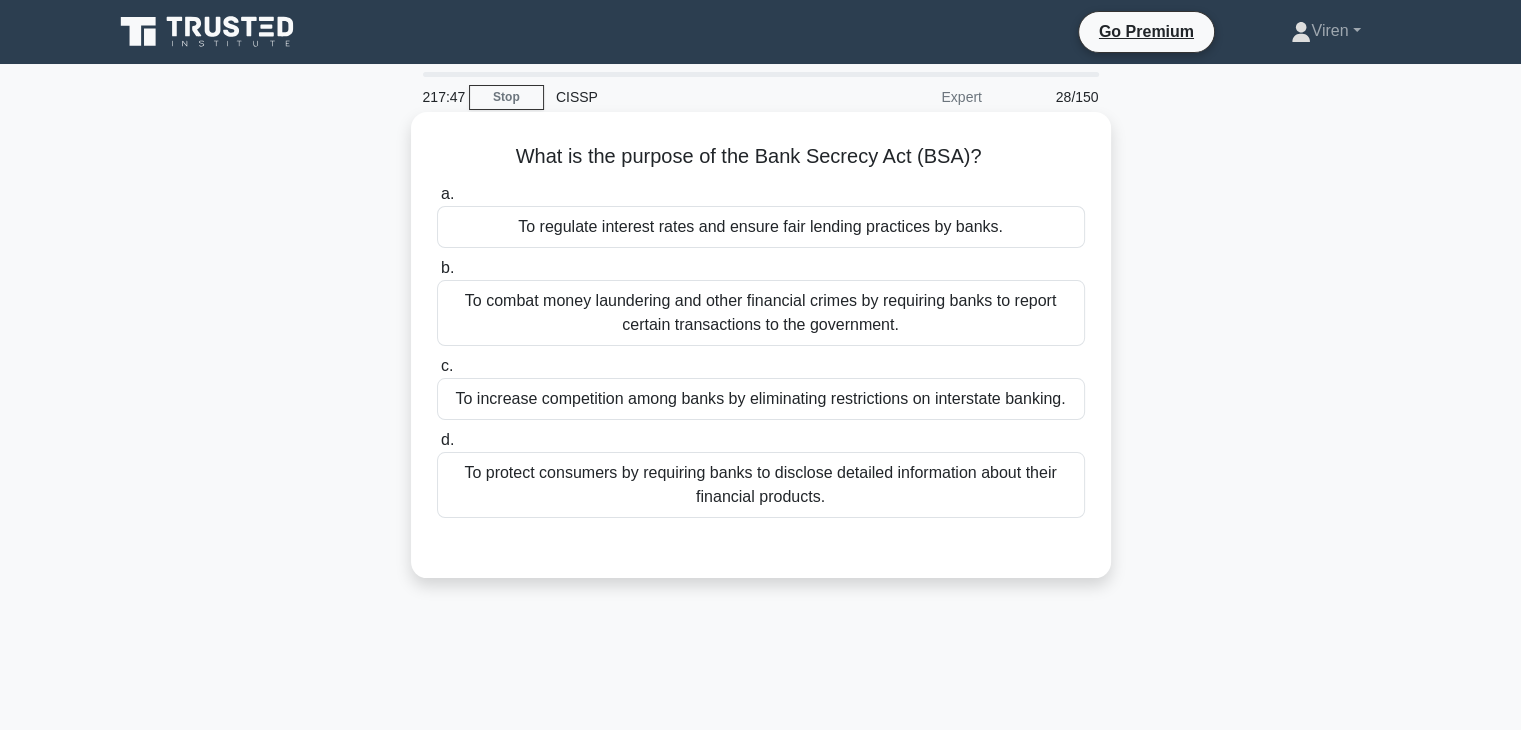 click on "To combat money laundering and other financial crimes by requiring banks to report certain transactions to the government." at bounding box center [761, 313] 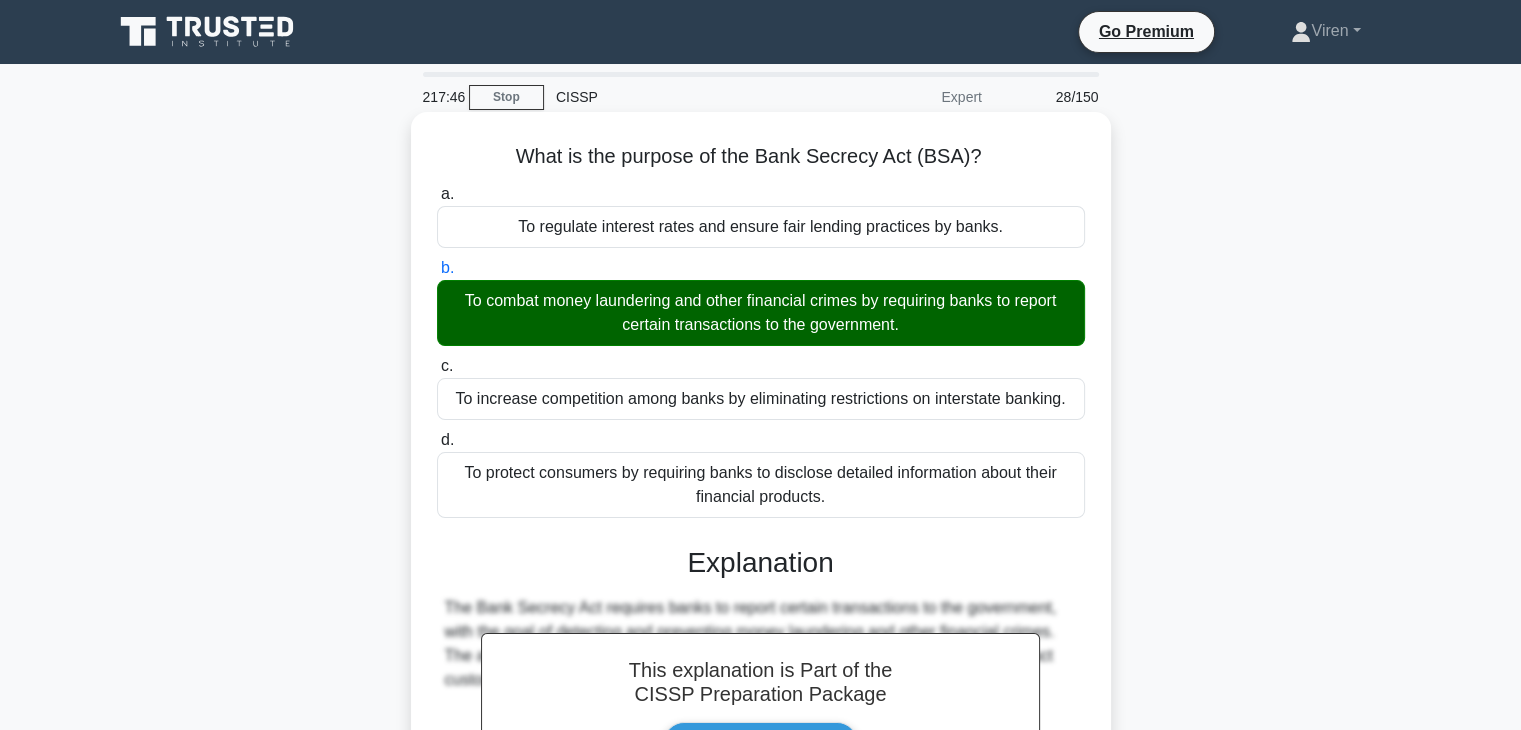 scroll, scrollTop: 351, scrollLeft: 0, axis: vertical 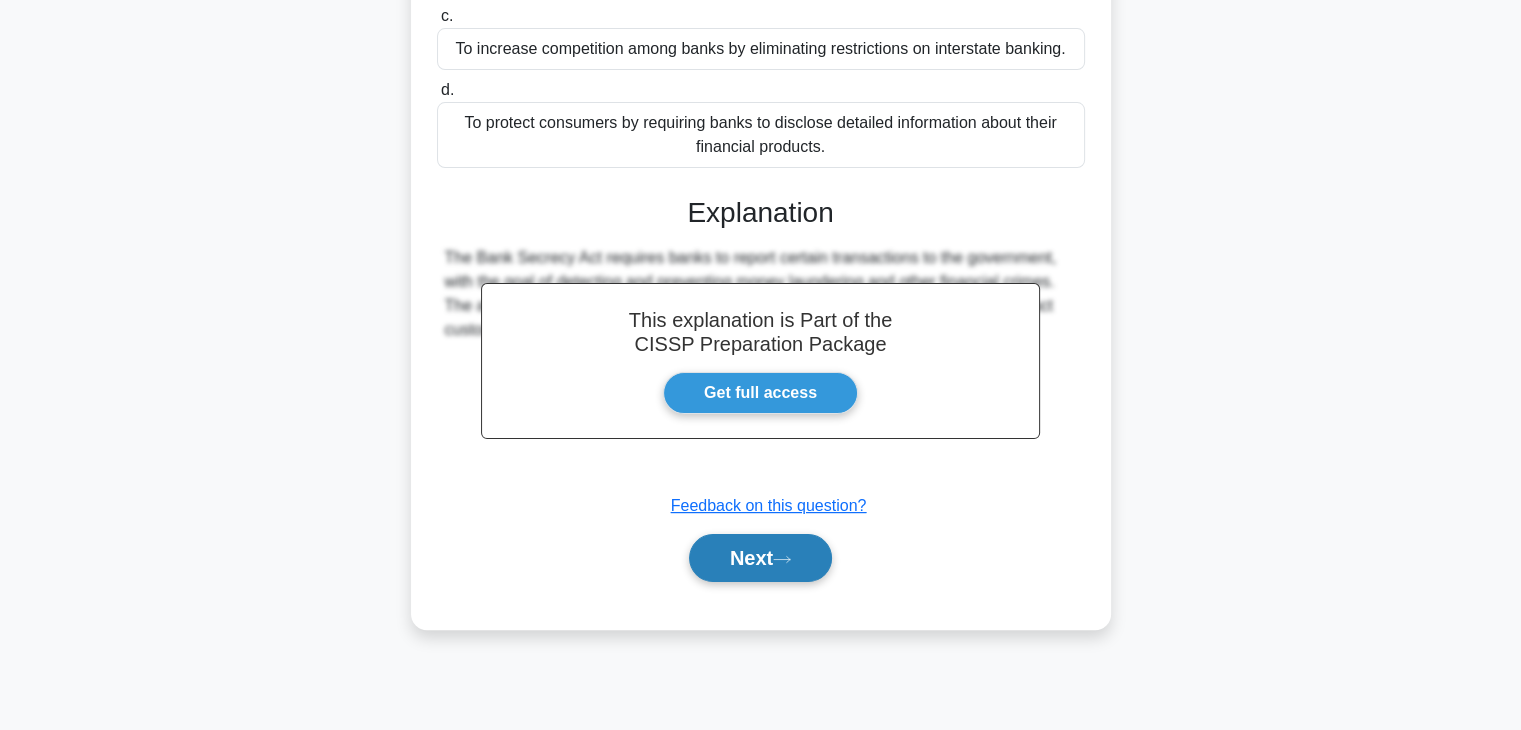 click on "Next" at bounding box center [760, 558] 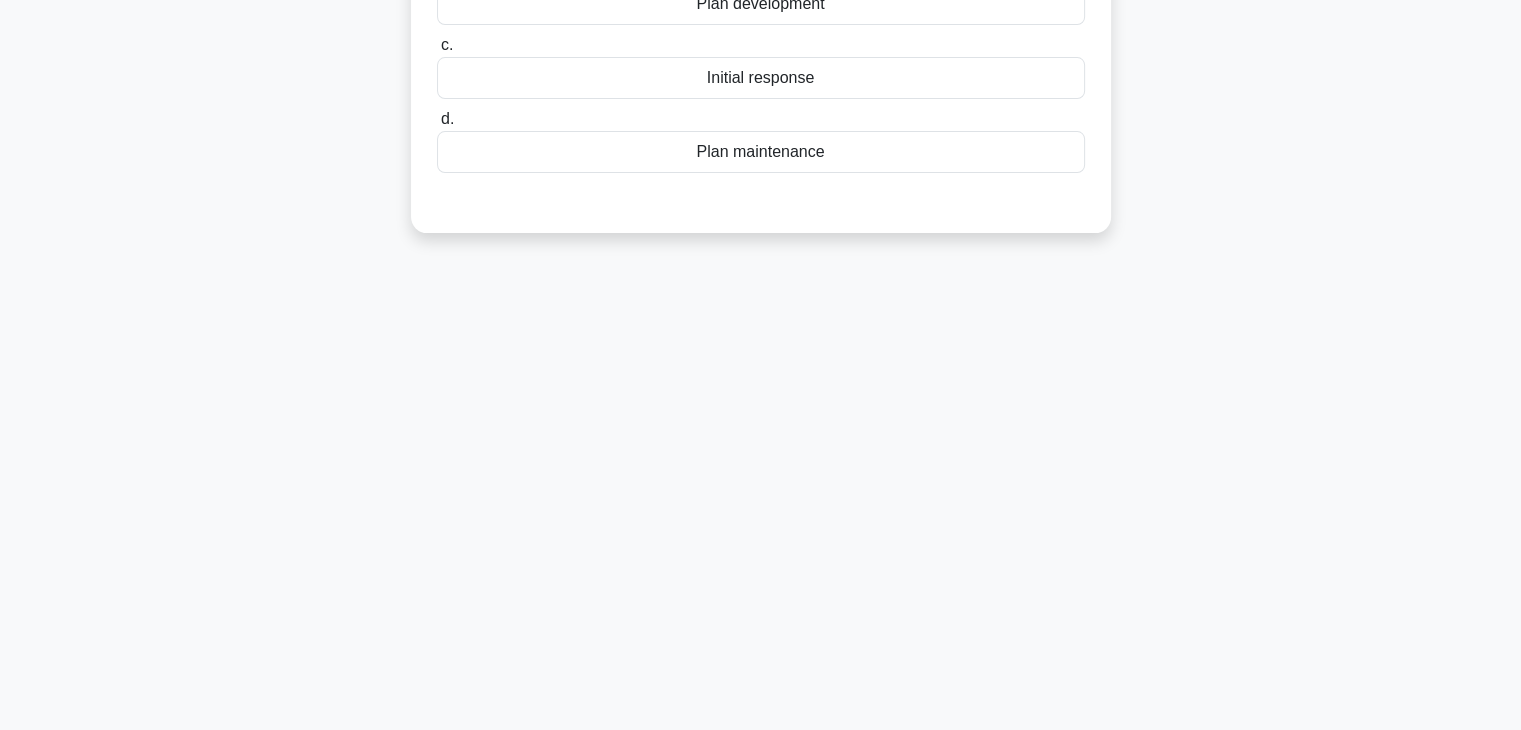 scroll, scrollTop: 0, scrollLeft: 0, axis: both 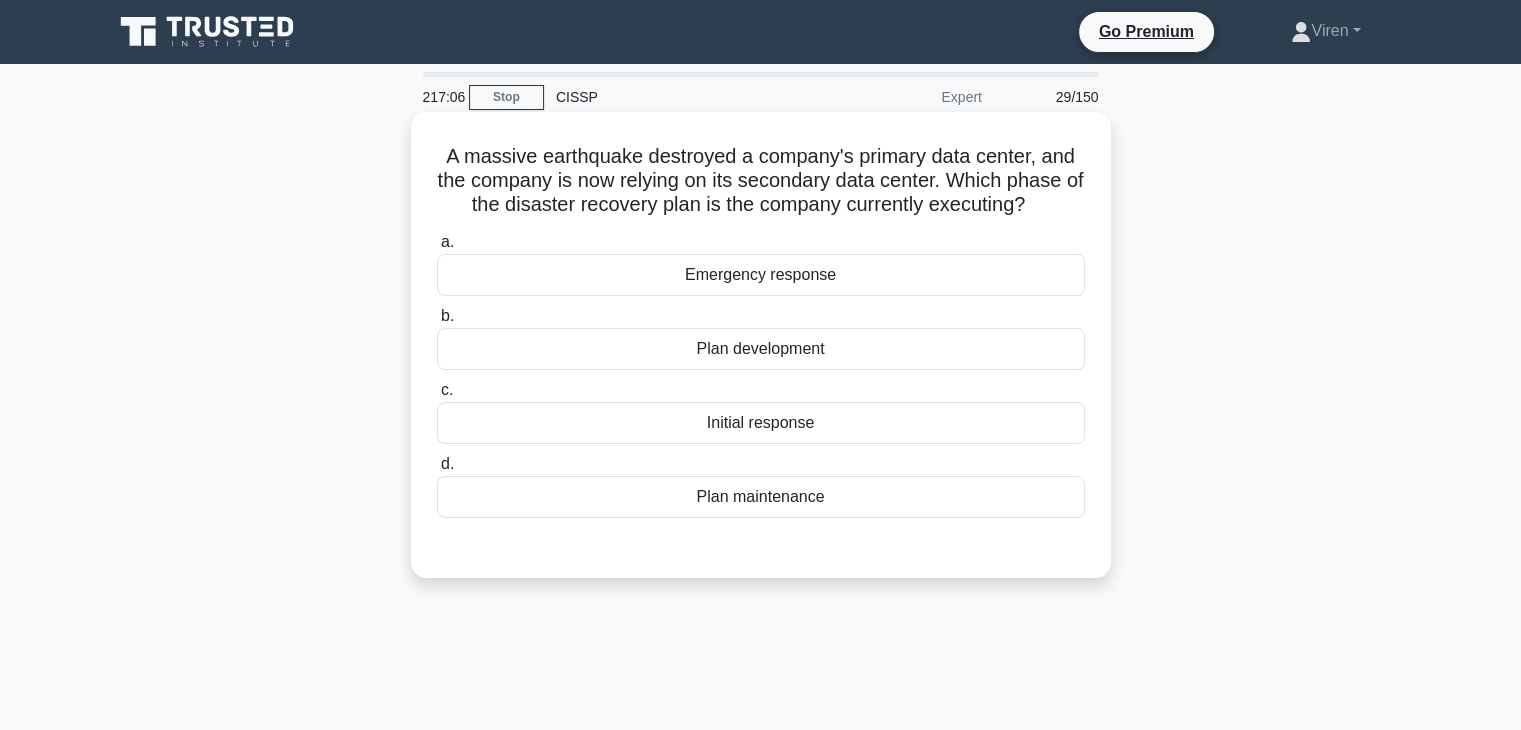 click on "Emergency response" at bounding box center [761, 275] 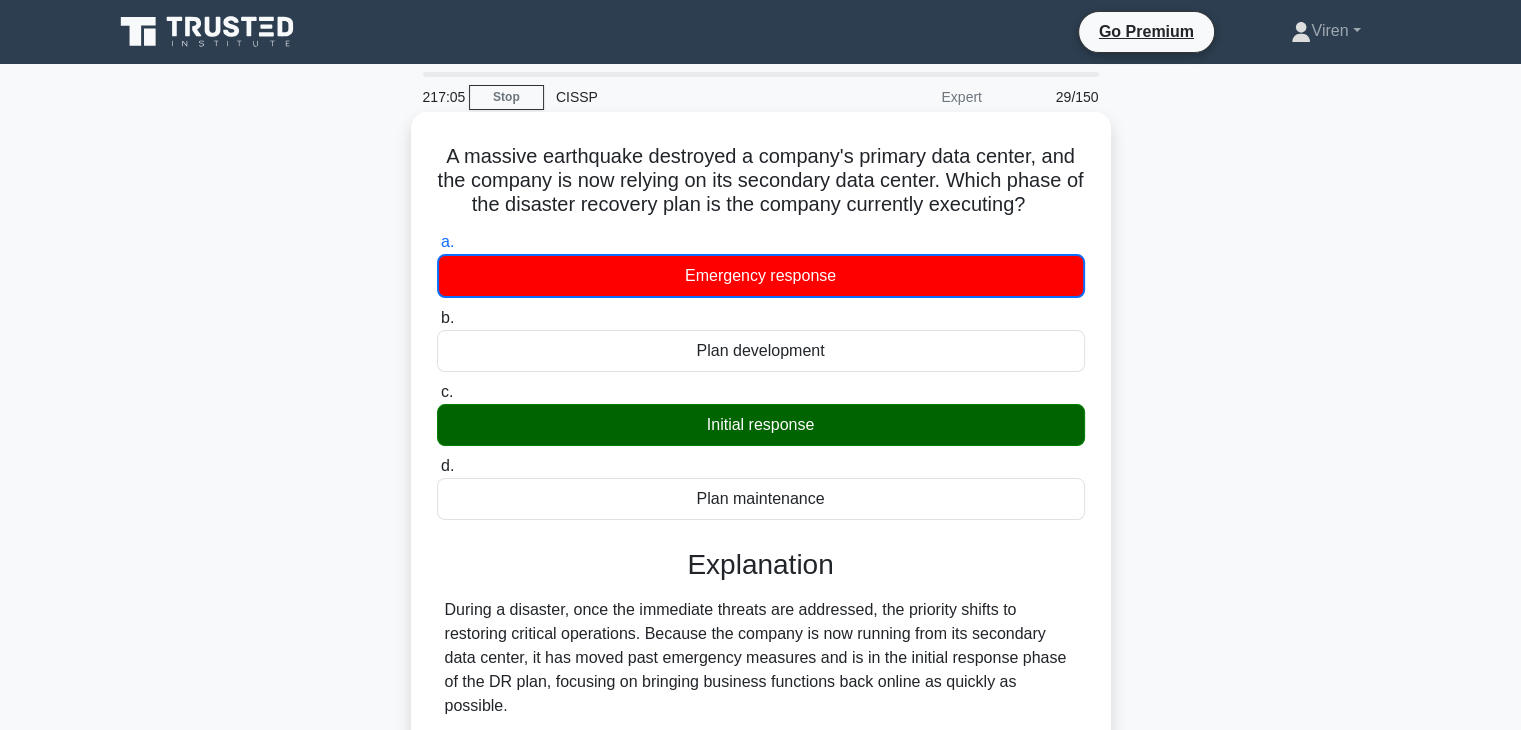 scroll, scrollTop: 351, scrollLeft: 0, axis: vertical 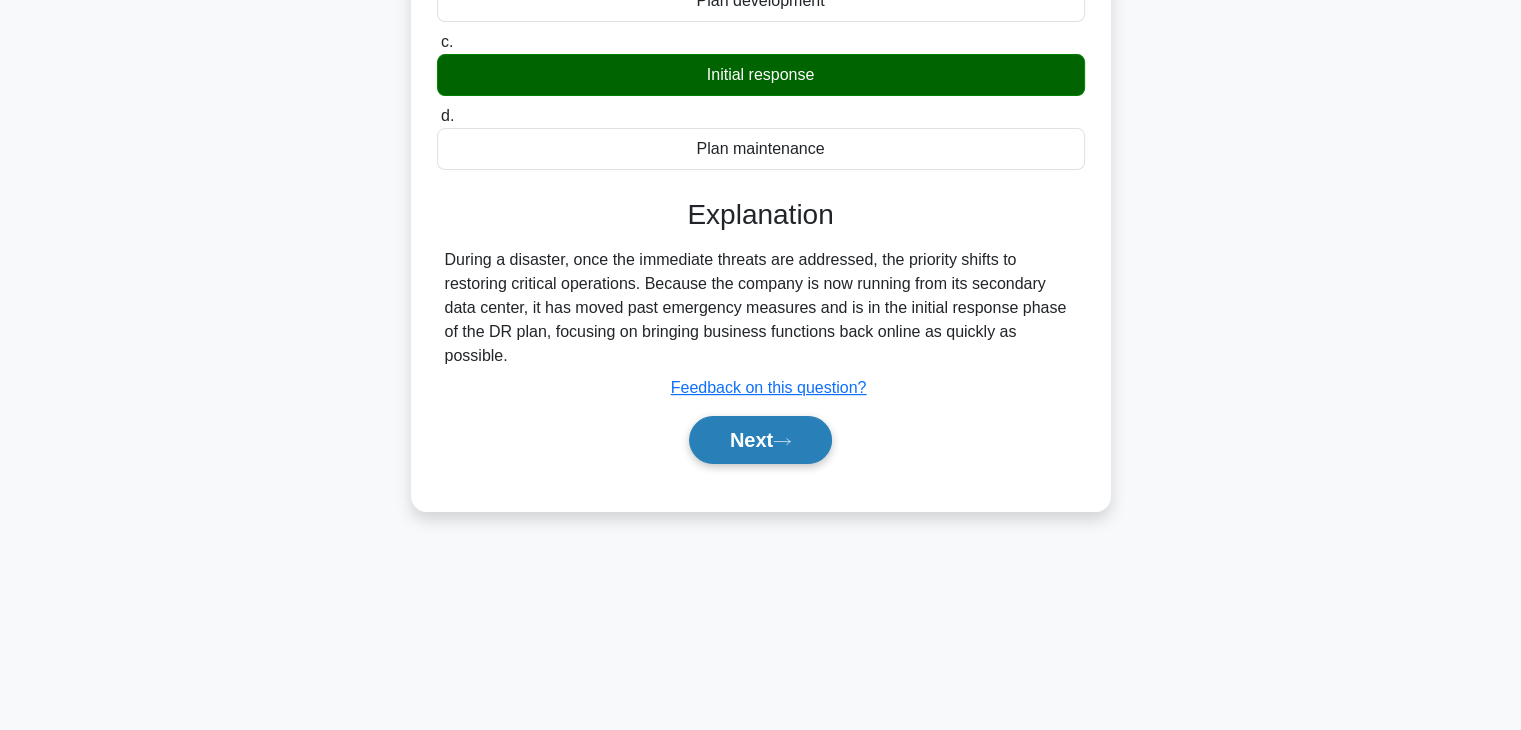click on "Next" at bounding box center (760, 440) 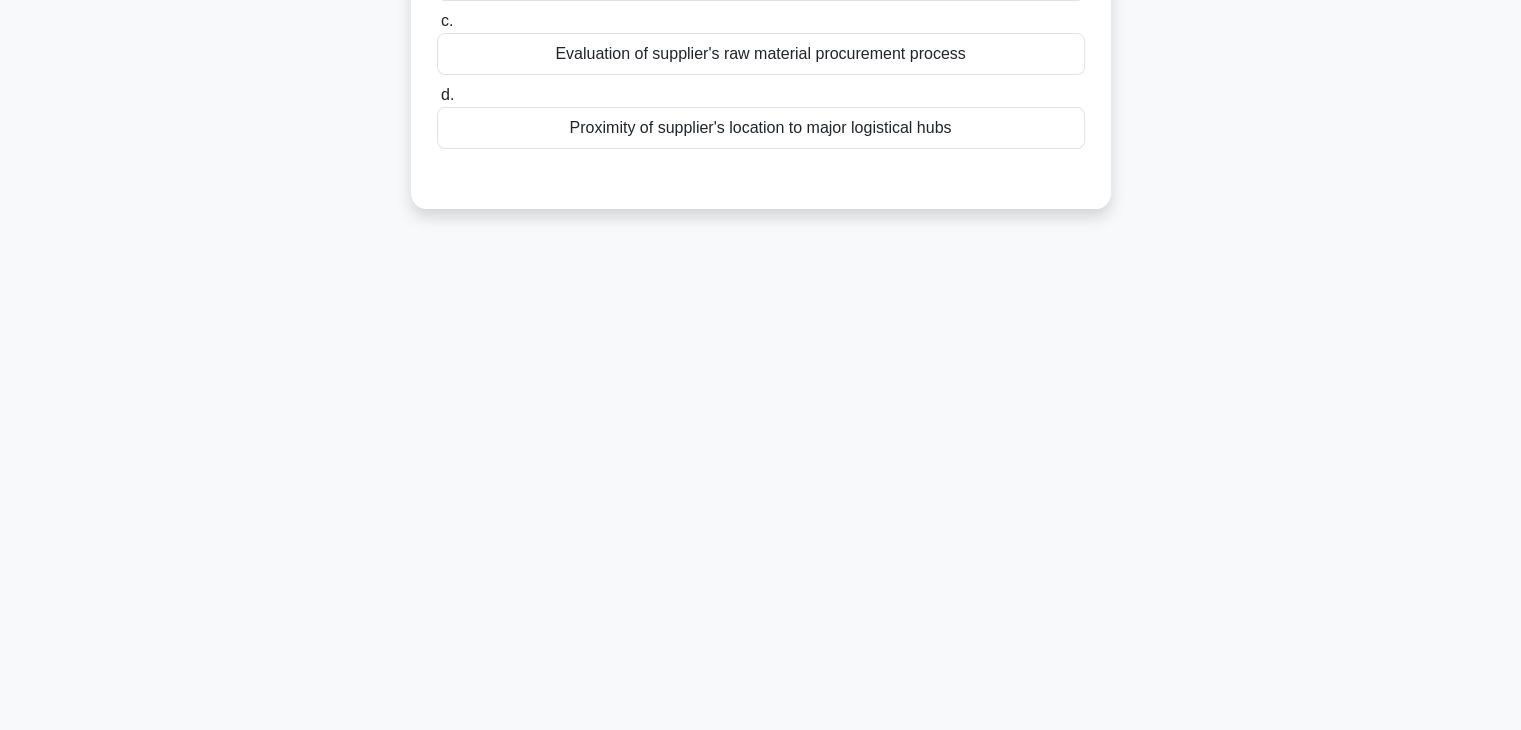 scroll, scrollTop: 0, scrollLeft: 0, axis: both 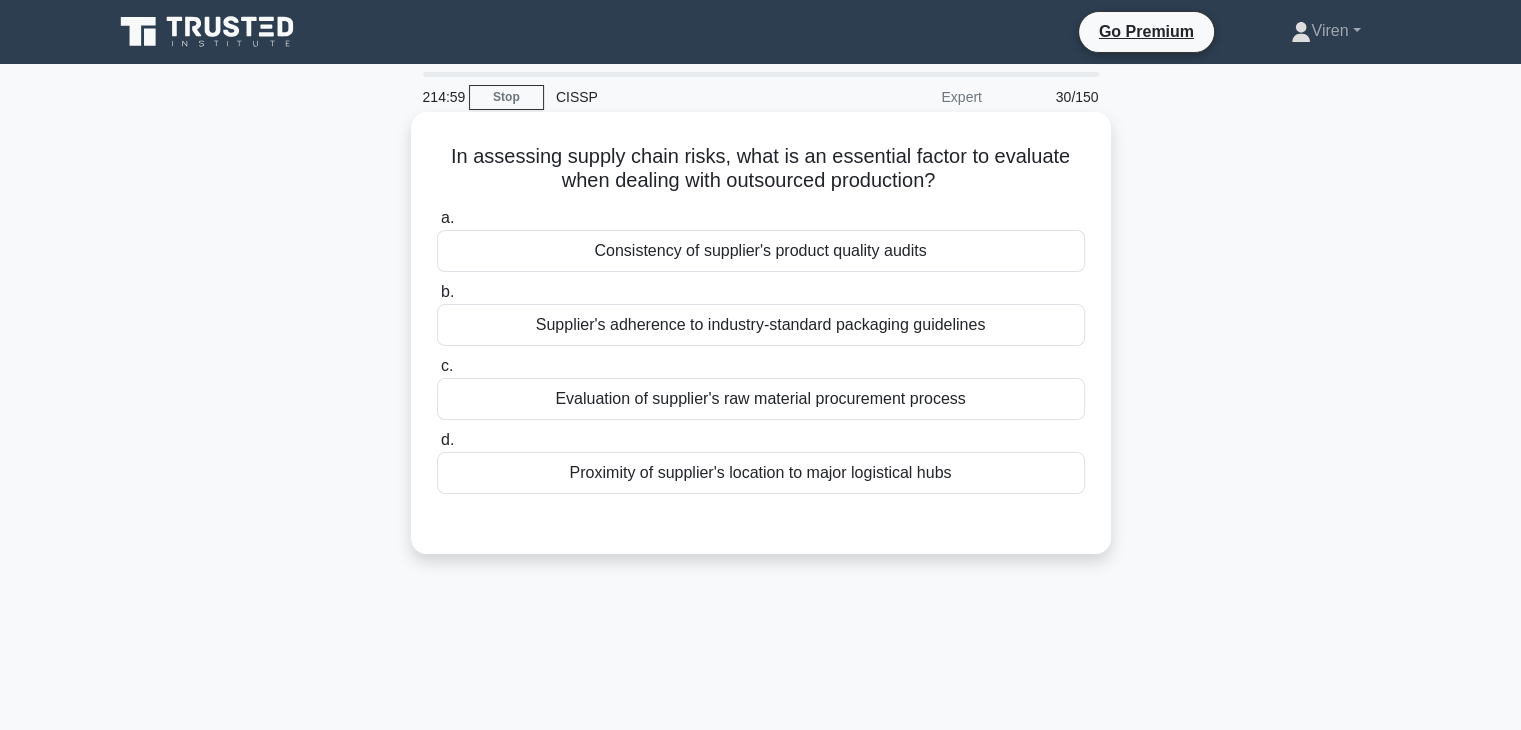 click on "Proximity of supplier's location to major logistical hubs" at bounding box center (761, 473) 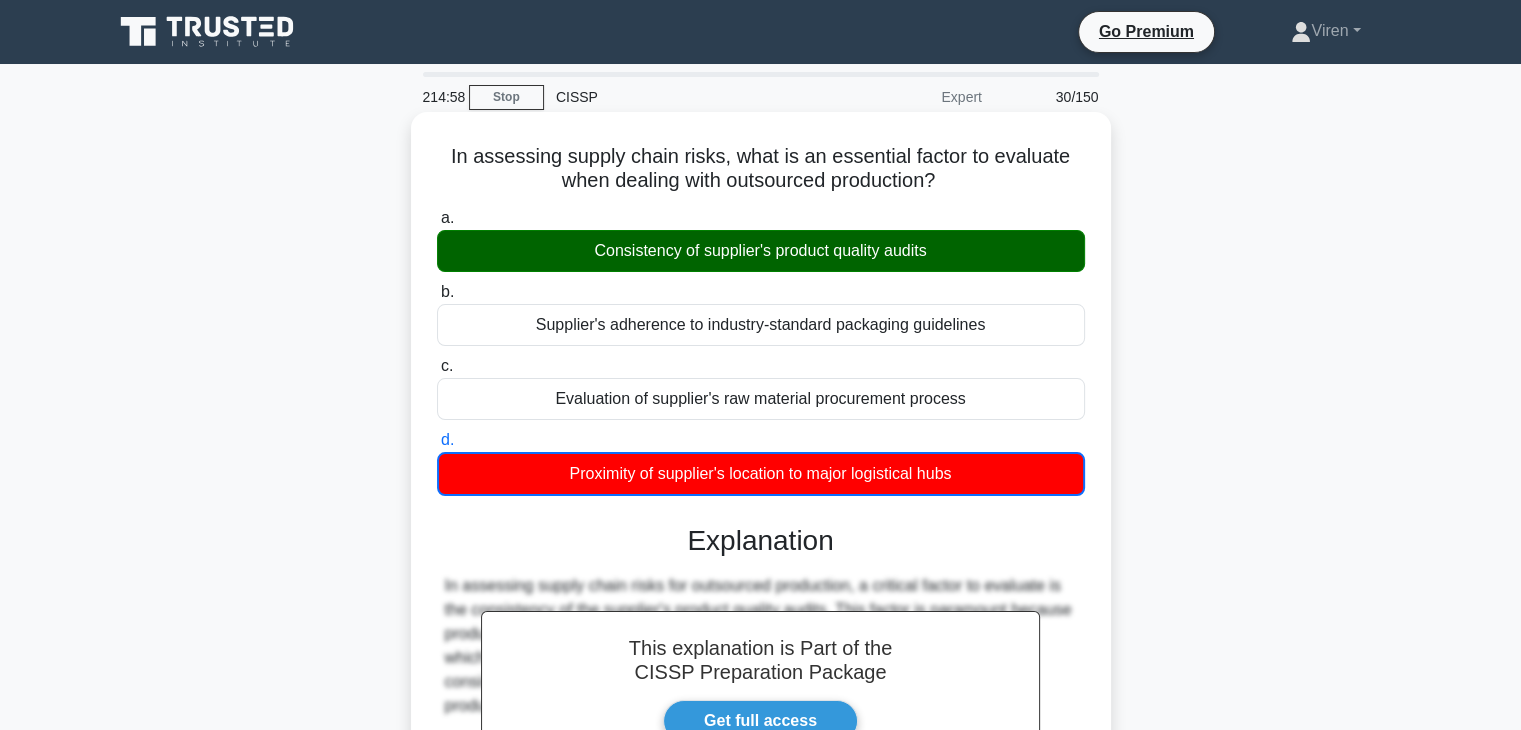 scroll, scrollTop: 360, scrollLeft: 0, axis: vertical 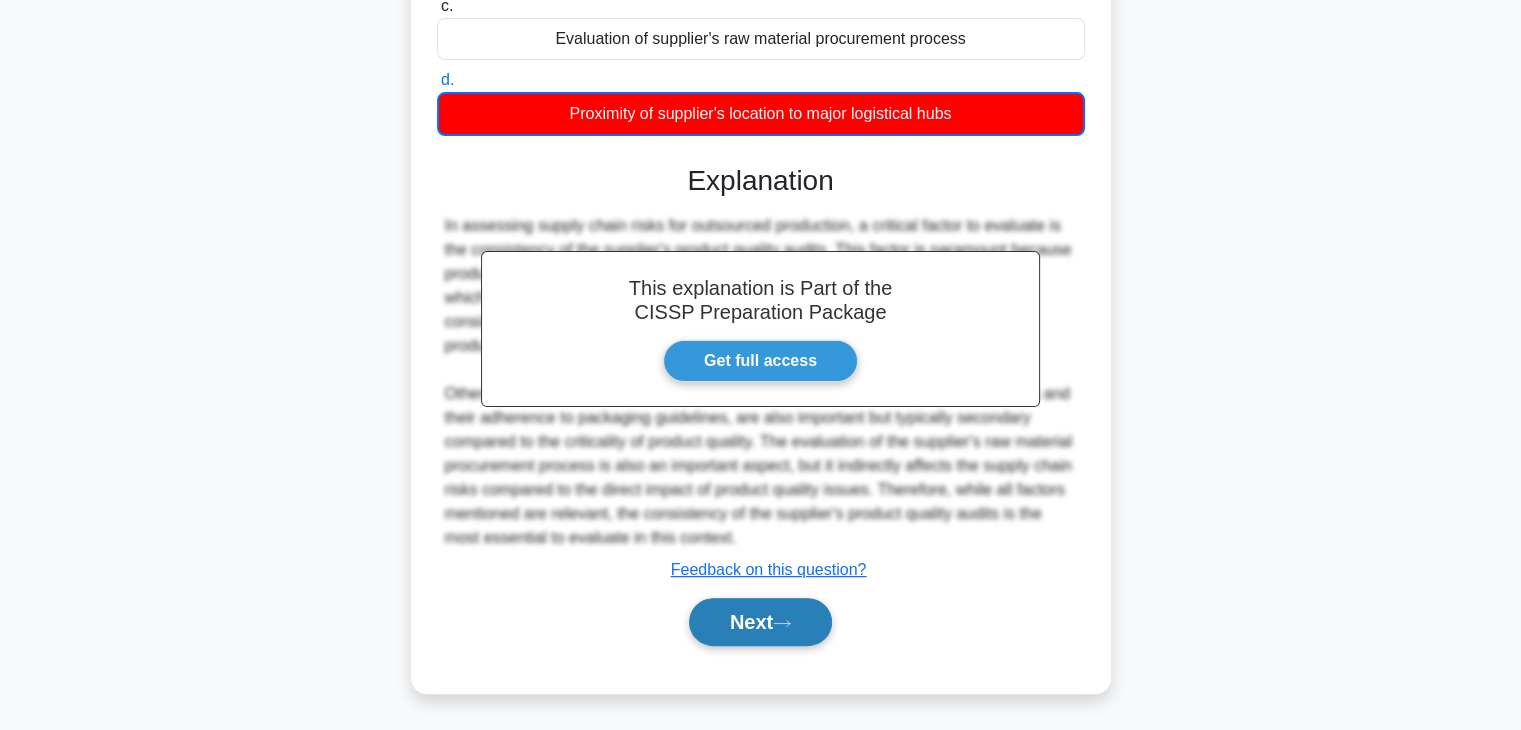 click on "Next" at bounding box center [760, 622] 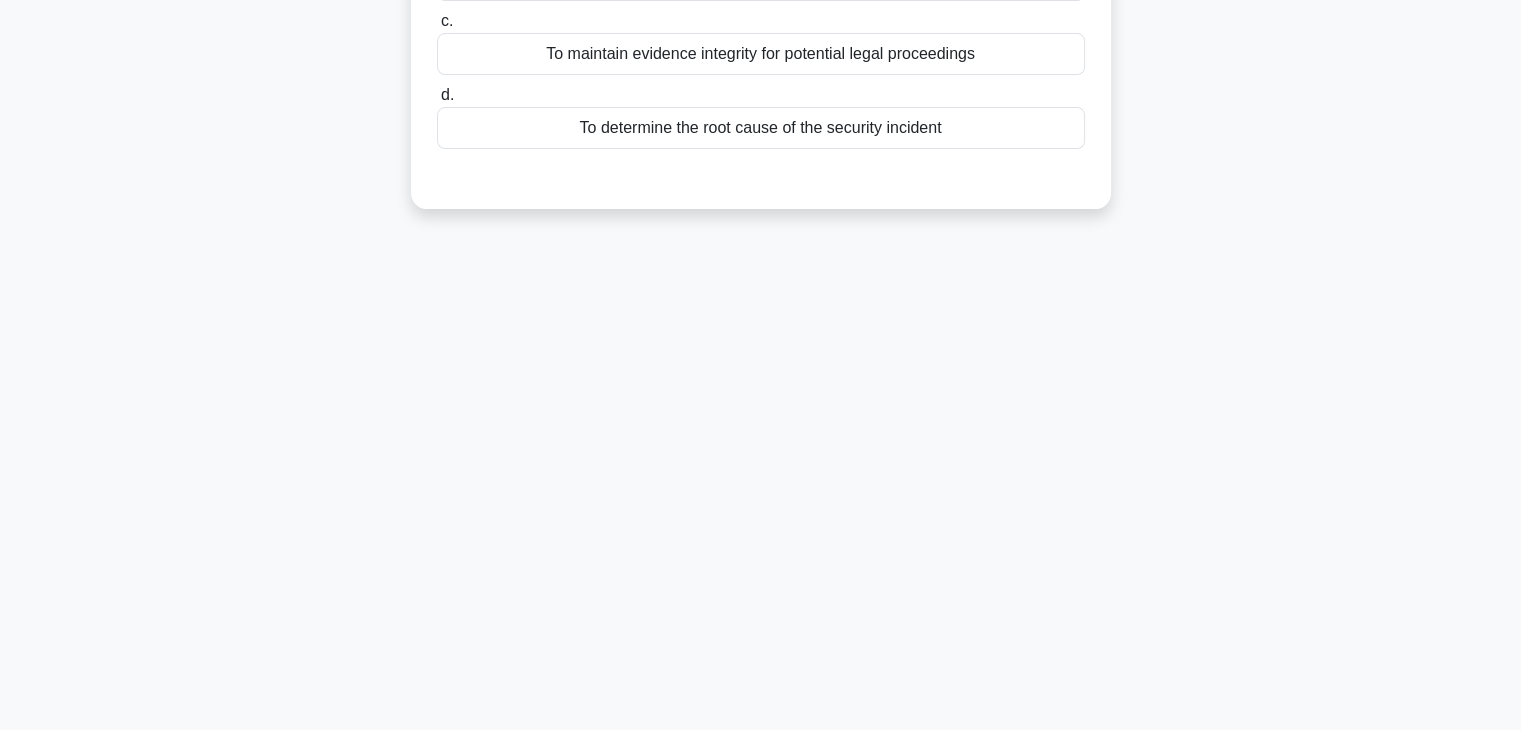 scroll, scrollTop: 0, scrollLeft: 0, axis: both 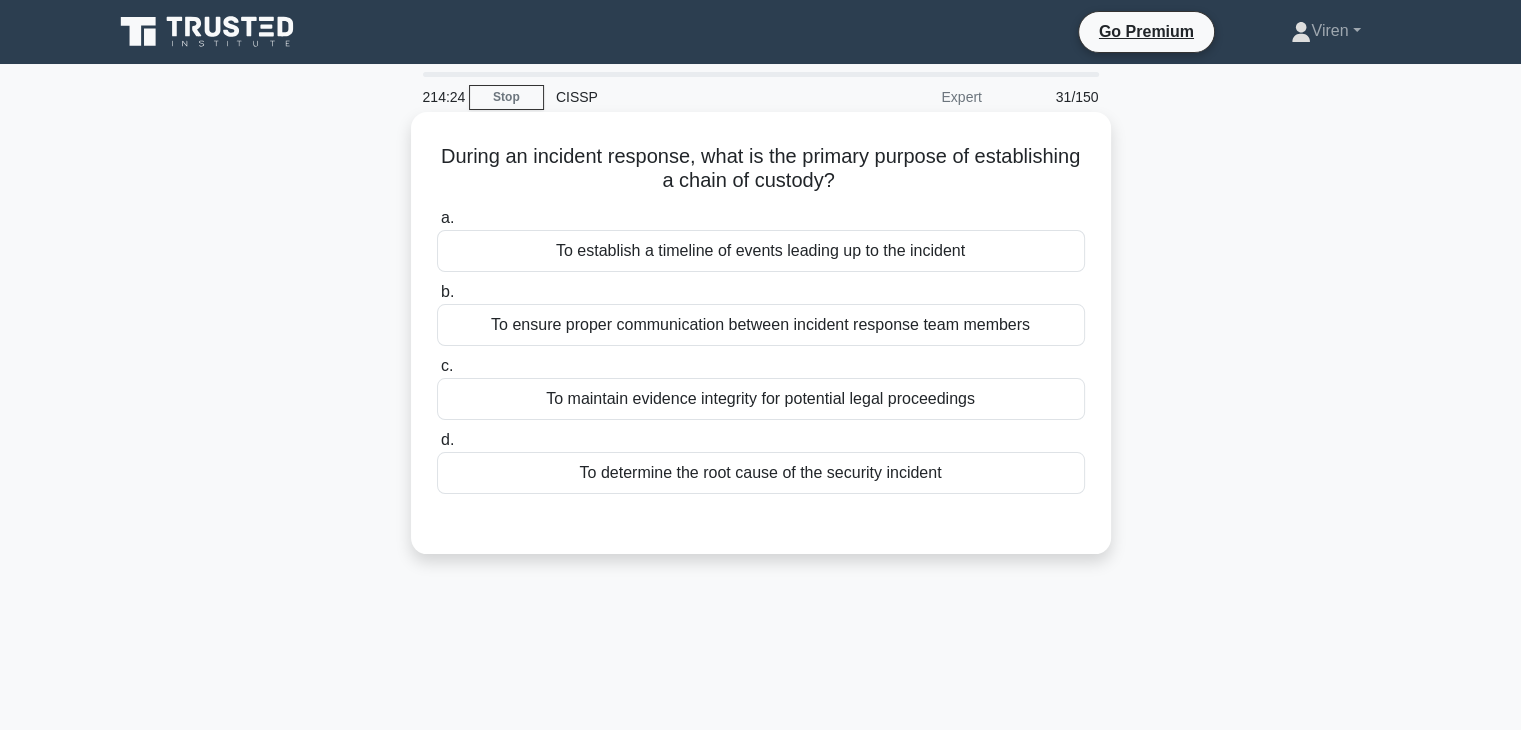 click on "To maintain evidence integrity for potential legal proceedings" at bounding box center (761, 399) 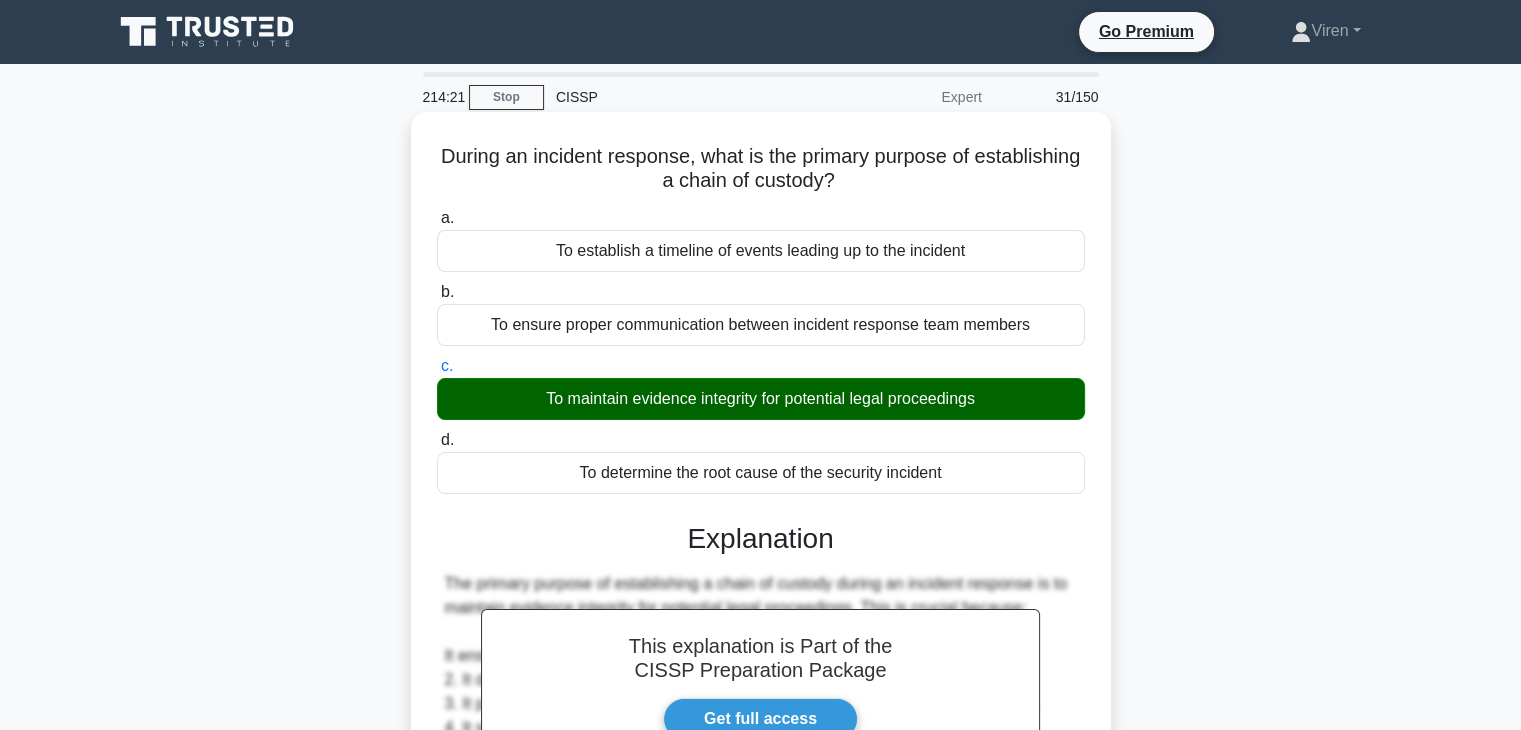 scroll, scrollTop: 502, scrollLeft: 0, axis: vertical 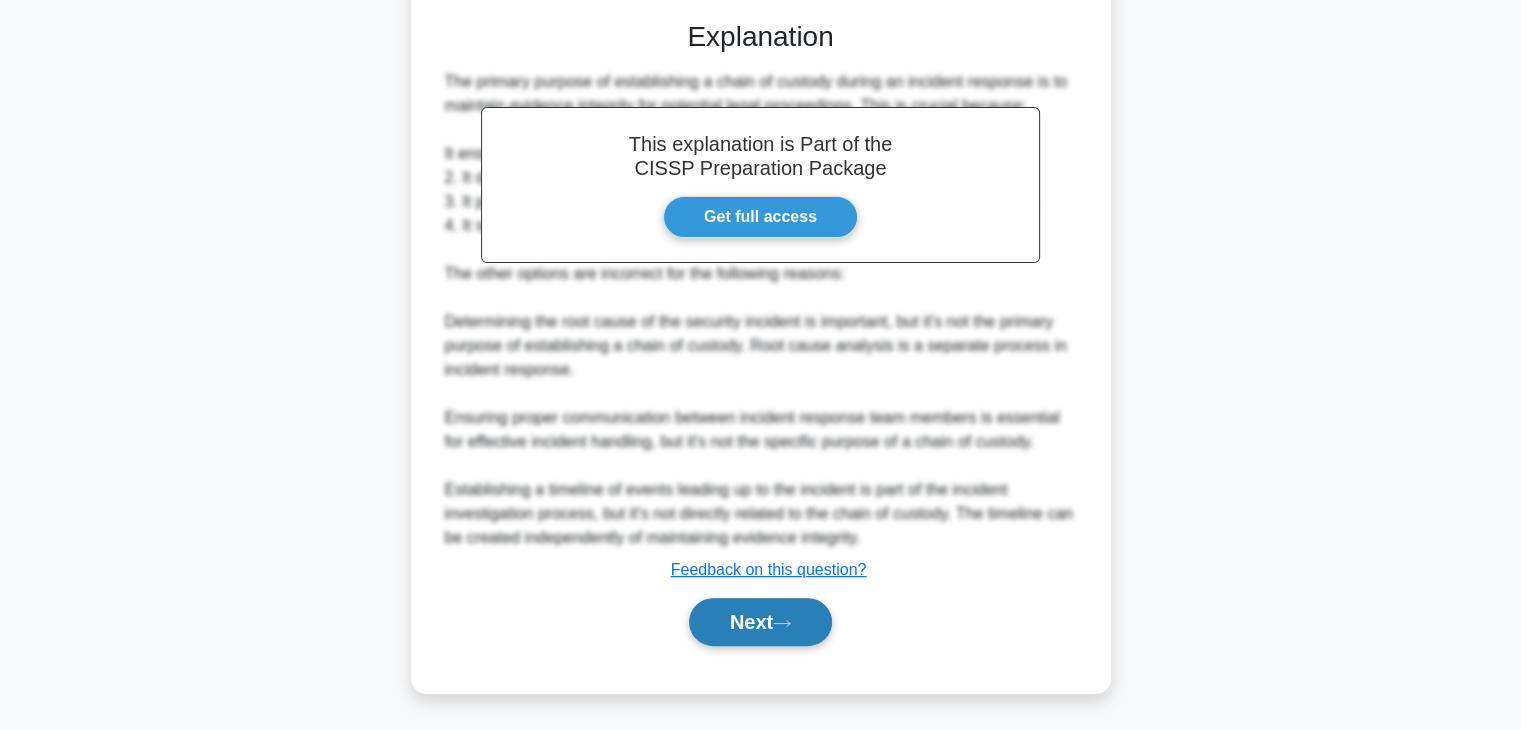 click on "Next" at bounding box center [760, 622] 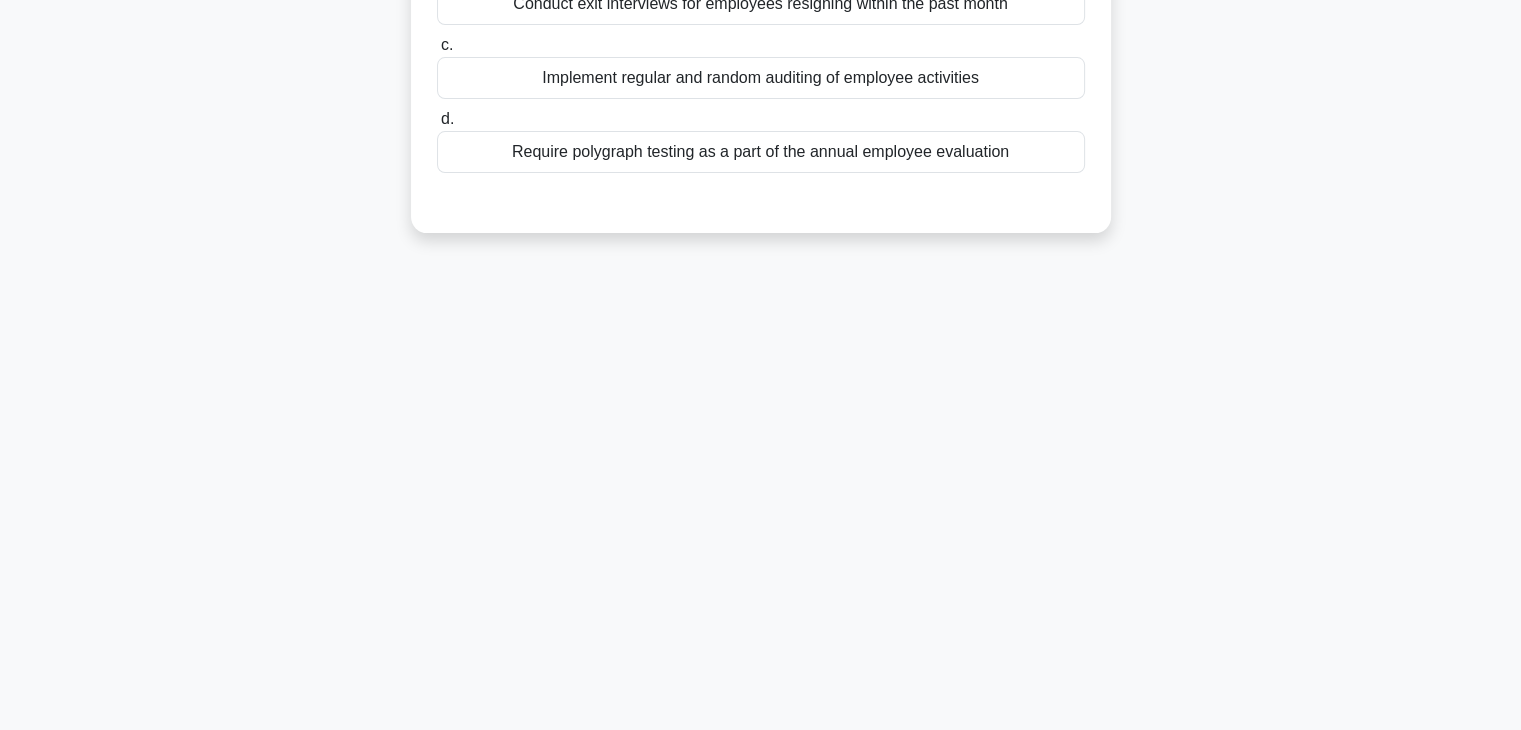 scroll, scrollTop: 0, scrollLeft: 0, axis: both 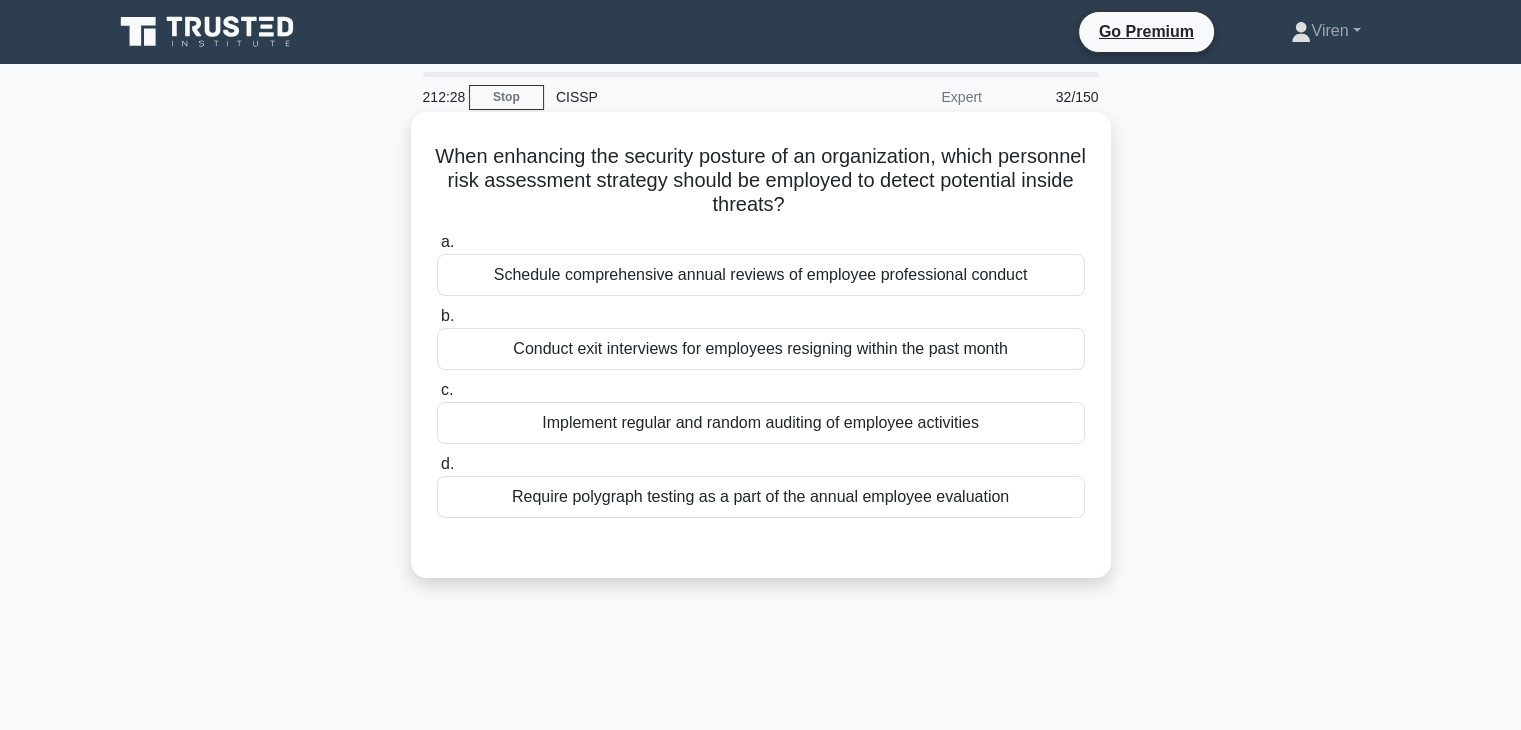 click on "Implement regular and random auditing of employee activities" at bounding box center (761, 423) 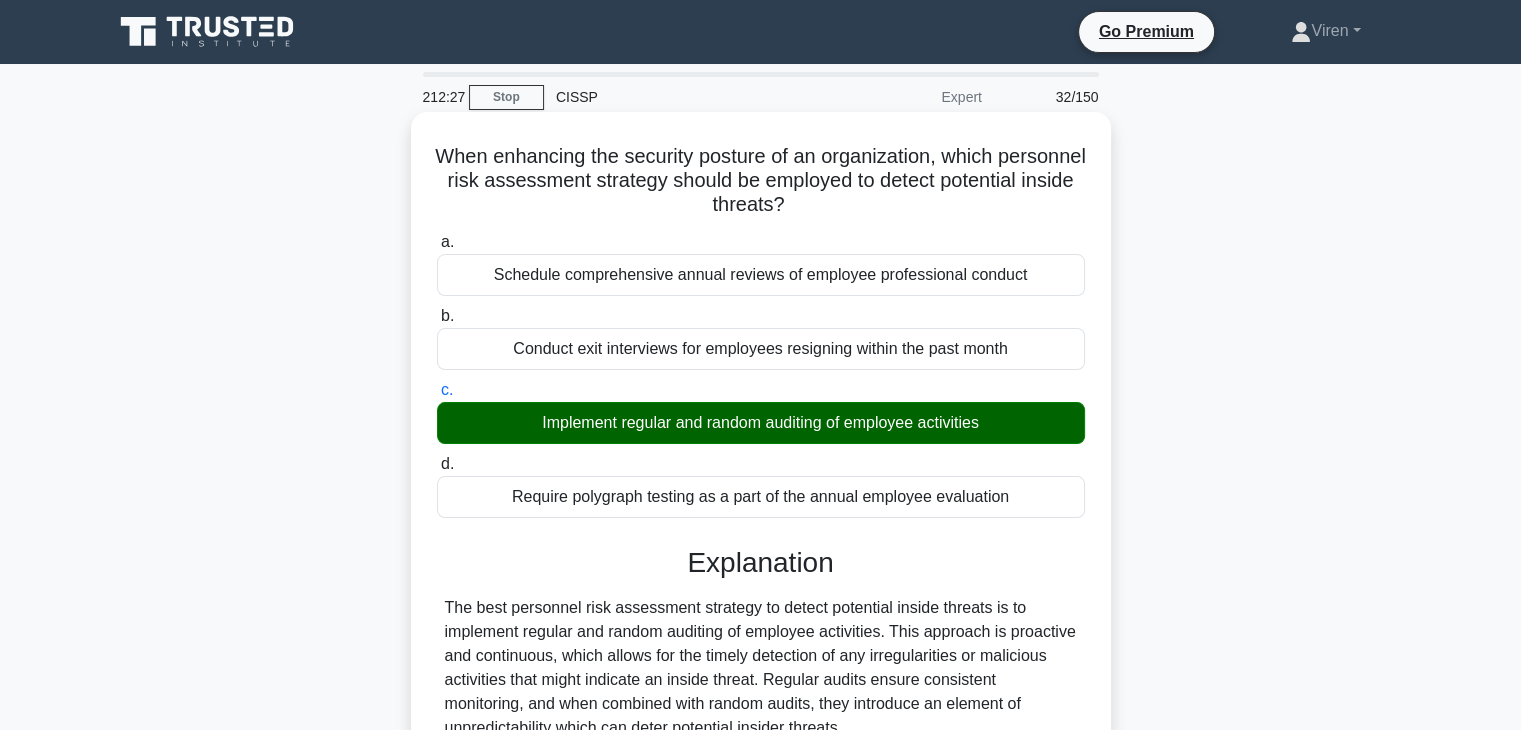 scroll, scrollTop: 406, scrollLeft: 0, axis: vertical 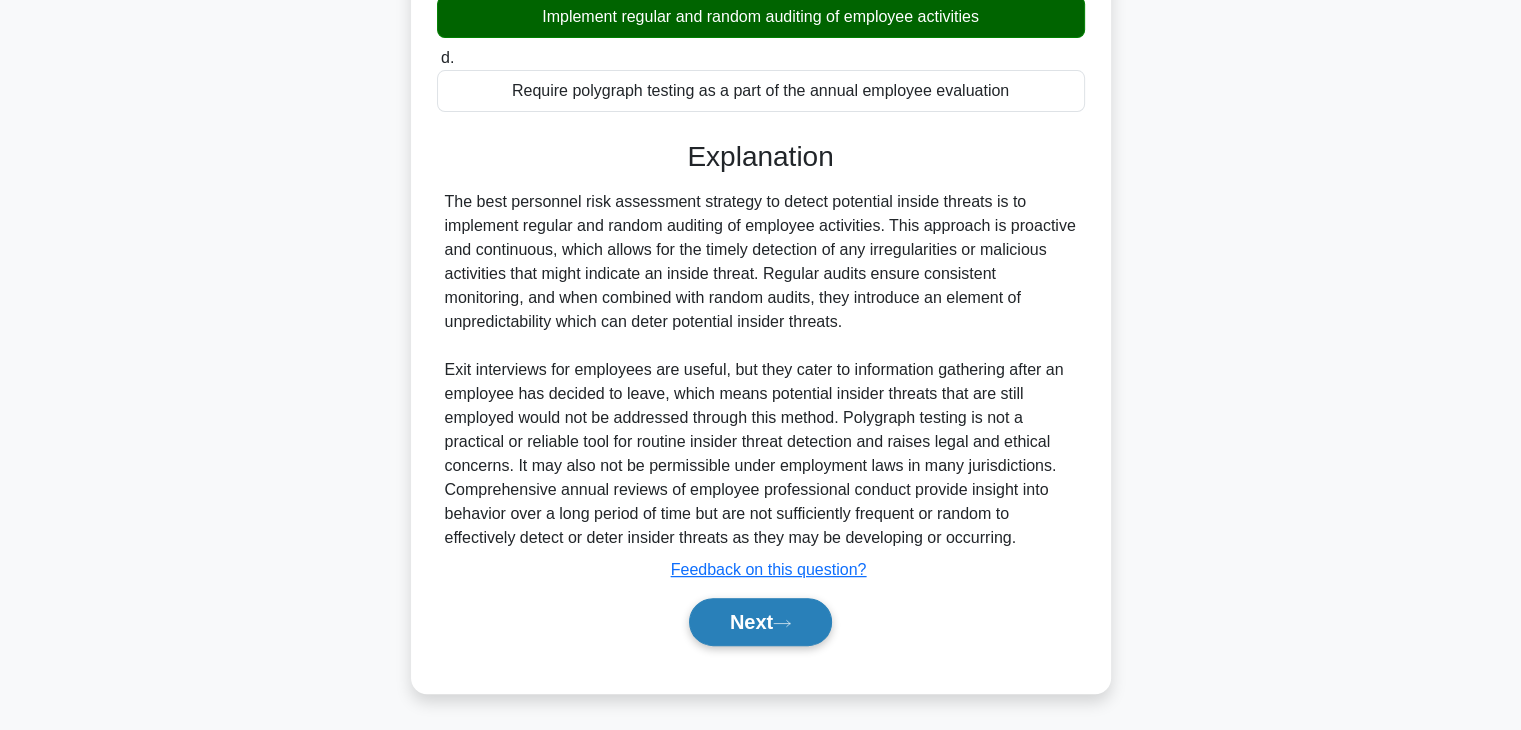 click on "Next" at bounding box center (760, 622) 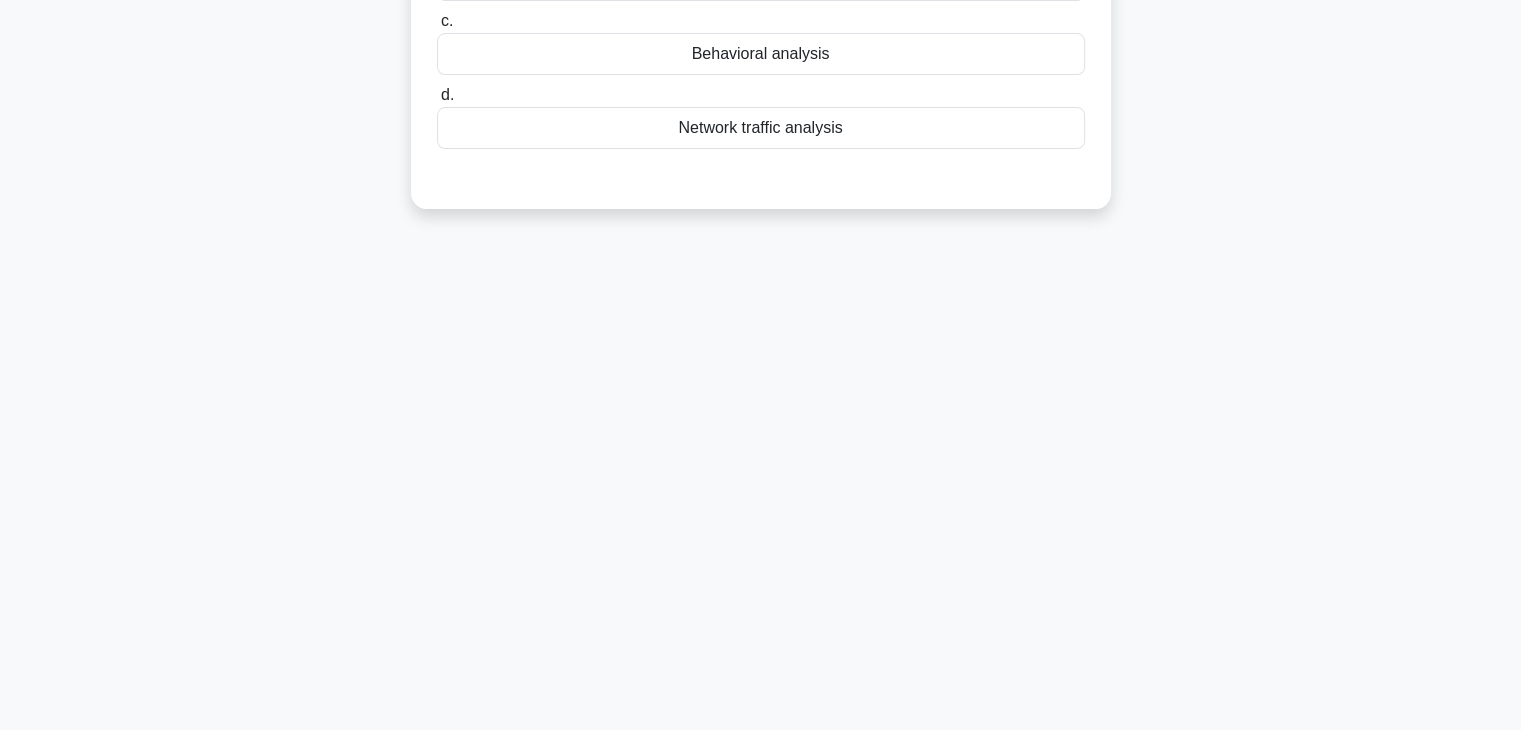scroll, scrollTop: 0, scrollLeft: 0, axis: both 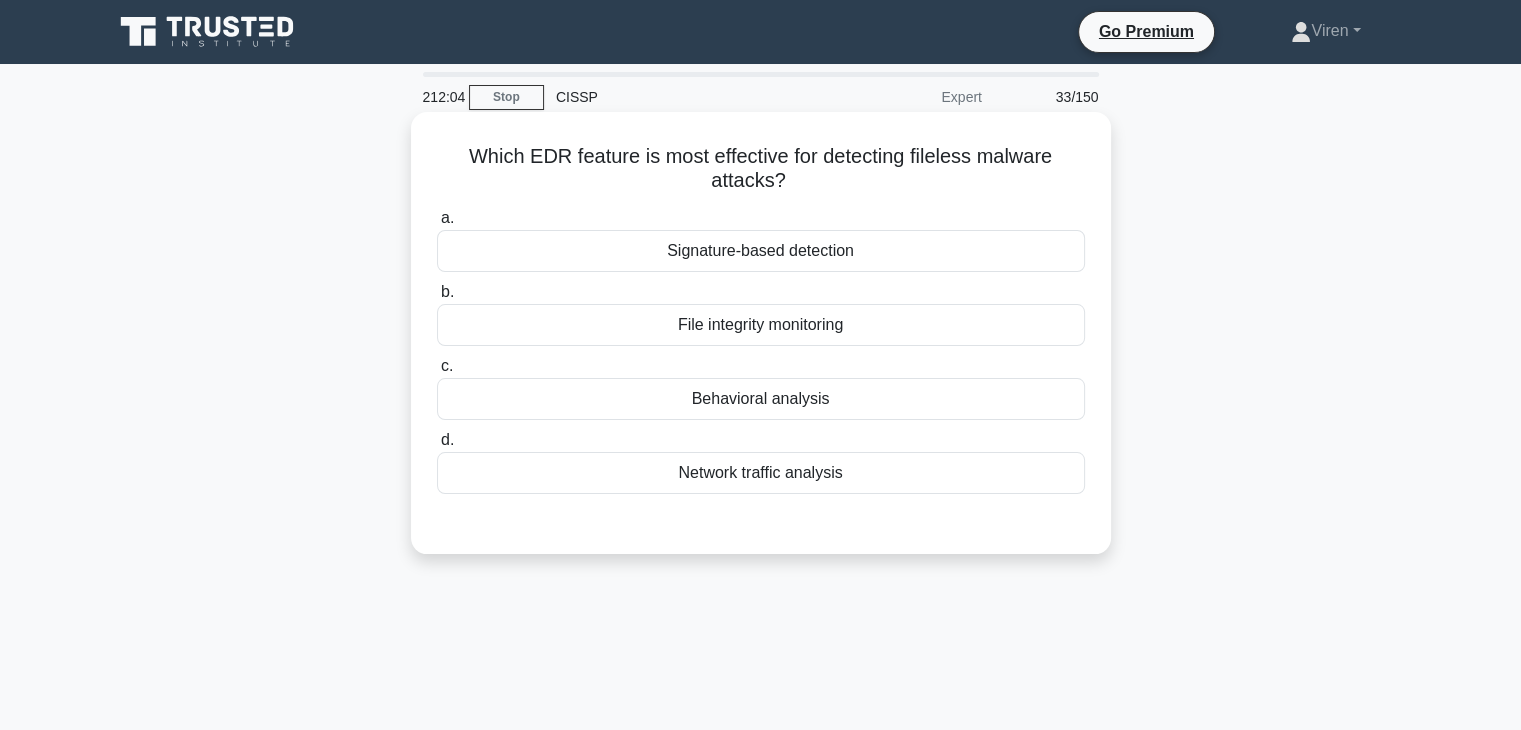 click on "Signature-based detection" at bounding box center [761, 251] 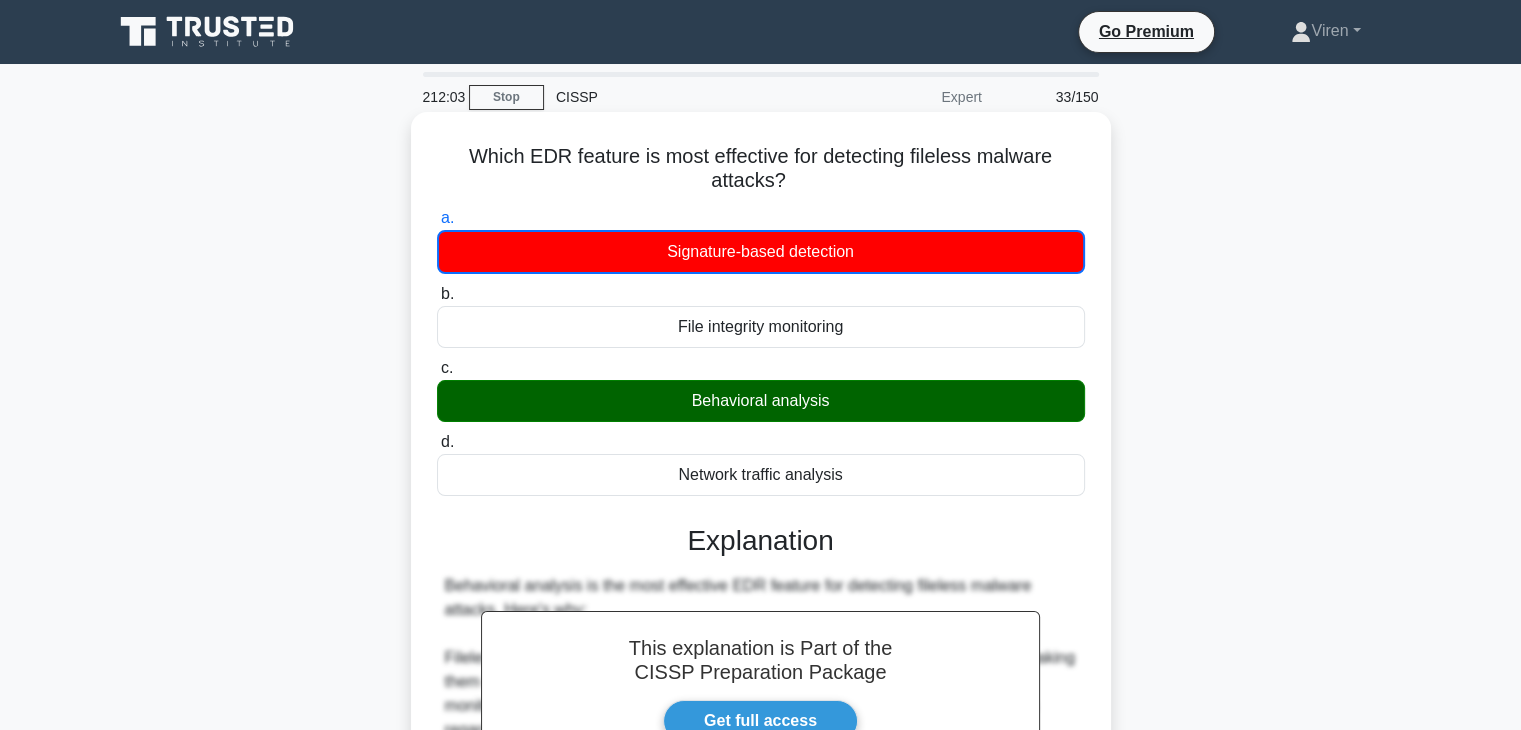 scroll, scrollTop: 648, scrollLeft: 0, axis: vertical 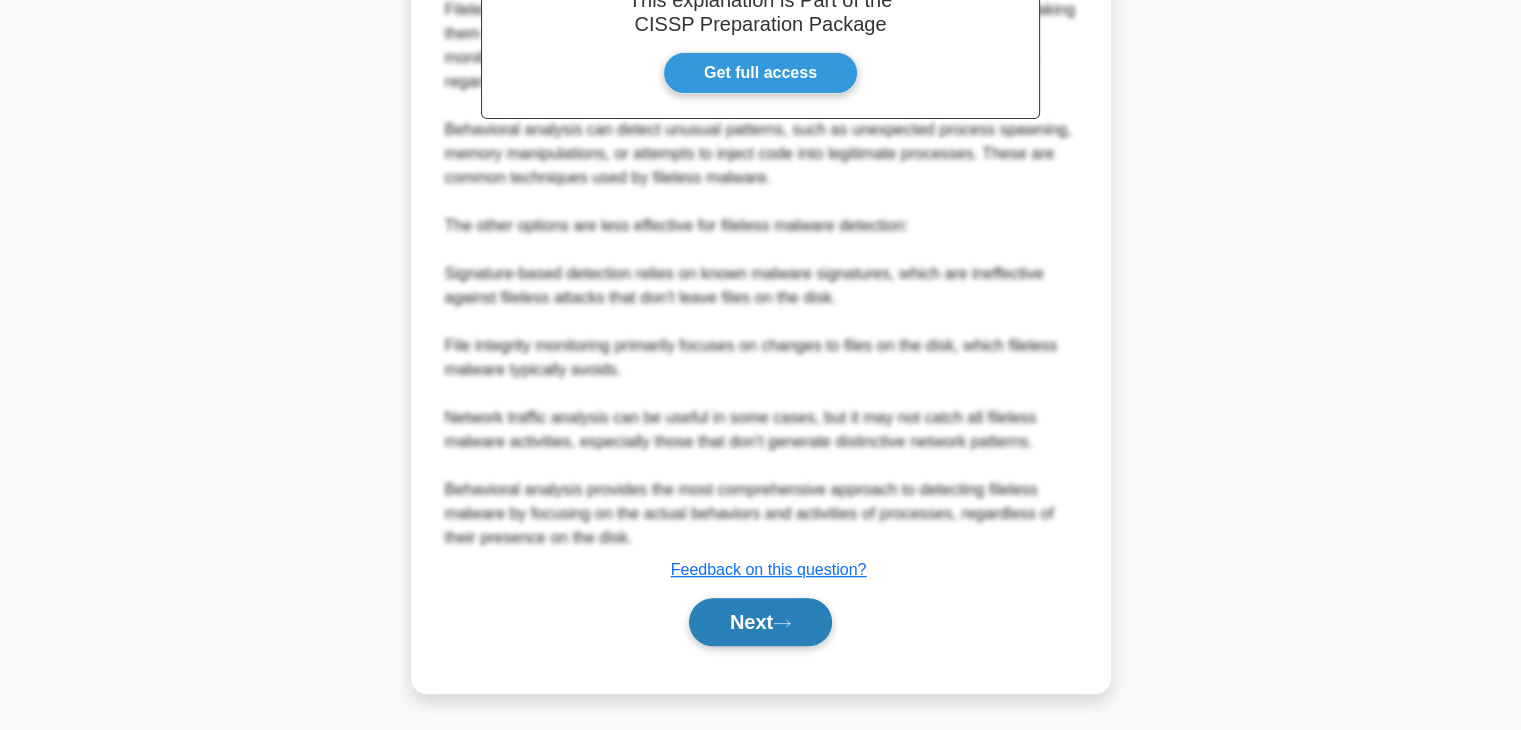 click on "Next" at bounding box center [760, 622] 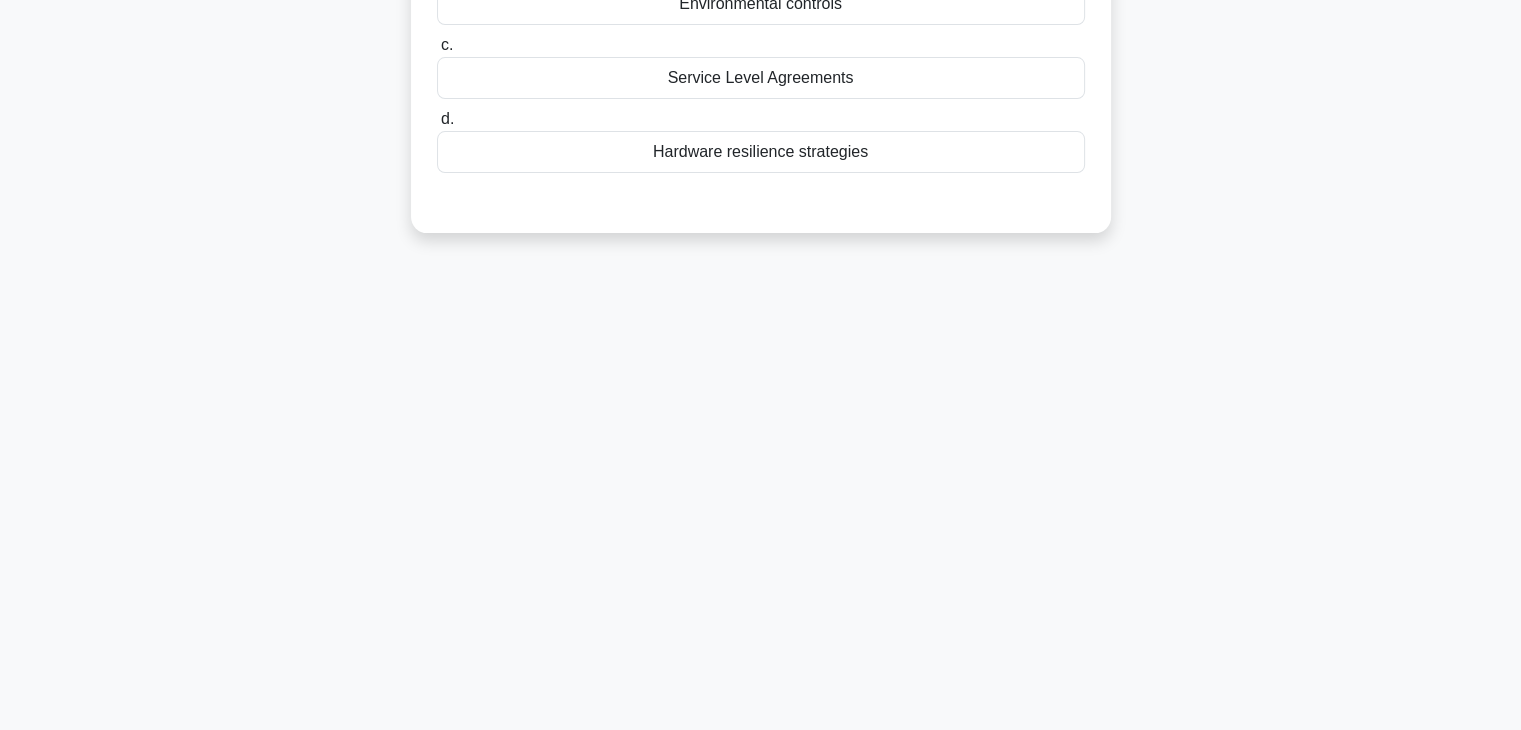 scroll, scrollTop: 0, scrollLeft: 0, axis: both 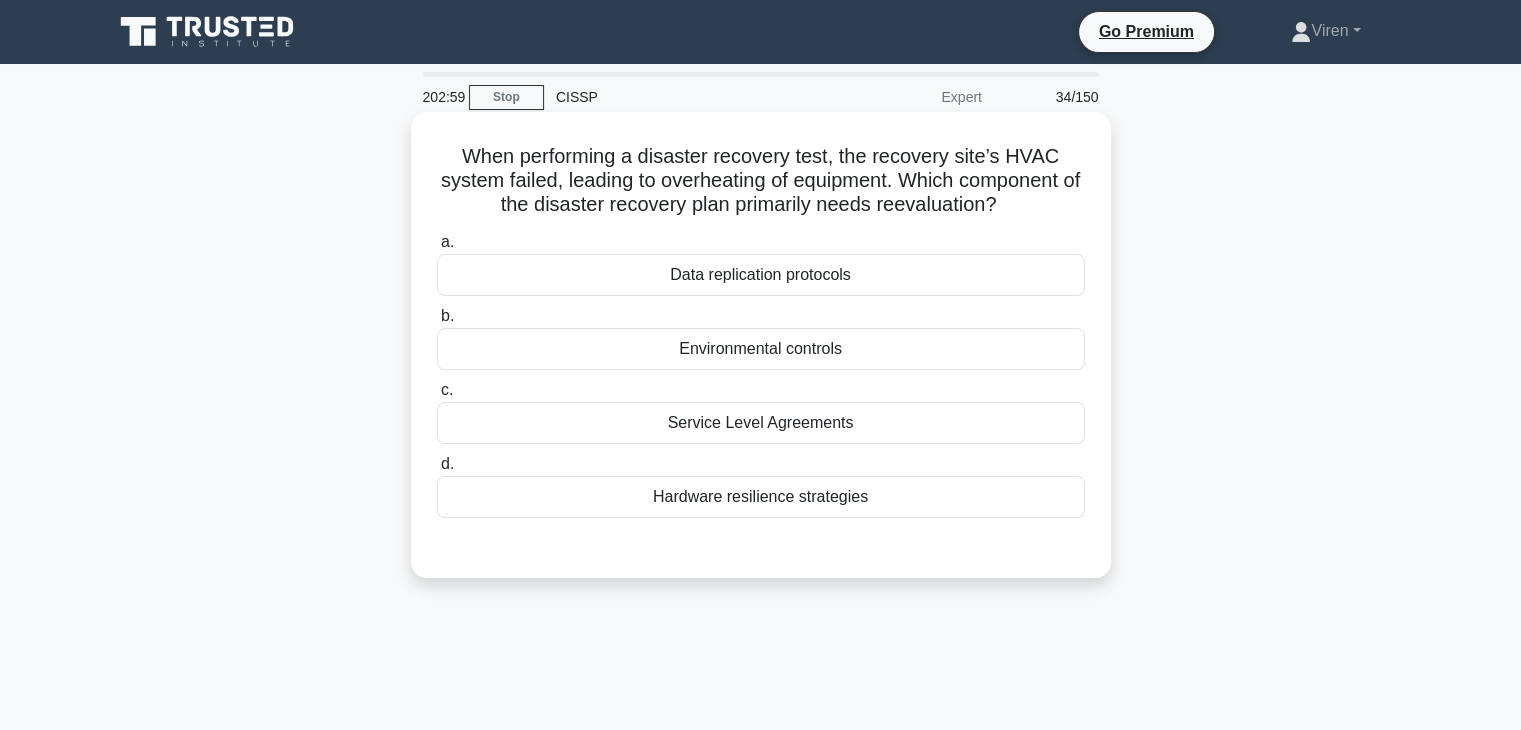 click on "Environmental controls" at bounding box center [761, 349] 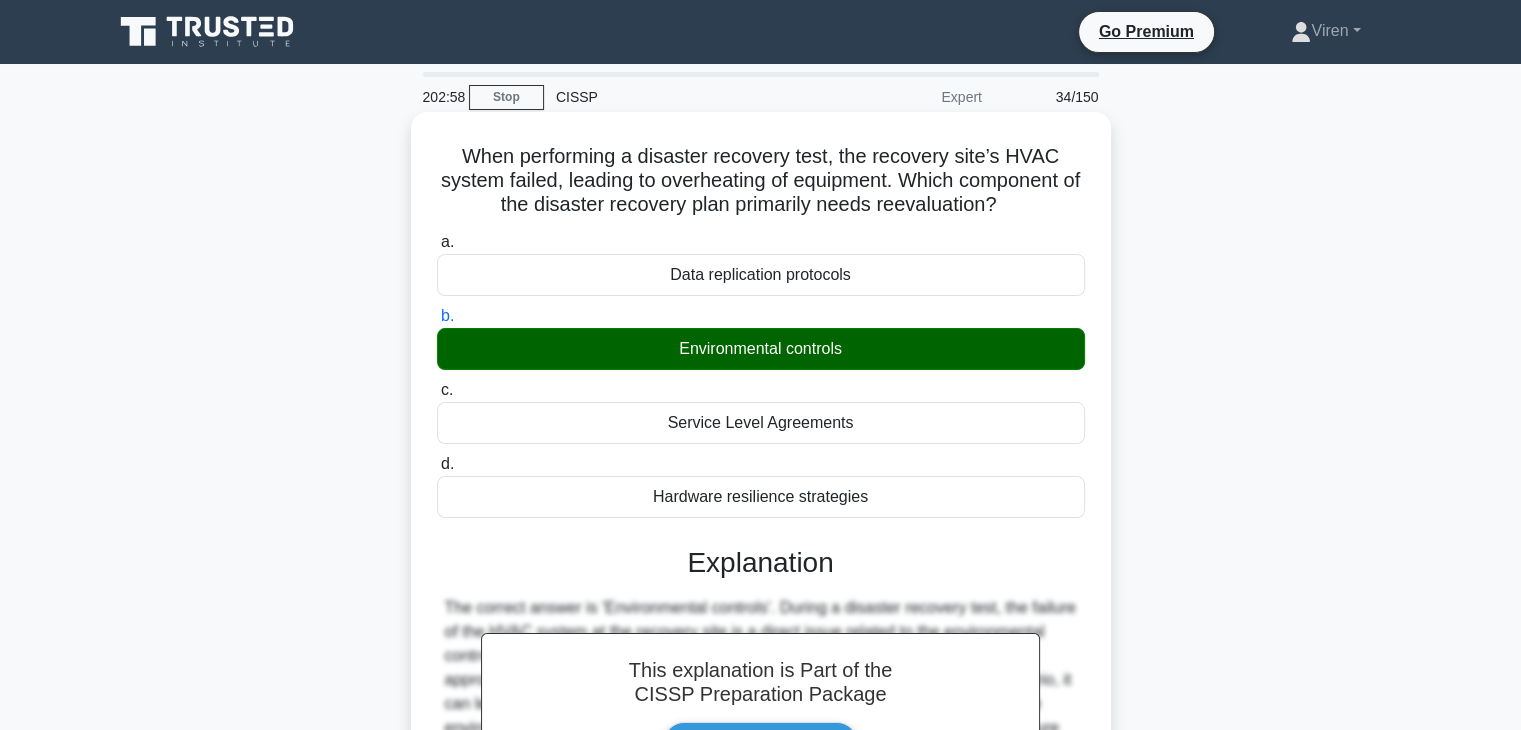 scroll, scrollTop: 454, scrollLeft: 0, axis: vertical 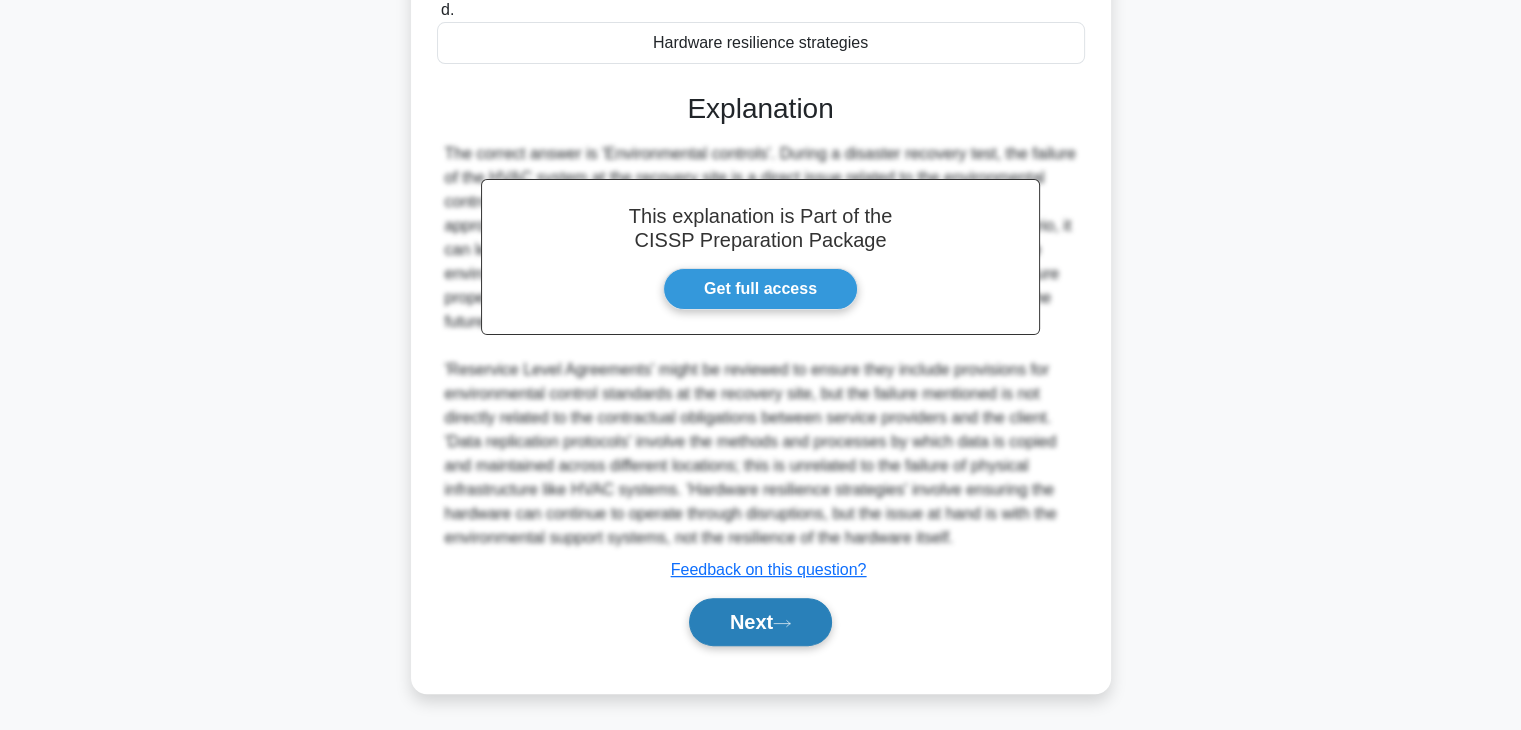 click on "Next" at bounding box center (760, 622) 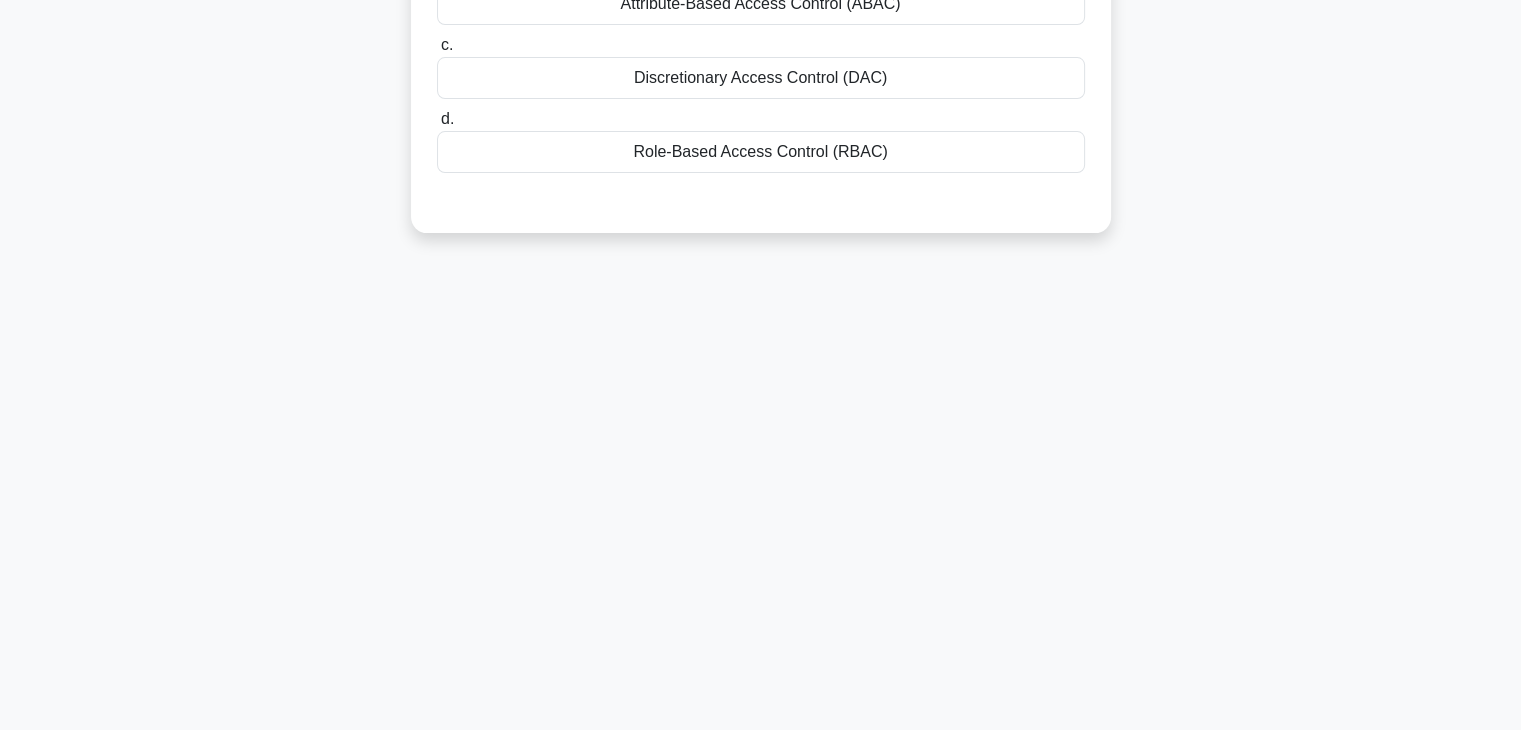 scroll, scrollTop: 0, scrollLeft: 0, axis: both 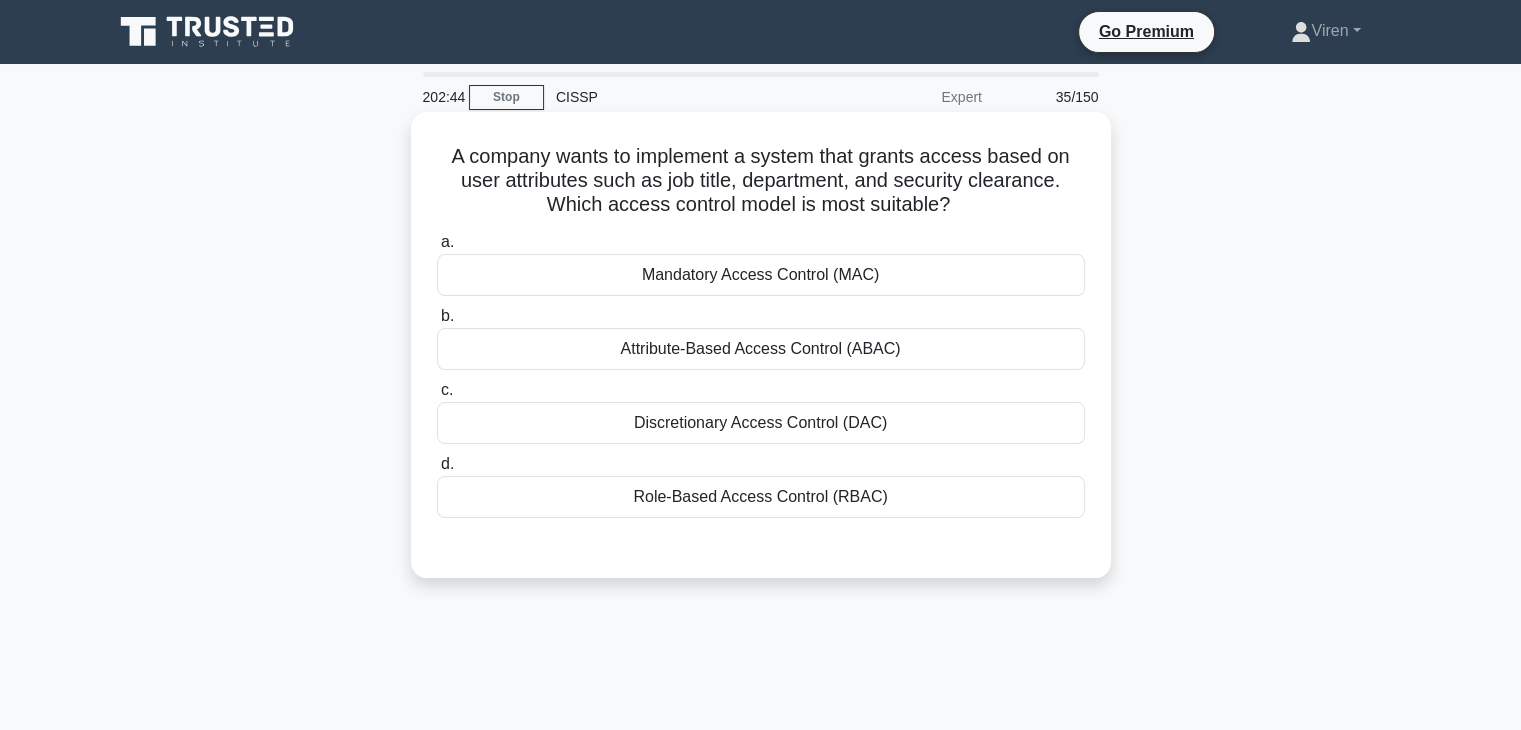 click on "Attribute-Based Access Control (ABAC)" at bounding box center [761, 349] 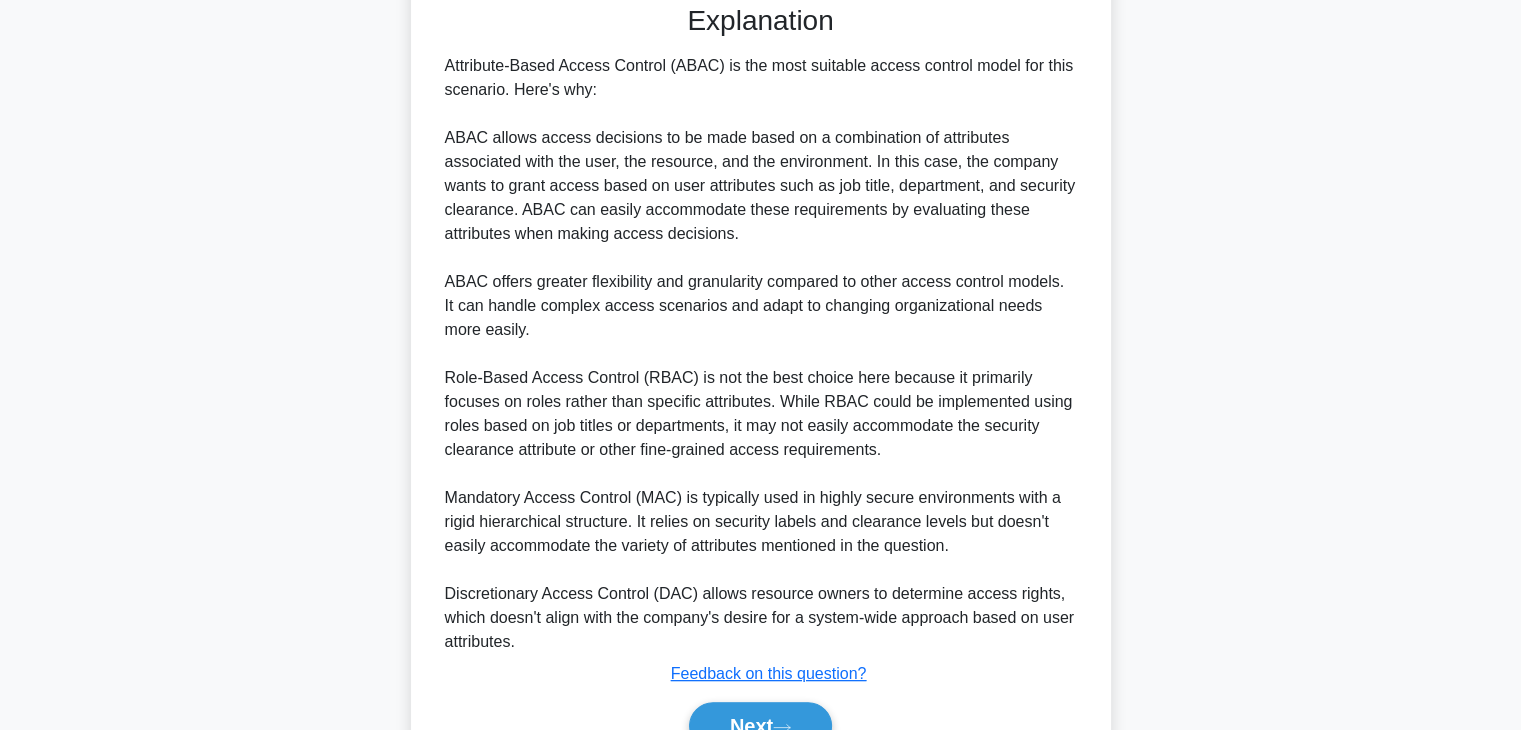 scroll, scrollTop: 646, scrollLeft: 0, axis: vertical 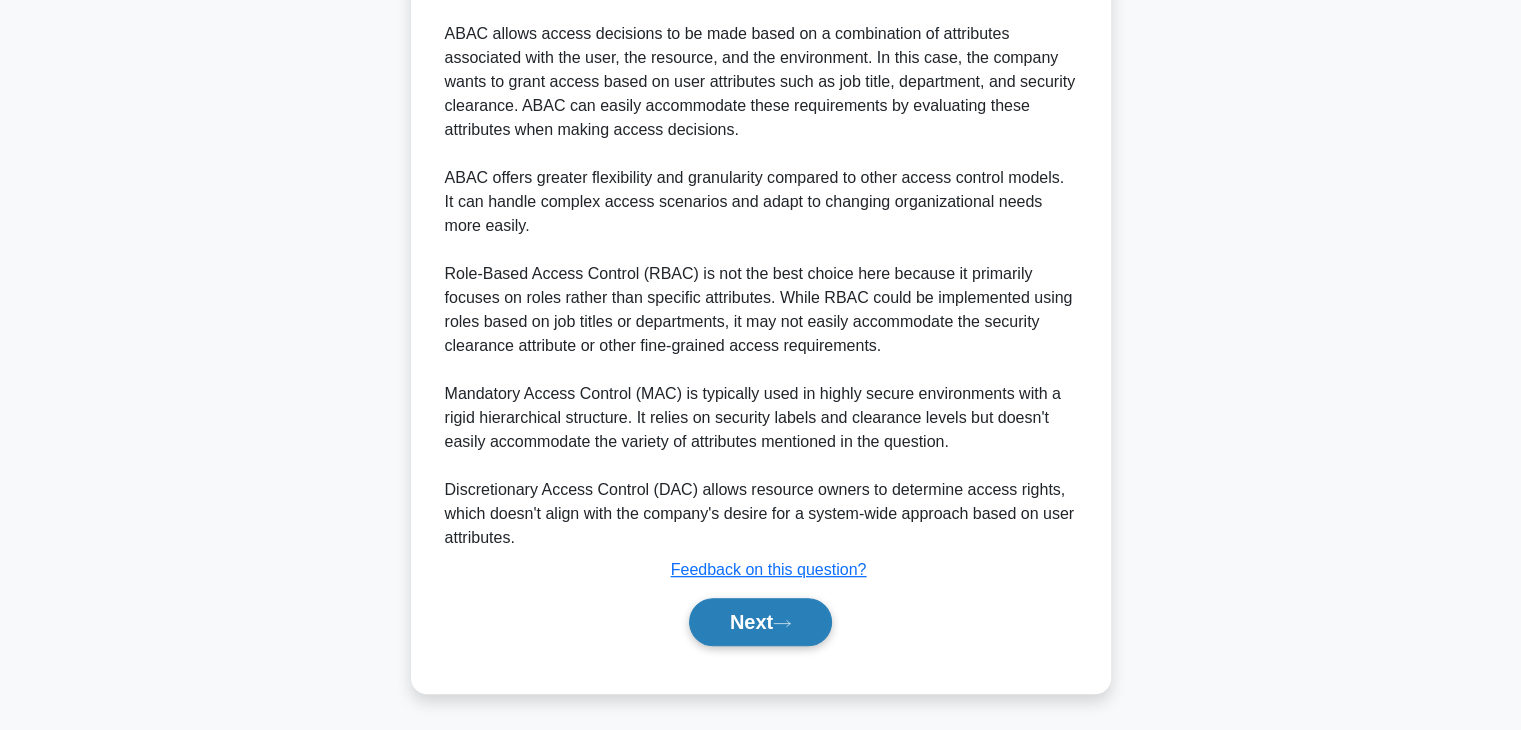 click 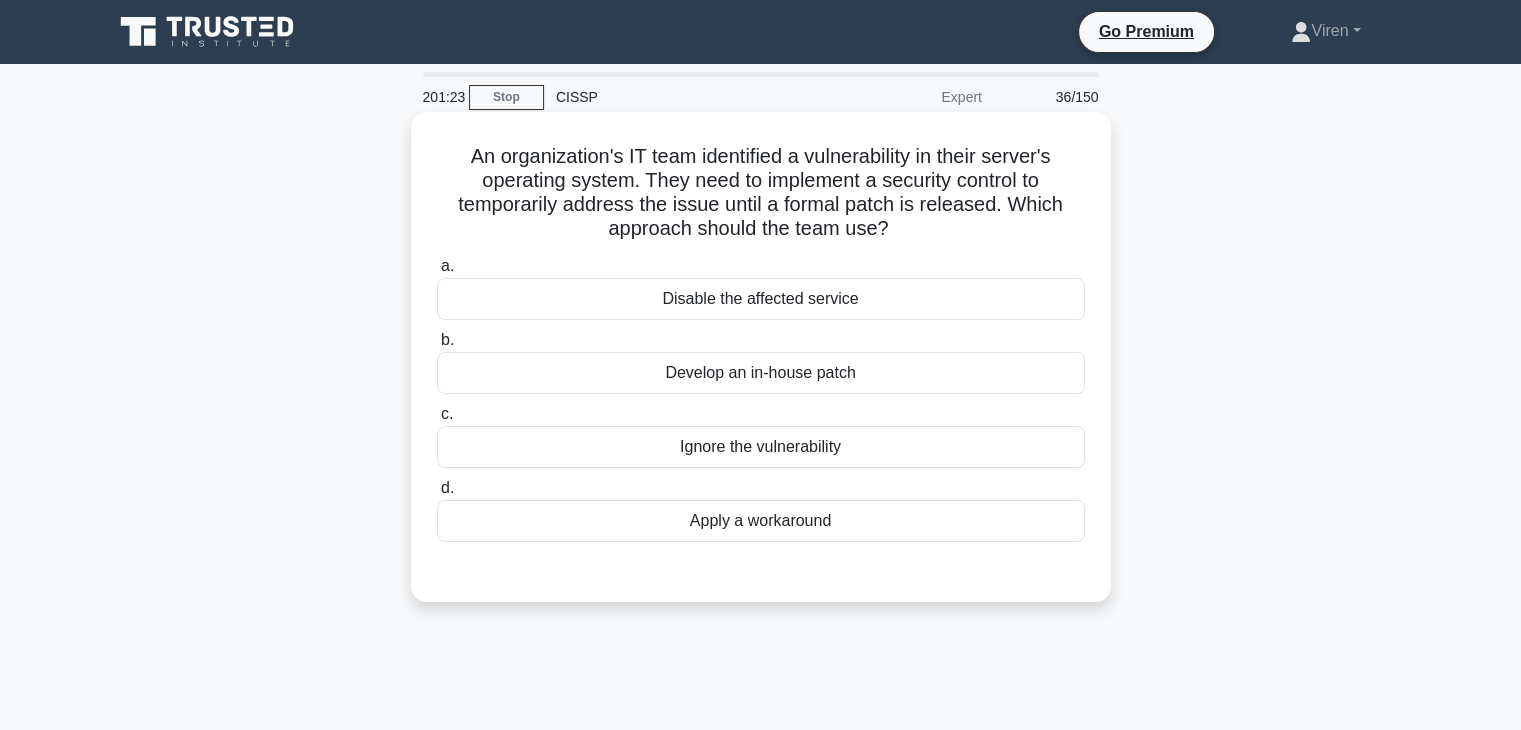 click on "Disable the affected service" at bounding box center [761, 299] 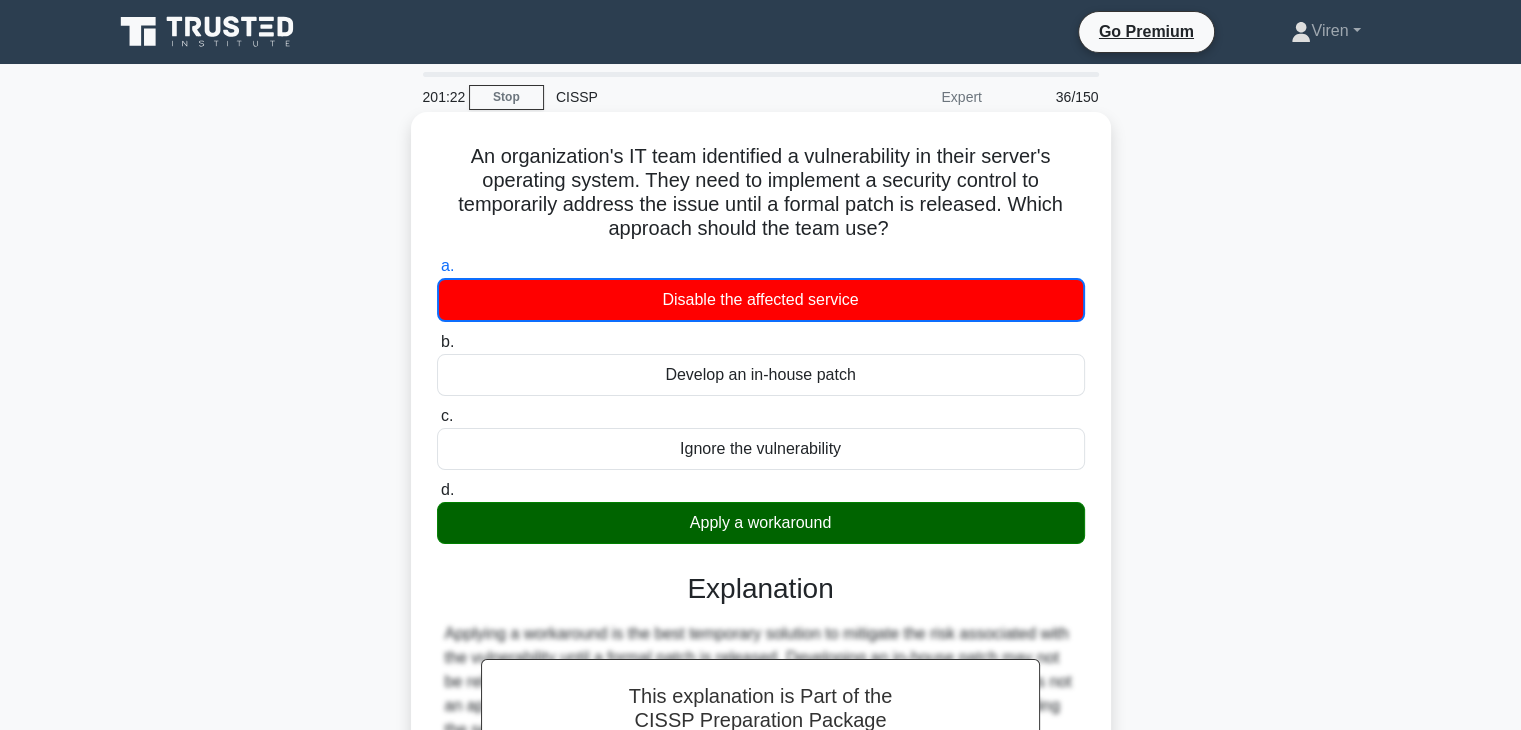 scroll, scrollTop: 351, scrollLeft: 0, axis: vertical 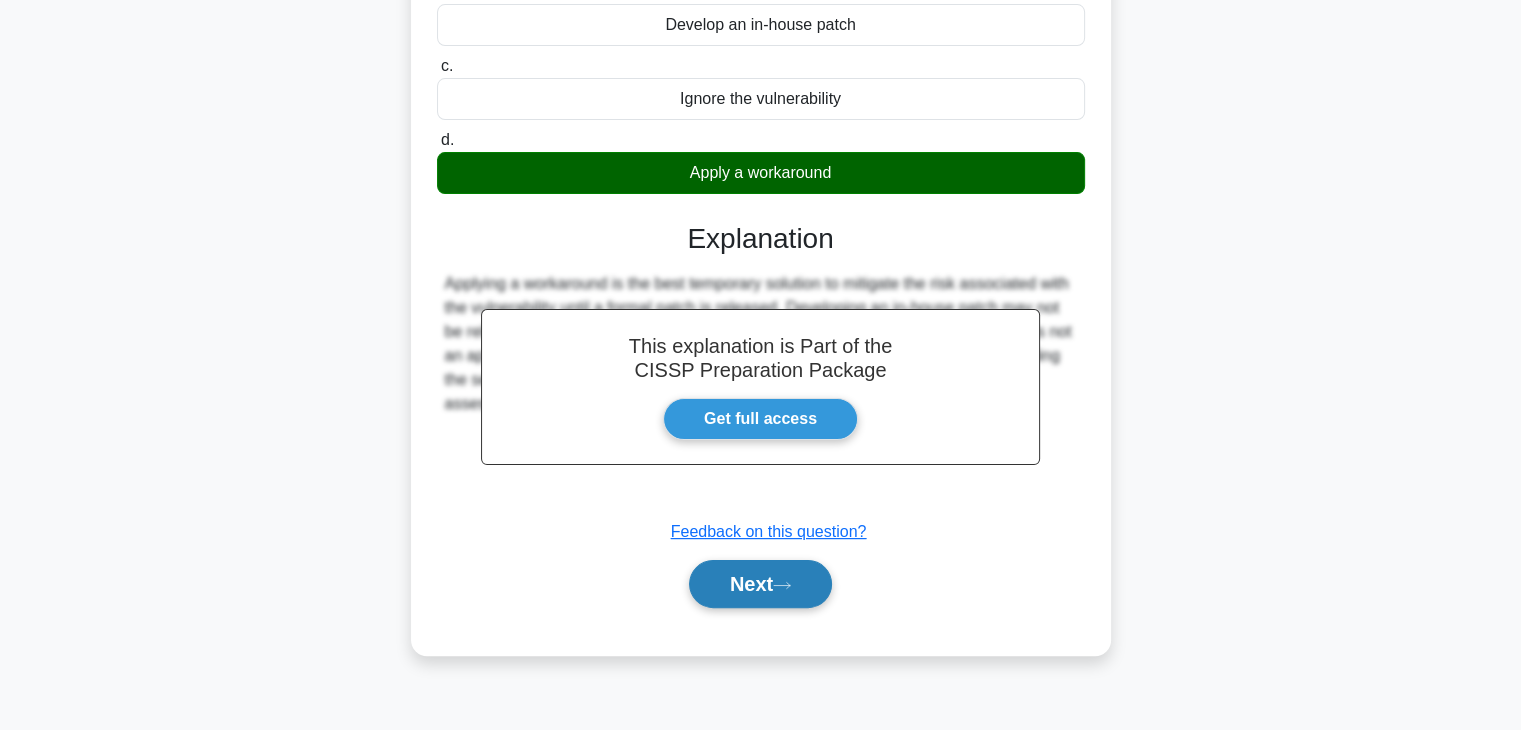 click on "Next" at bounding box center (760, 584) 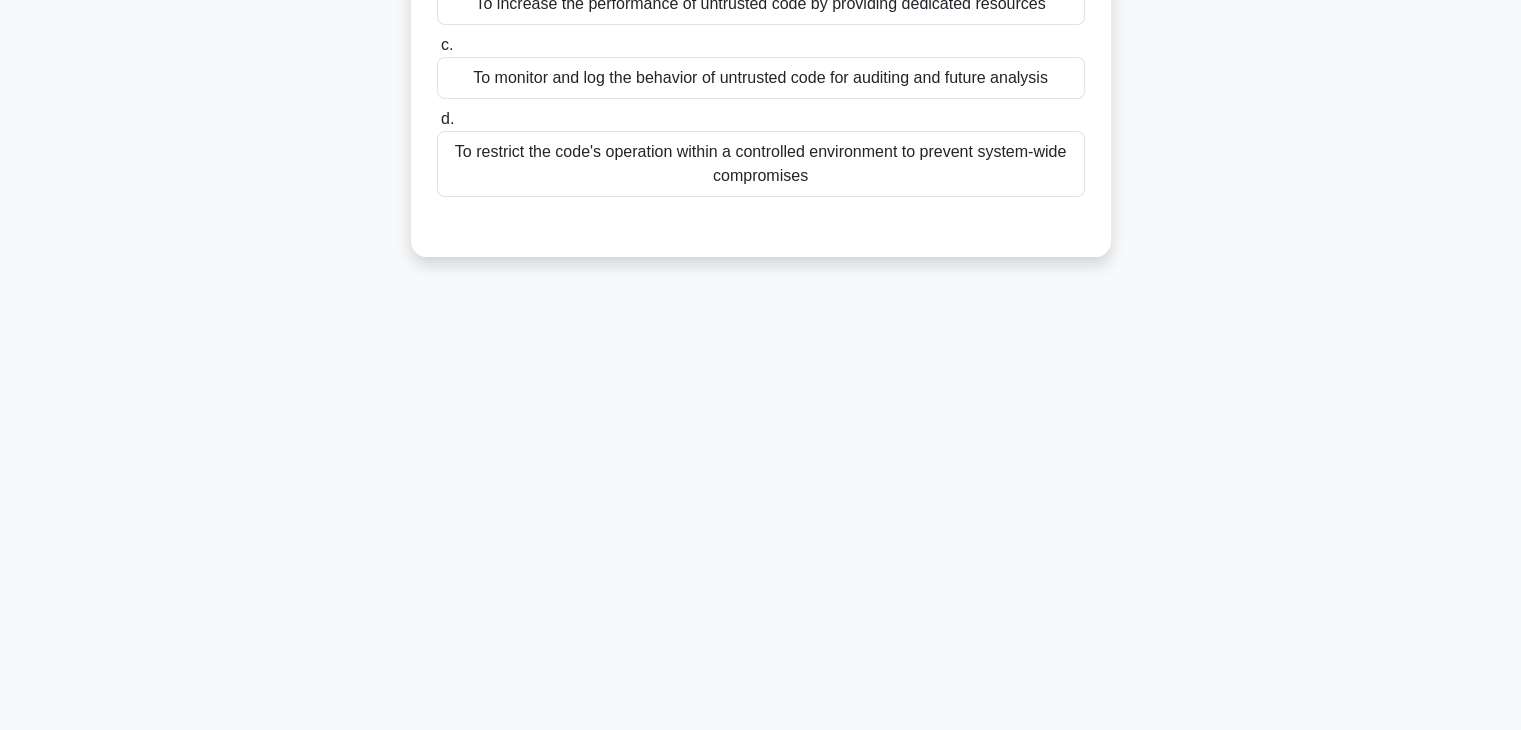 scroll, scrollTop: 0, scrollLeft: 0, axis: both 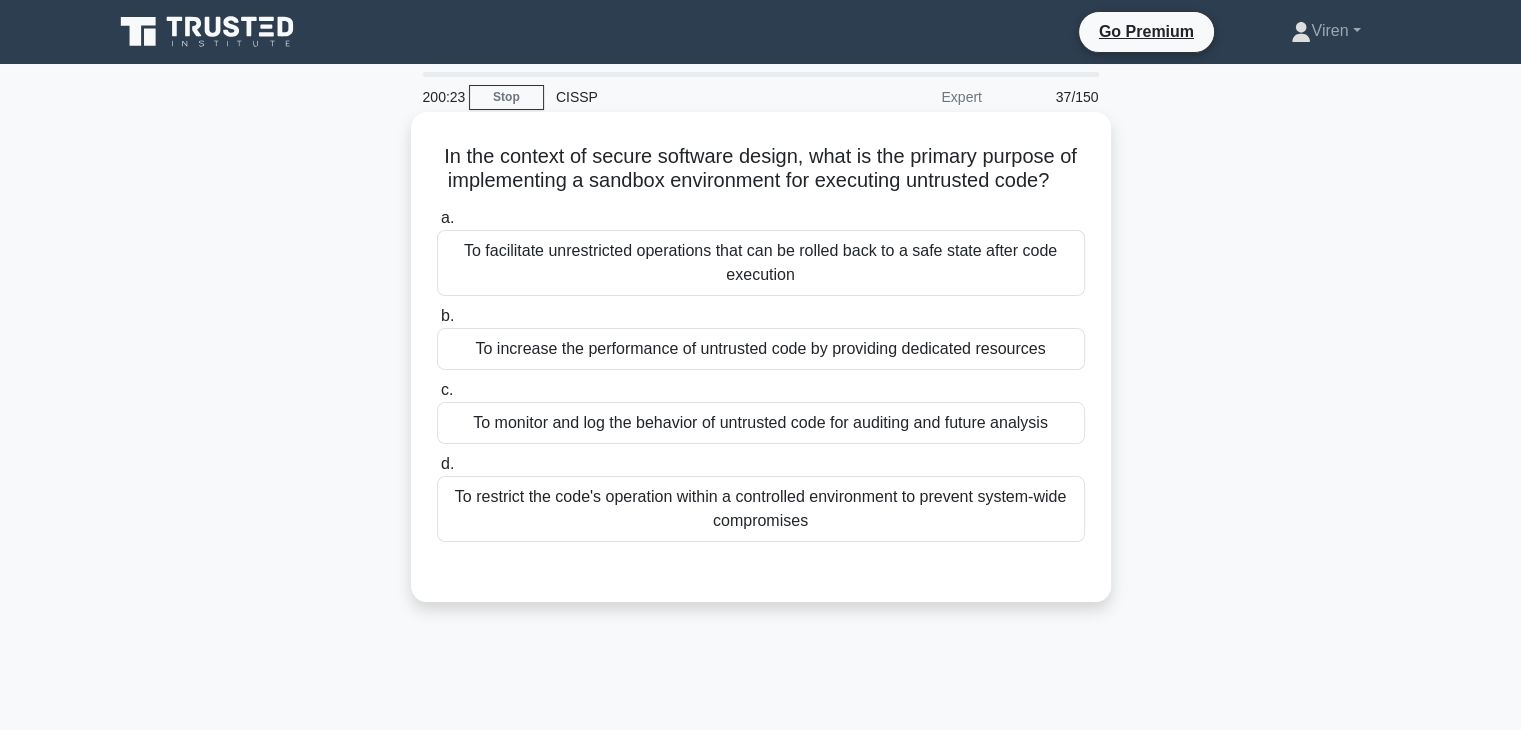 click on "To restrict the code's operation within a controlled environment to prevent system-wide compromises" at bounding box center [761, 509] 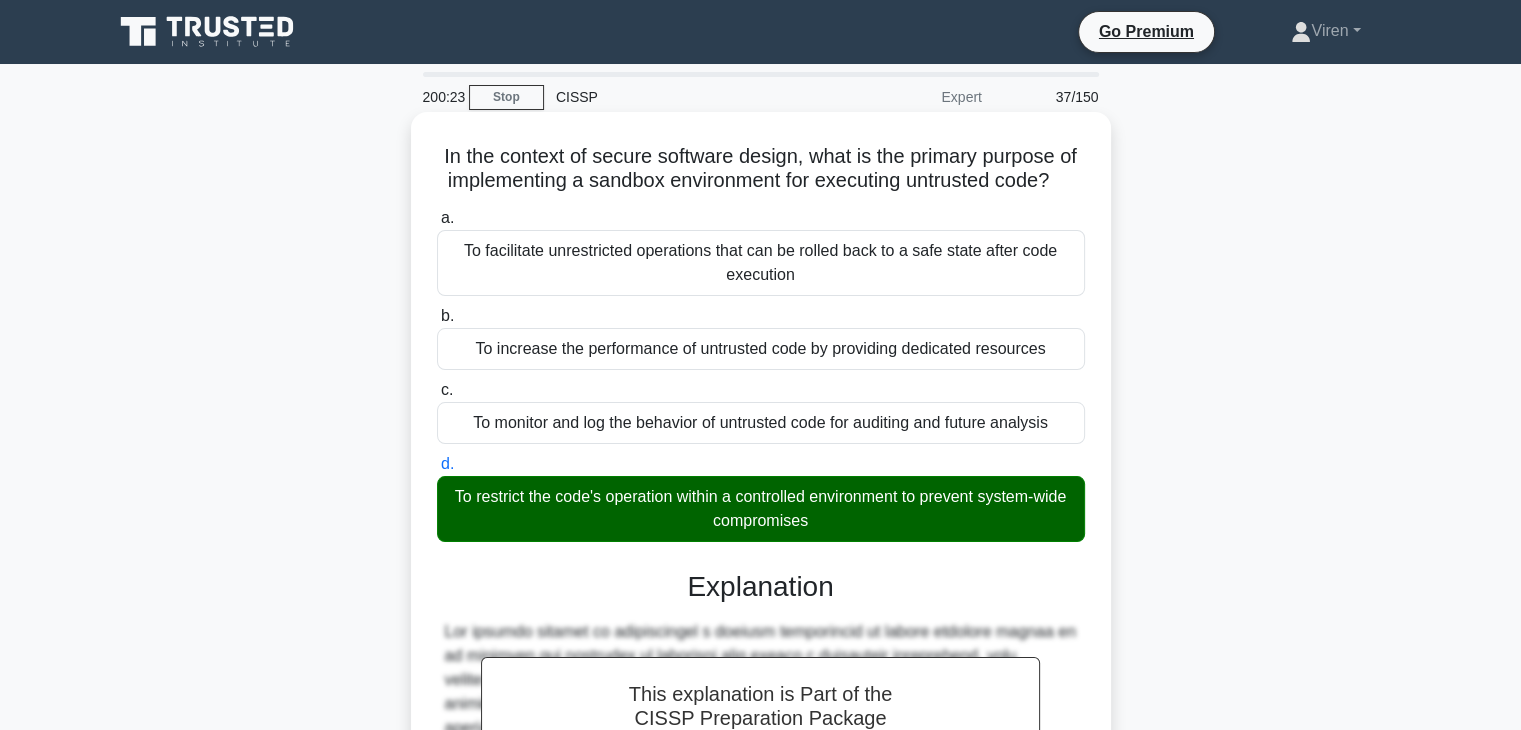 scroll, scrollTop: 382, scrollLeft: 0, axis: vertical 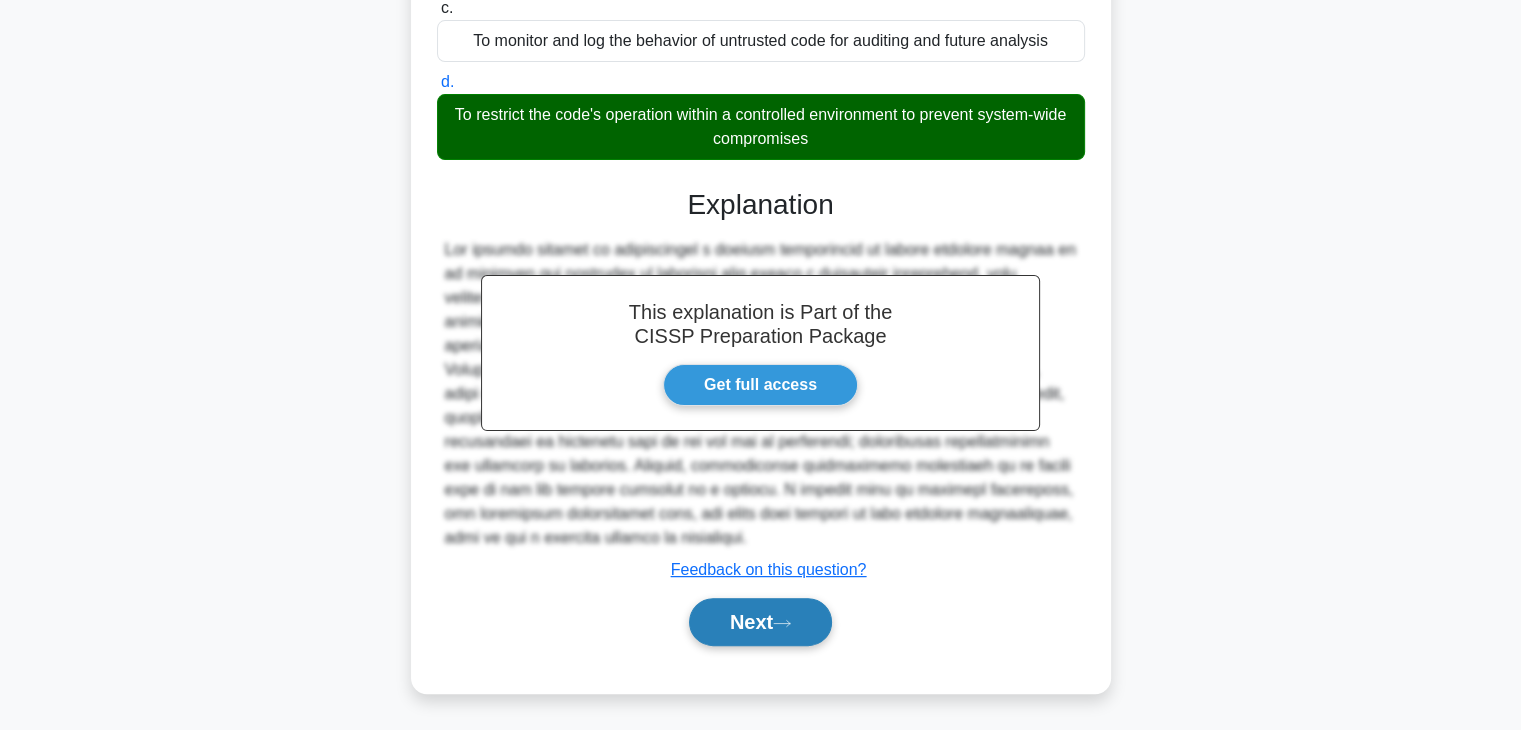click on "Next" at bounding box center [760, 622] 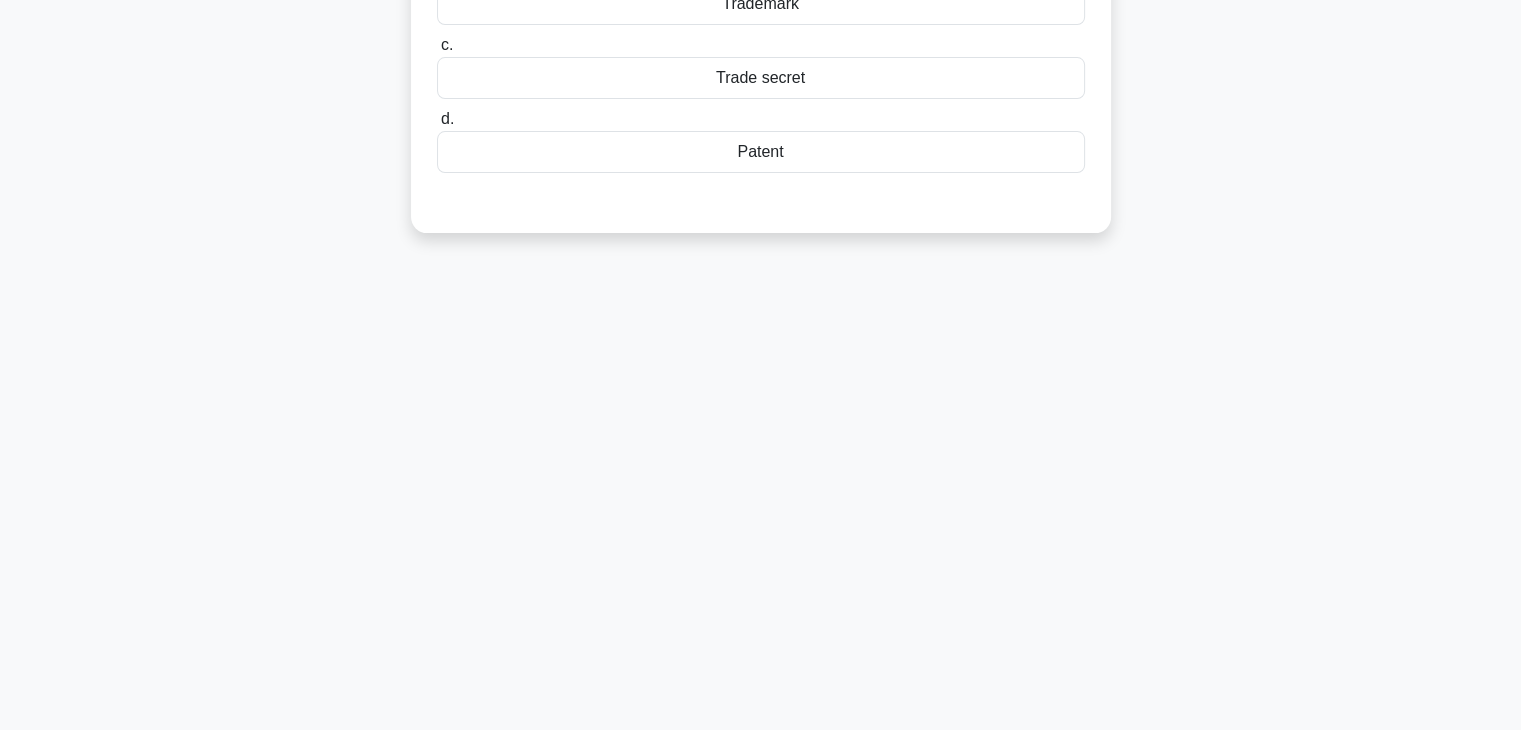 scroll, scrollTop: 0, scrollLeft: 0, axis: both 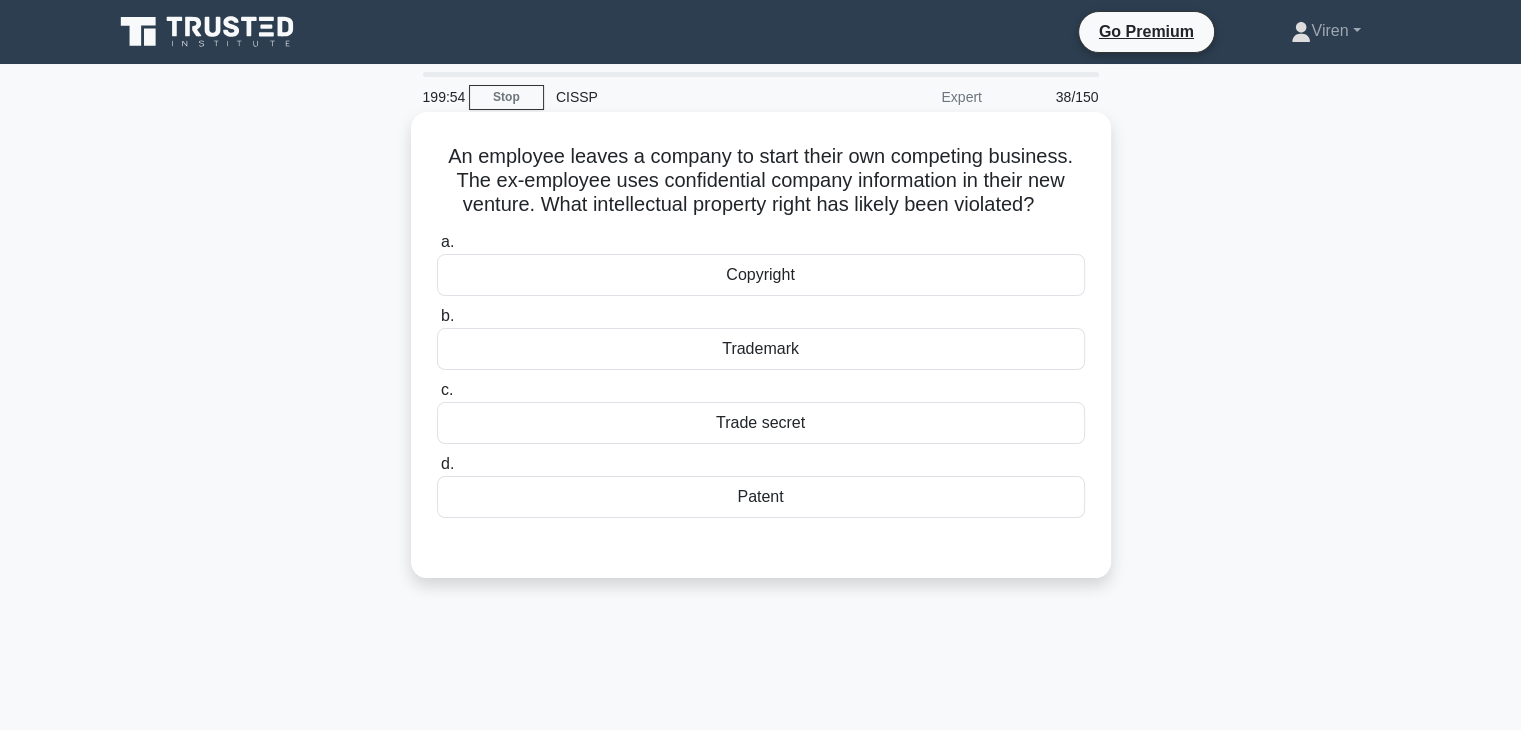 click on "Trade secret" at bounding box center (761, 423) 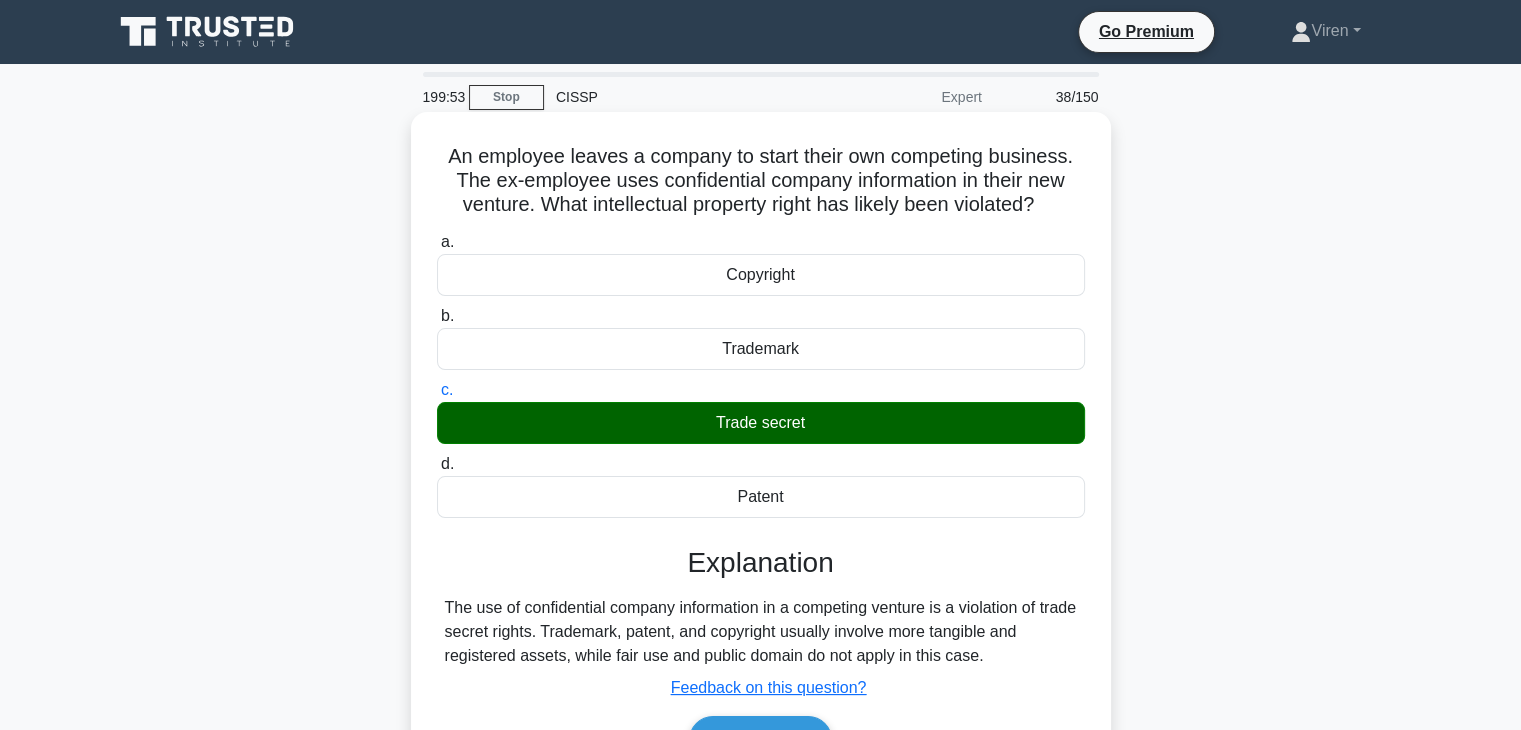 scroll, scrollTop: 351, scrollLeft: 0, axis: vertical 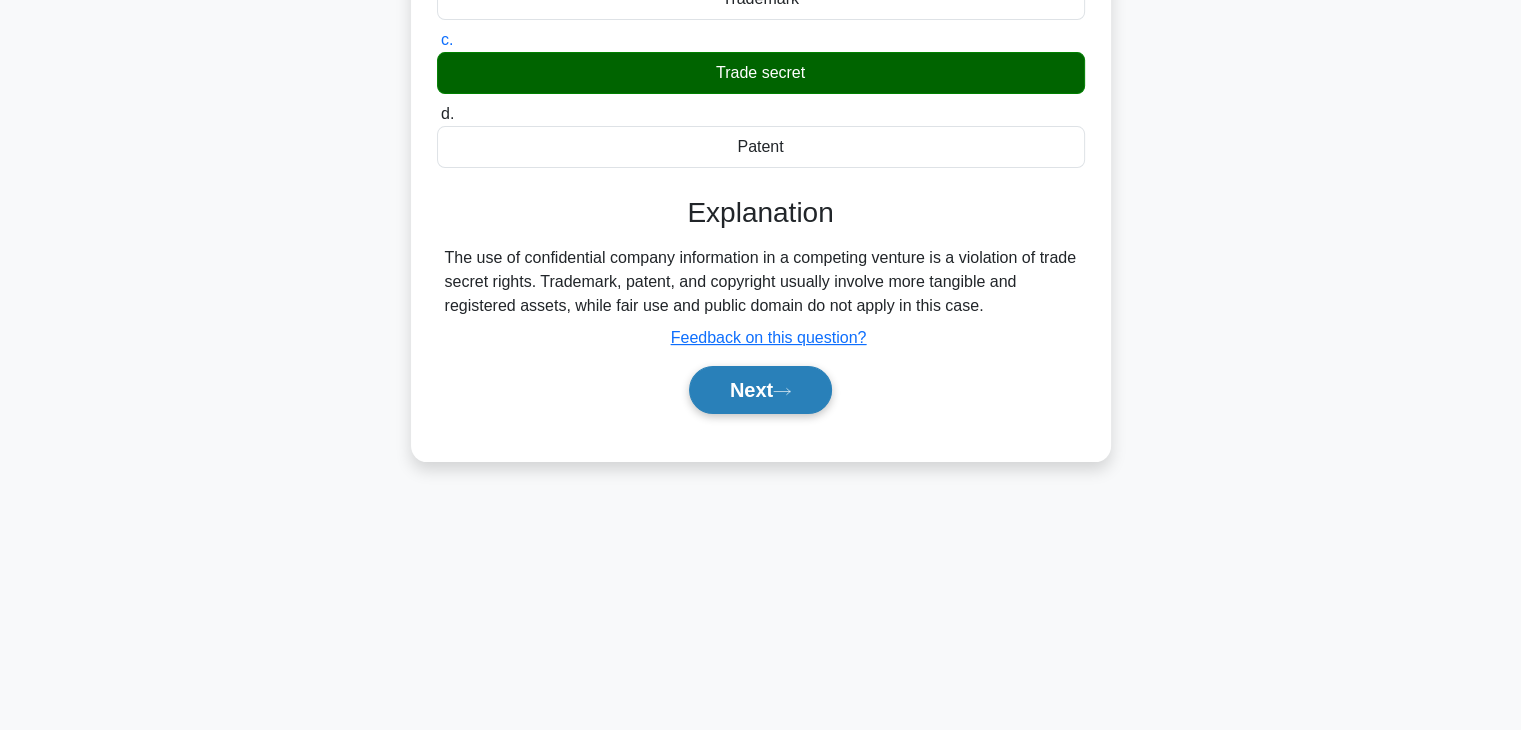 click on "Next" at bounding box center [760, 390] 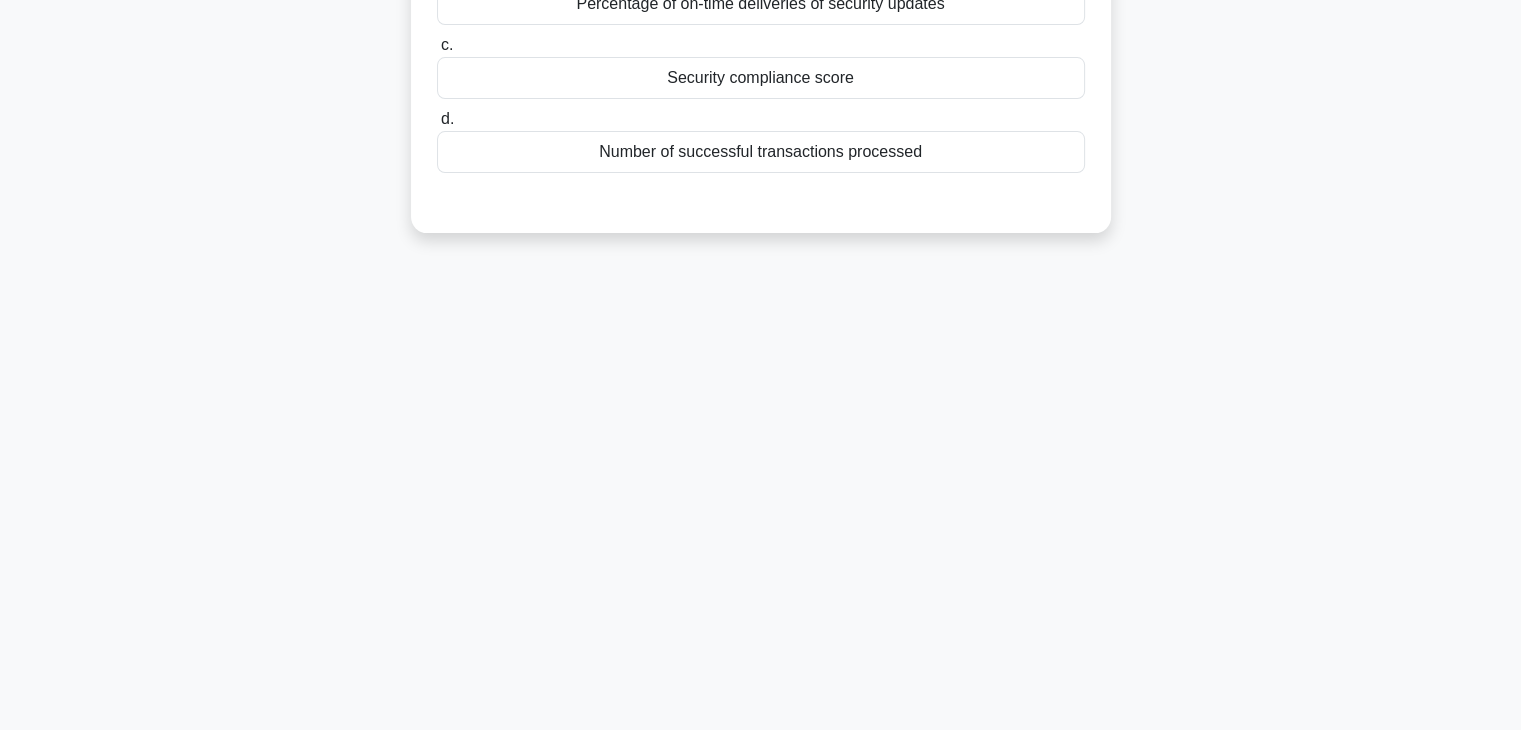 scroll, scrollTop: 0, scrollLeft: 0, axis: both 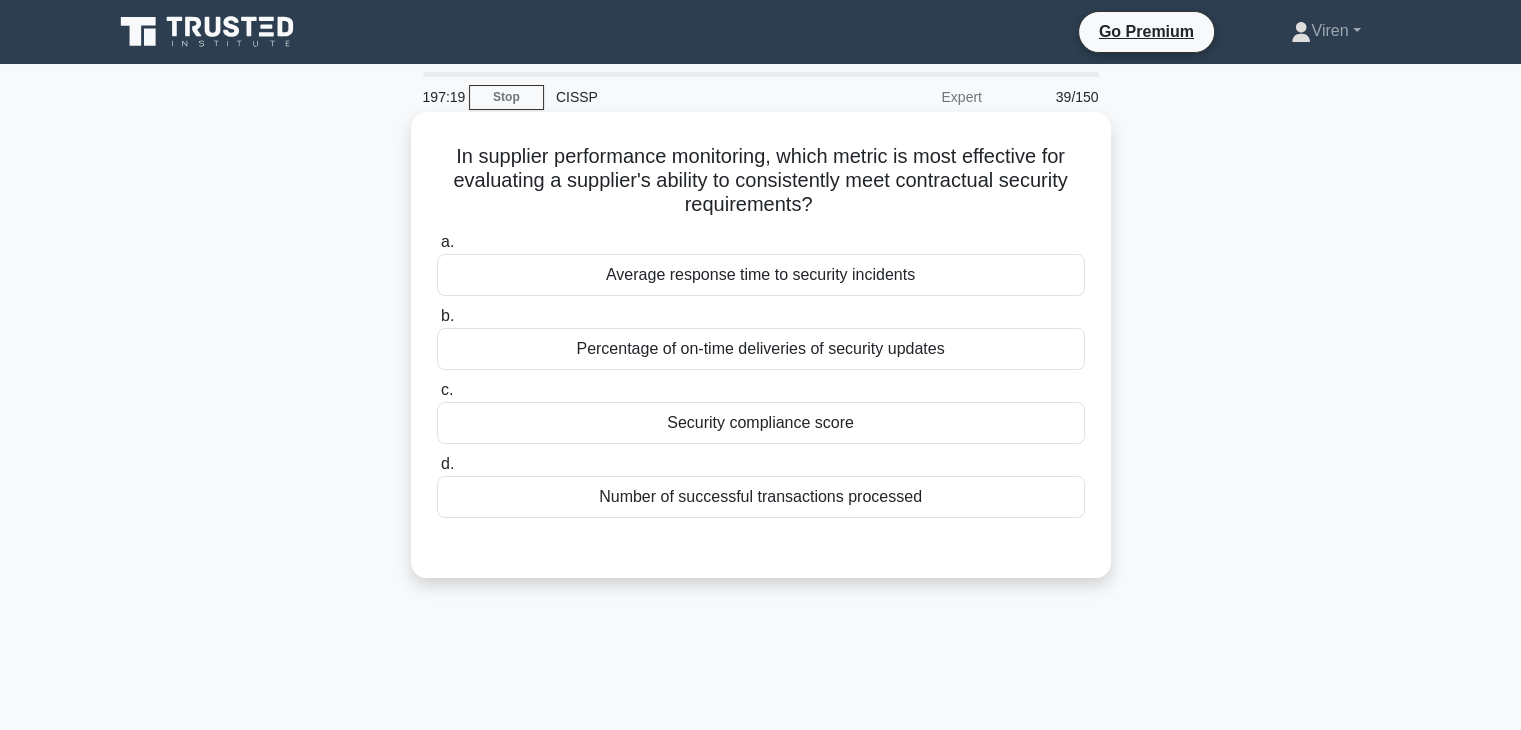 click on "Security compliance score" at bounding box center [761, 423] 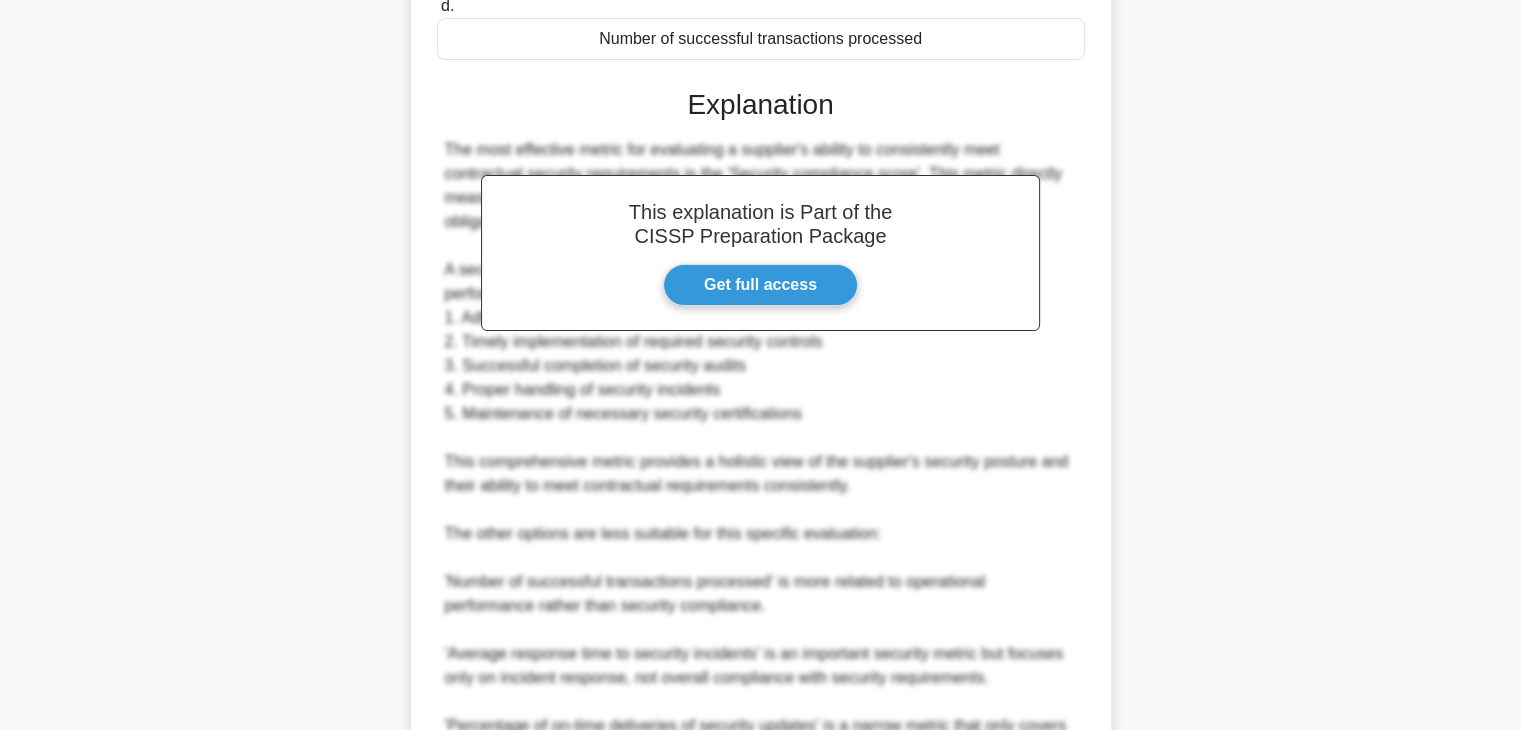 scroll, scrollTop: 694, scrollLeft: 0, axis: vertical 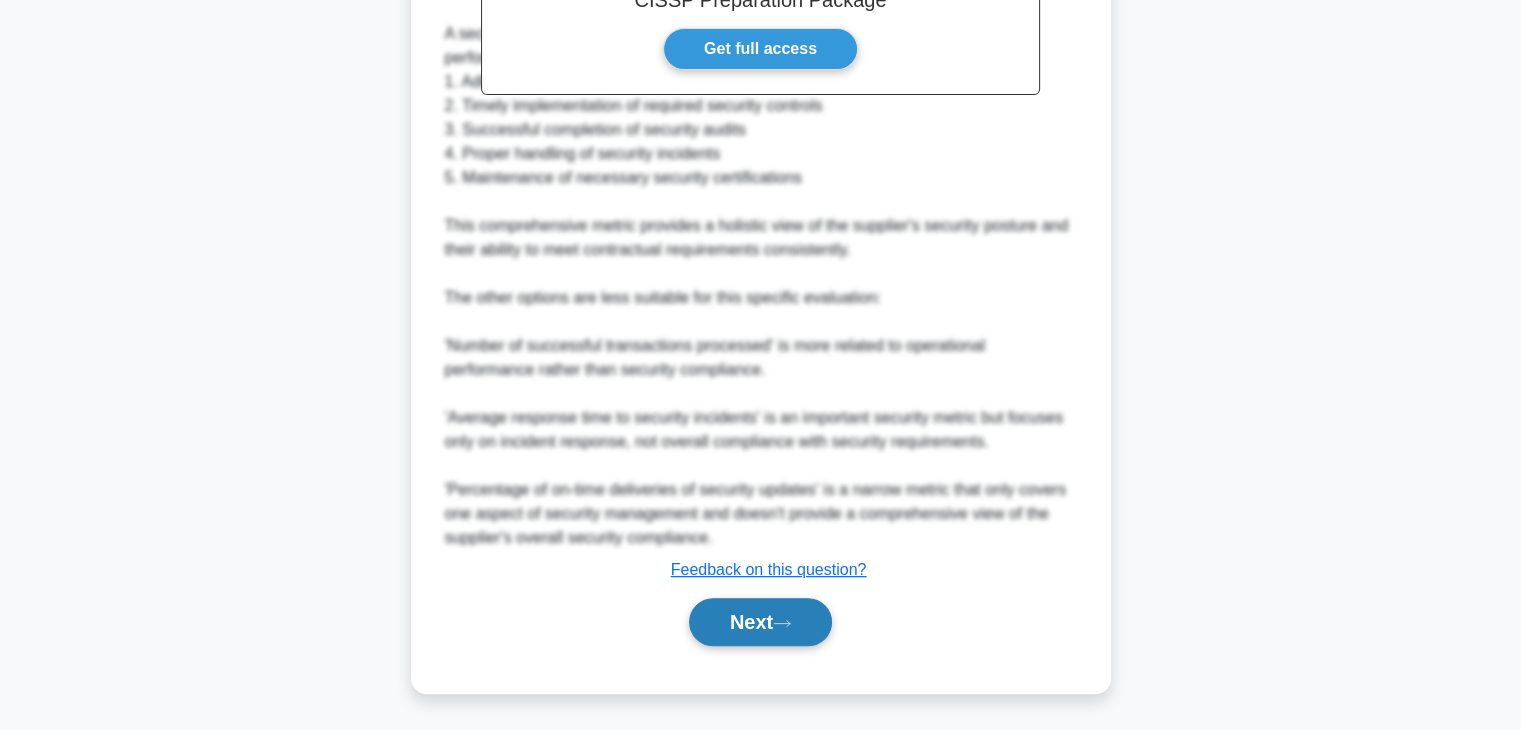 click on "Next" at bounding box center [760, 622] 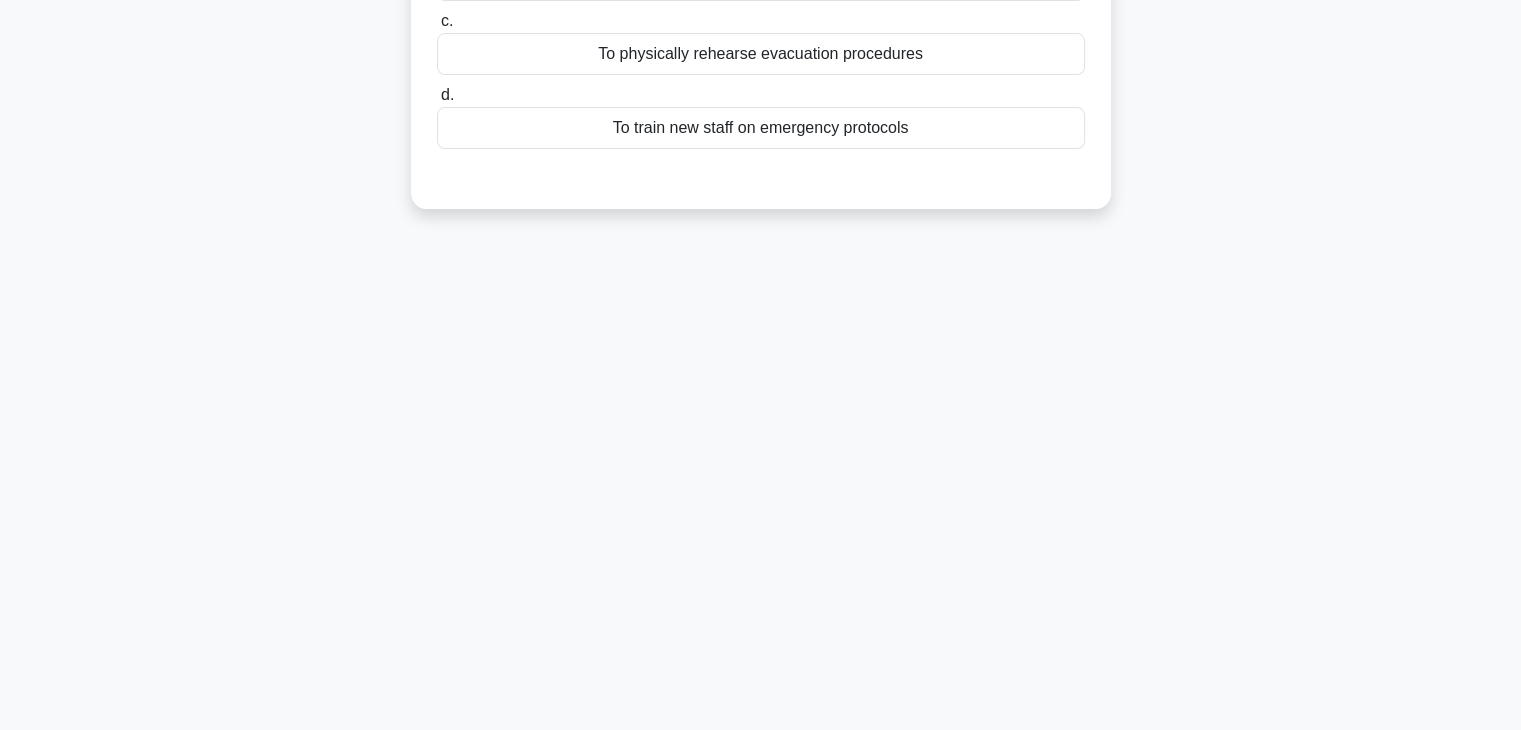 scroll, scrollTop: 0, scrollLeft: 0, axis: both 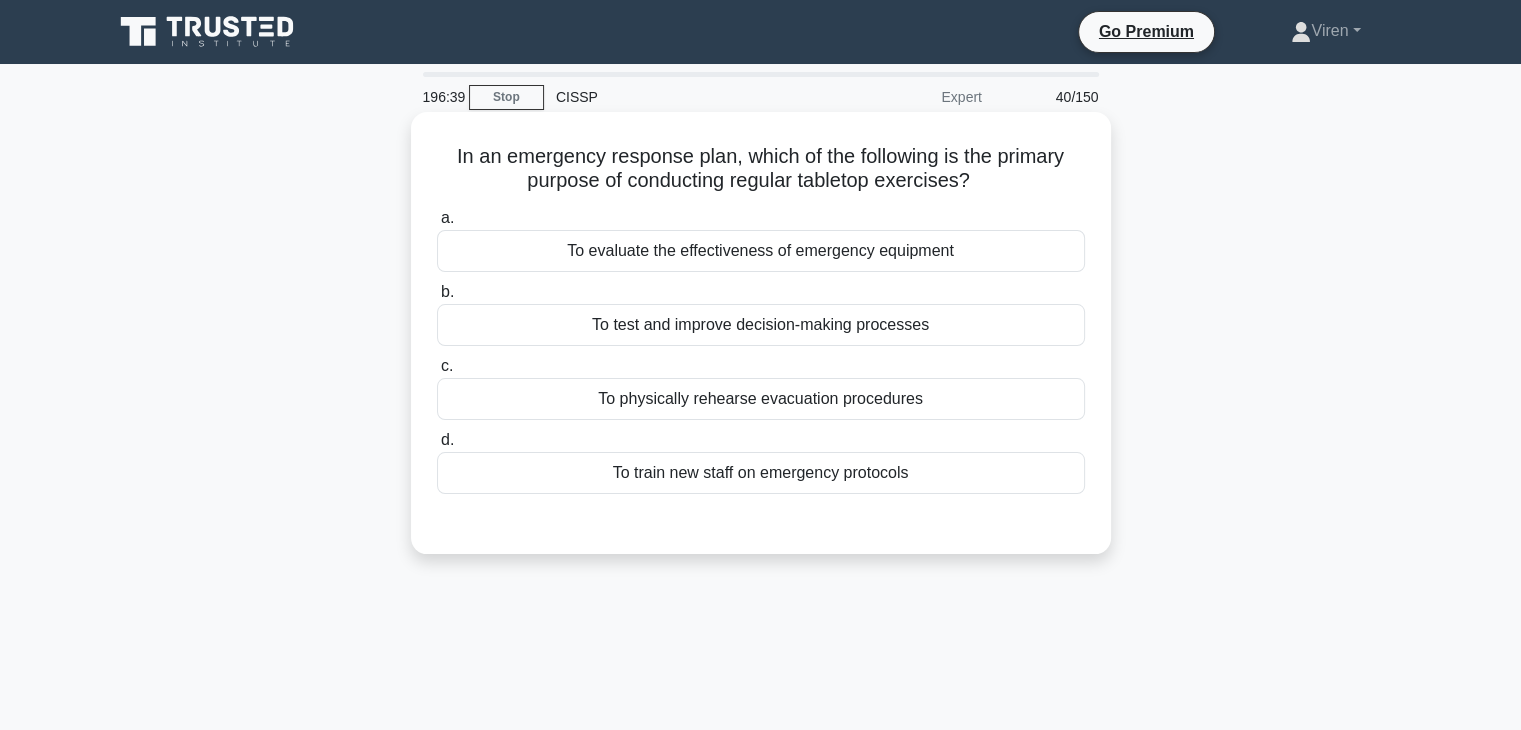 click on "To test and improve decision-making processes" at bounding box center [761, 325] 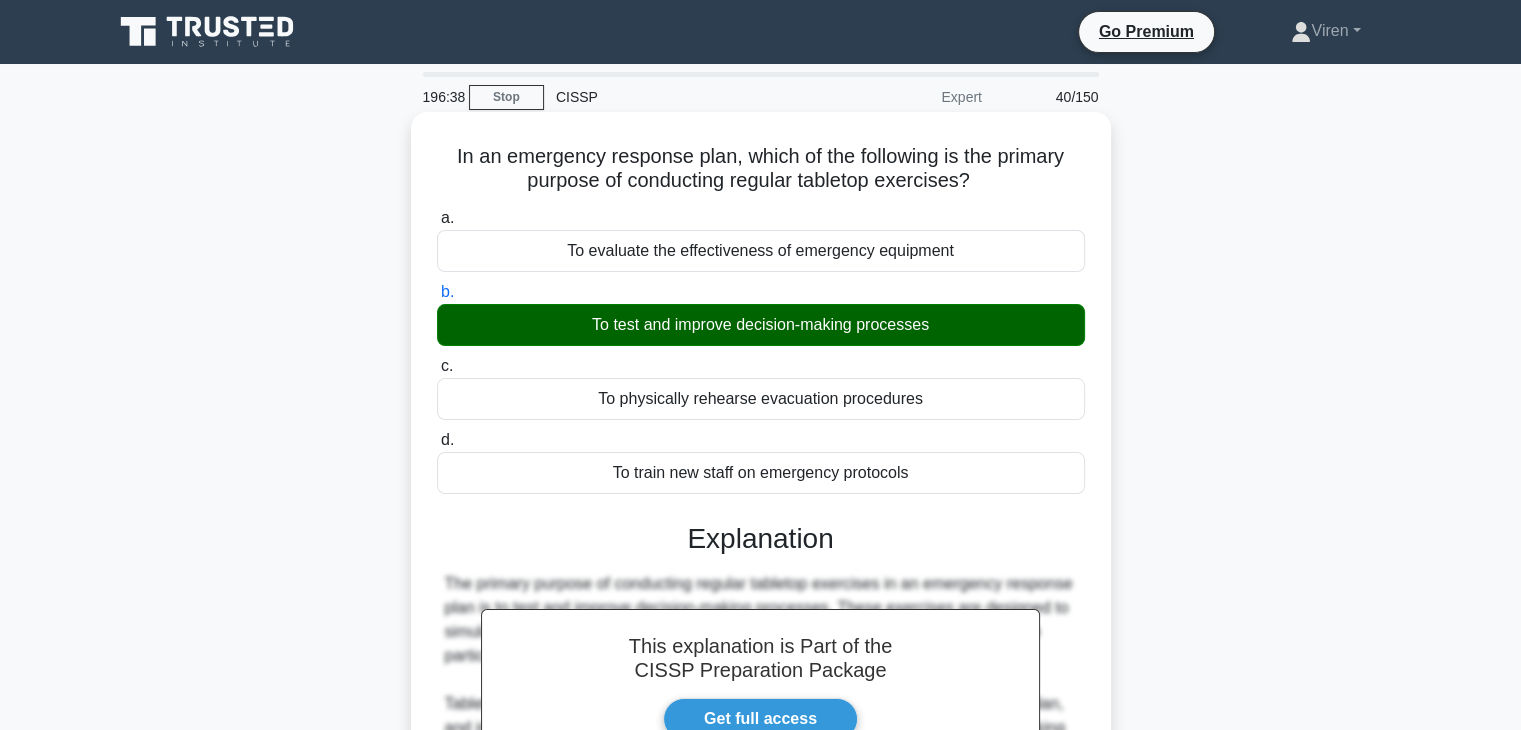 scroll, scrollTop: 526, scrollLeft: 0, axis: vertical 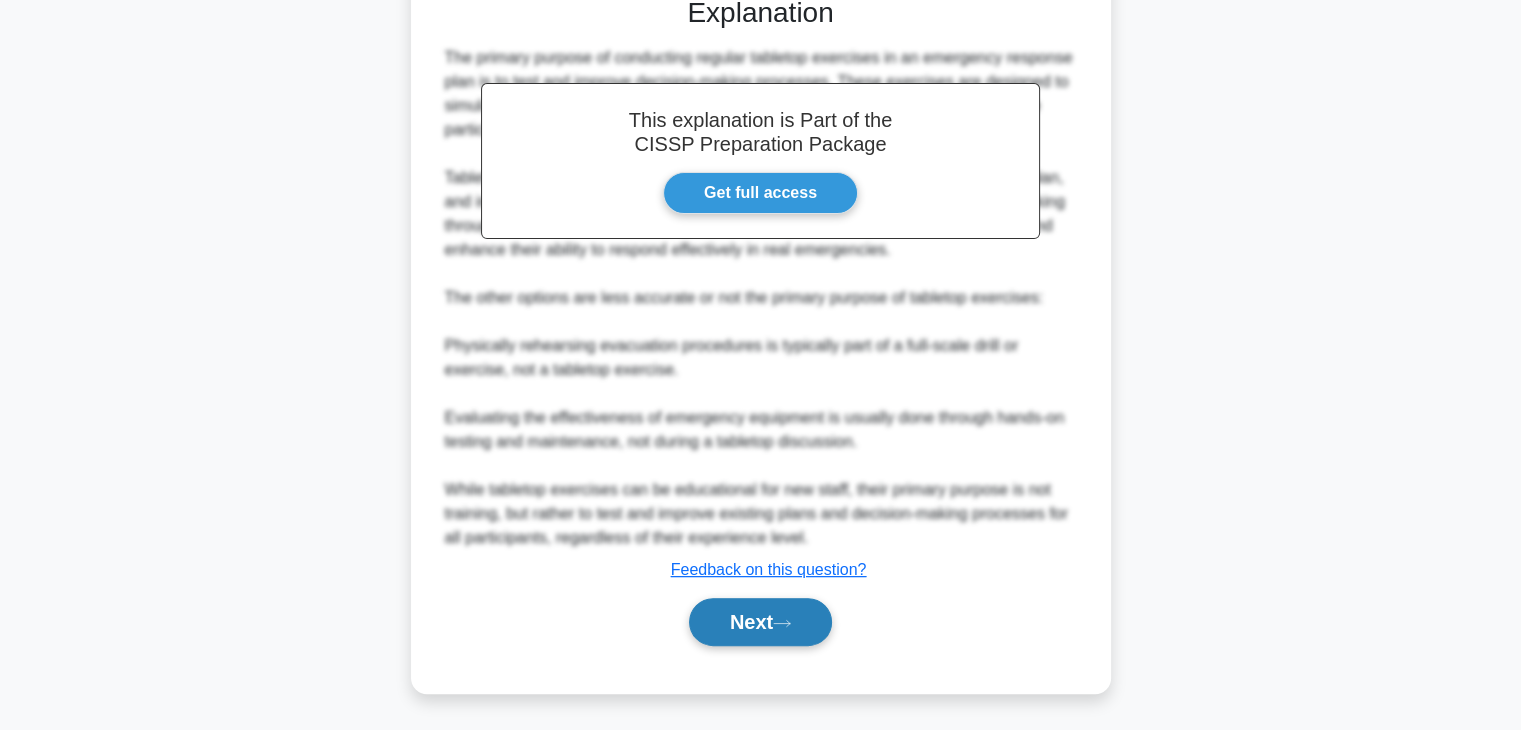 click on "Next" at bounding box center (760, 622) 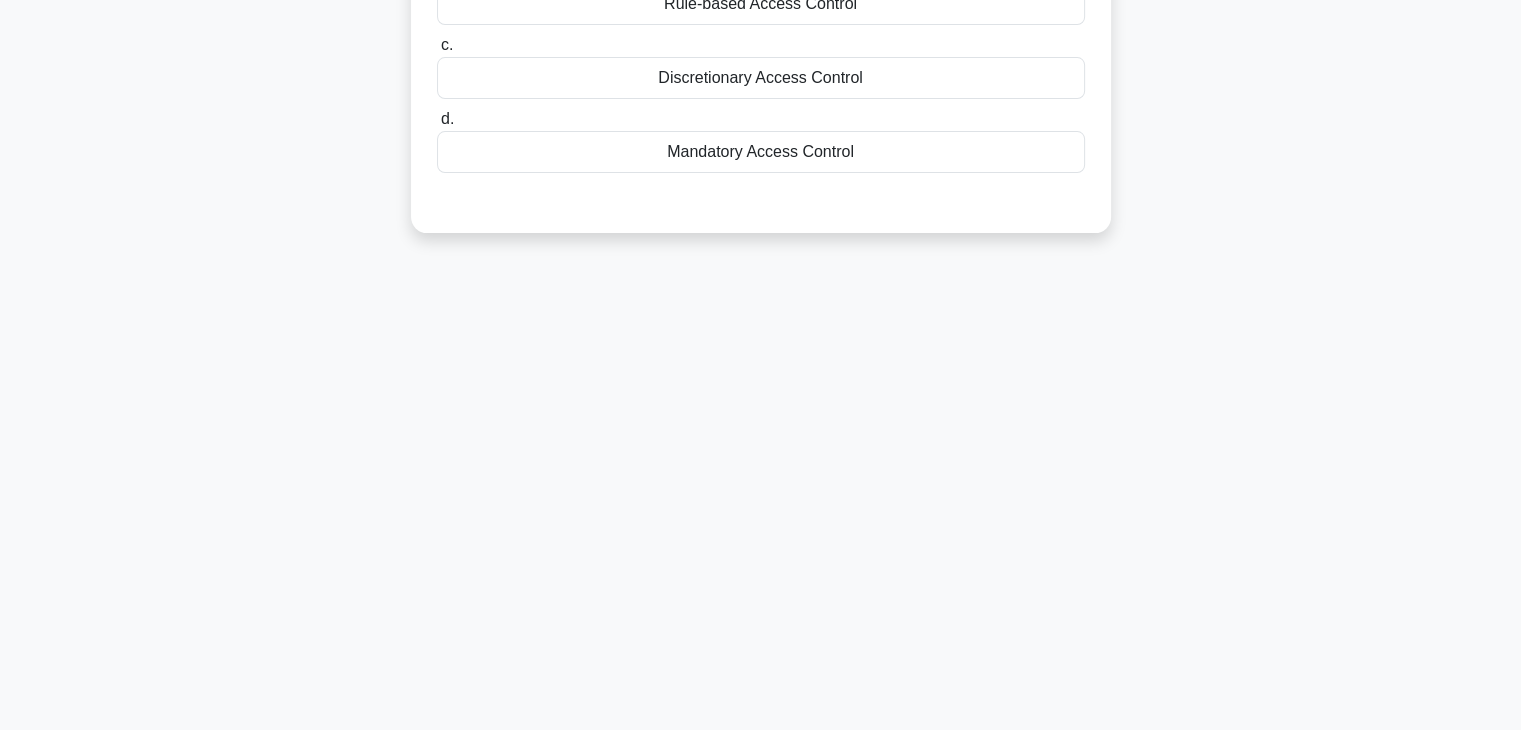 scroll, scrollTop: 0, scrollLeft: 0, axis: both 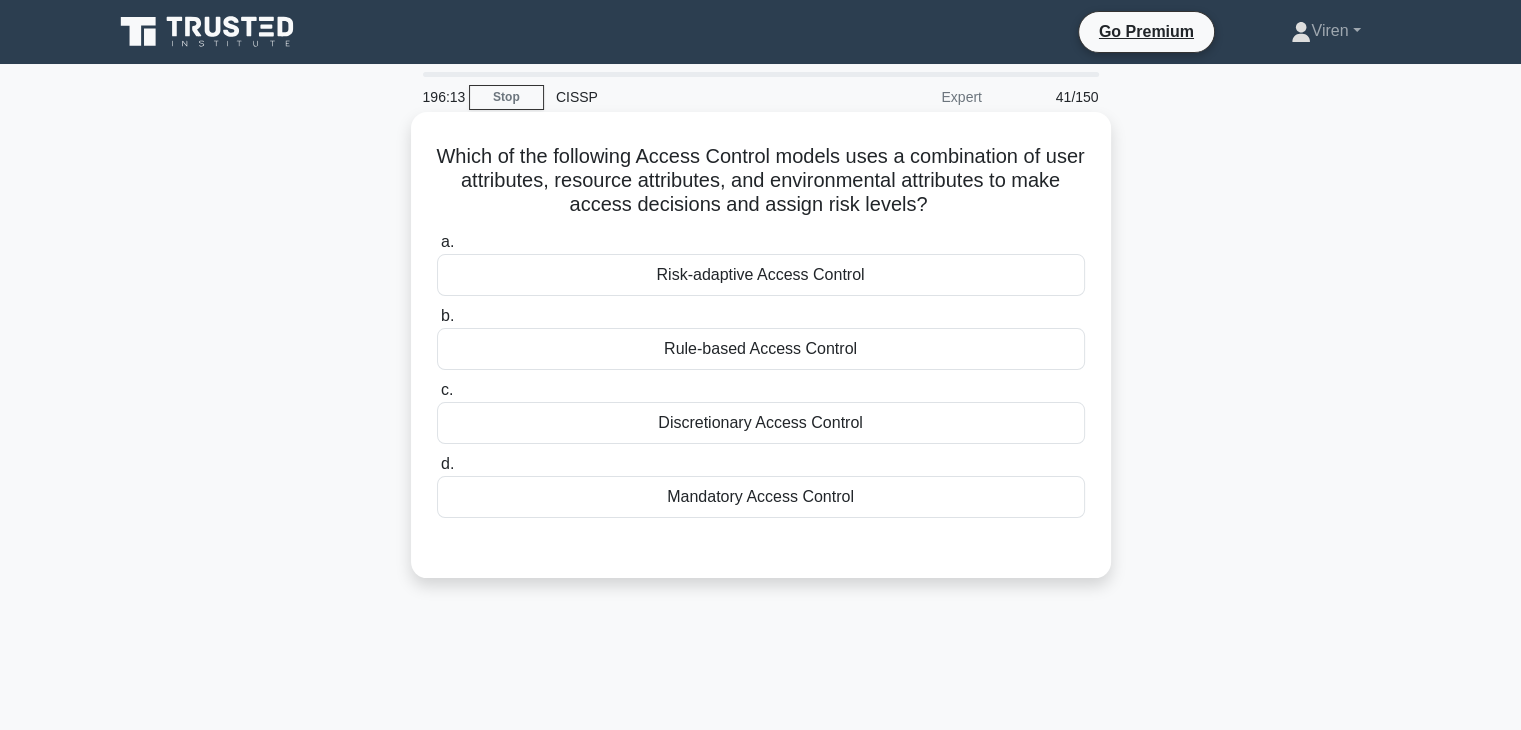 click on "Risk-adaptive Access Control" at bounding box center [761, 275] 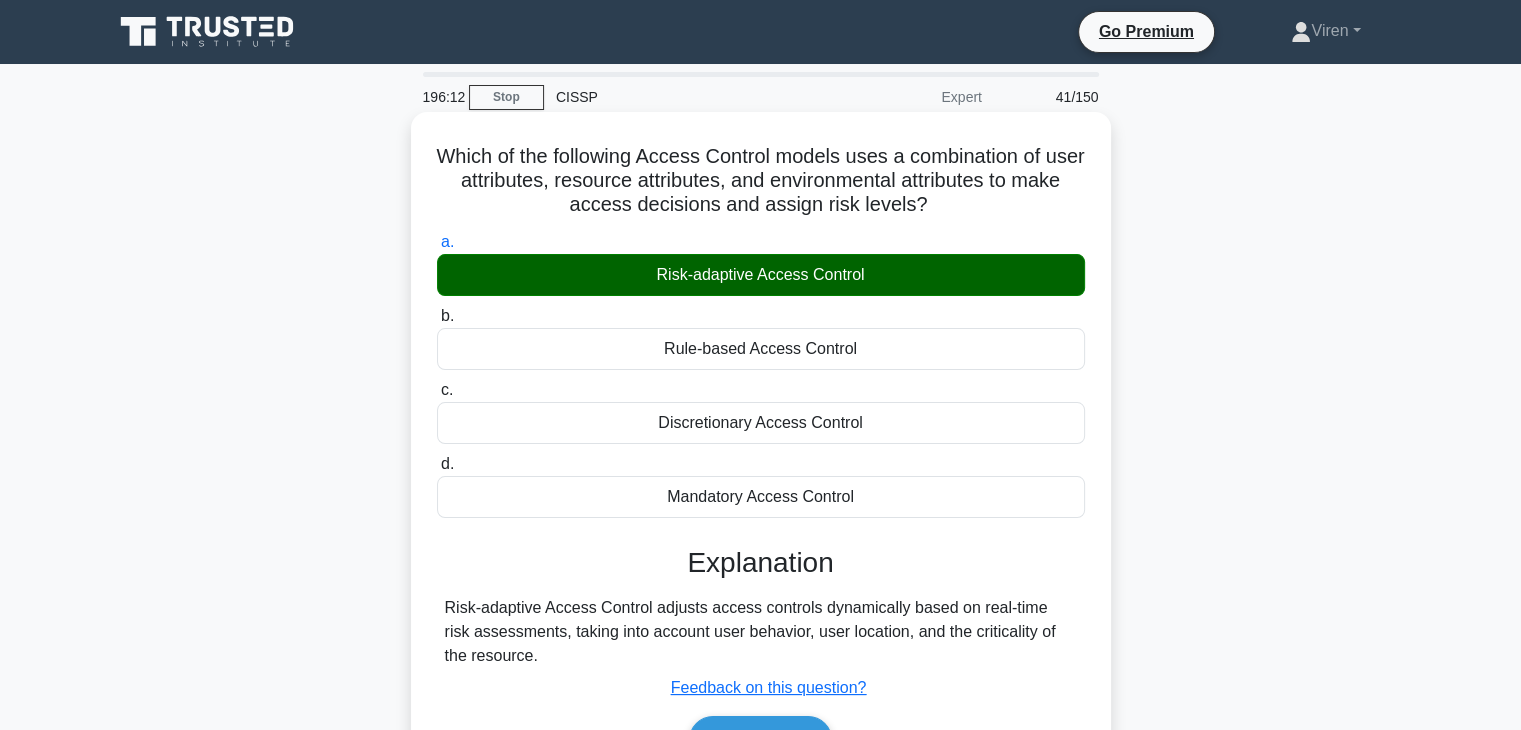 scroll, scrollTop: 351, scrollLeft: 0, axis: vertical 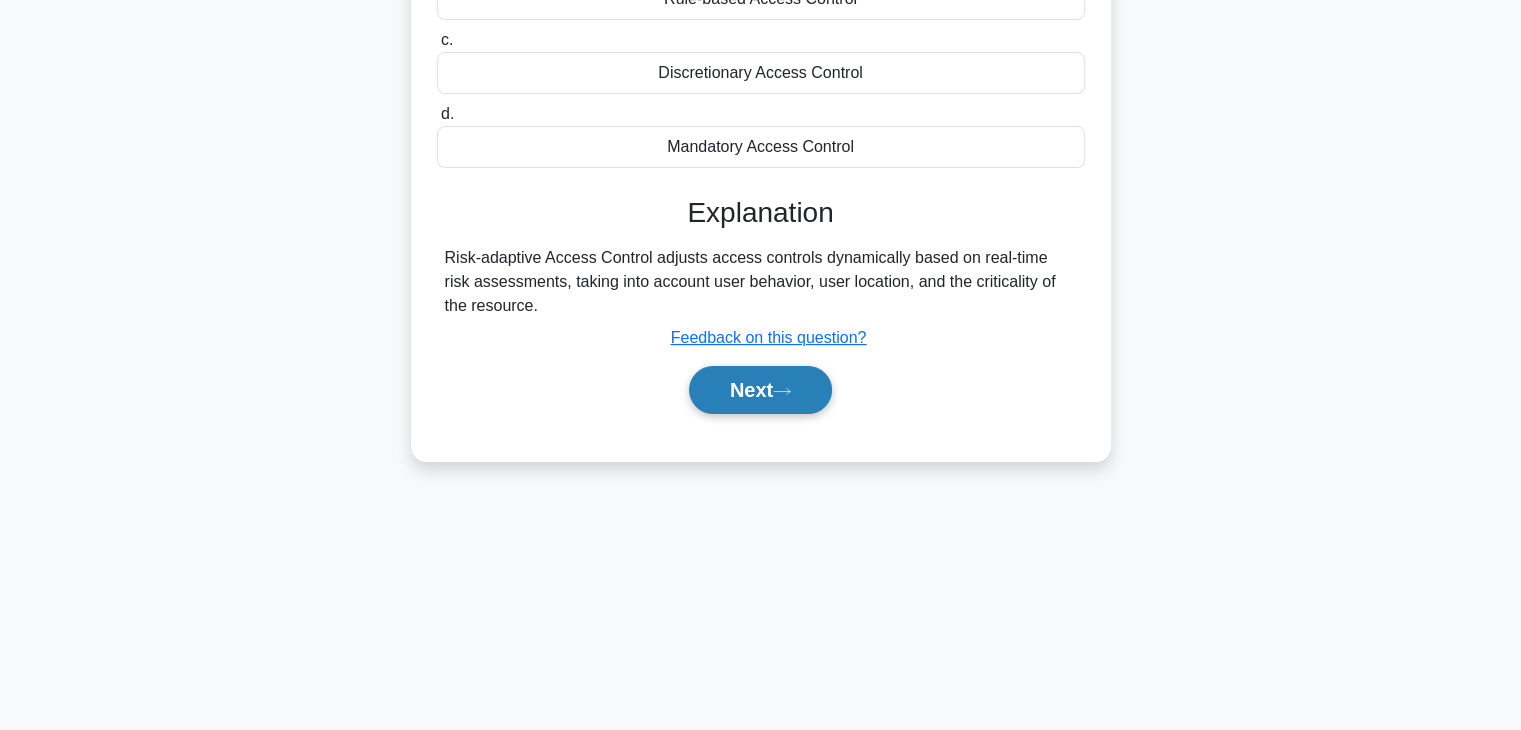 click on "Next" at bounding box center (760, 390) 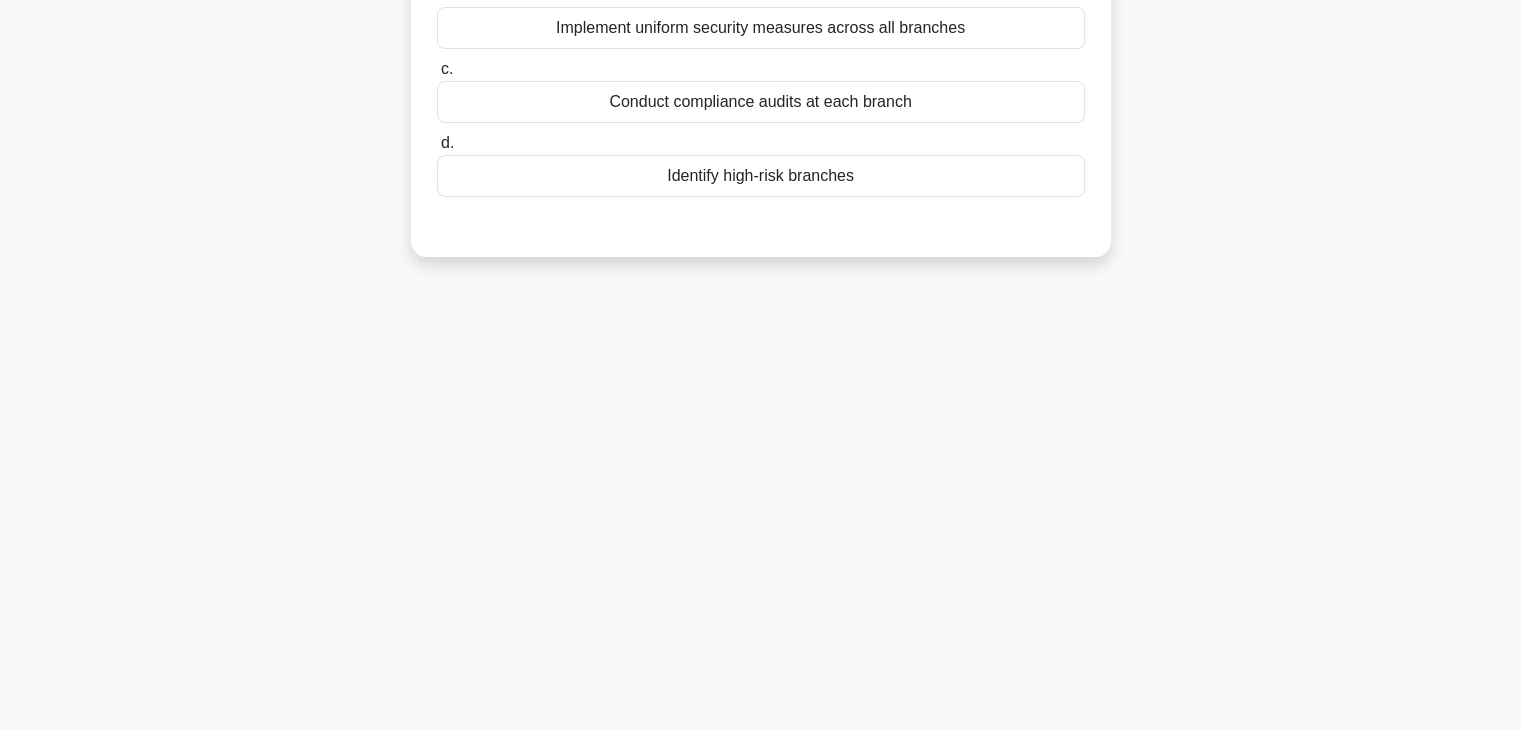 scroll, scrollTop: 0, scrollLeft: 0, axis: both 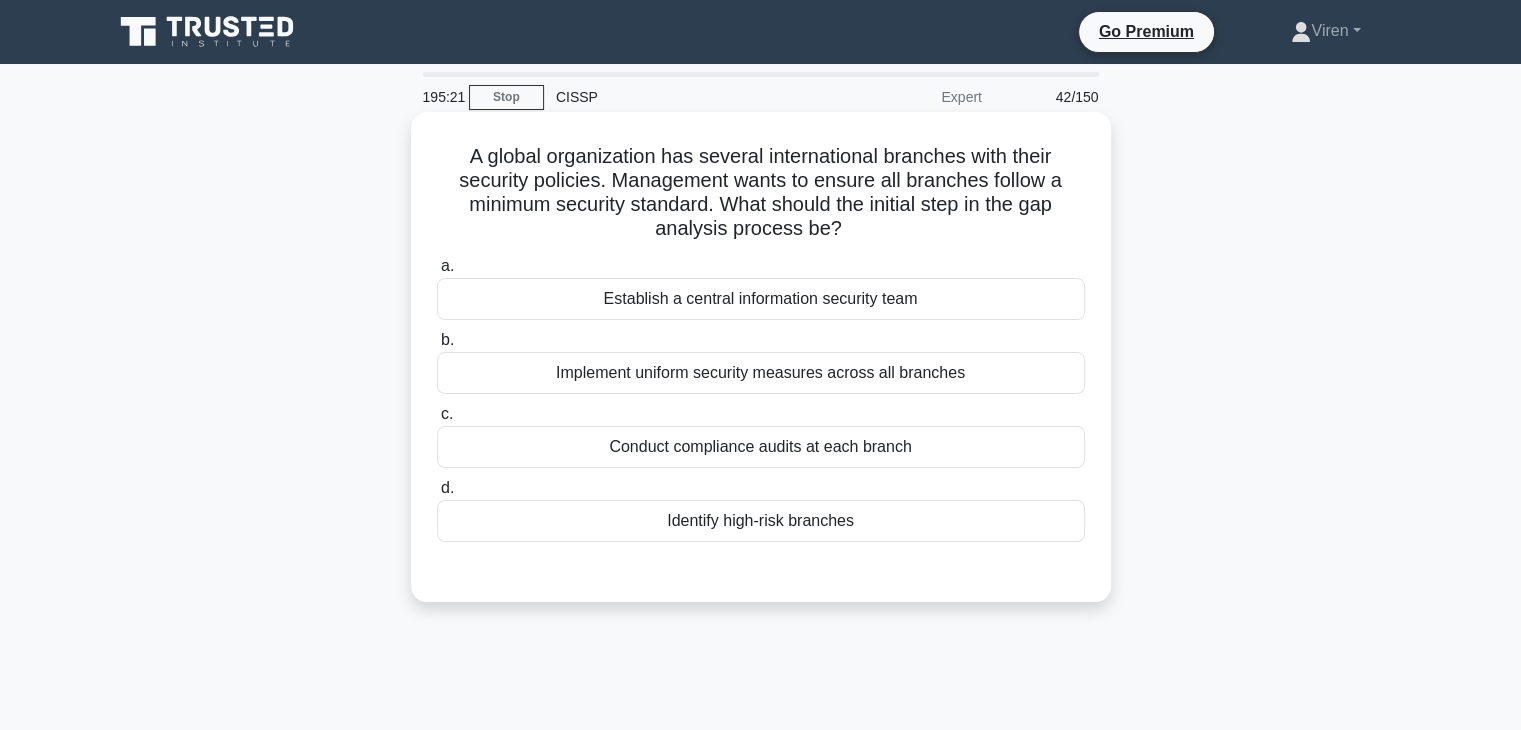 click on "Establish a central information security team" at bounding box center [761, 299] 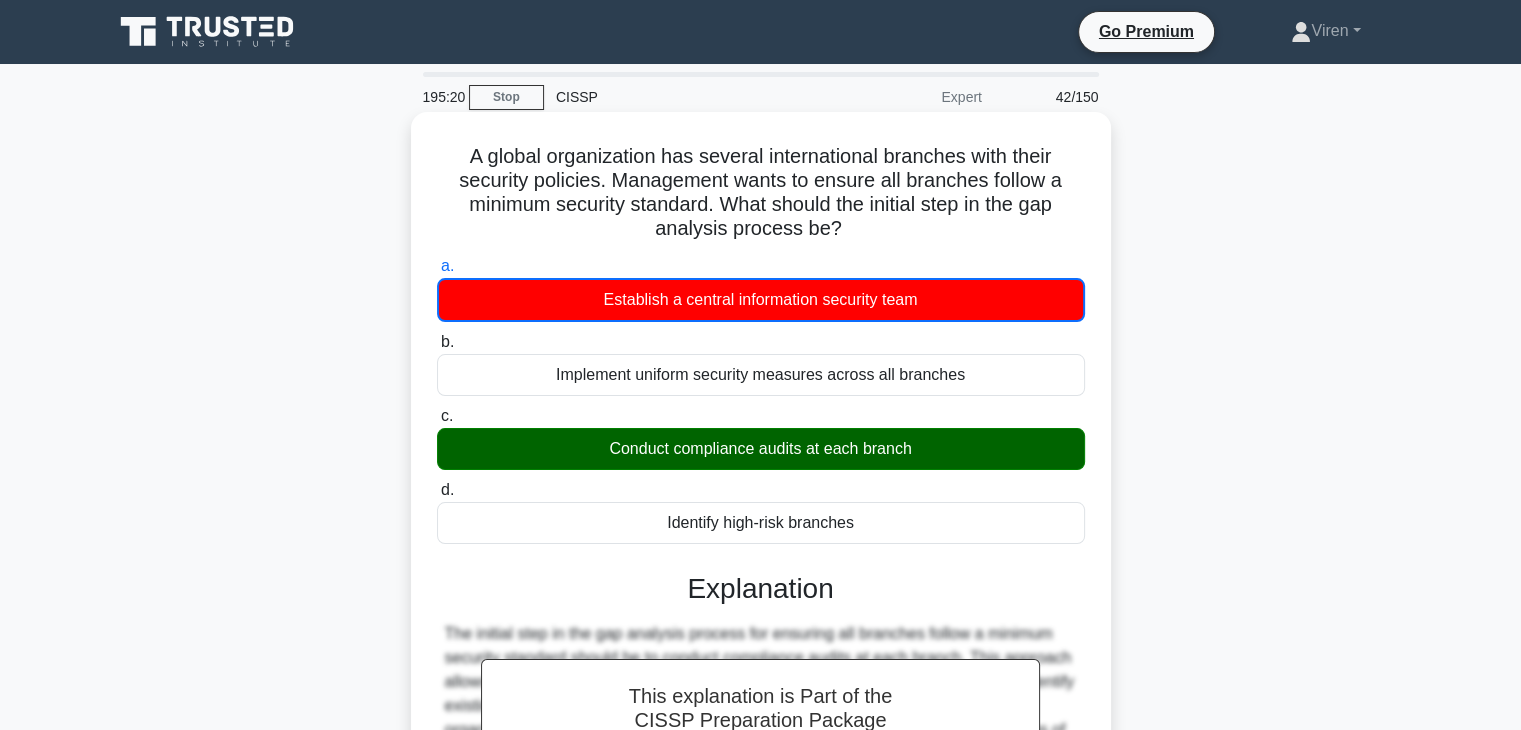 scroll, scrollTop: 360, scrollLeft: 0, axis: vertical 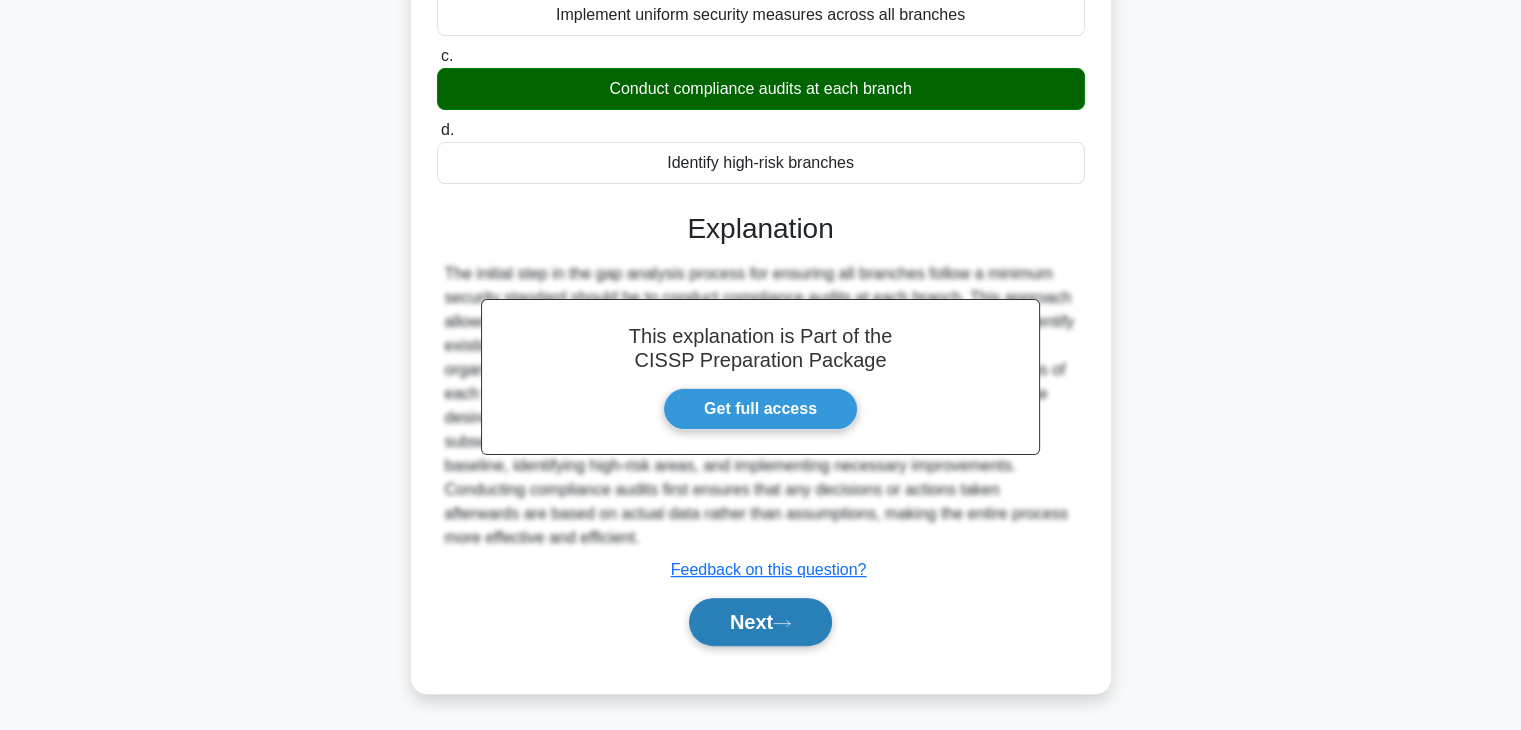 click on "Next" at bounding box center (760, 622) 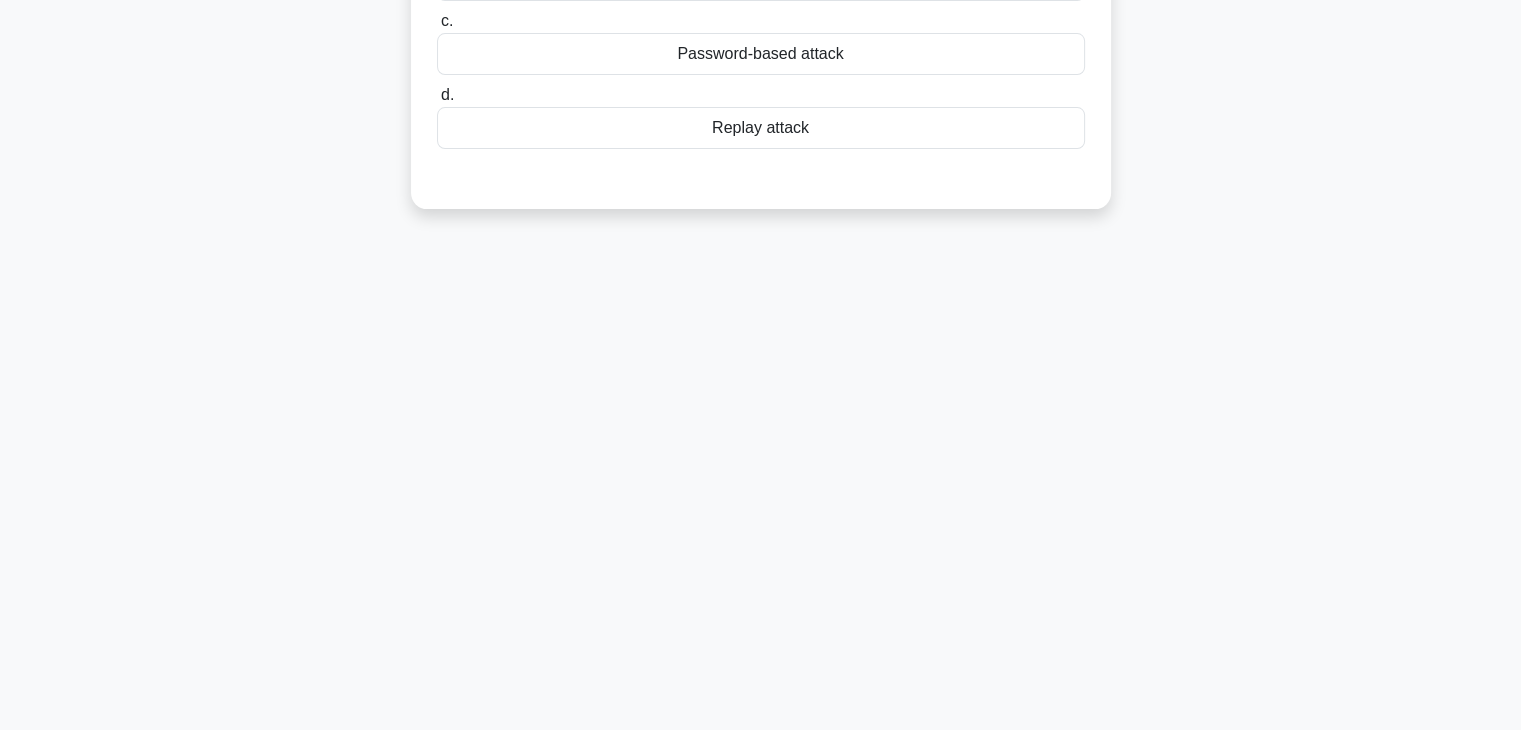 scroll, scrollTop: 0, scrollLeft: 0, axis: both 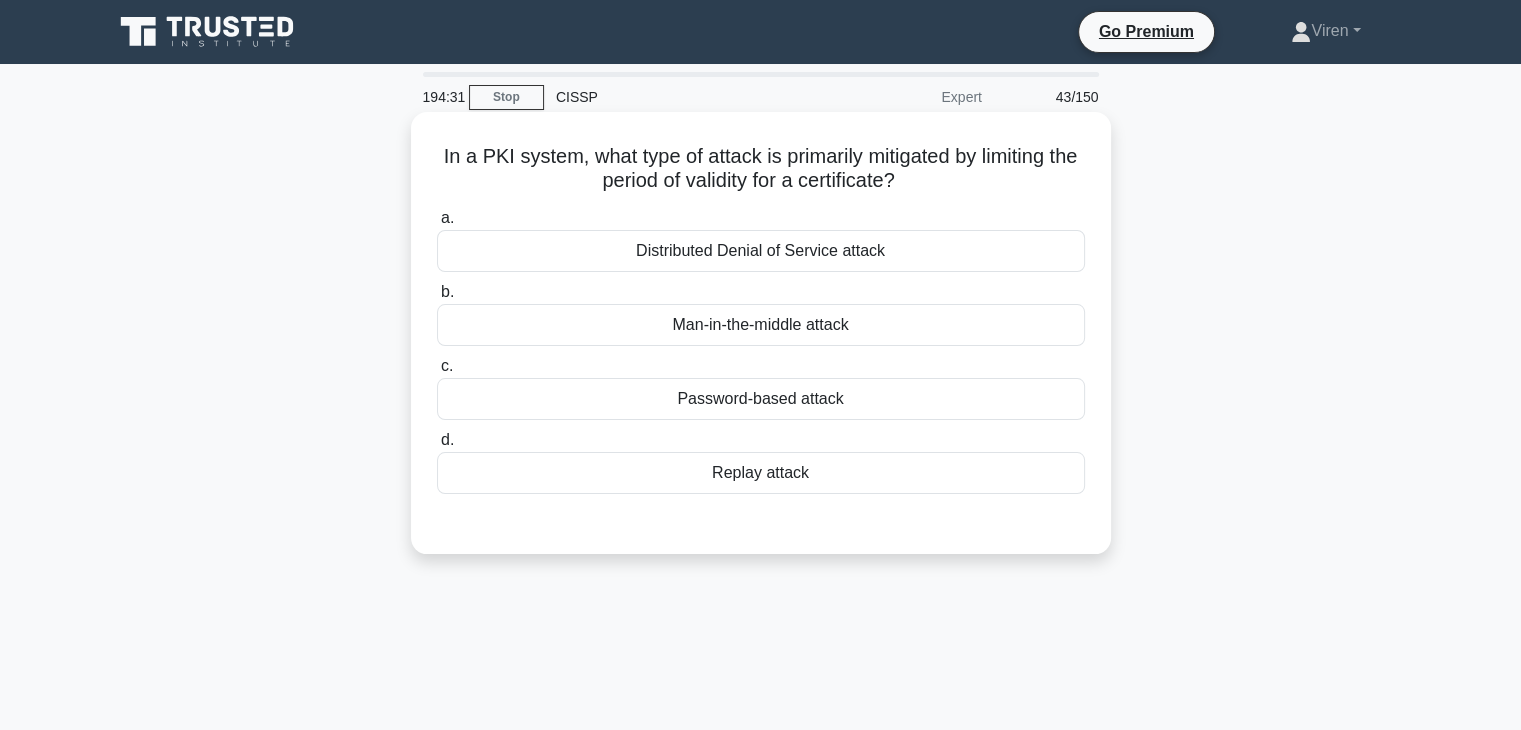 click on "Password-based attack" at bounding box center [761, 399] 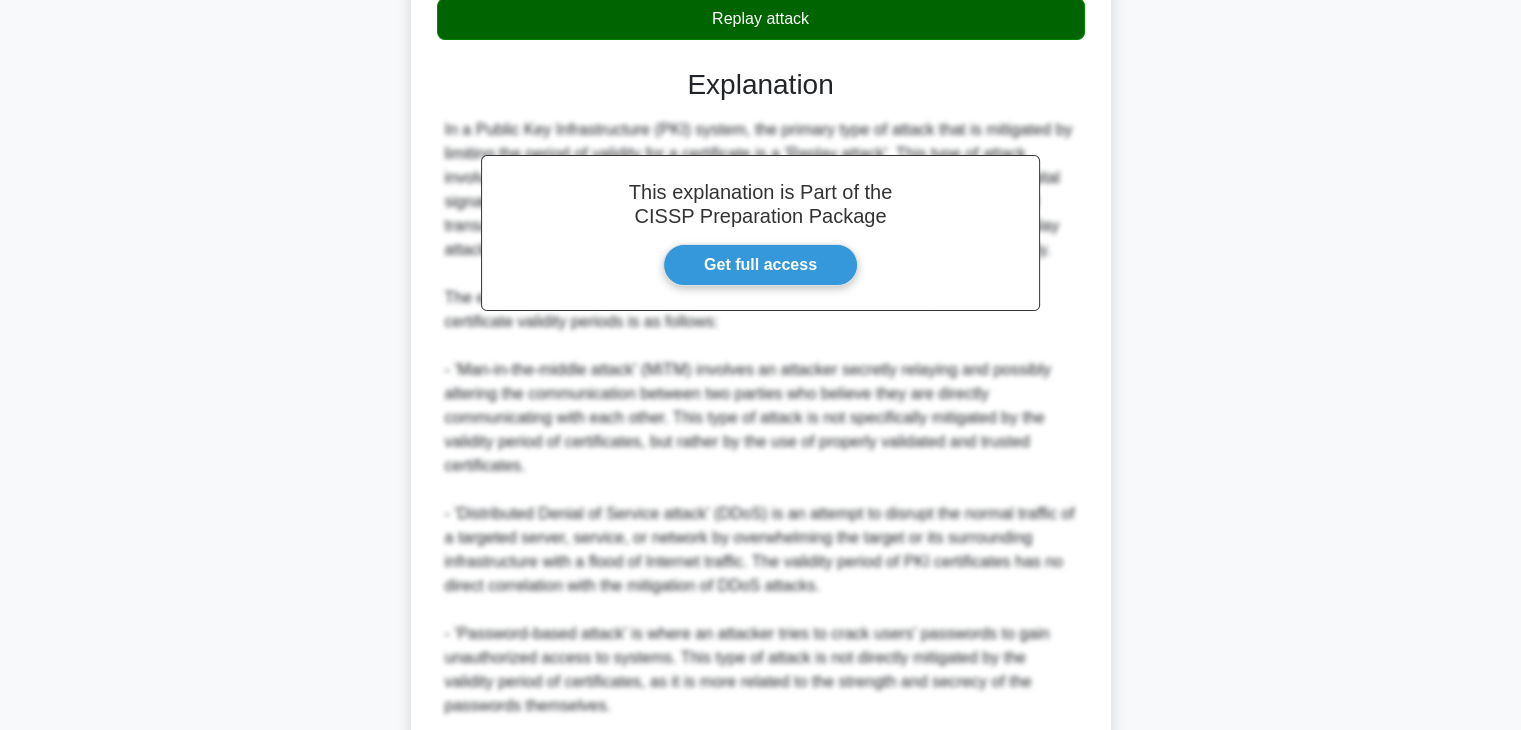 scroll, scrollTop: 624, scrollLeft: 0, axis: vertical 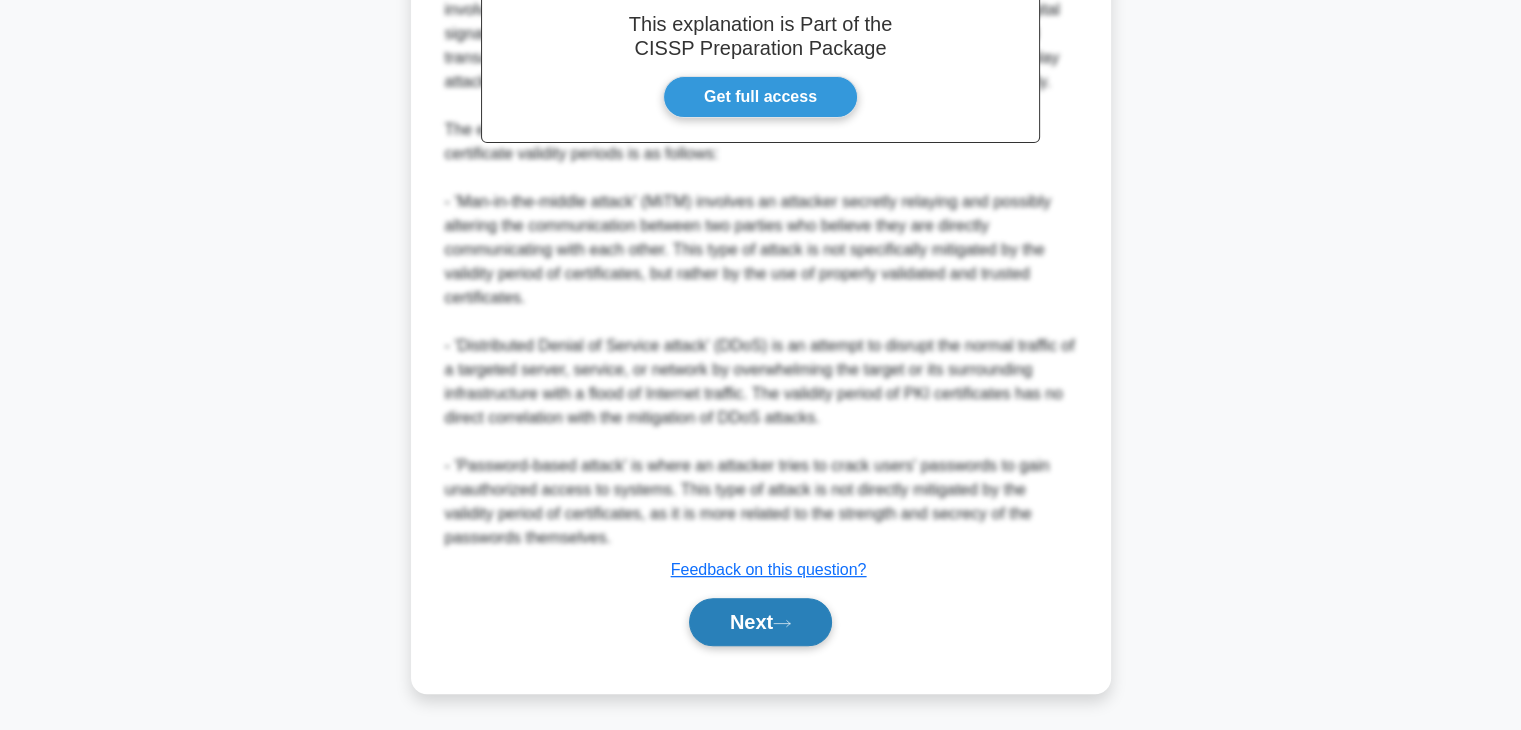 click on "Next" at bounding box center [760, 622] 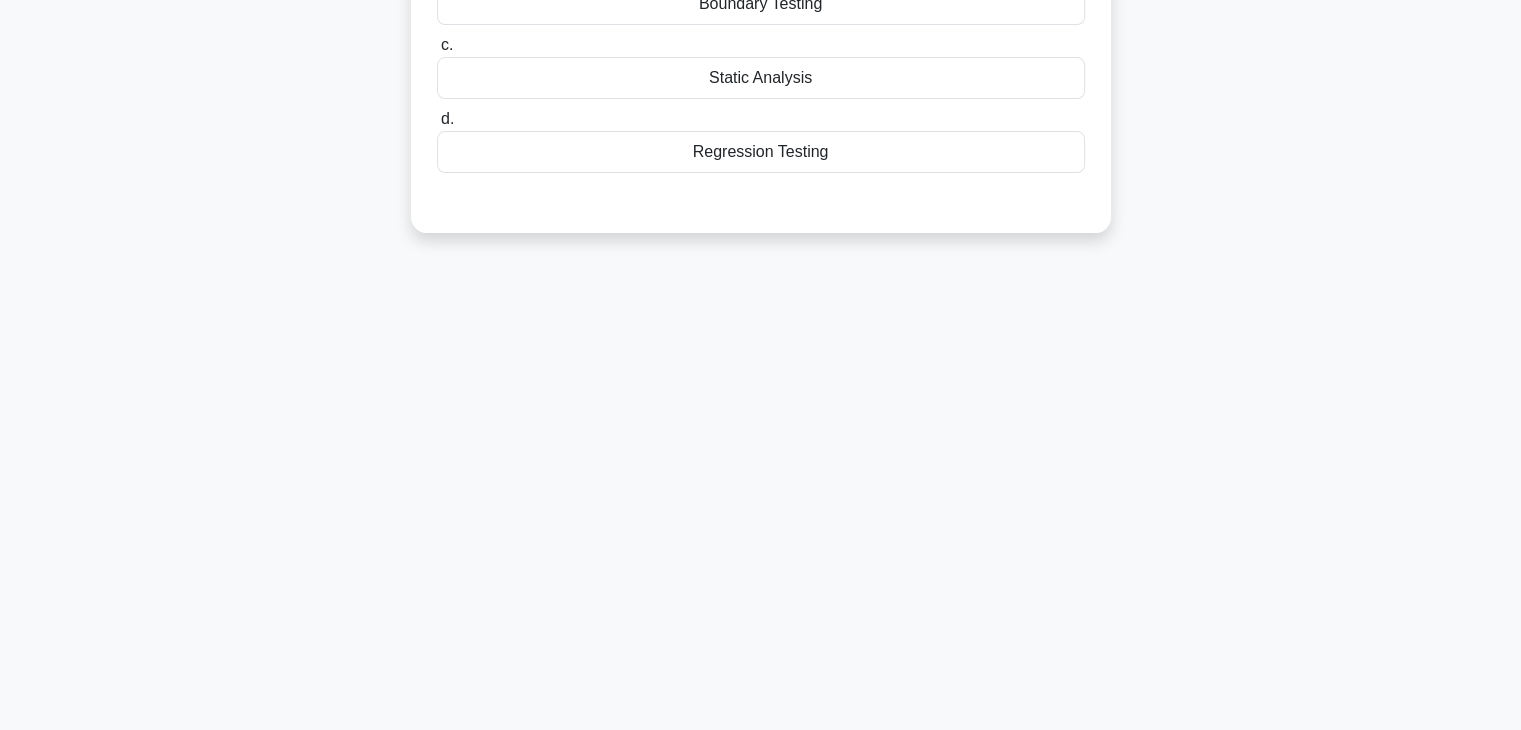 scroll, scrollTop: 0, scrollLeft: 0, axis: both 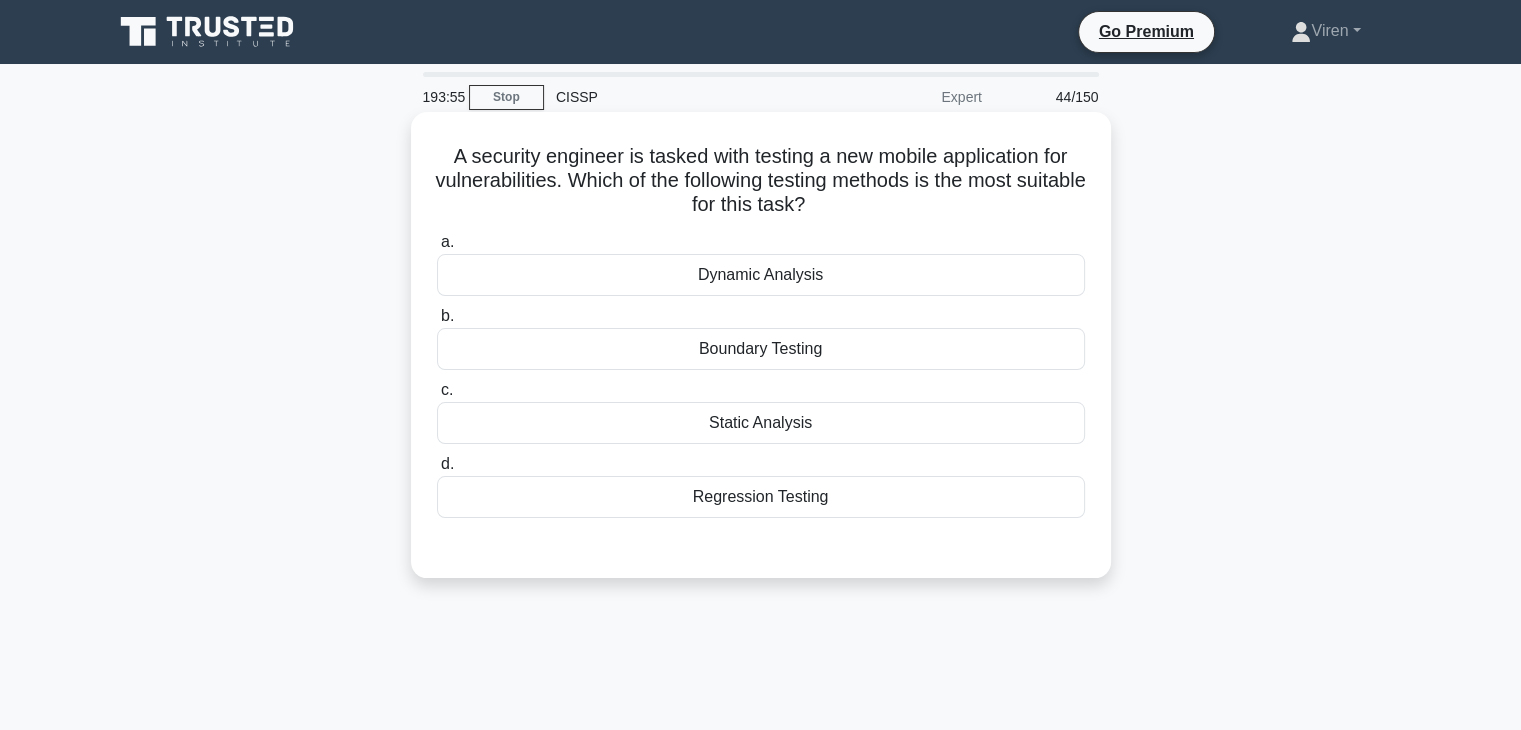 click on "Static Analysis" at bounding box center (761, 423) 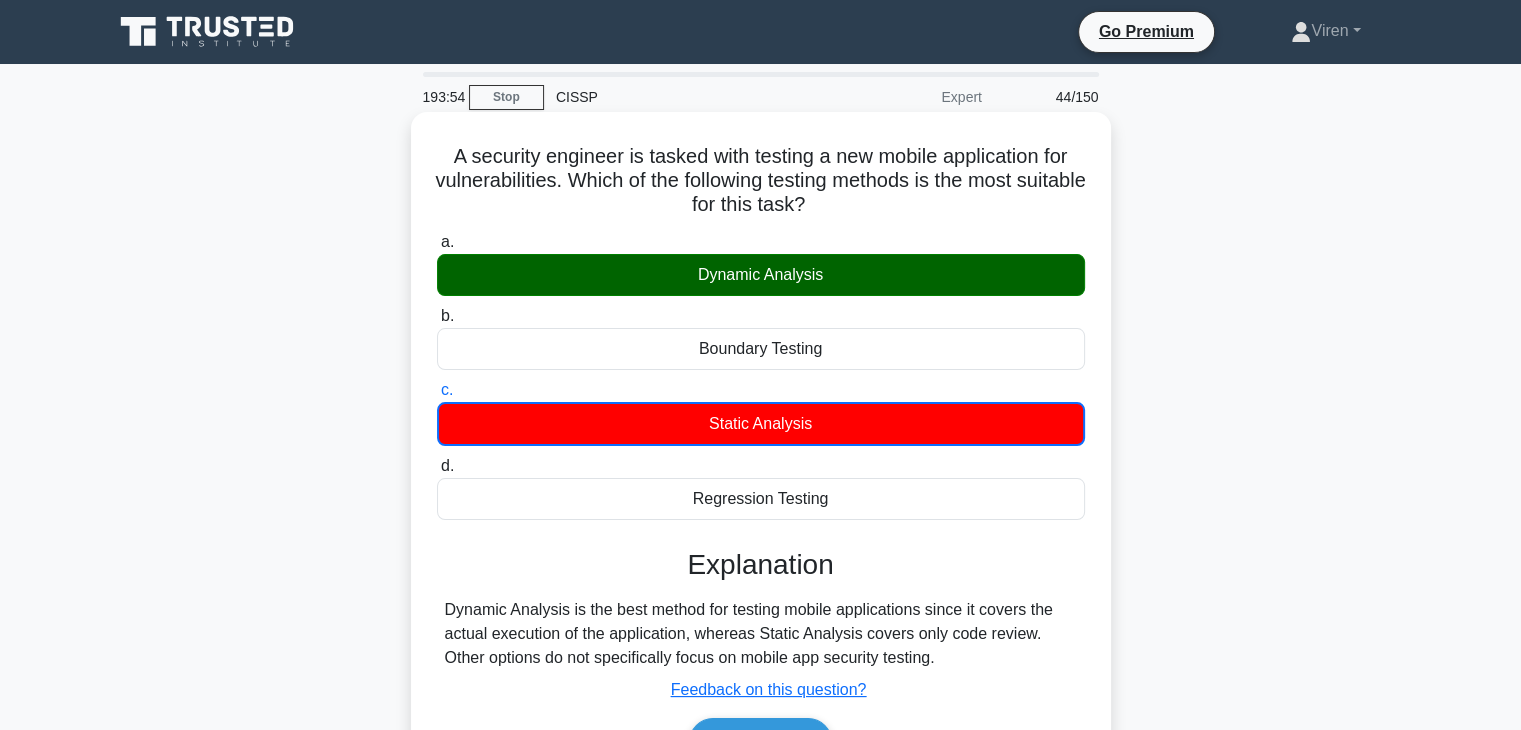 scroll, scrollTop: 351, scrollLeft: 0, axis: vertical 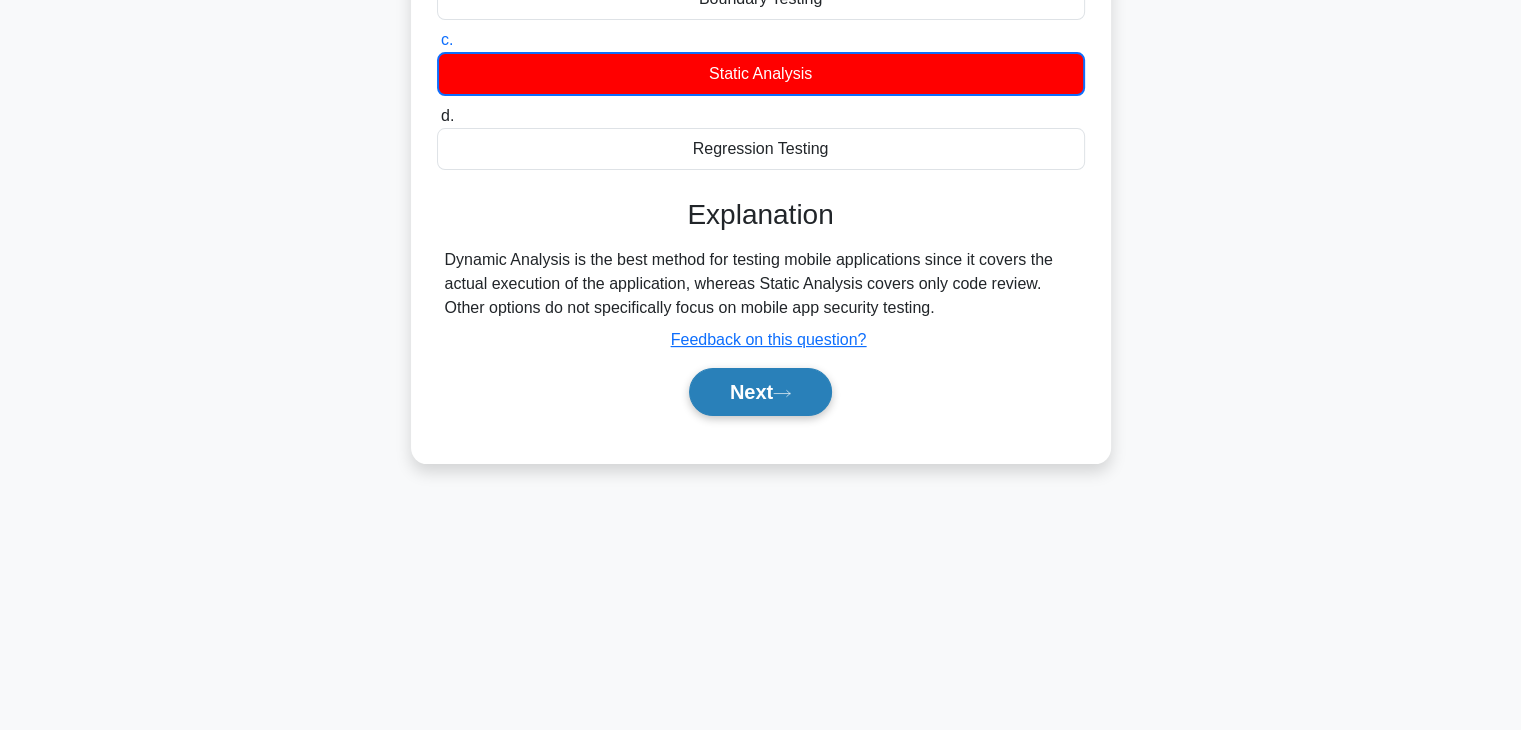 click on "Next" at bounding box center (760, 392) 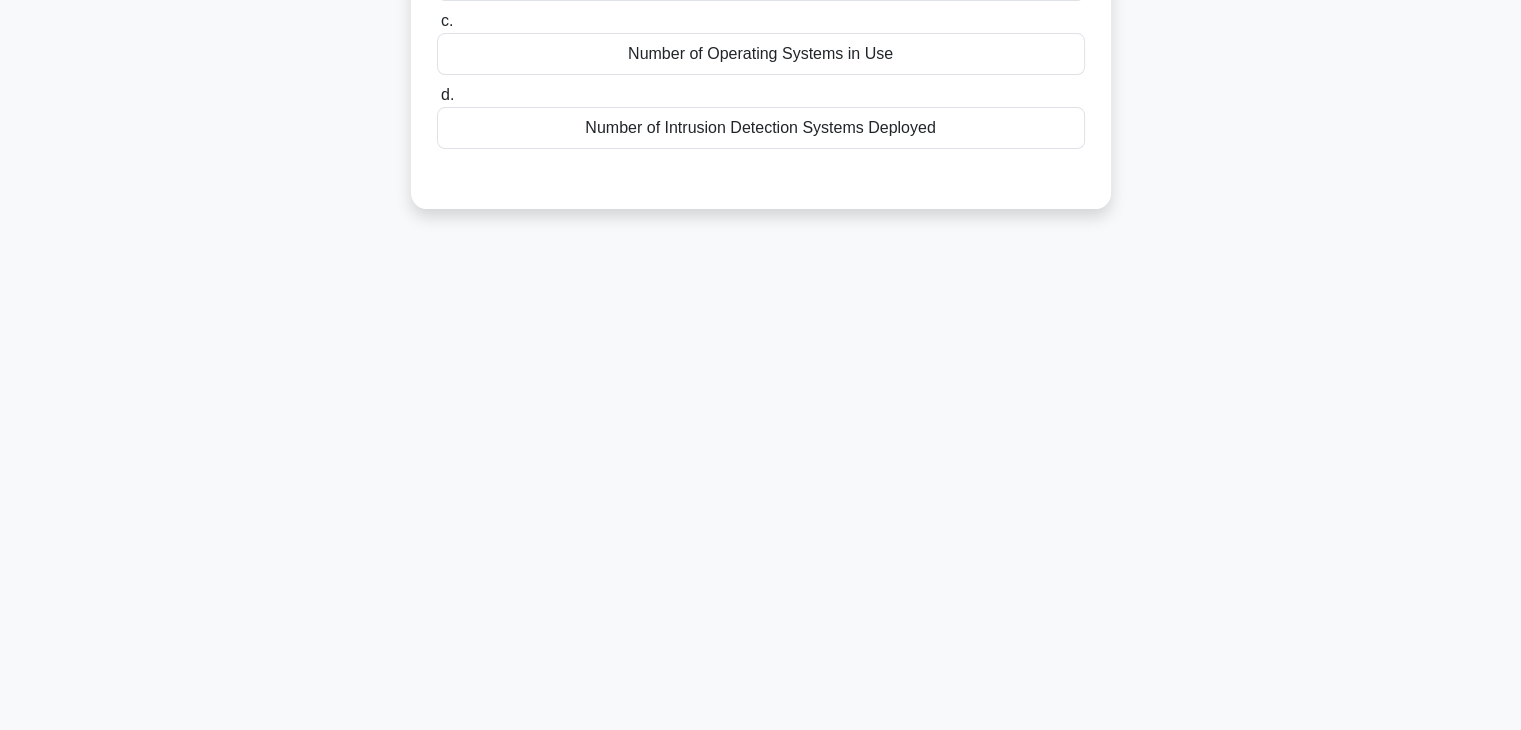 scroll, scrollTop: 0, scrollLeft: 0, axis: both 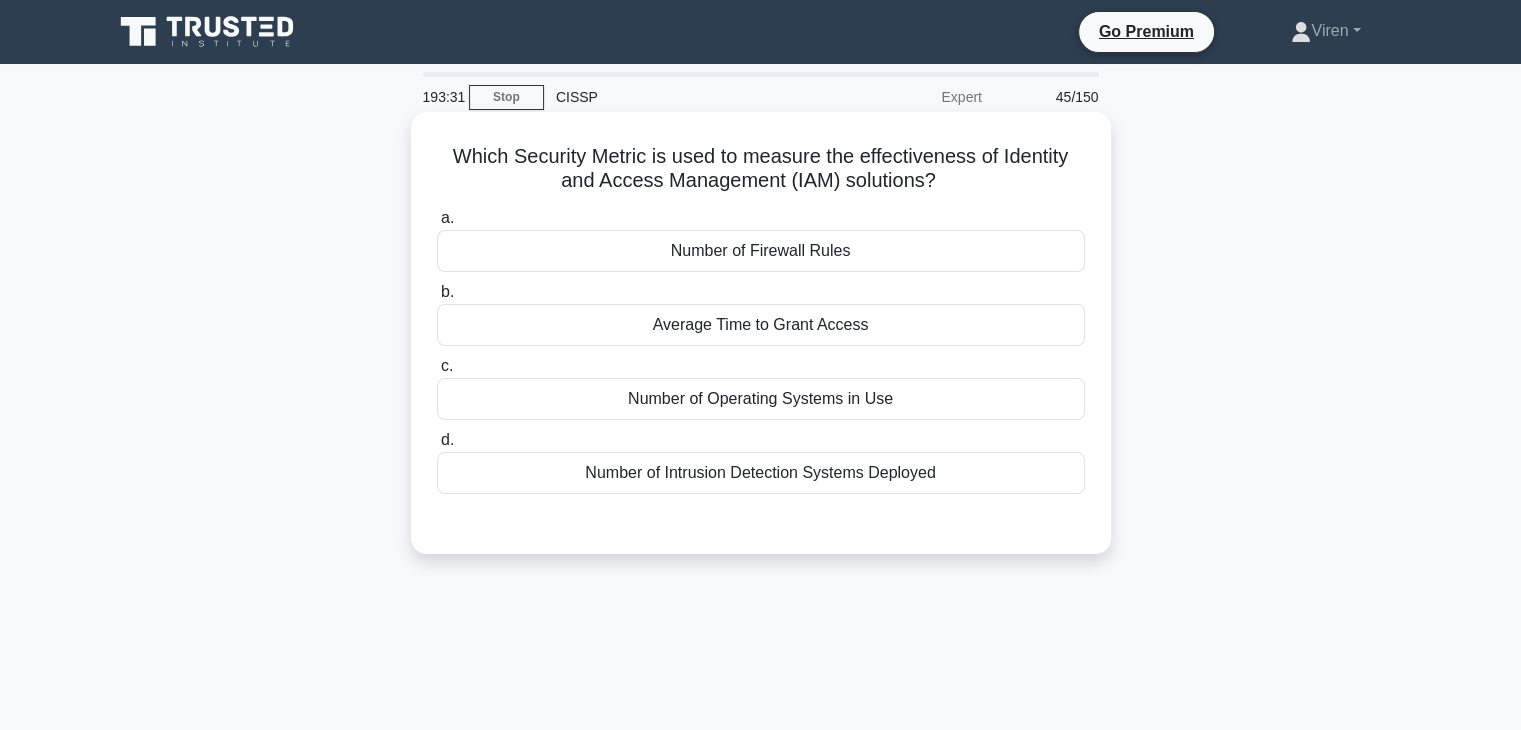 click on "Average Time to Grant Access" at bounding box center [761, 325] 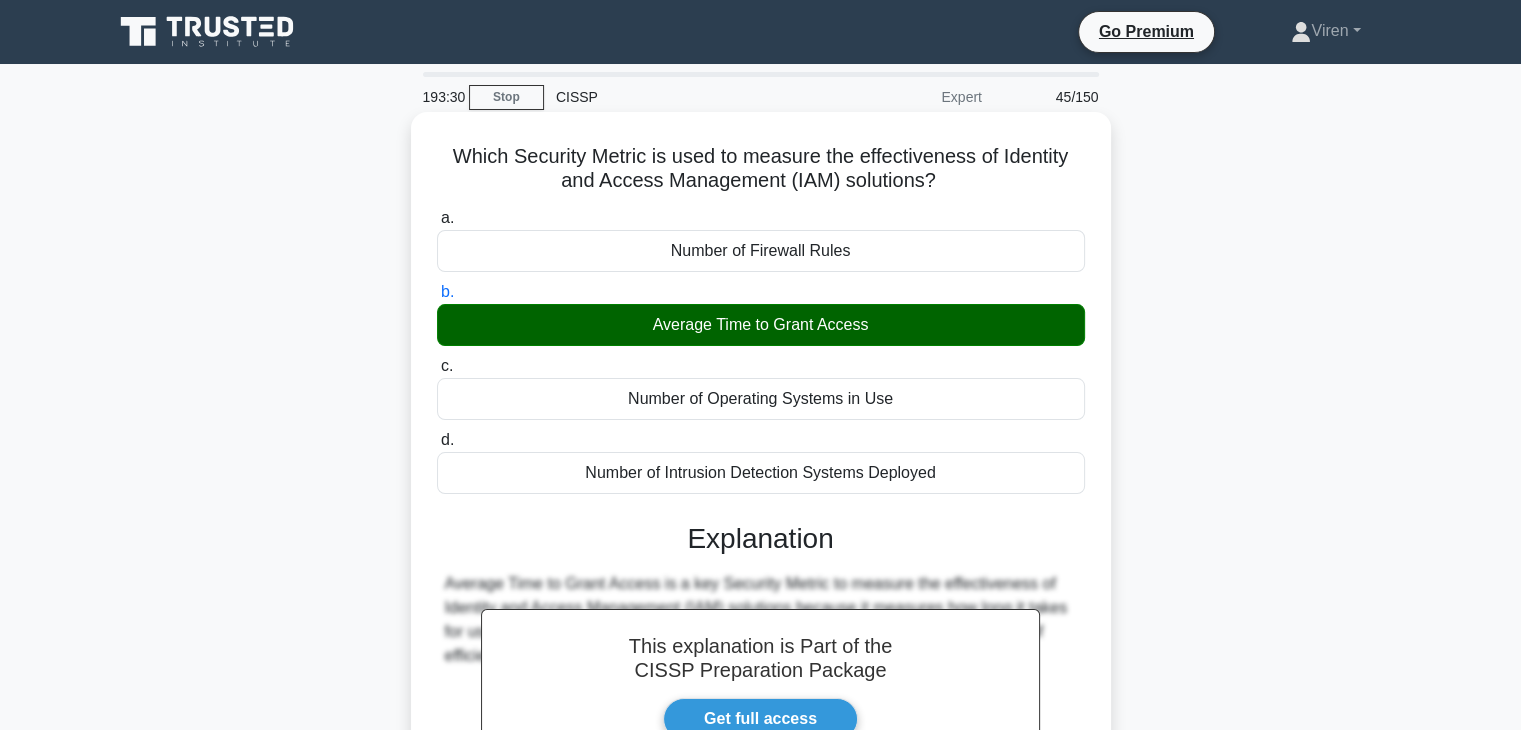 scroll, scrollTop: 351, scrollLeft: 0, axis: vertical 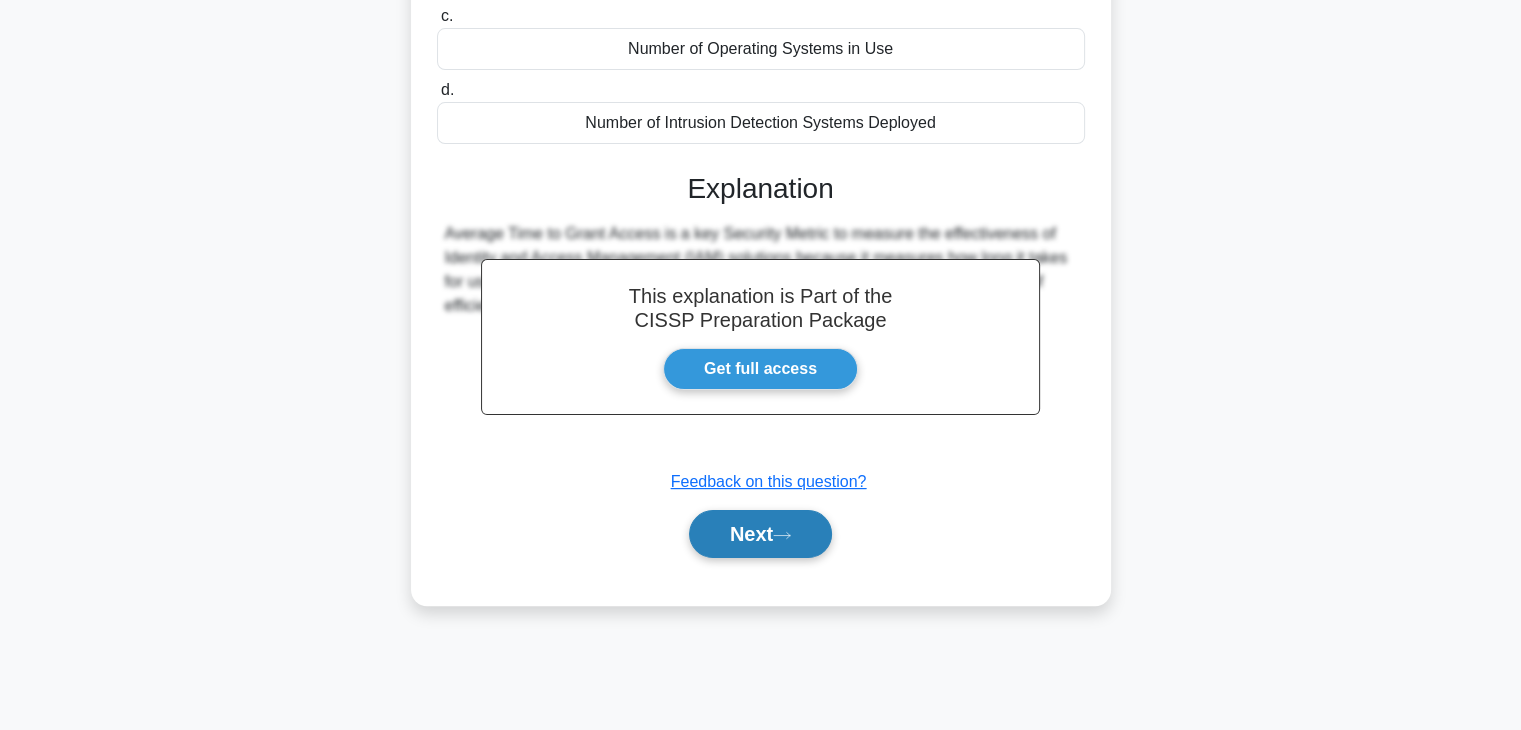 click on "Next" at bounding box center (760, 534) 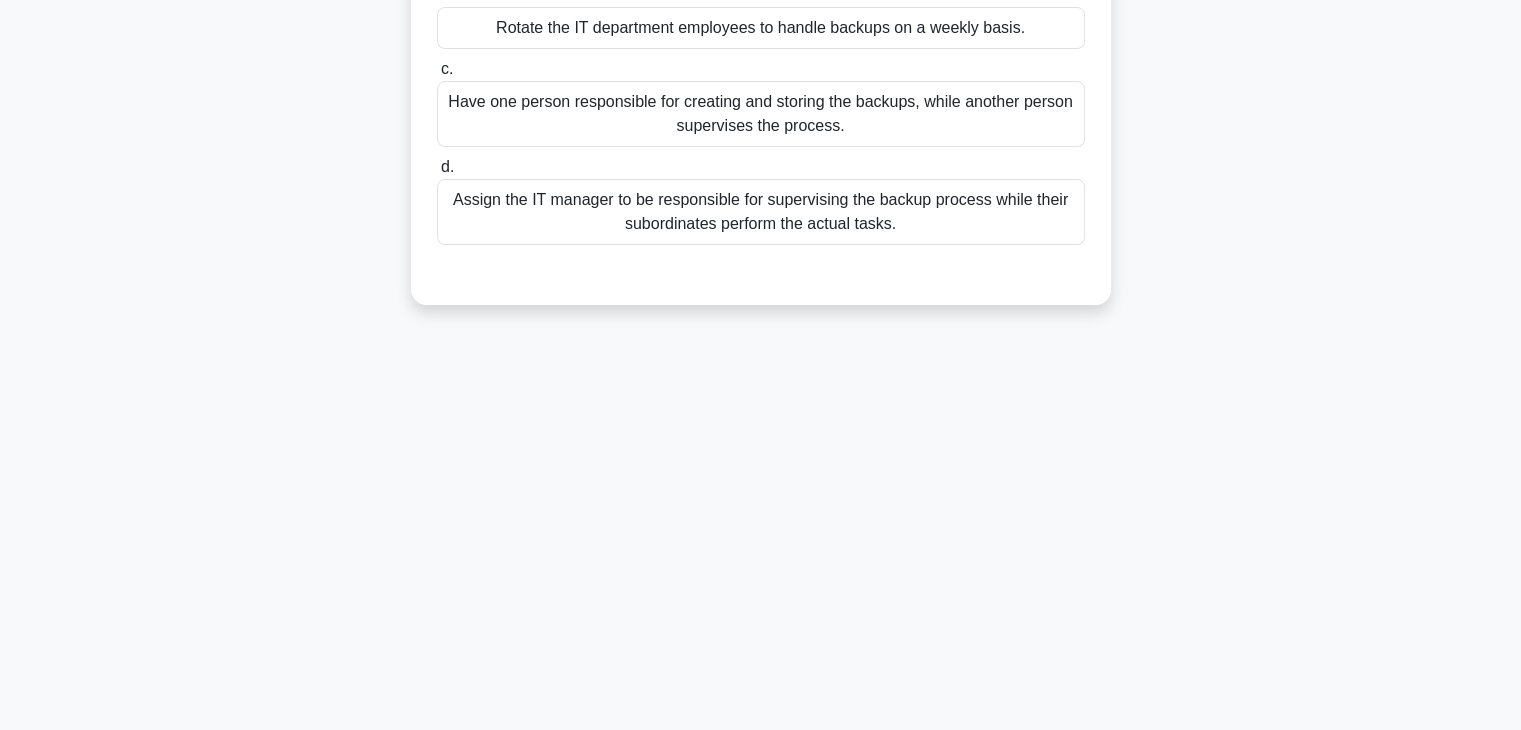 scroll, scrollTop: 0, scrollLeft: 0, axis: both 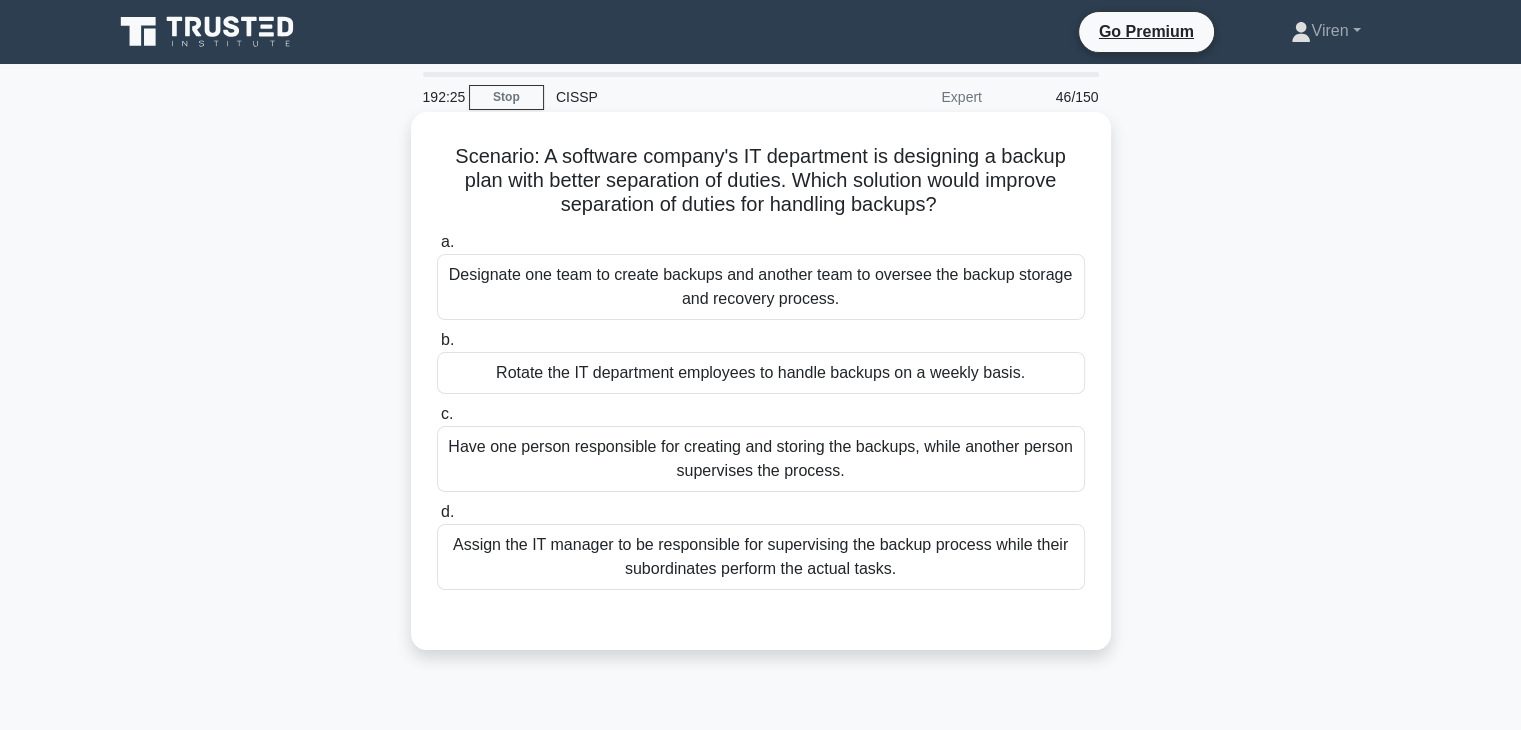 click on "Assign the IT manager to be responsible for supervising the backup process while their subordinates perform the actual tasks." at bounding box center [761, 557] 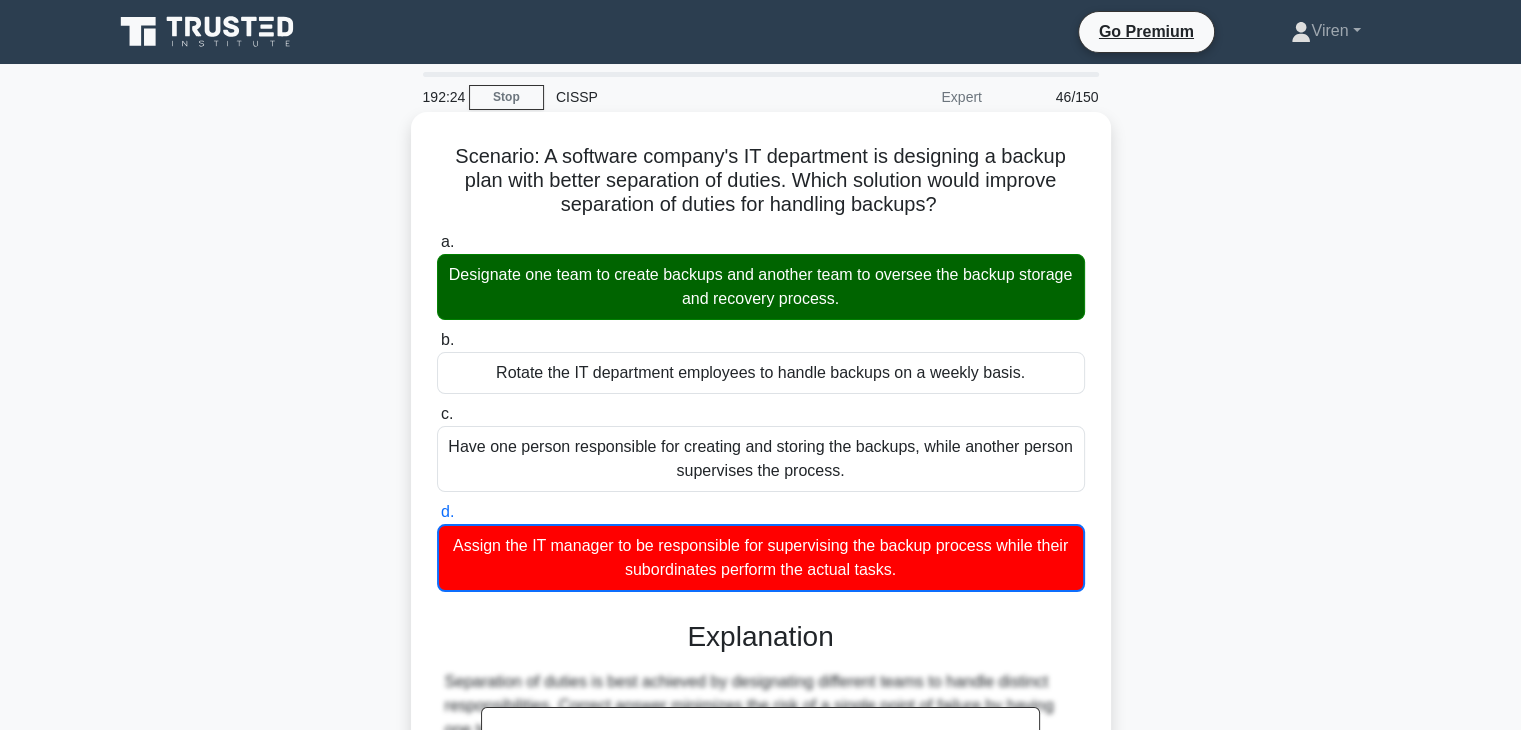 scroll, scrollTop: 360, scrollLeft: 0, axis: vertical 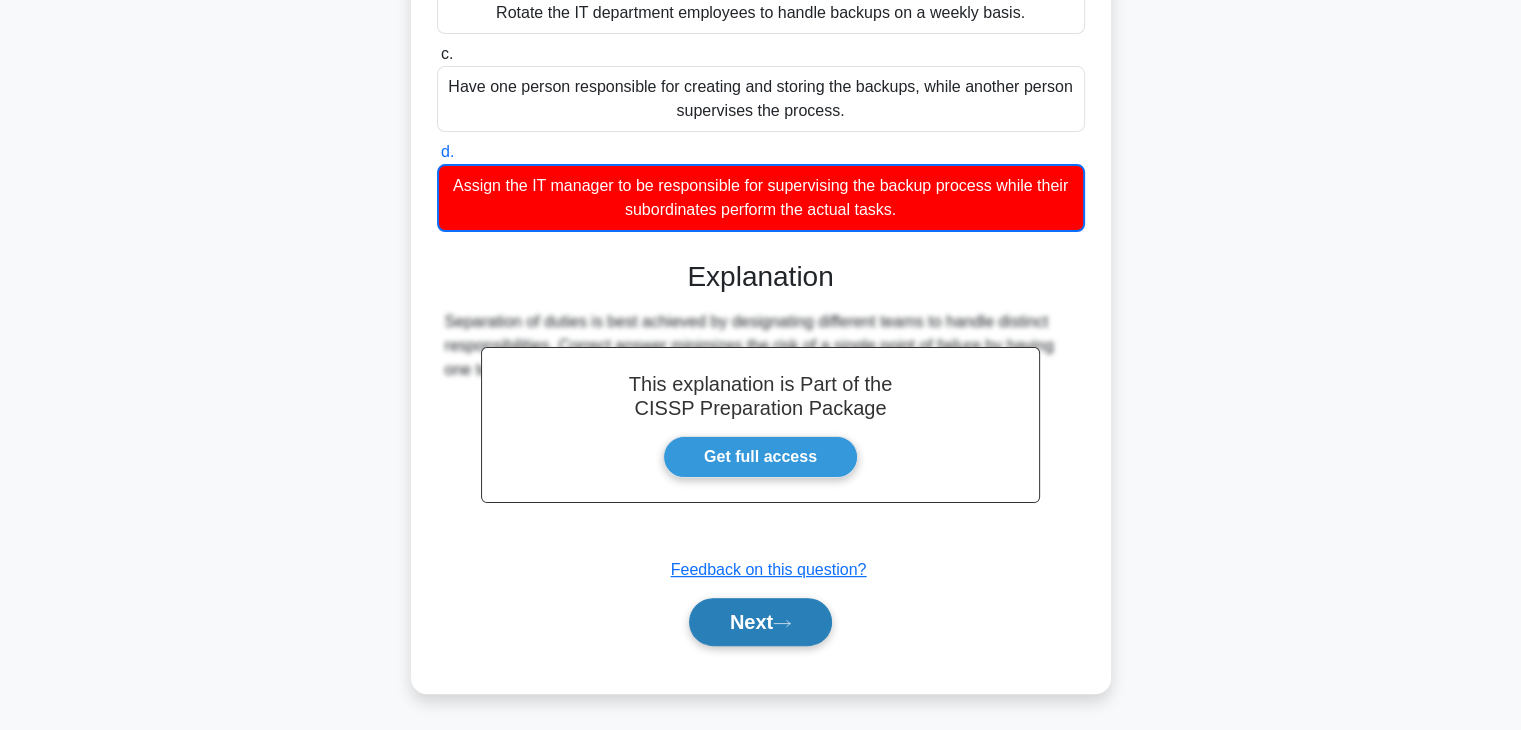 click on "Next" at bounding box center (760, 622) 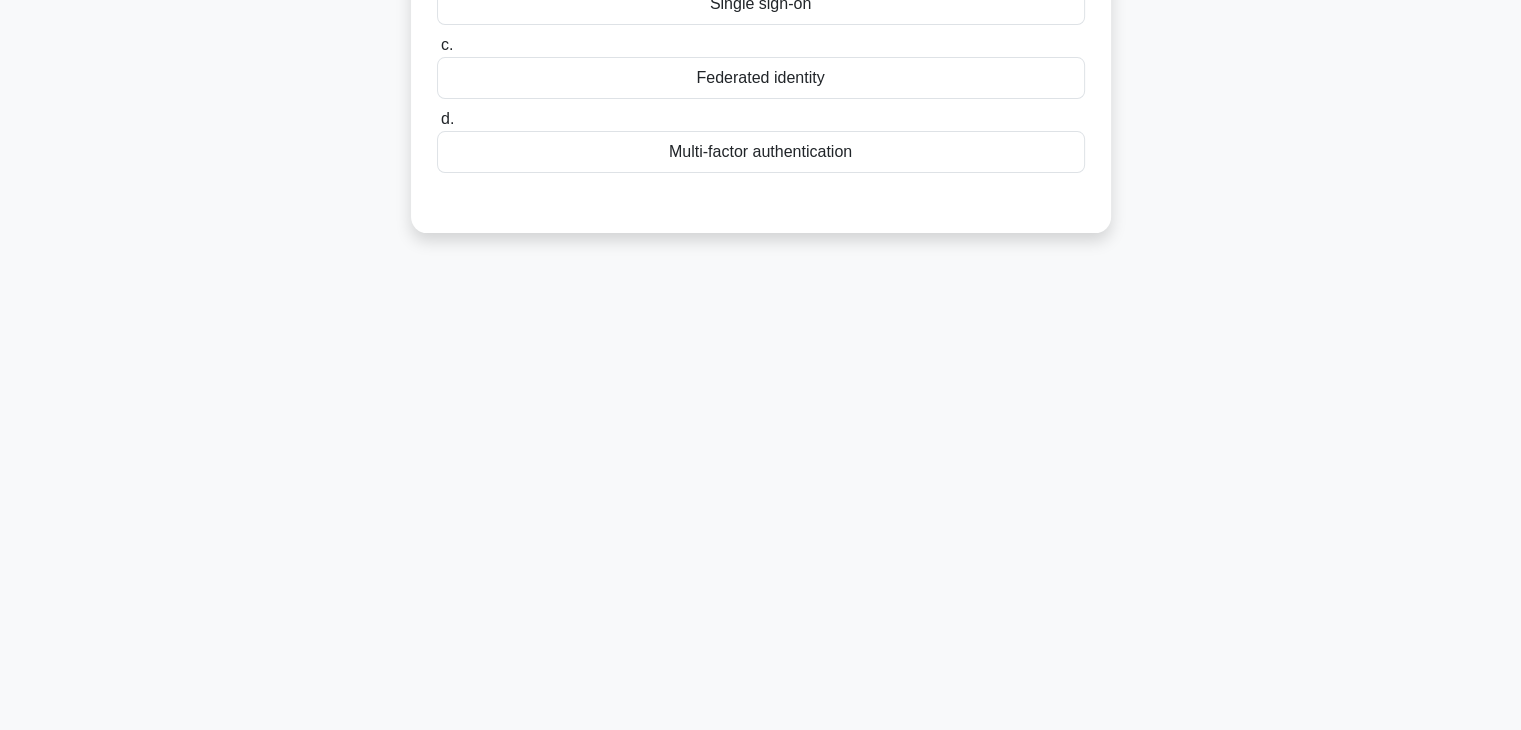 scroll, scrollTop: 0, scrollLeft: 0, axis: both 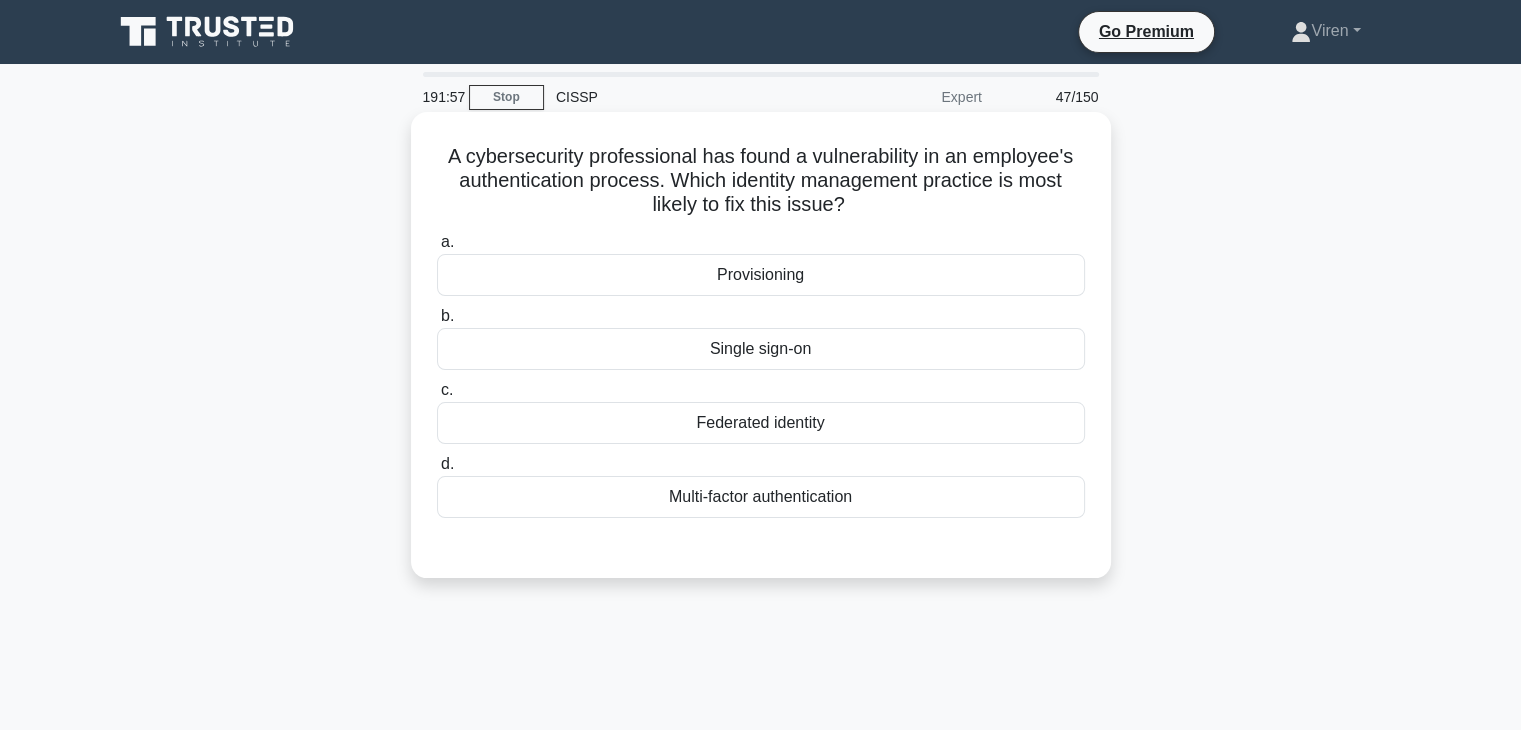click on "Multi-factor authentication" at bounding box center [761, 497] 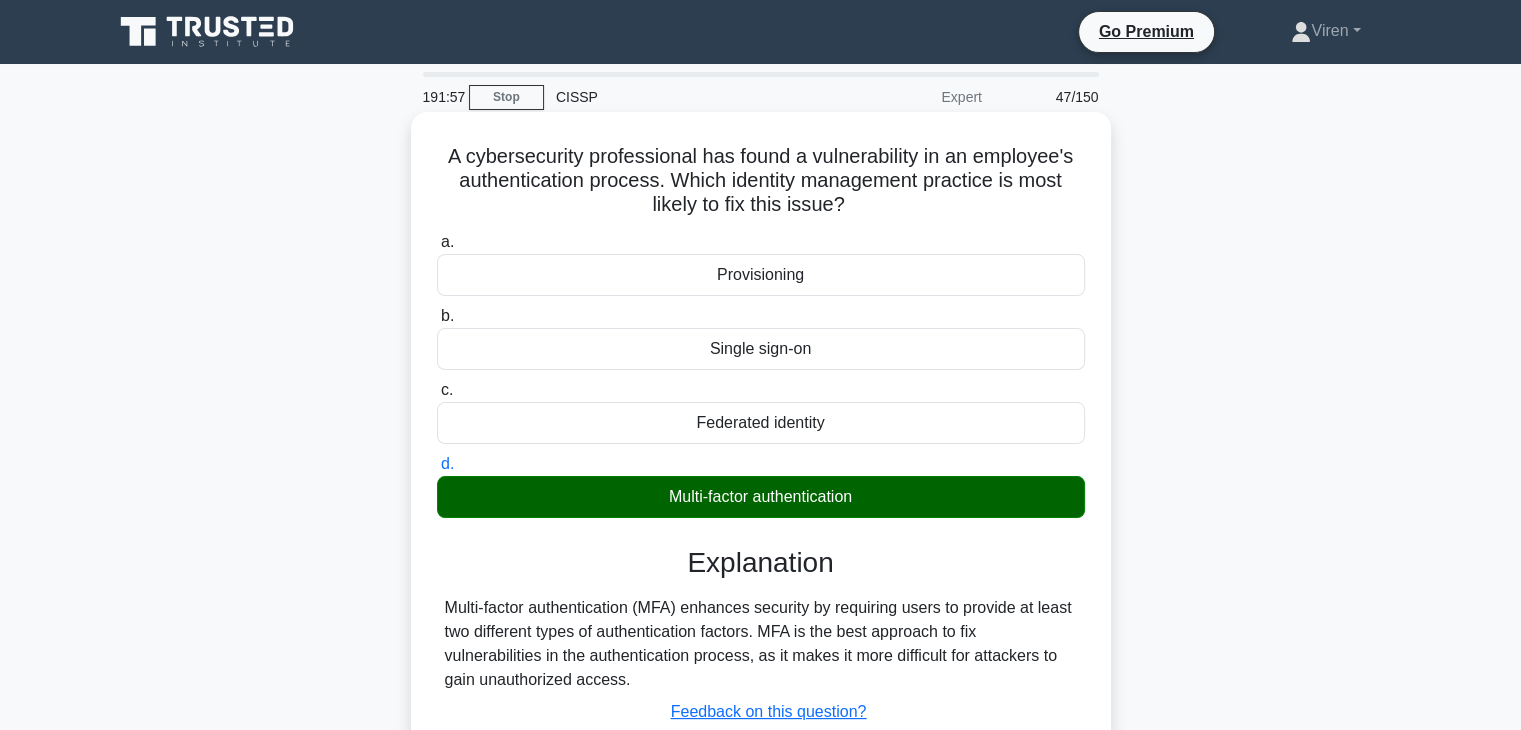 scroll, scrollTop: 351, scrollLeft: 0, axis: vertical 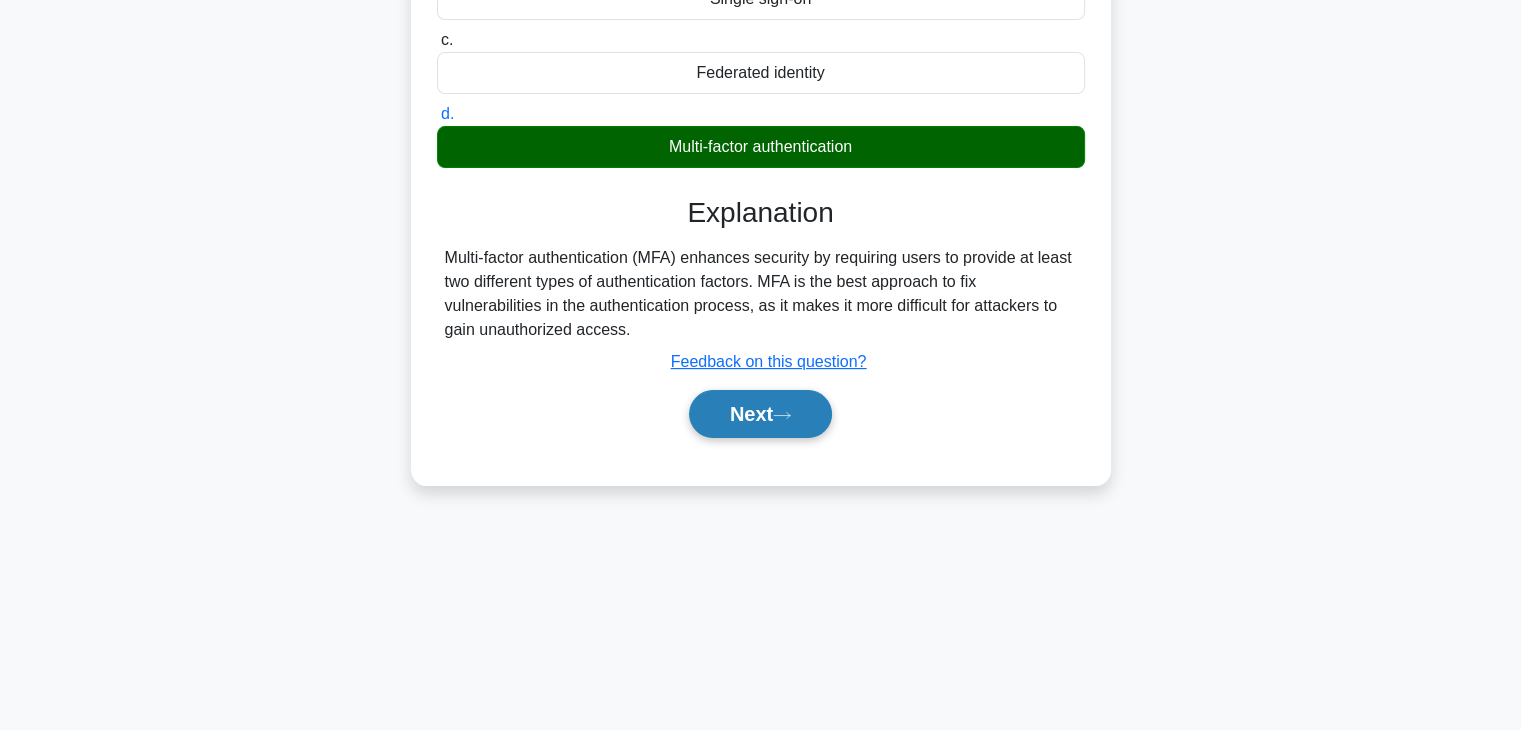 click on "Next" at bounding box center (760, 414) 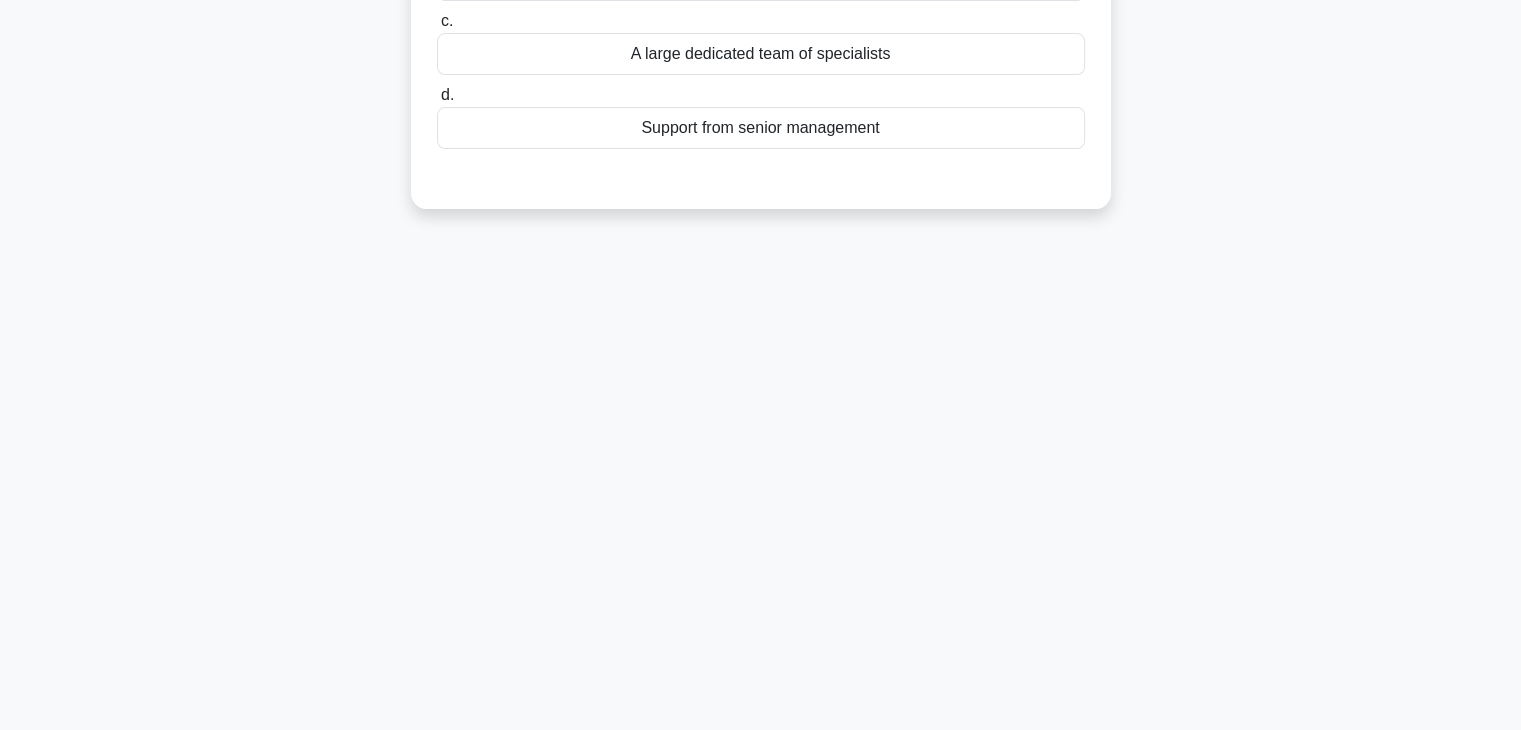 scroll, scrollTop: 0, scrollLeft: 0, axis: both 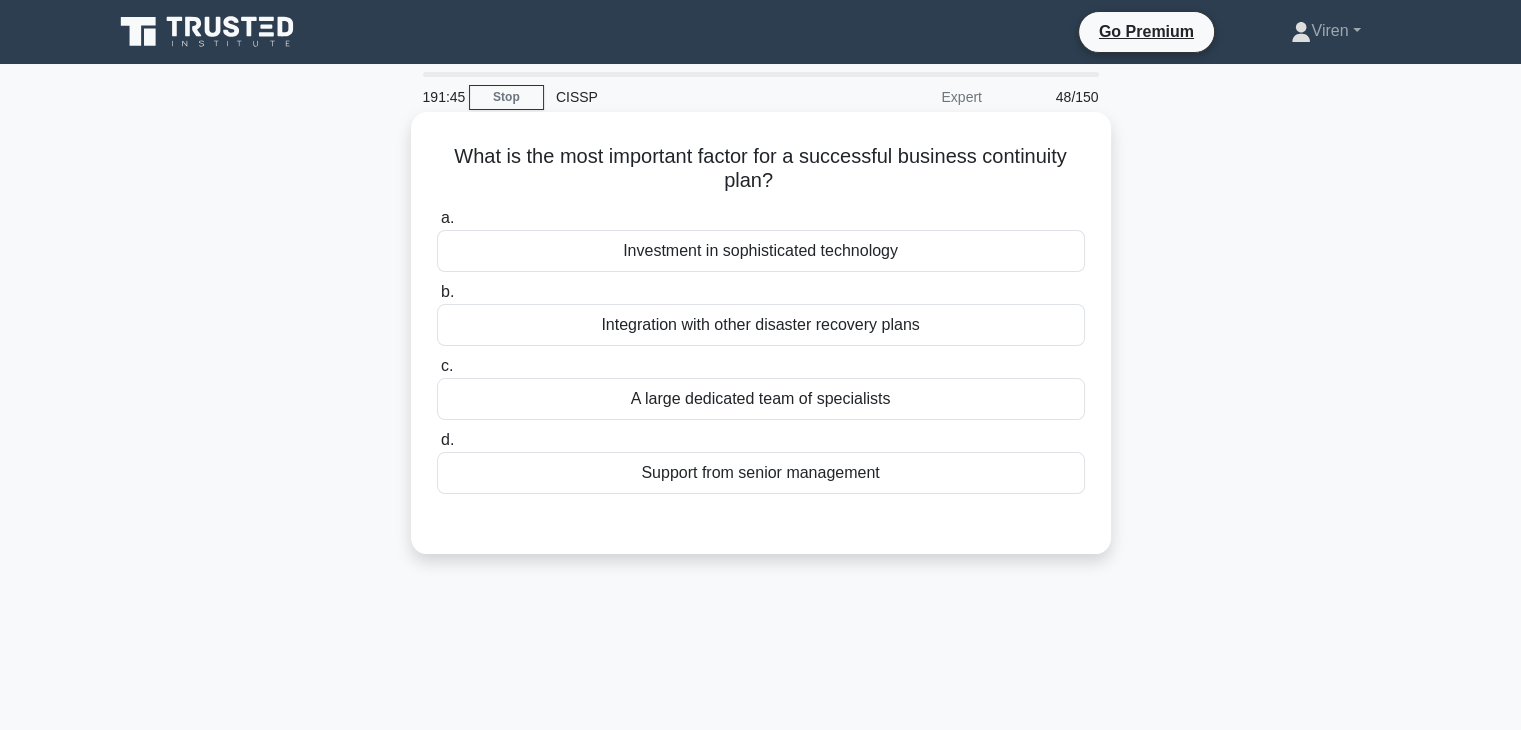 click on "Support from senior management" at bounding box center (761, 473) 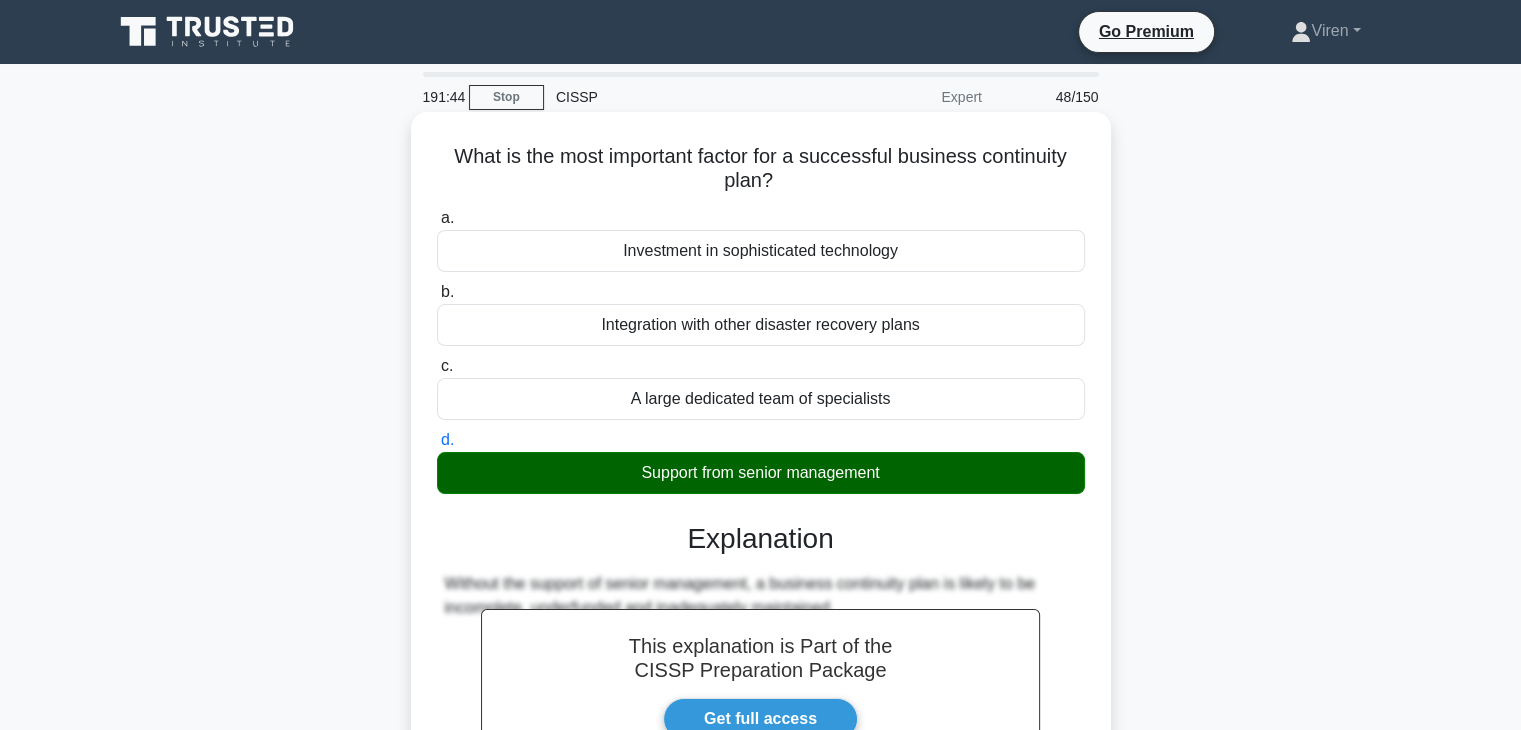 scroll, scrollTop: 351, scrollLeft: 0, axis: vertical 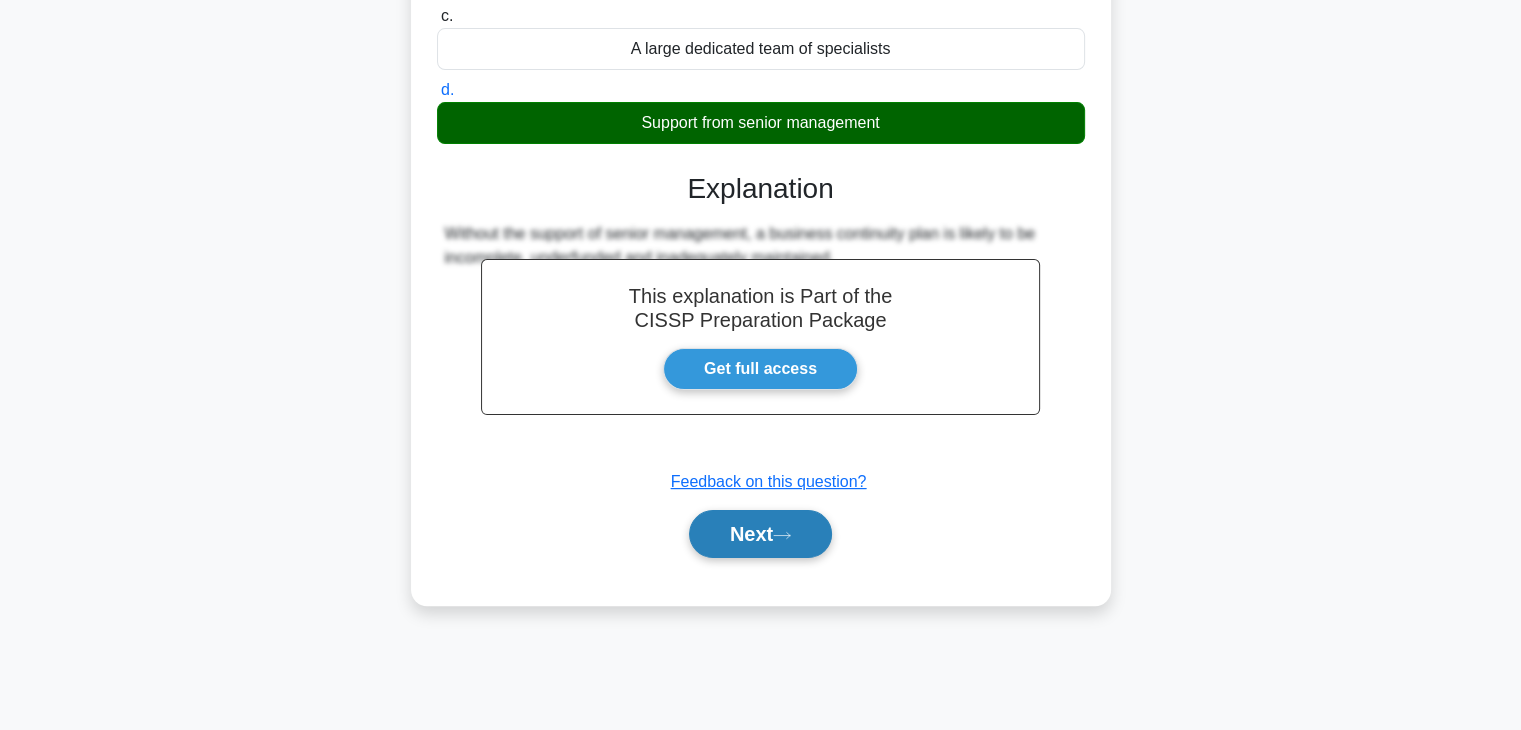 click on "Next" at bounding box center [760, 534] 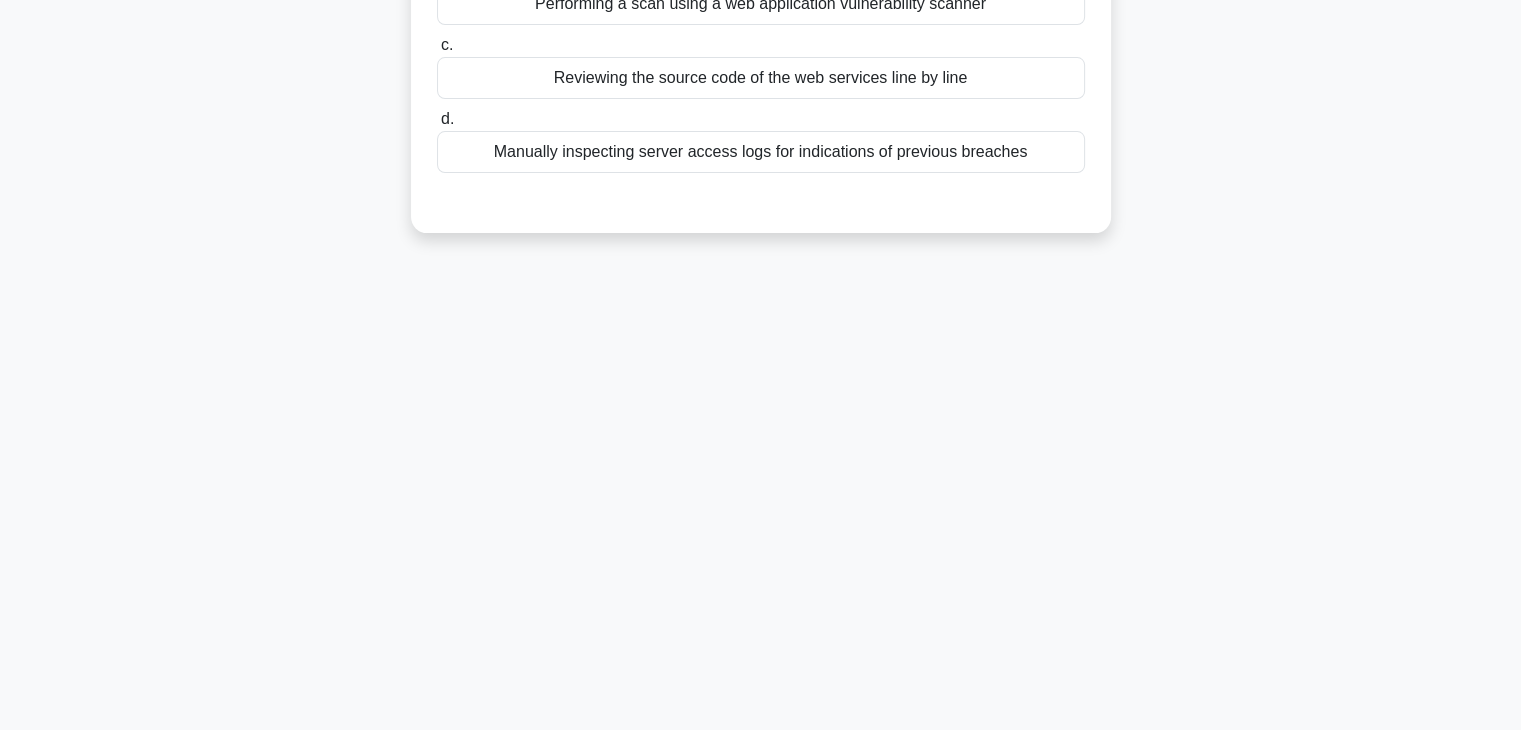 scroll, scrollTop: 0, scrollLeft: 0, axis: both 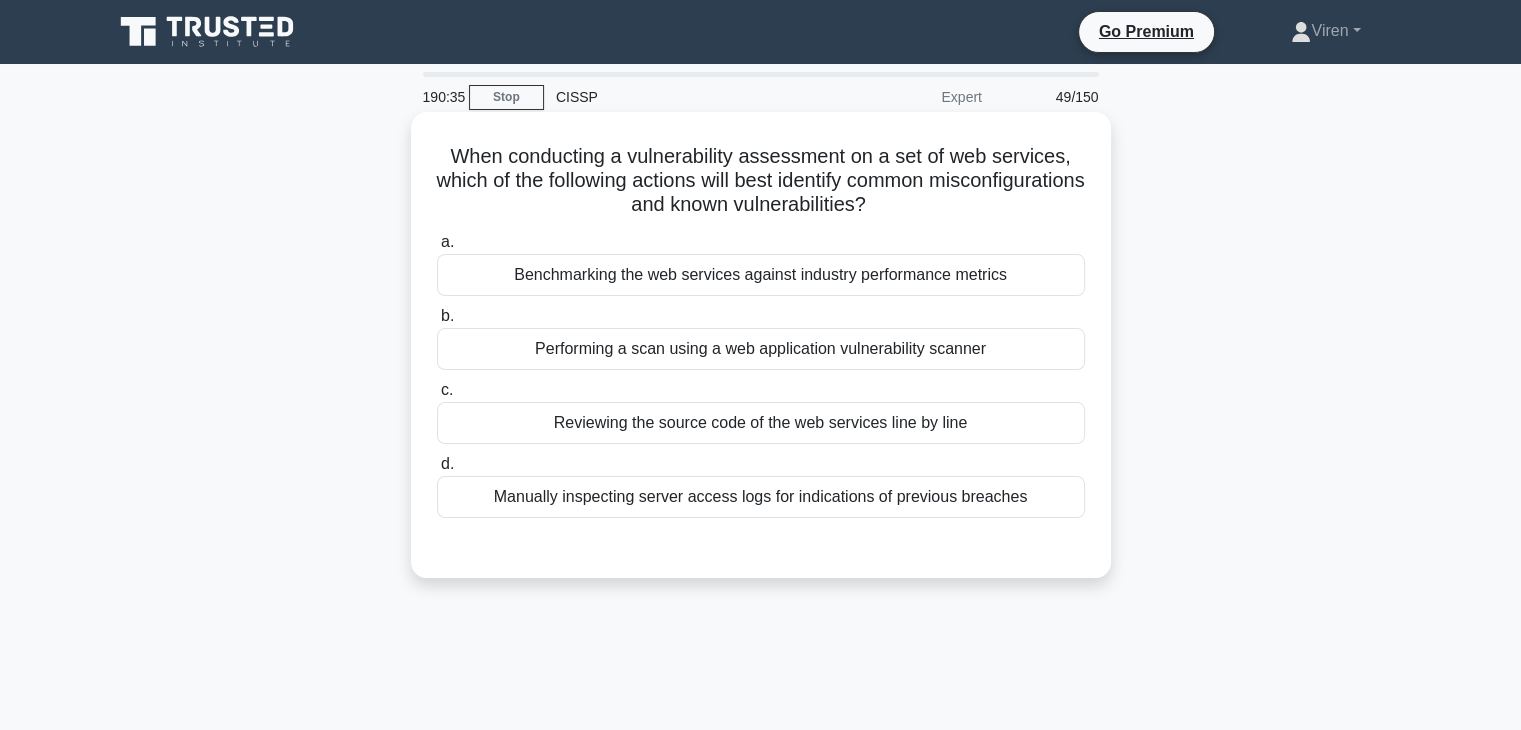 click on "Benchmarking the web services against industry performance metrics" at bounding box center [761, 275] 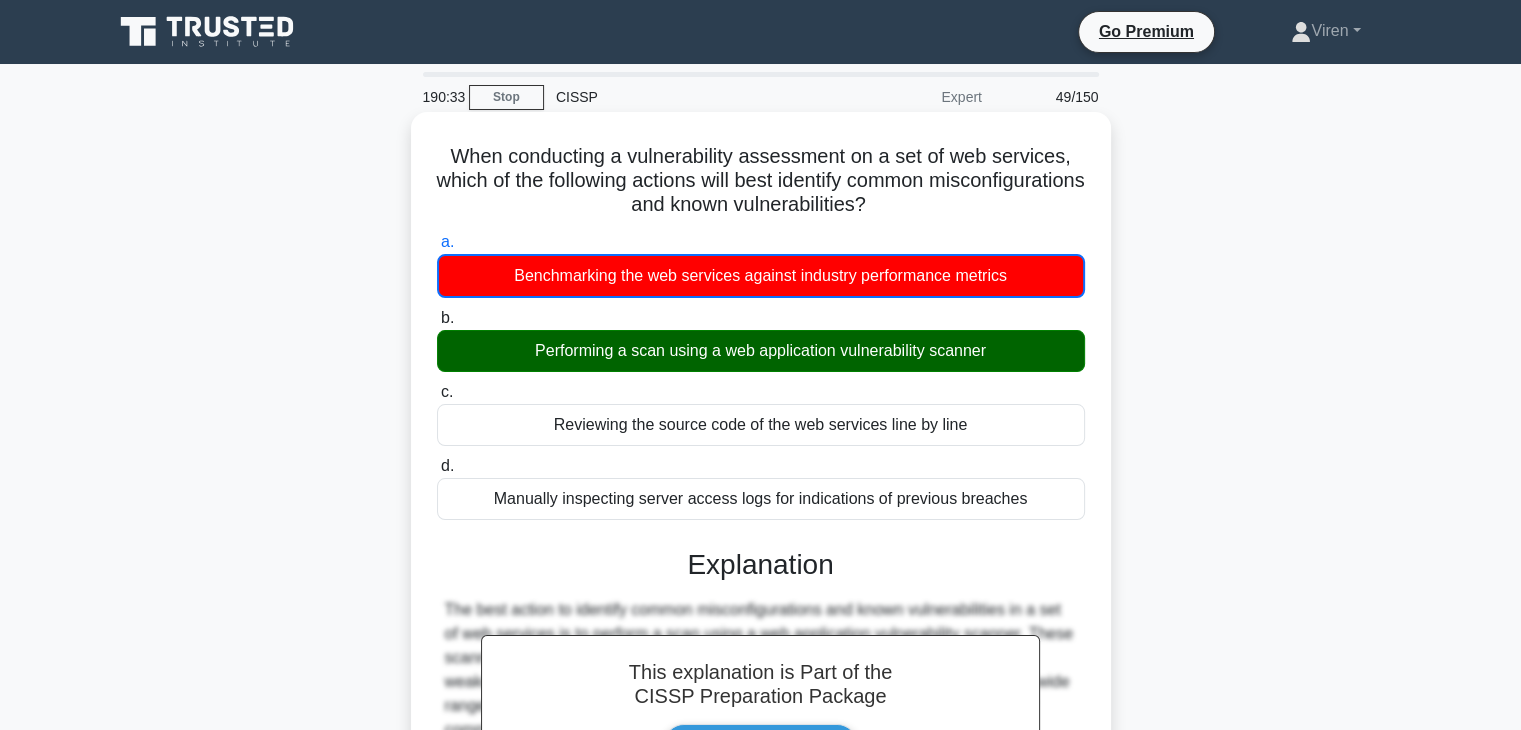 scroll, scrollTop: 432, scrollLeft: 0, axis: vertical 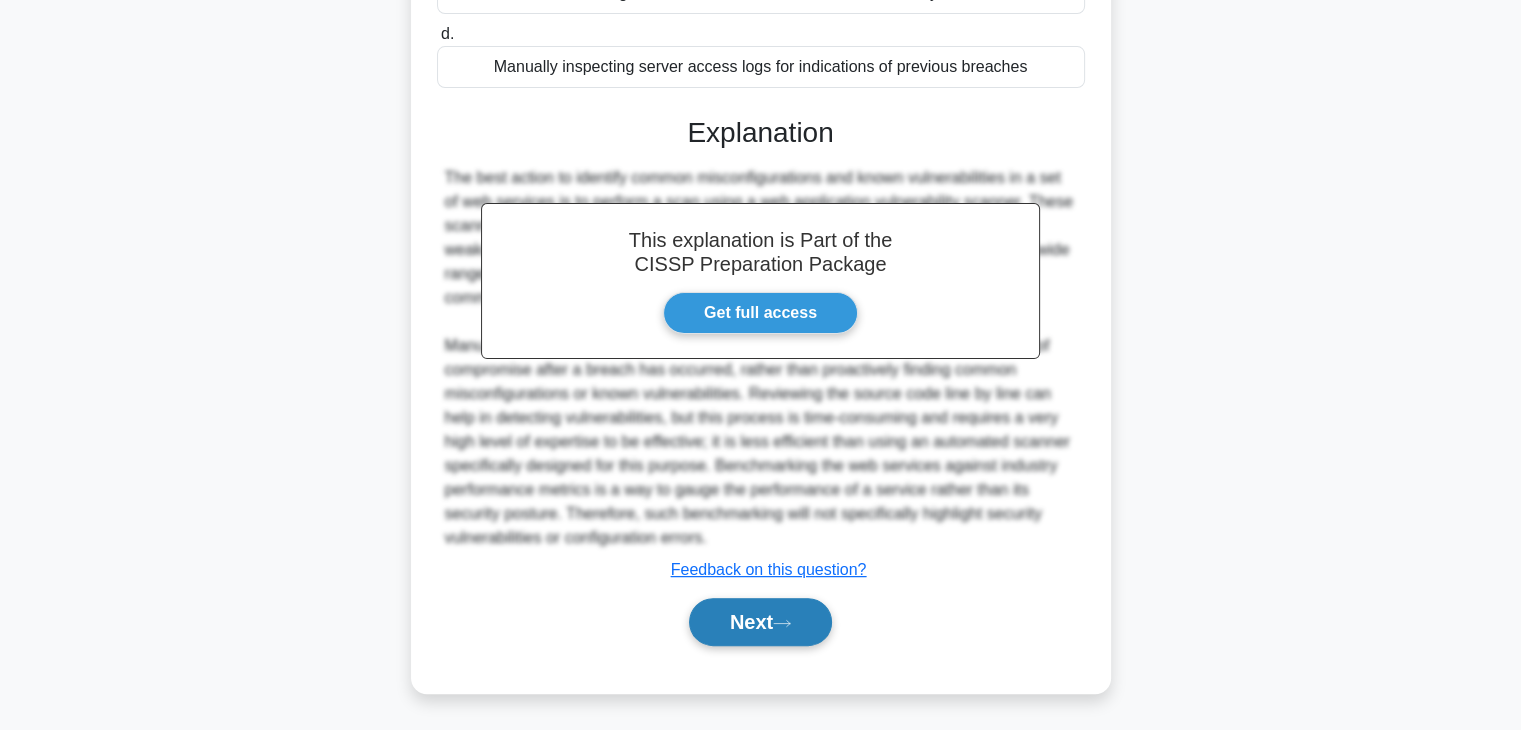 click on "Next" at bounding box center (760, 622) 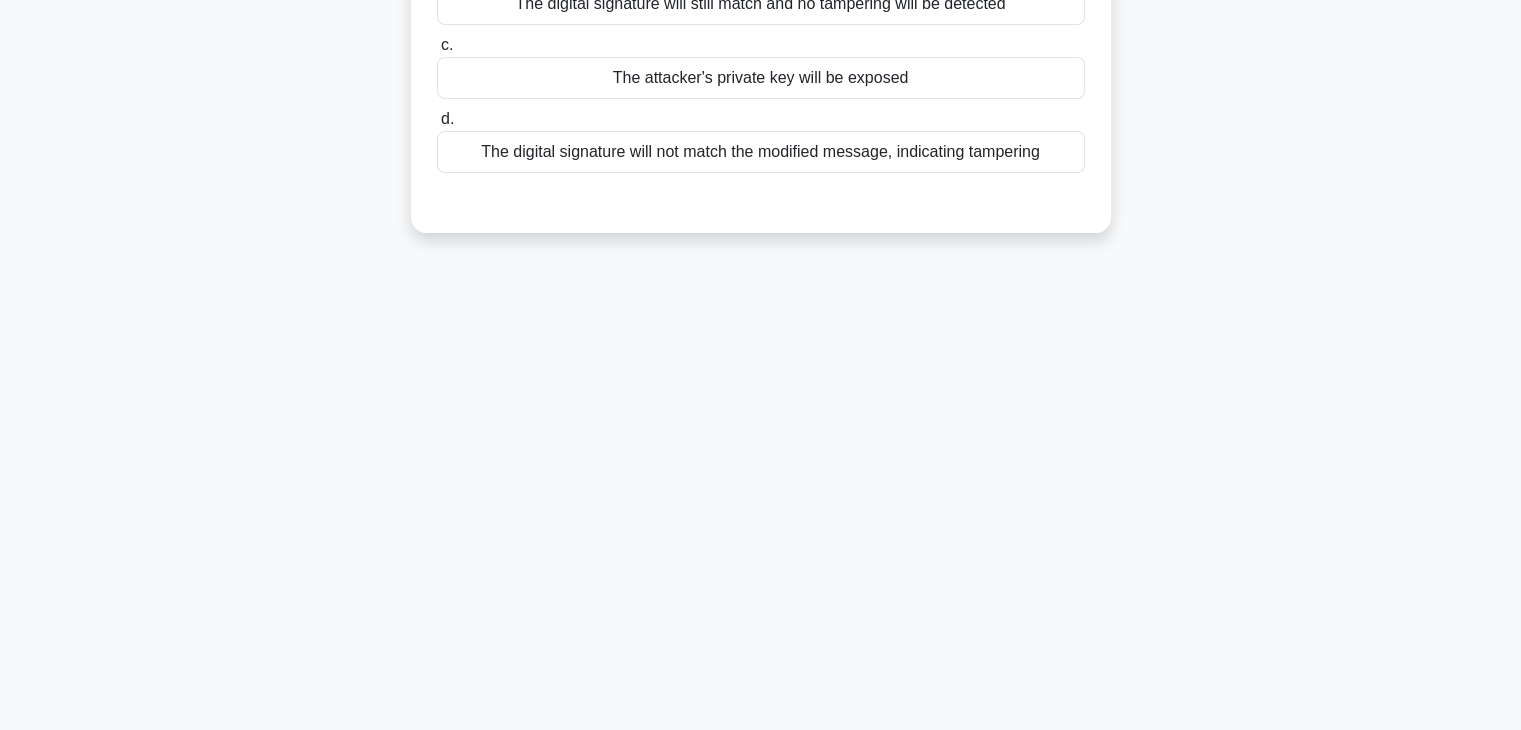 scroll, scrollTop: 0, scrollLeft: 0, axis: both 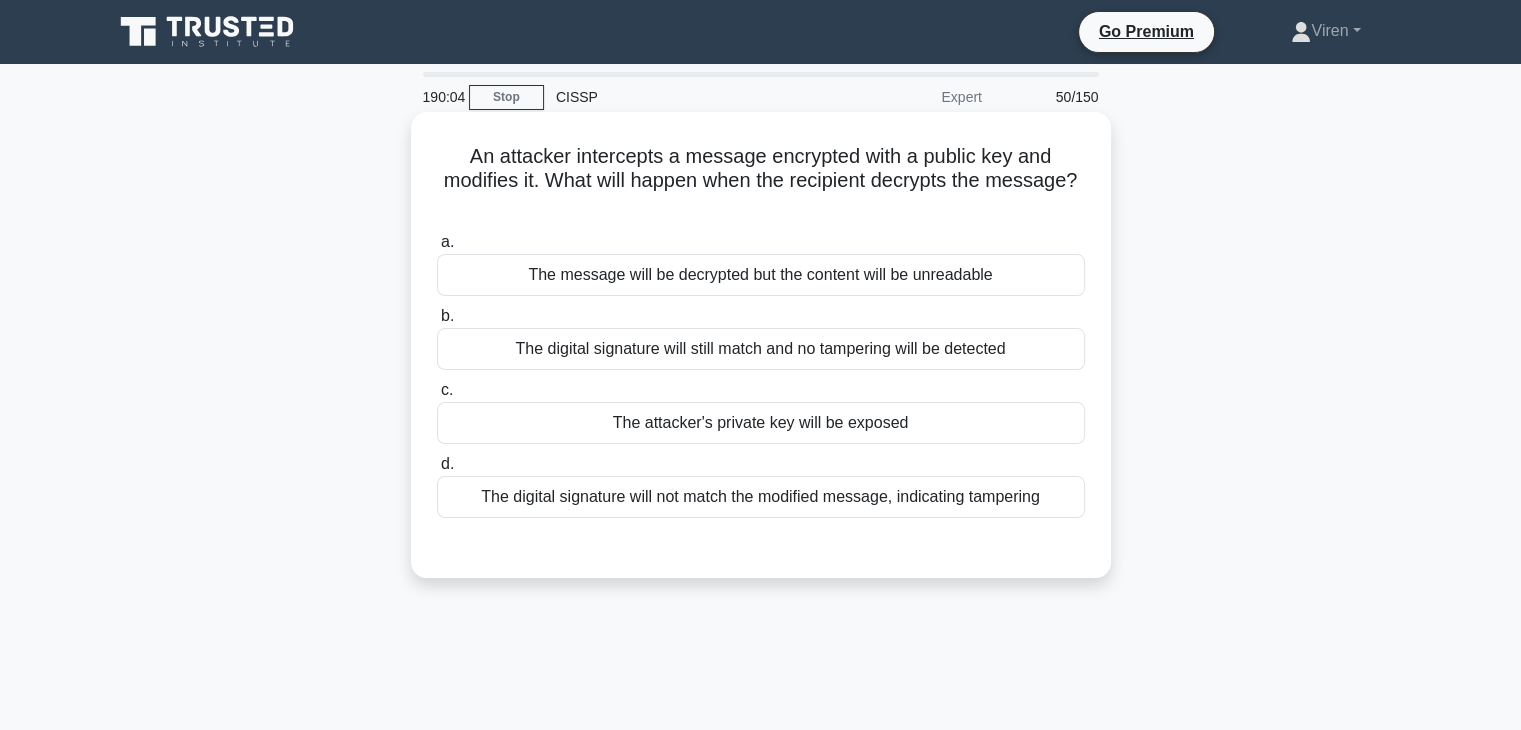 click on "The digital signature will not match the modified message, indicating tampering" at bounding box center (761, 497) 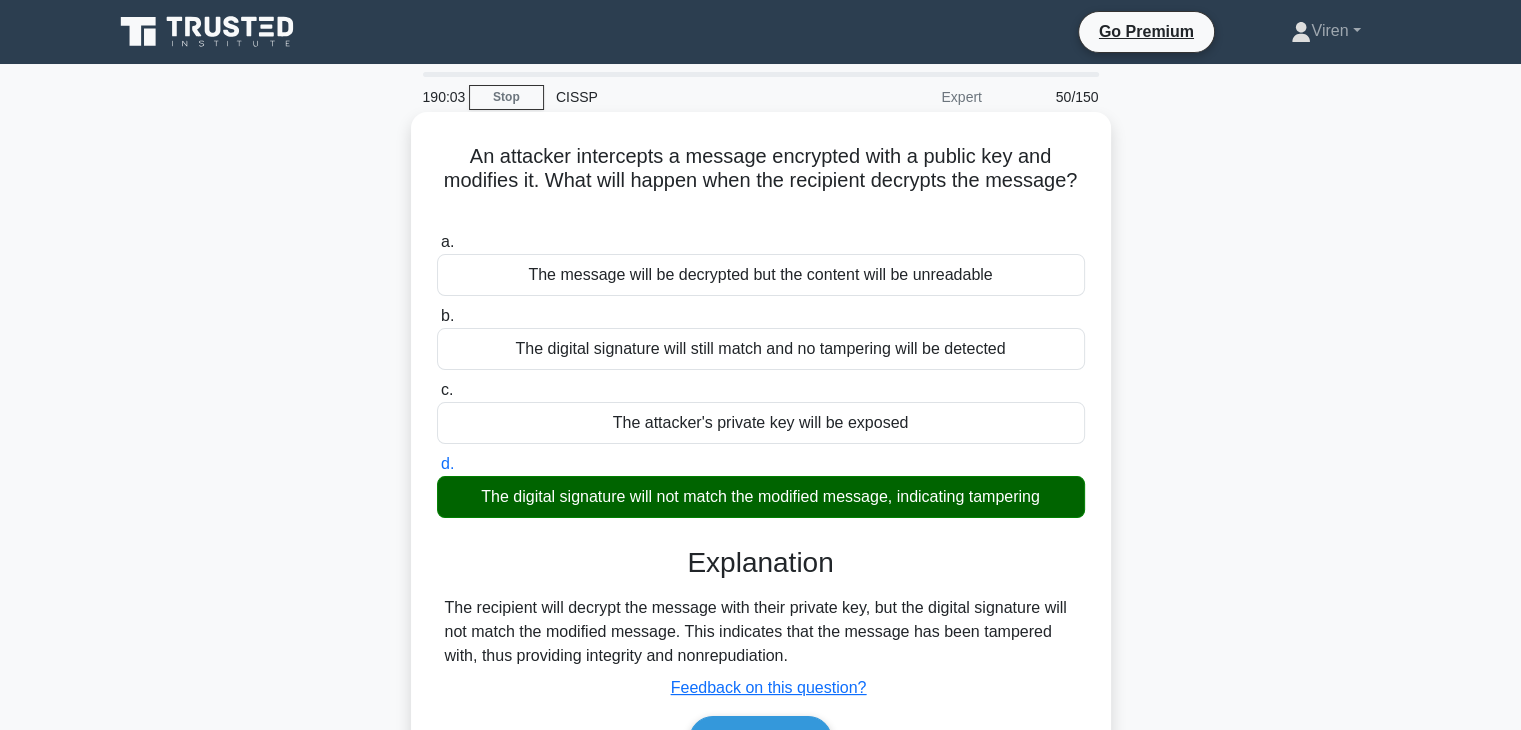 scroll, scrollTop: 351, scrollLeft: 0, axis: vertical 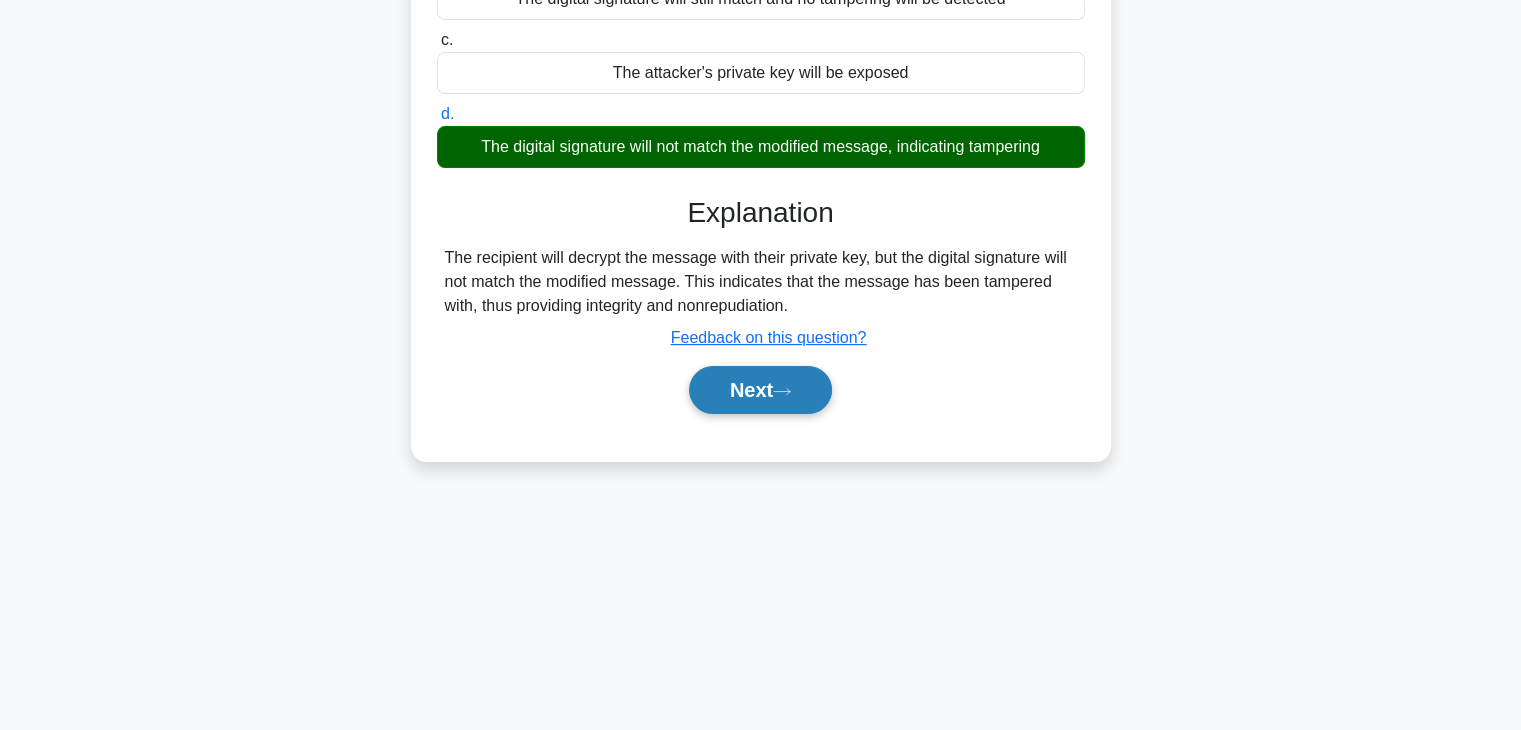 click on "Next" at bounding box center [760, 390] 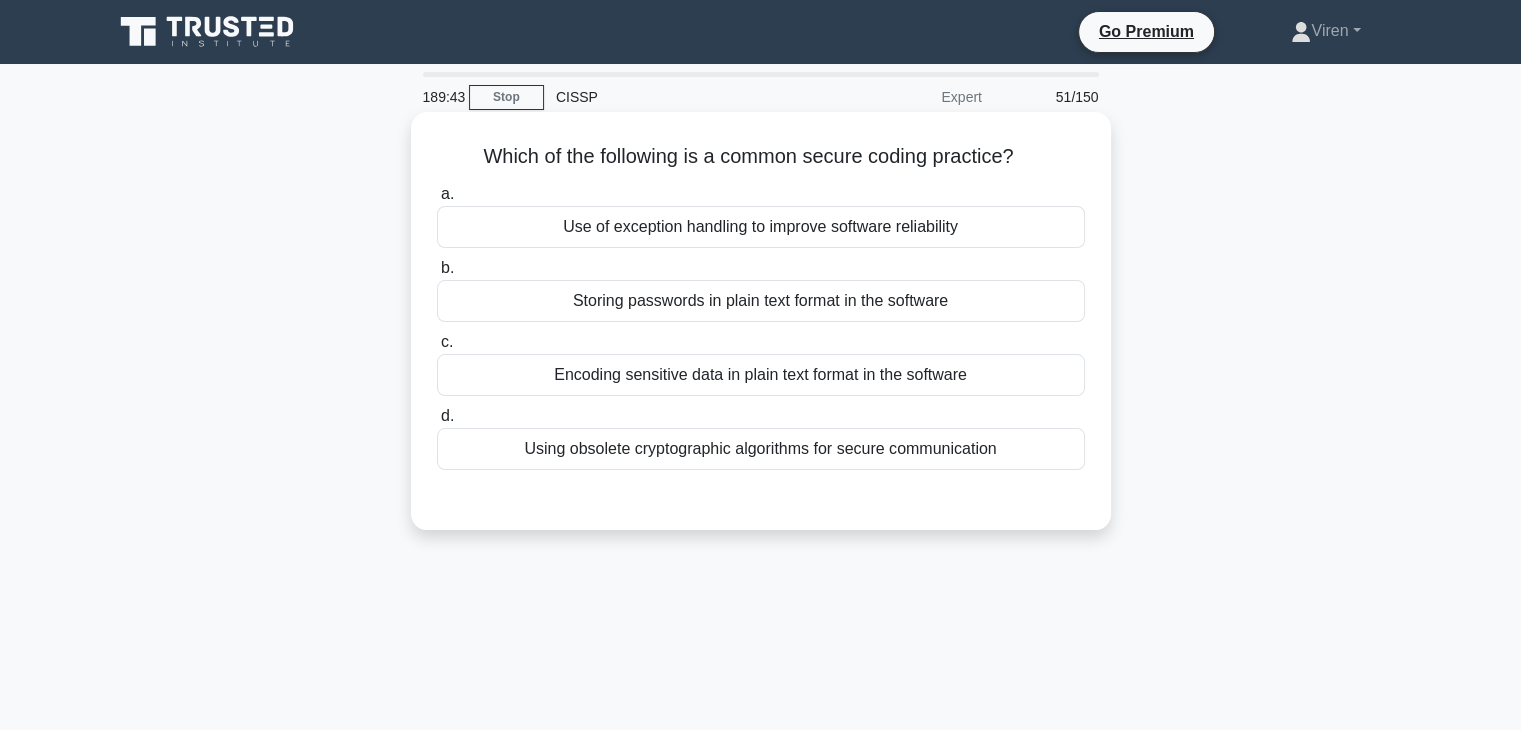 click on "Use of exception handling to improve software reliability" at bounding box center [761, 227] 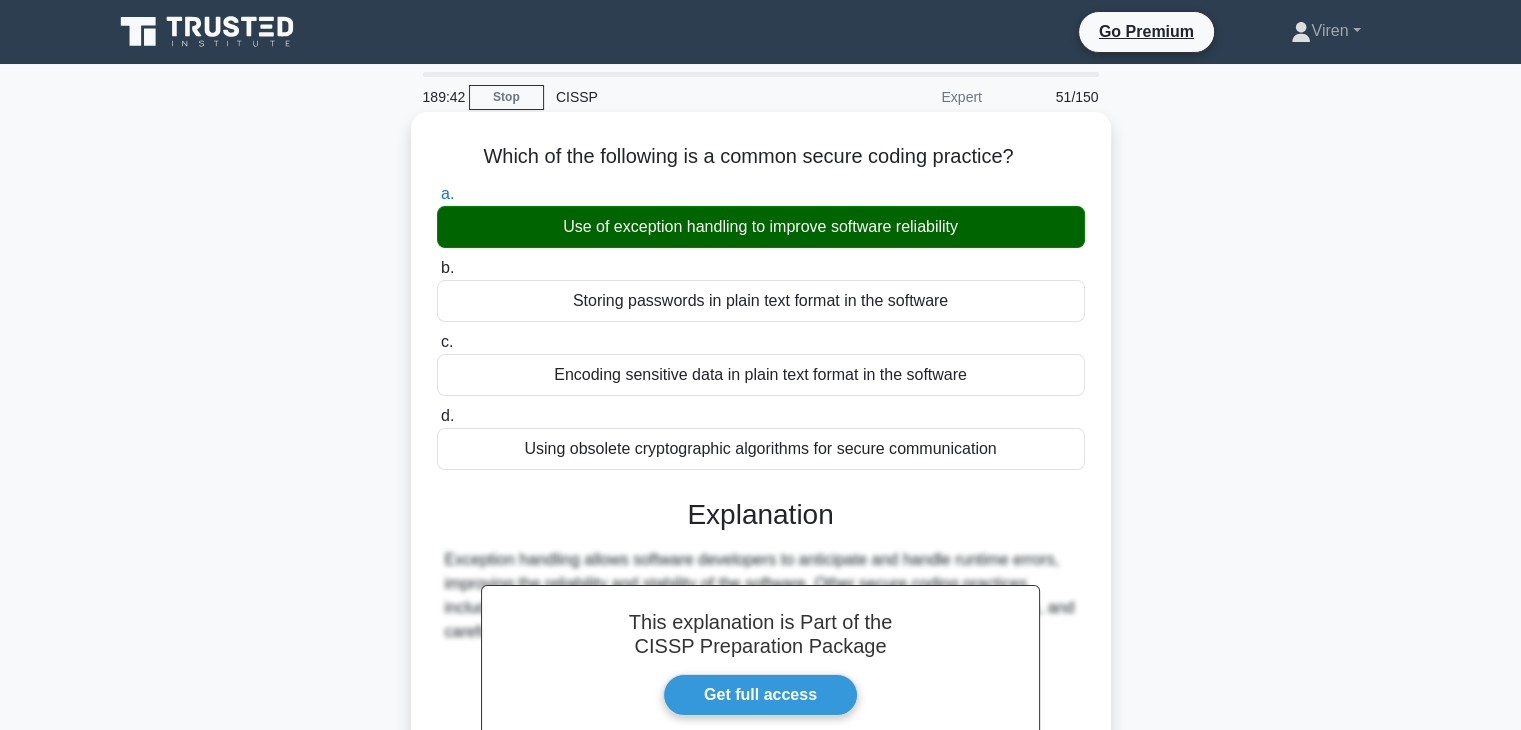 scroll, scrollTop: 351, scrollLeft: 0, axis: vertical 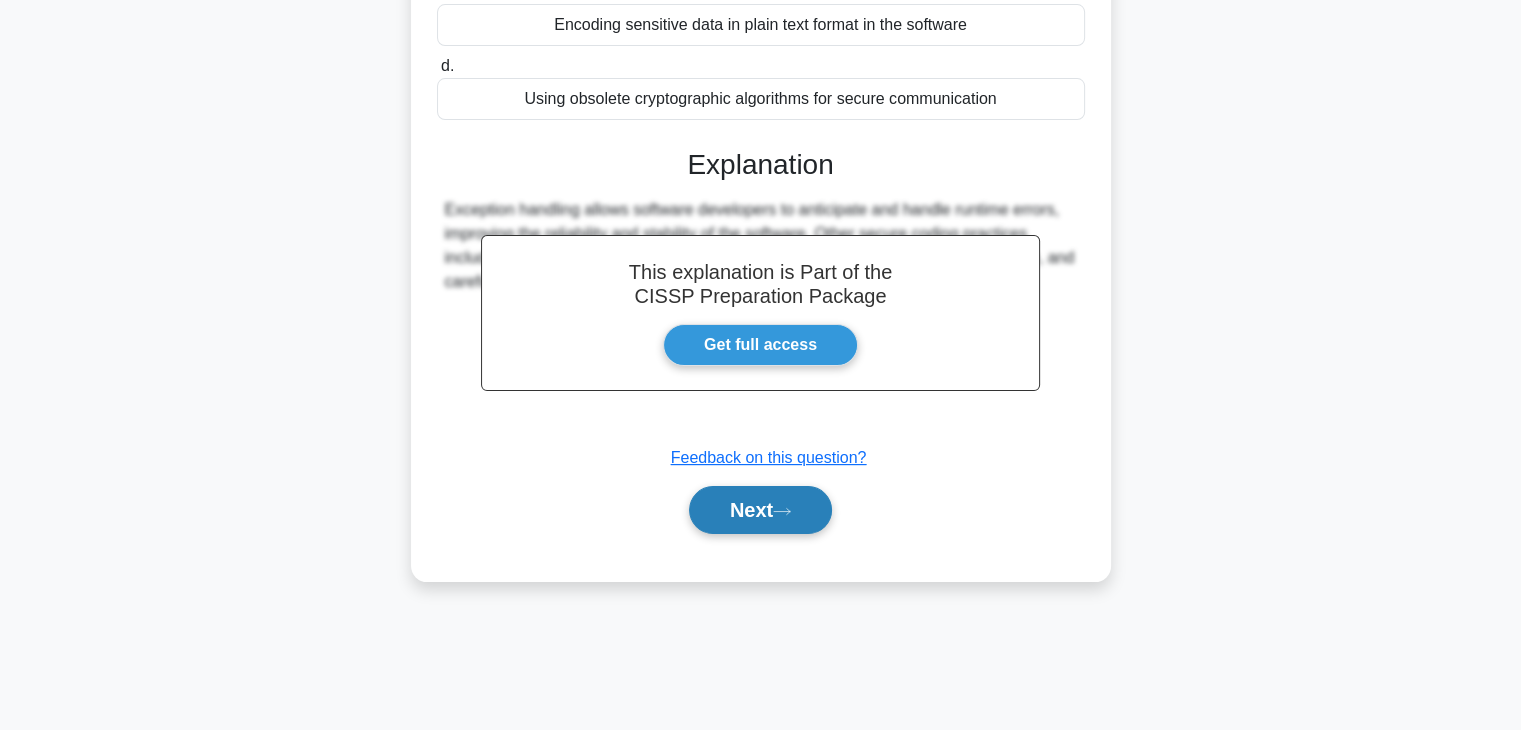 click on "Next" at bounding box center [760, 510] 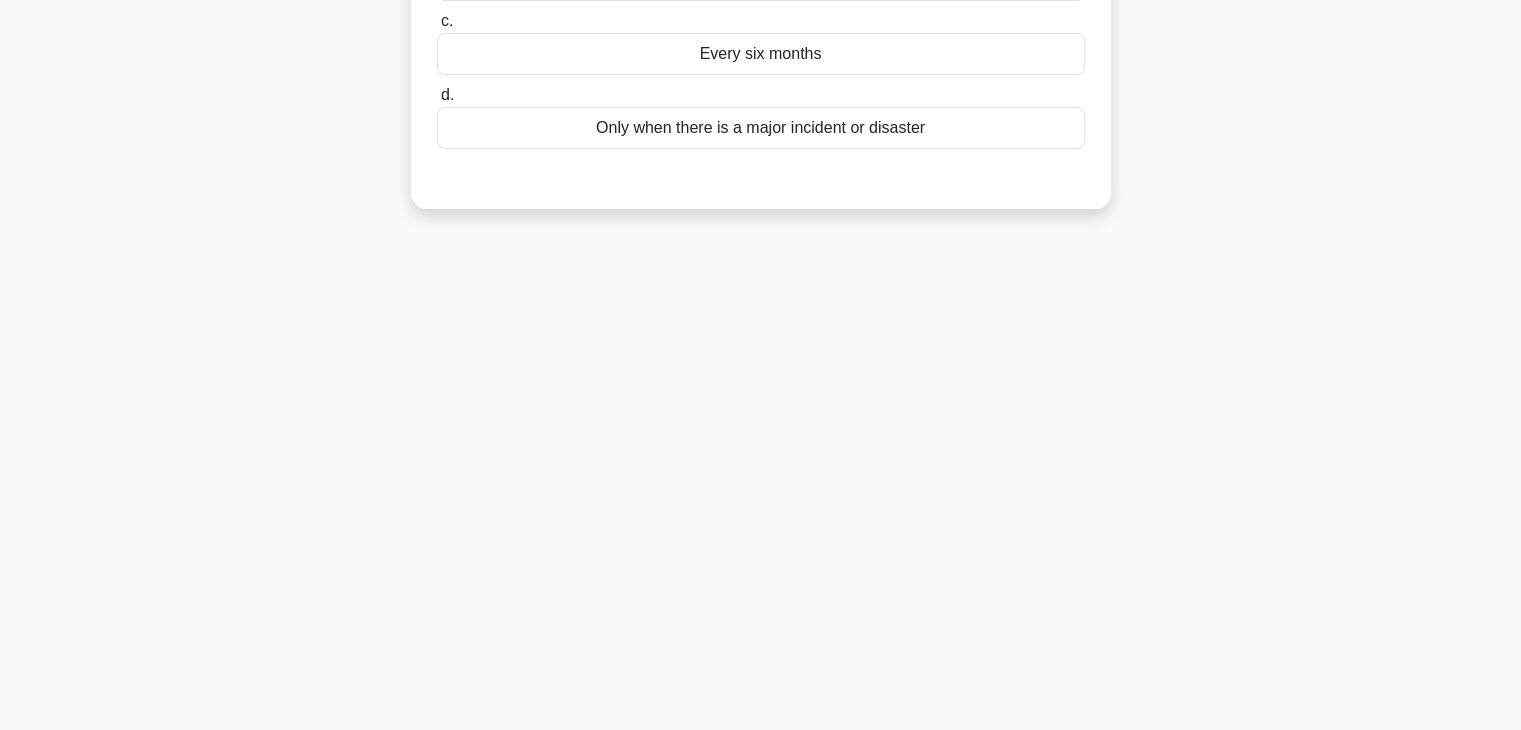scroll, scrollTop: 0, scrollLeft: 0, axis: both 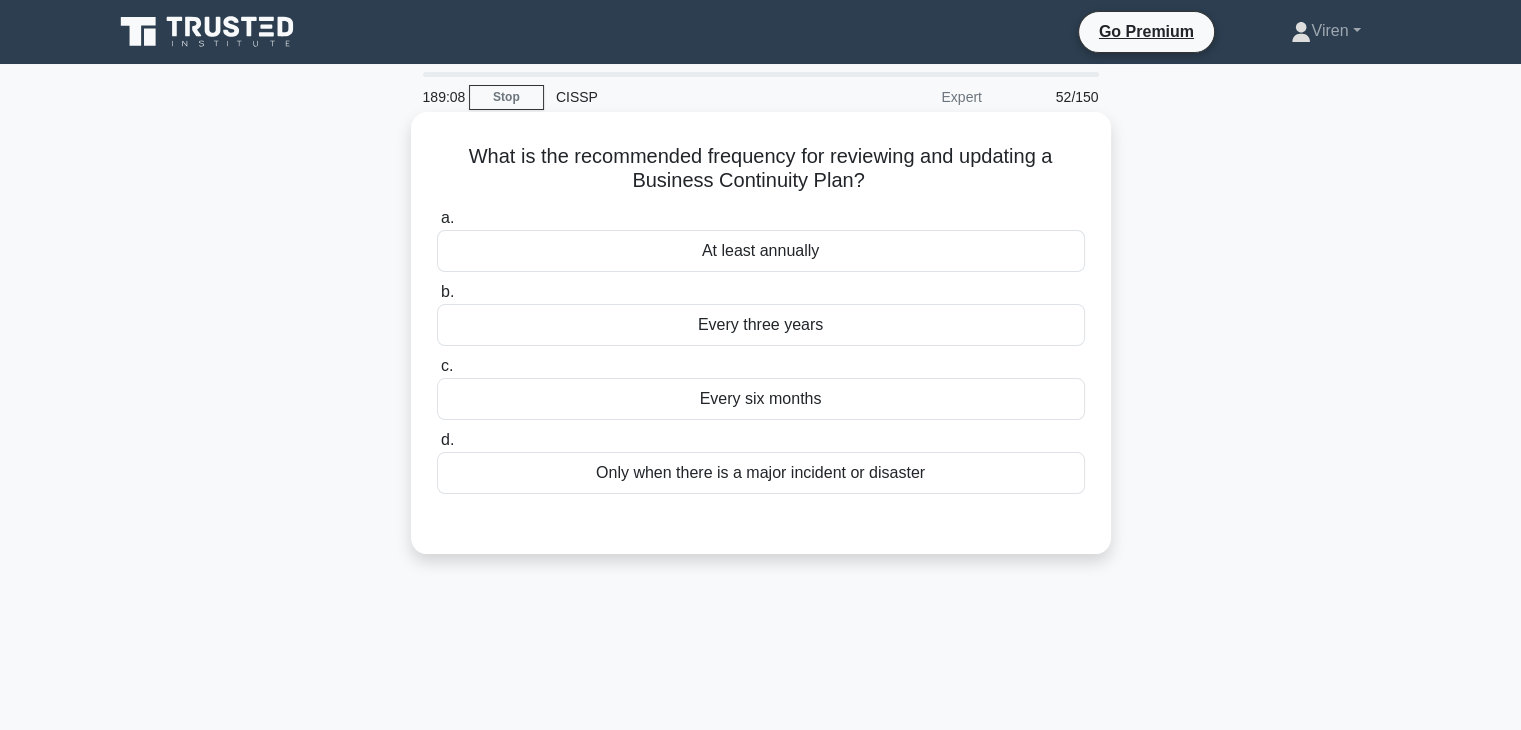 click on "Every six months" at bounding box center [761, 399] 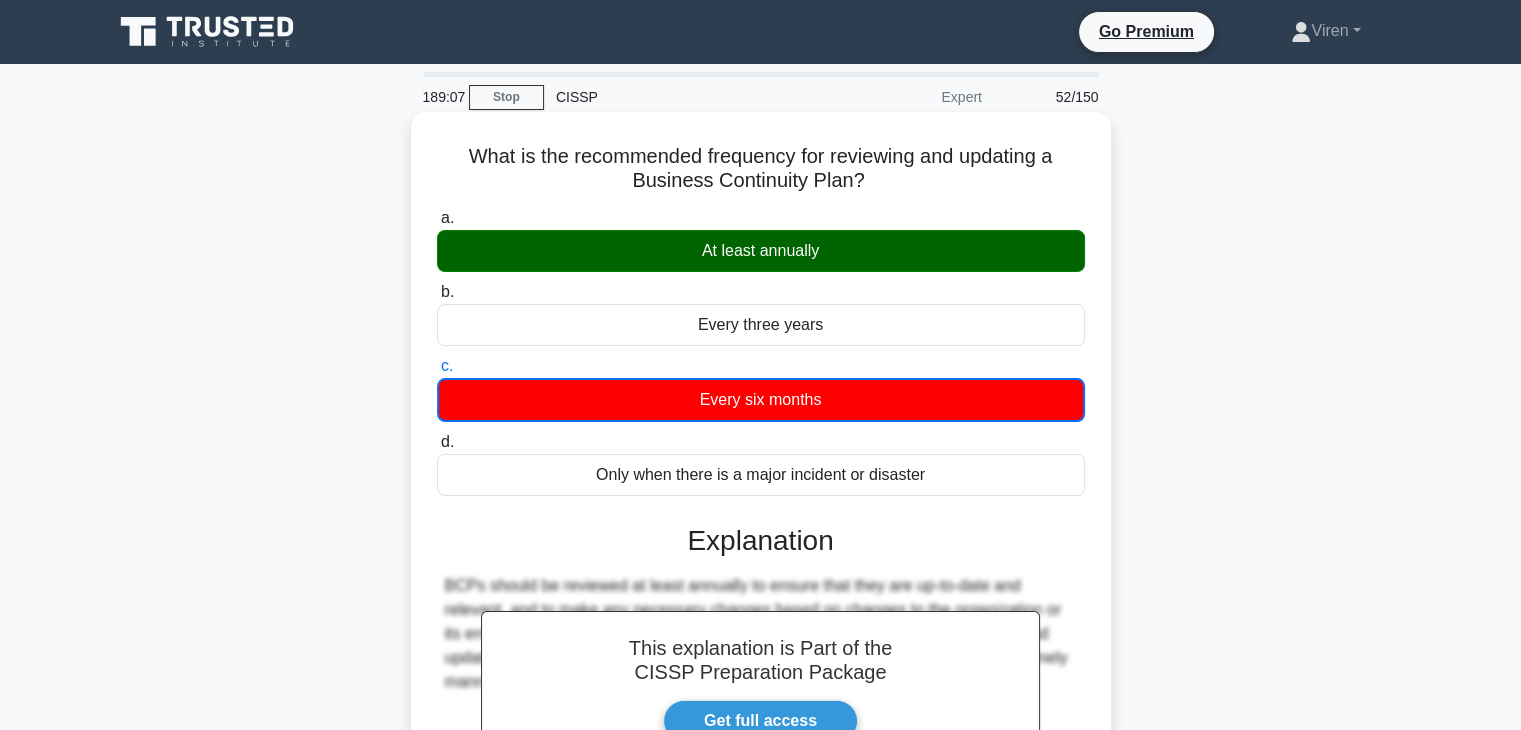 scroll, scrollTop: 351, scrollLeft: 0, axis: vertical 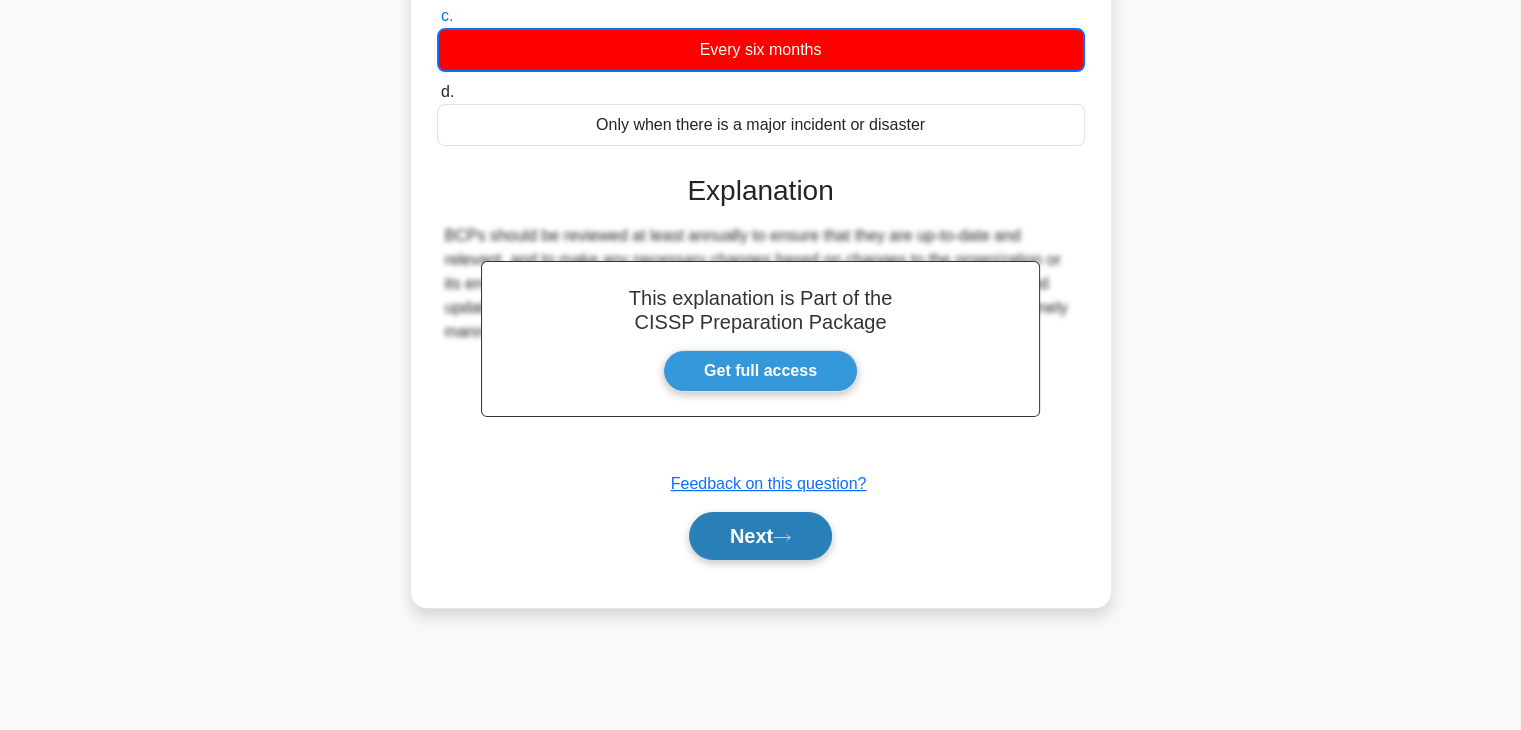 click on "Next" at bounding box center [760, 536] 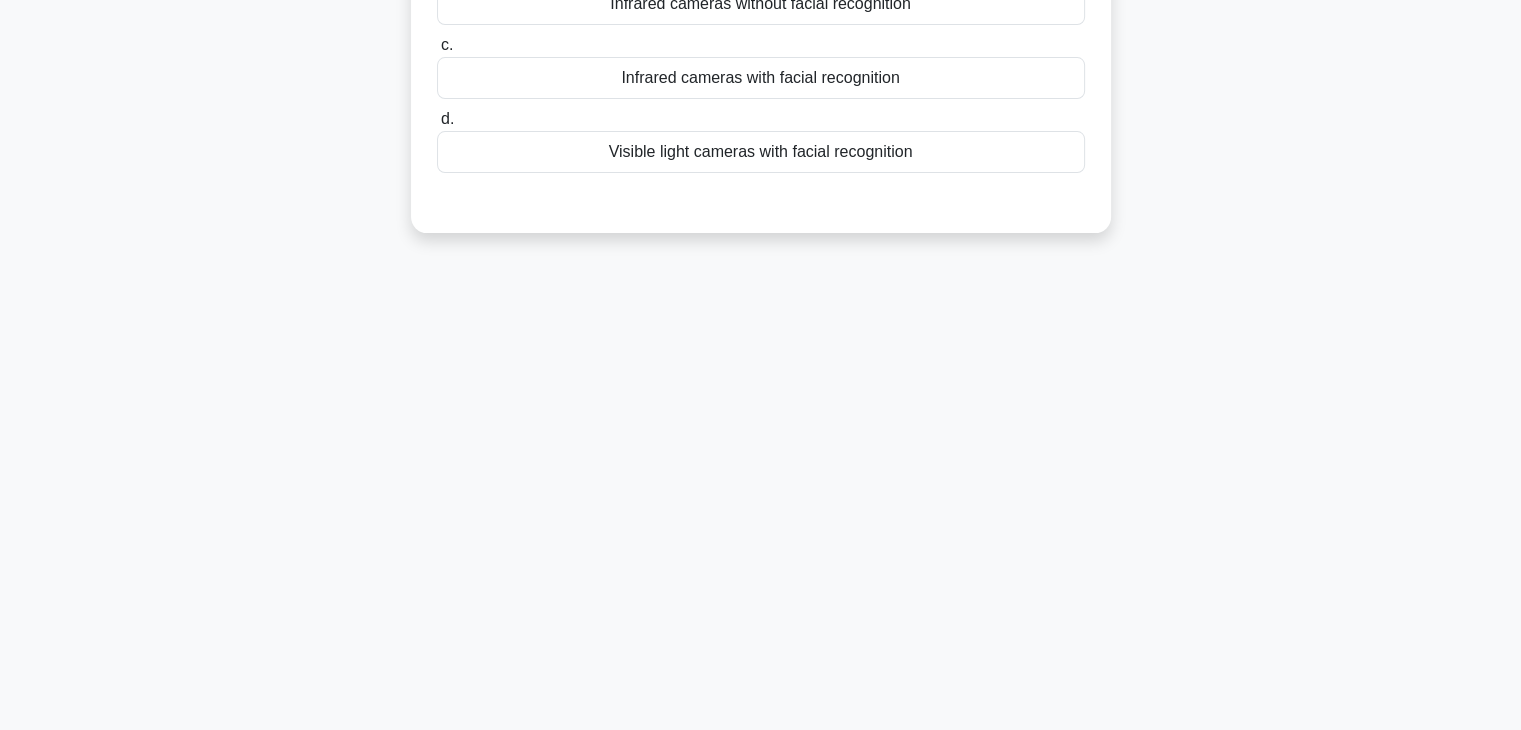 scroll, scrollTop: 0, scrollLeft: 0, axis: both 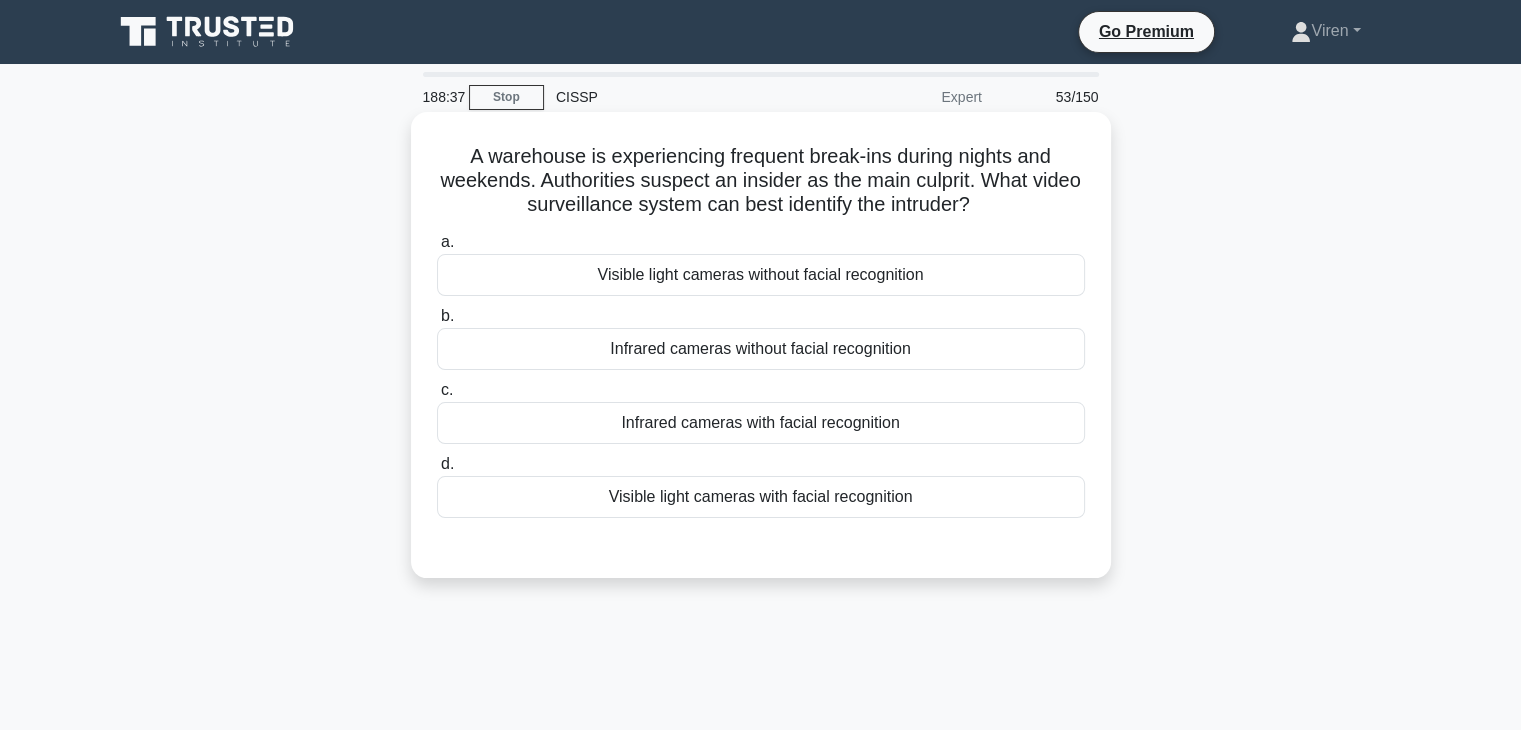 click on "Infrared cameras with facial recognition" at bounding box center [761, 423] 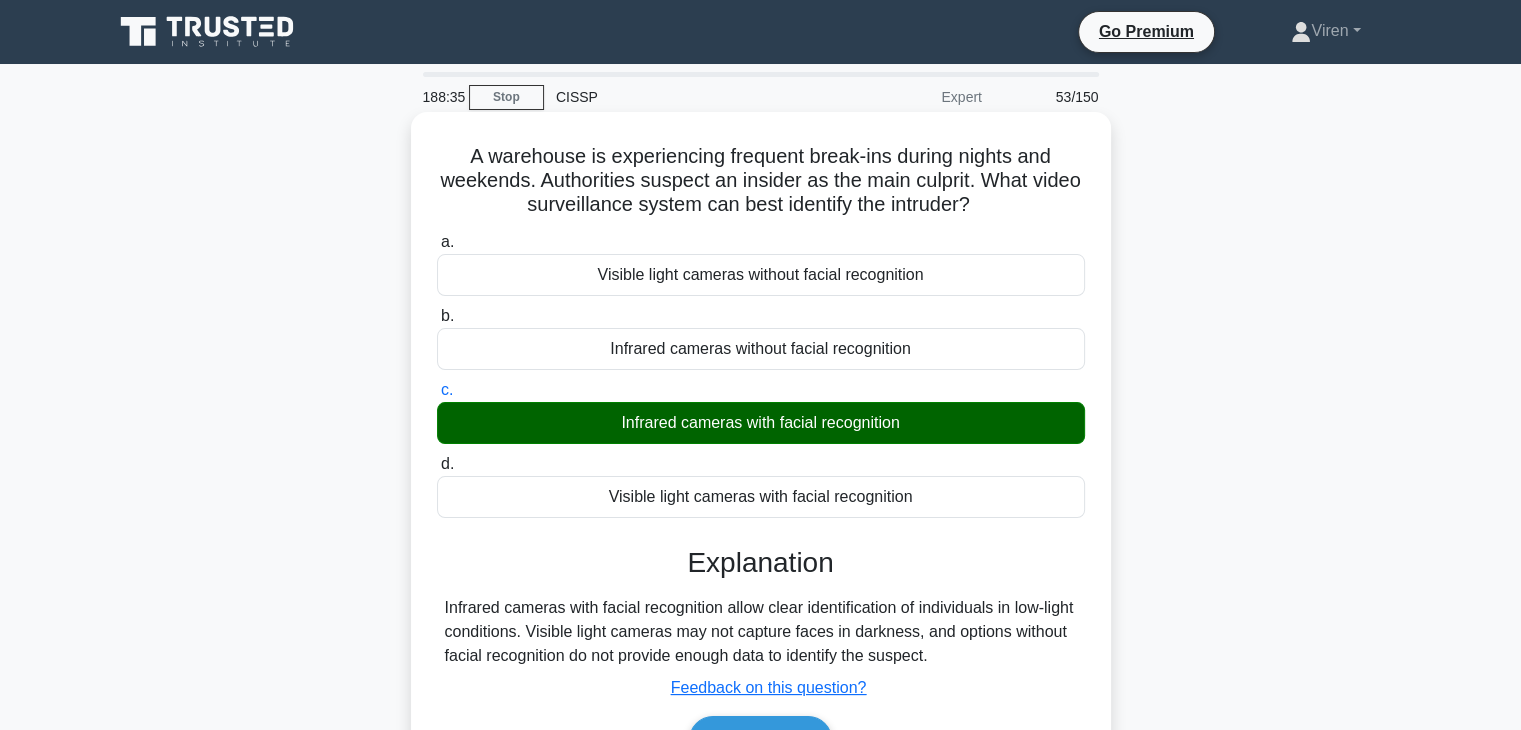scroll, scrollTop: 351, scrollLeft: 0, axis: vertical 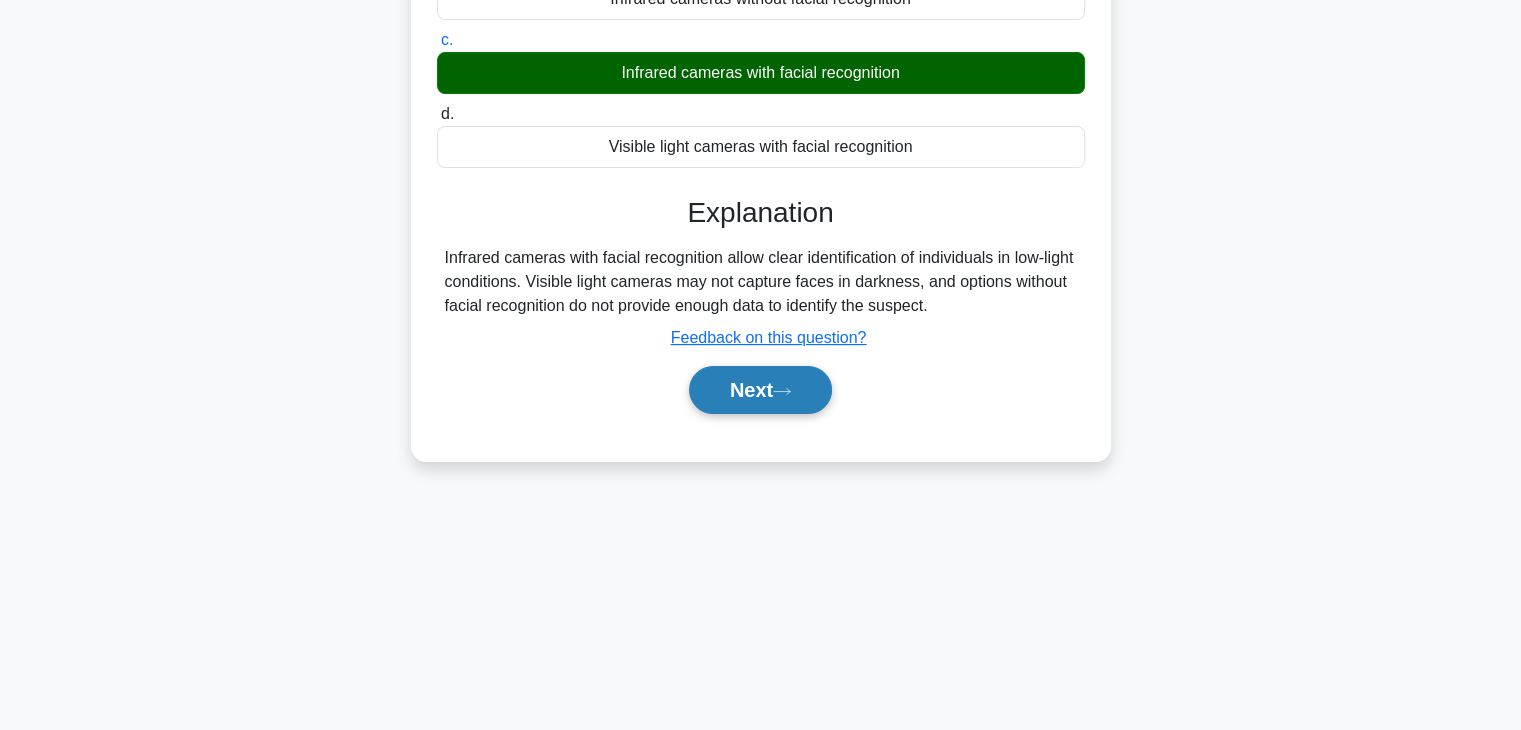 click on "Next" at bounding box center [760, 390] 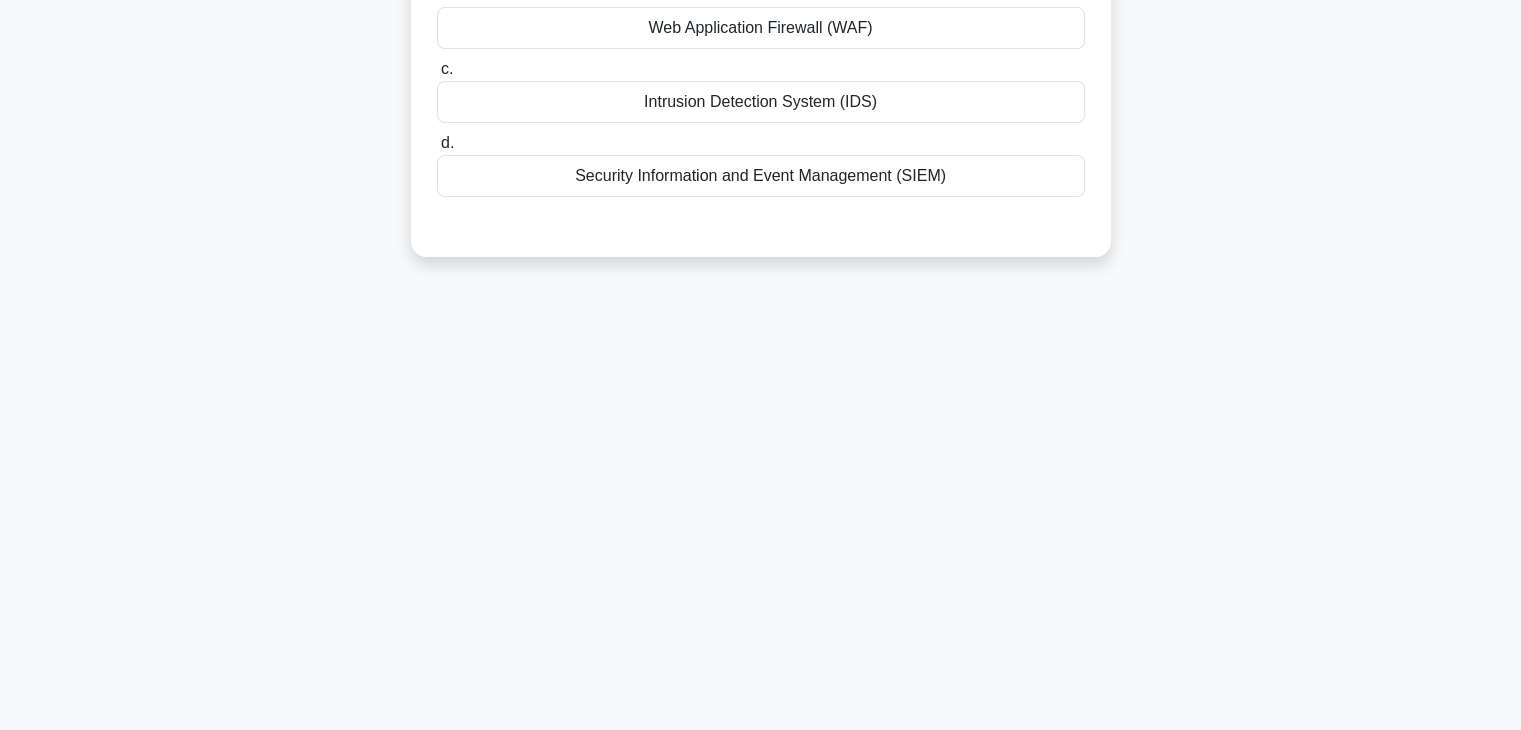 scroll, scrollTop: 0, scrollLeft: 0, axis: both 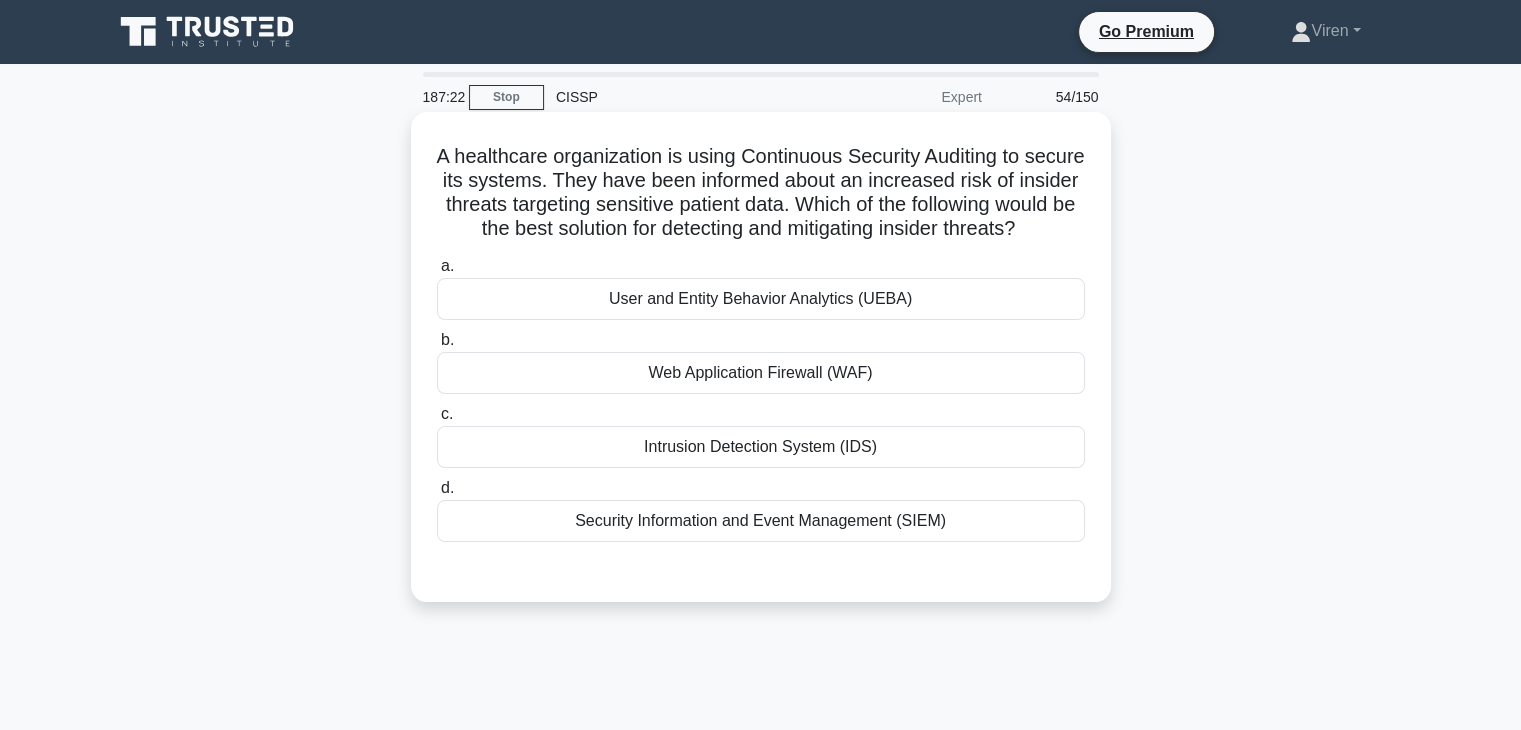 click on "Intrusion Detection System (IDS)" at bounding box center [761, 447] 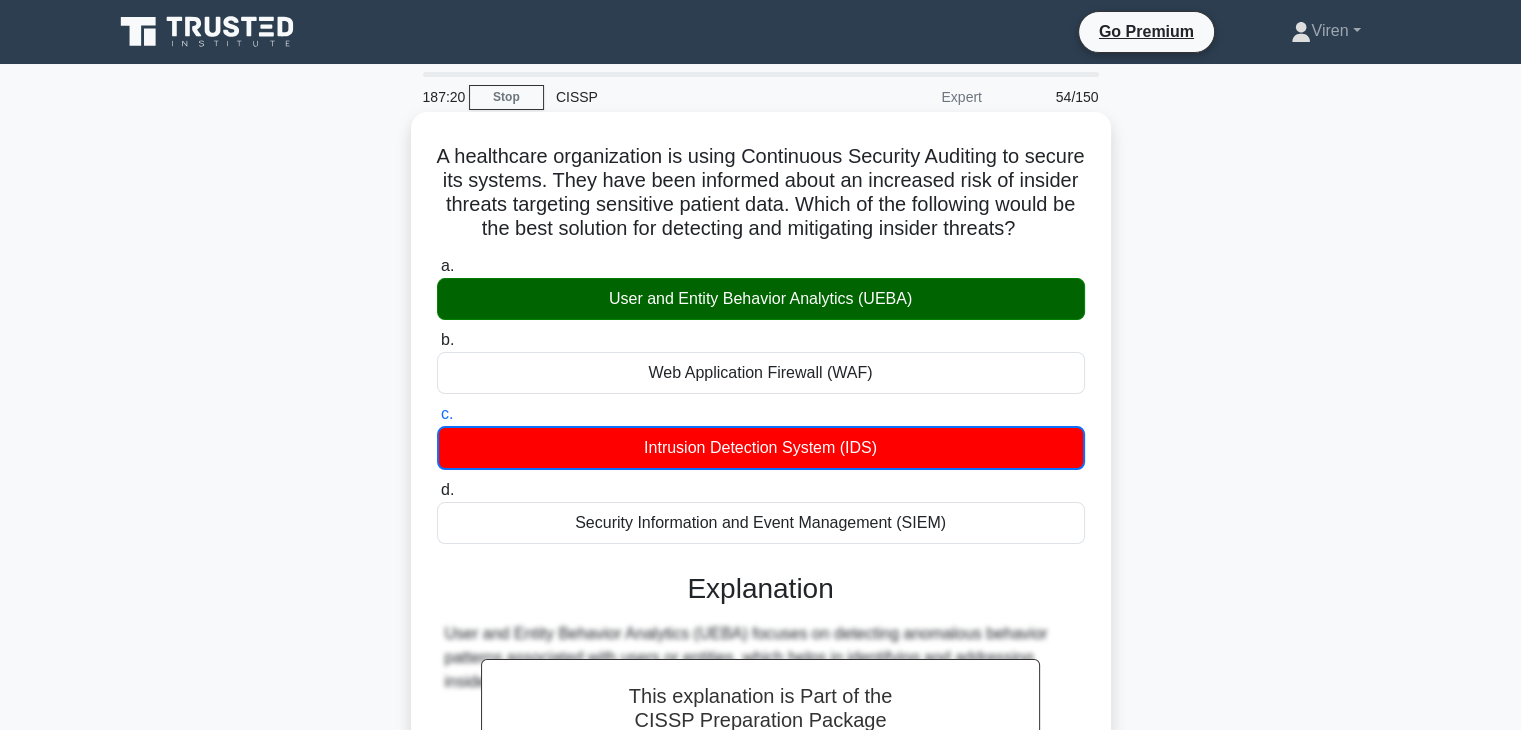scroll, scrollTop: 351, scrollLeft: 0, axis: vertical 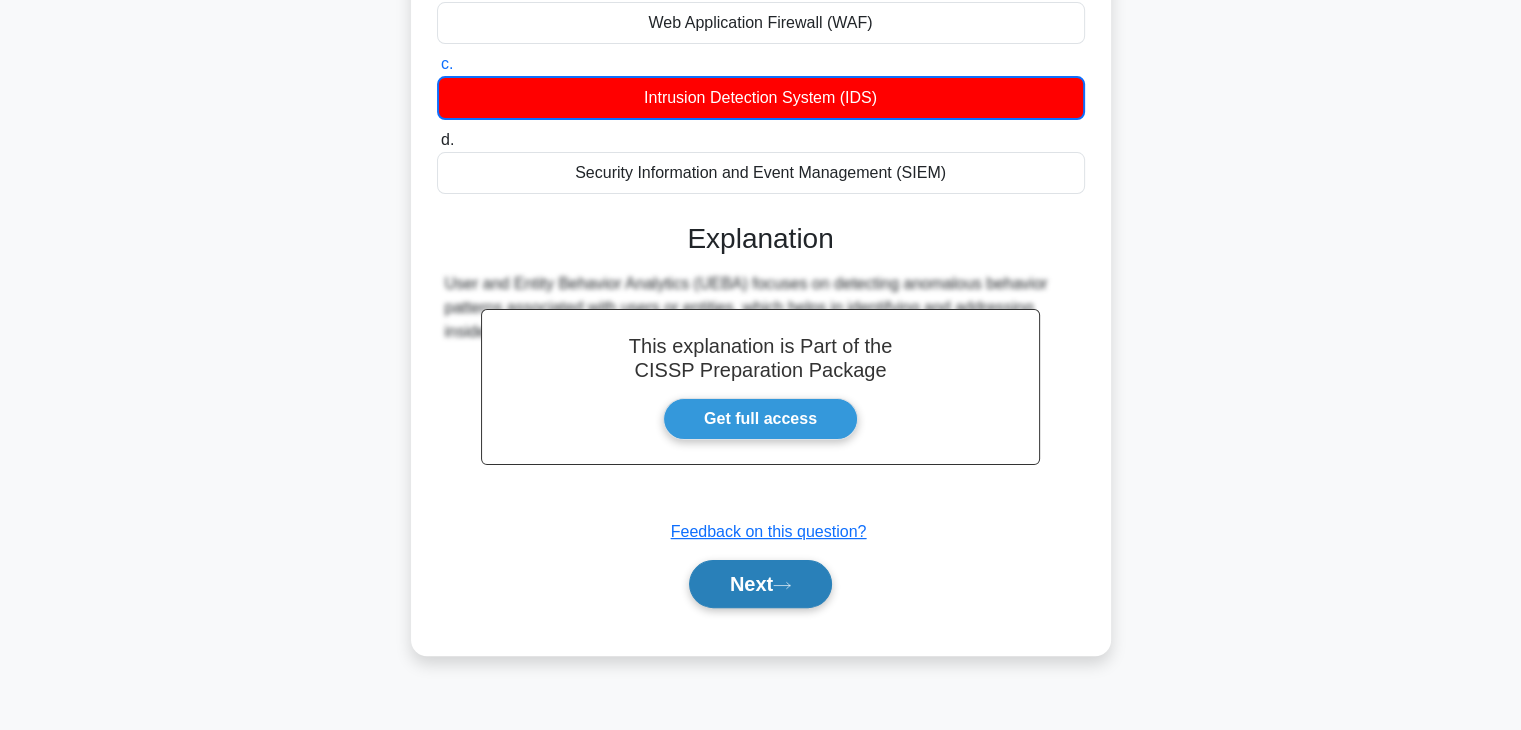click on "Next" at bounding box center (760, 584) 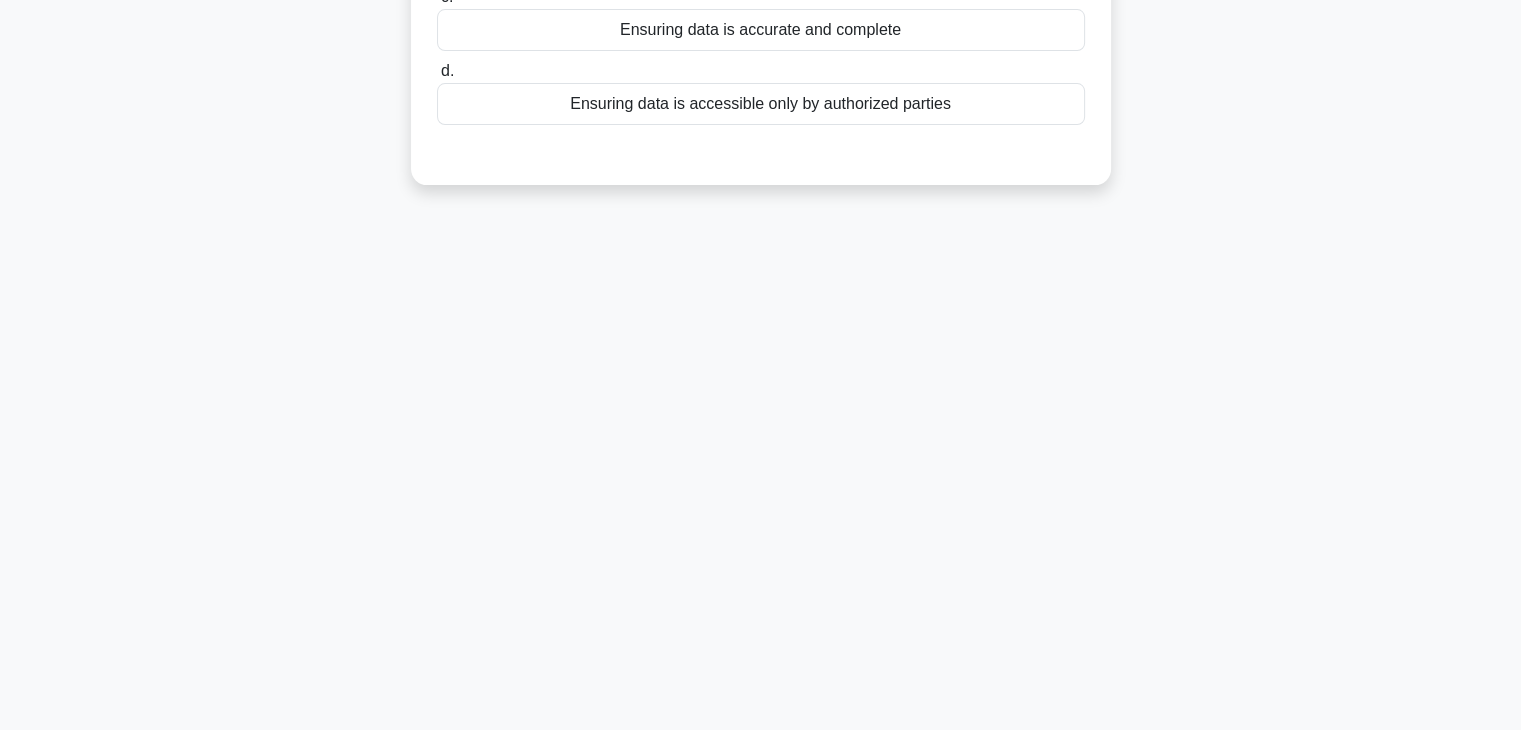 scroll, scrollTop: 0, scrollLeft: 0, axis: both 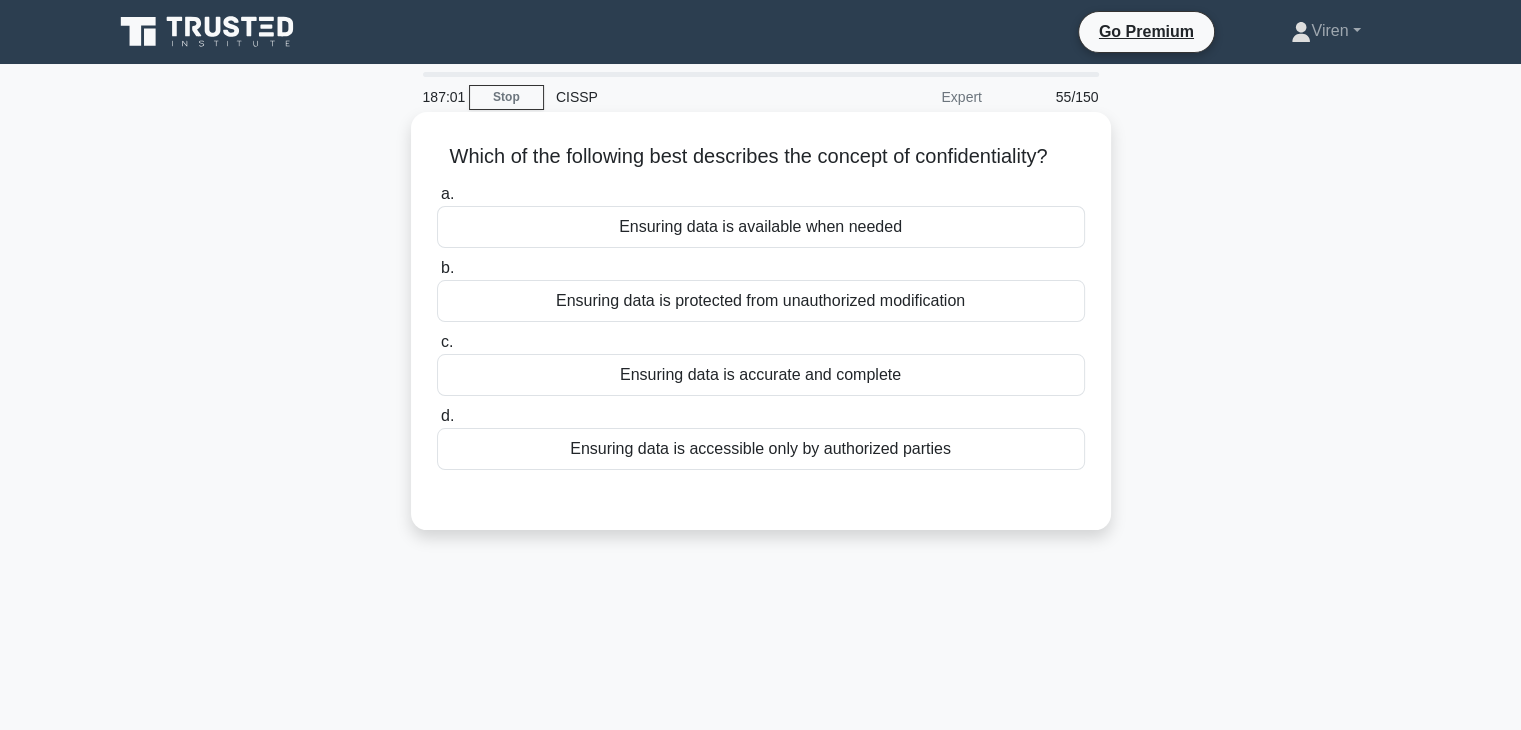 click on "Ensuring data is accurate and complete" at bounding box center [761, 375] 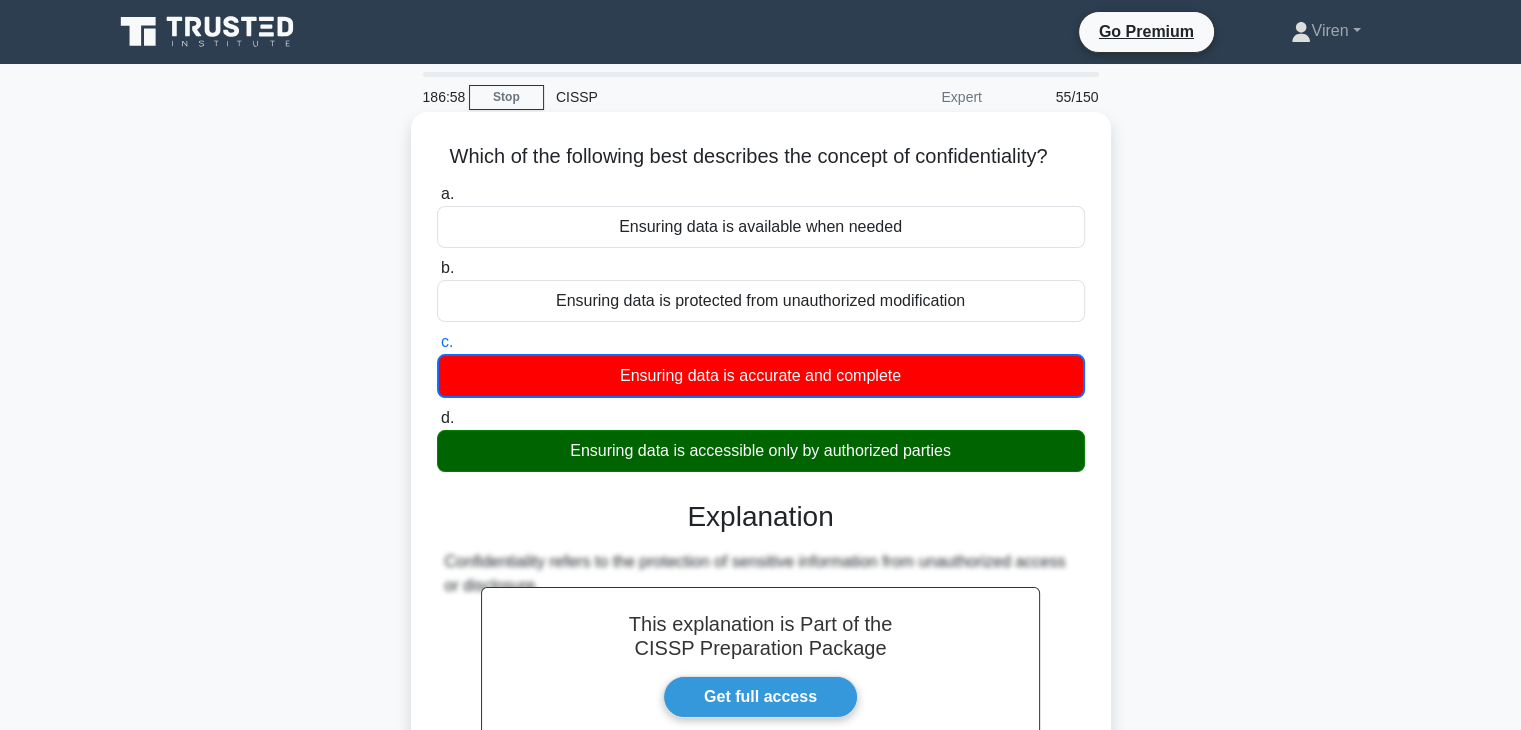 scroll, scrollTop: 351, scrollLeft: 0, axis: vertical 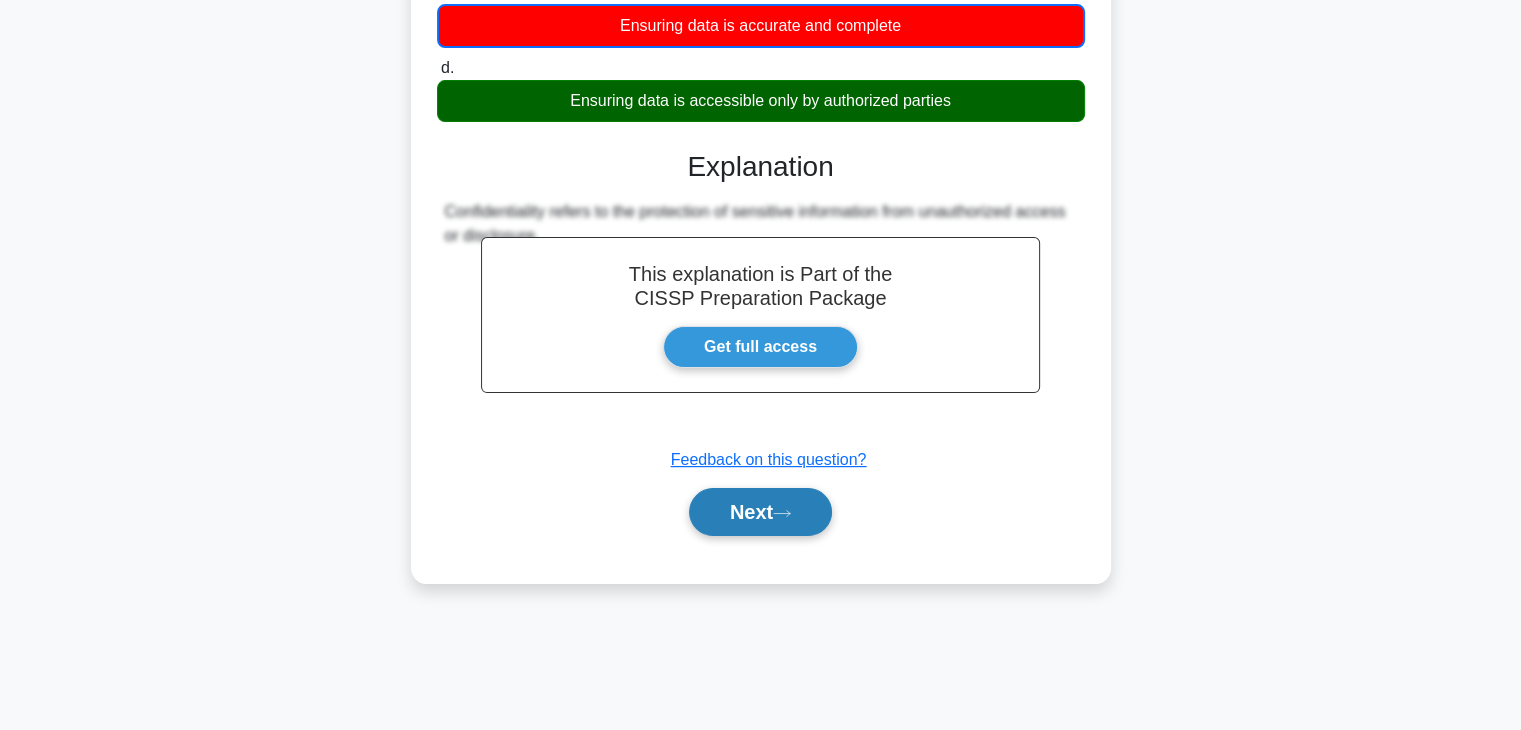 click on "Next" at bounding box center (760, 512) 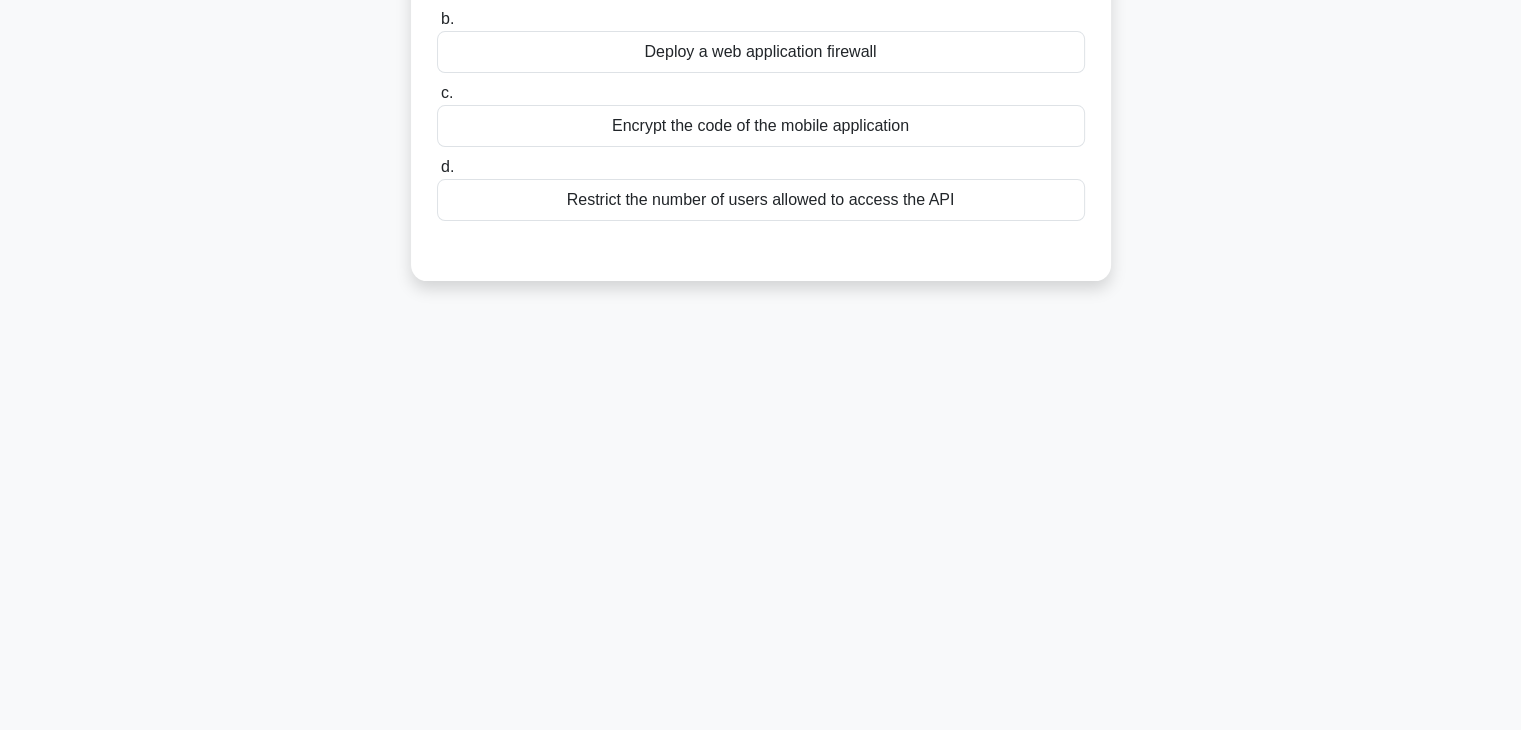 scroll, scrollTop: 0, scrollLeft: 0, axis: both 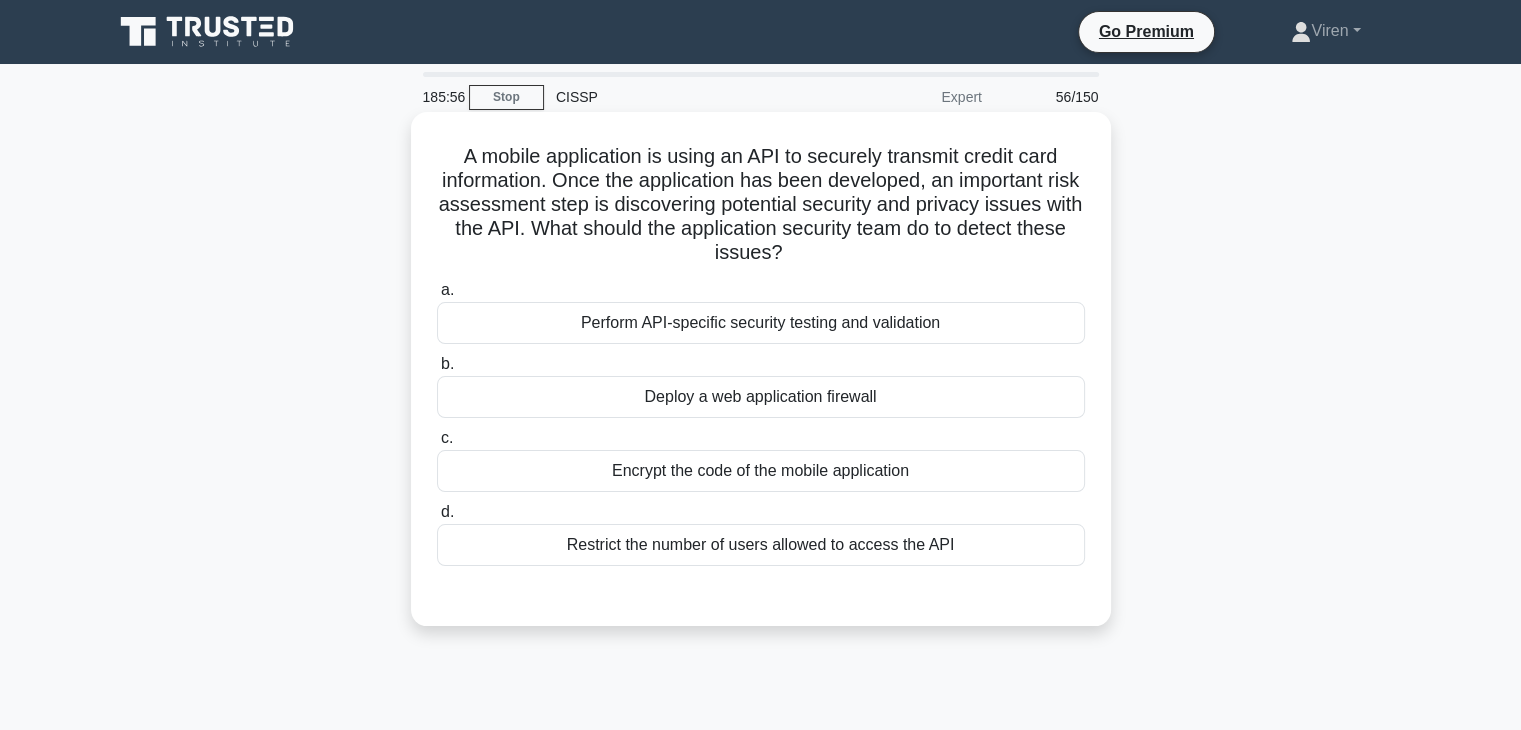 click on "Perform API-specific security testing and validation" at bounding box center [761, 323] 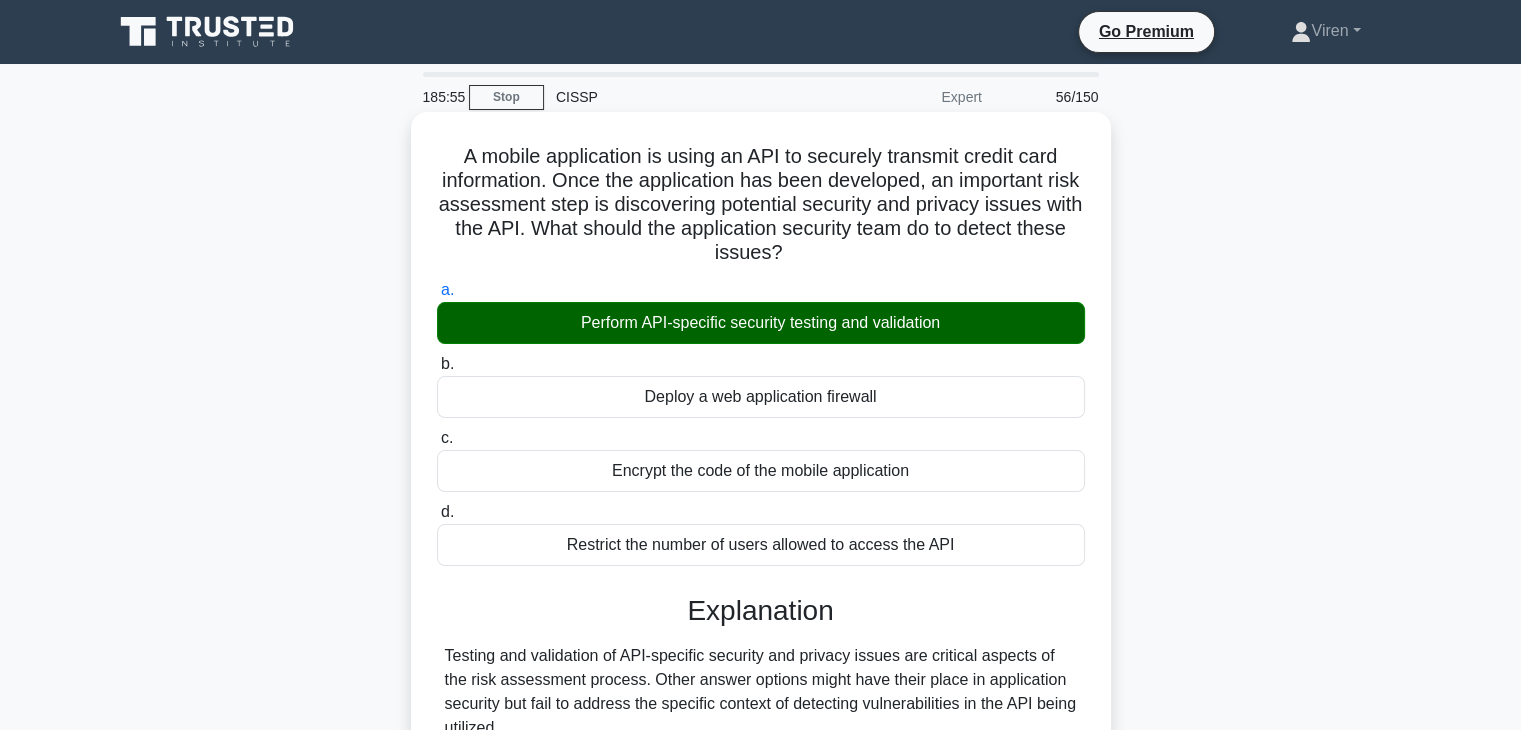 scroll, scrollTop: 351, scrollLeft: 0, axis: vertical 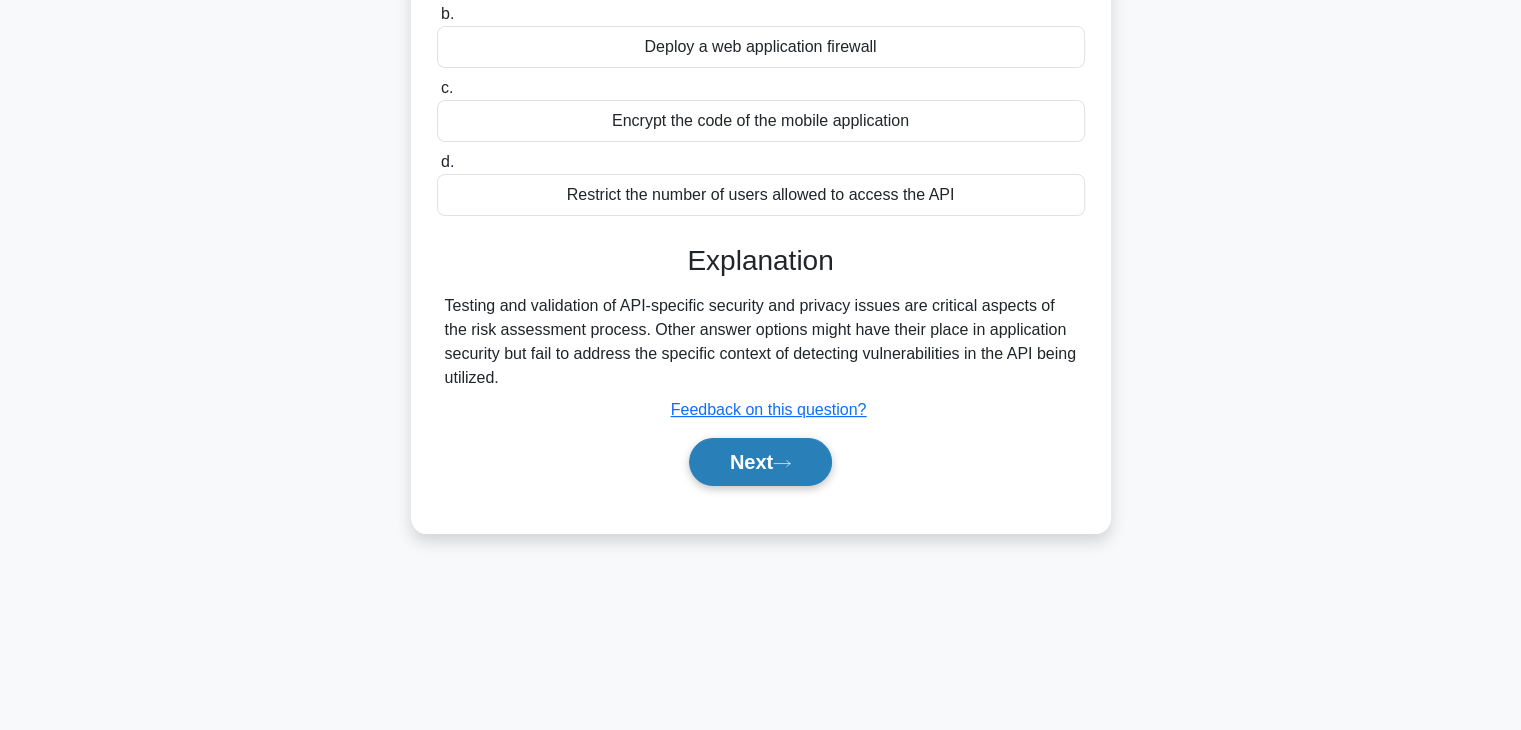click on "Next" at bounding box center (760, 462) 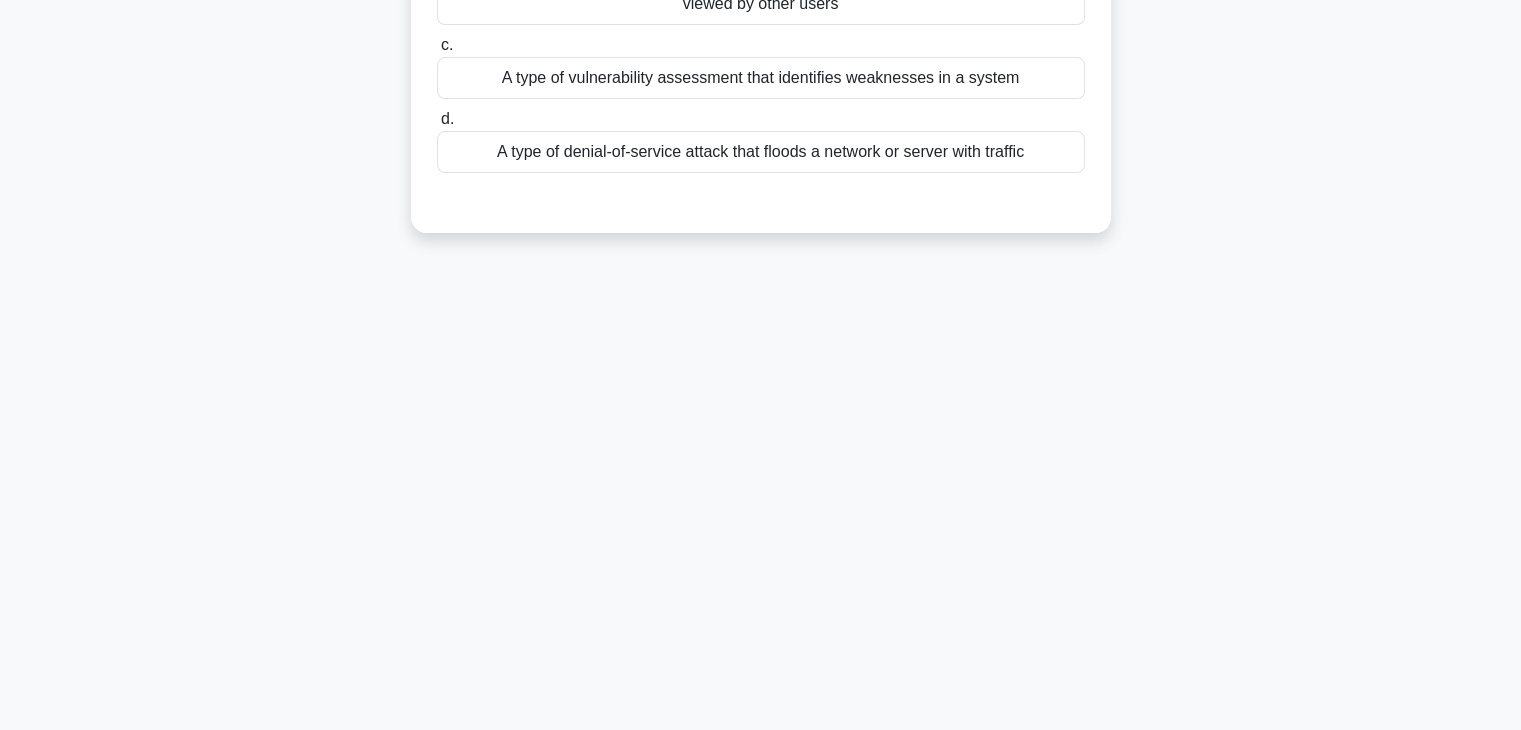 scroll, scrollTop: 0, scrollLeft: 0, axis: both 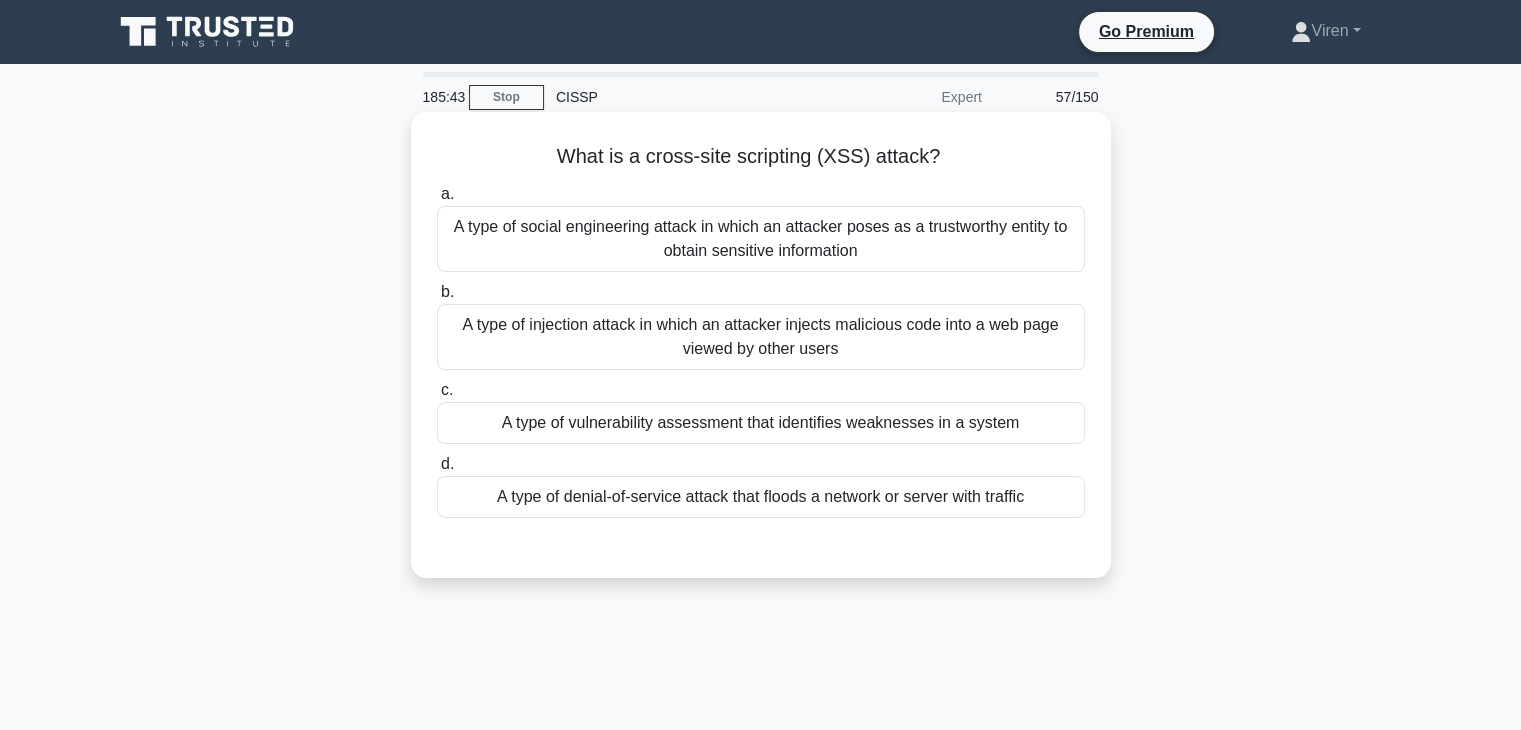 click on "A type of injection attack in which an attacker injects malicious code into a web page viewed by other users" at bounding box center (761, 337) 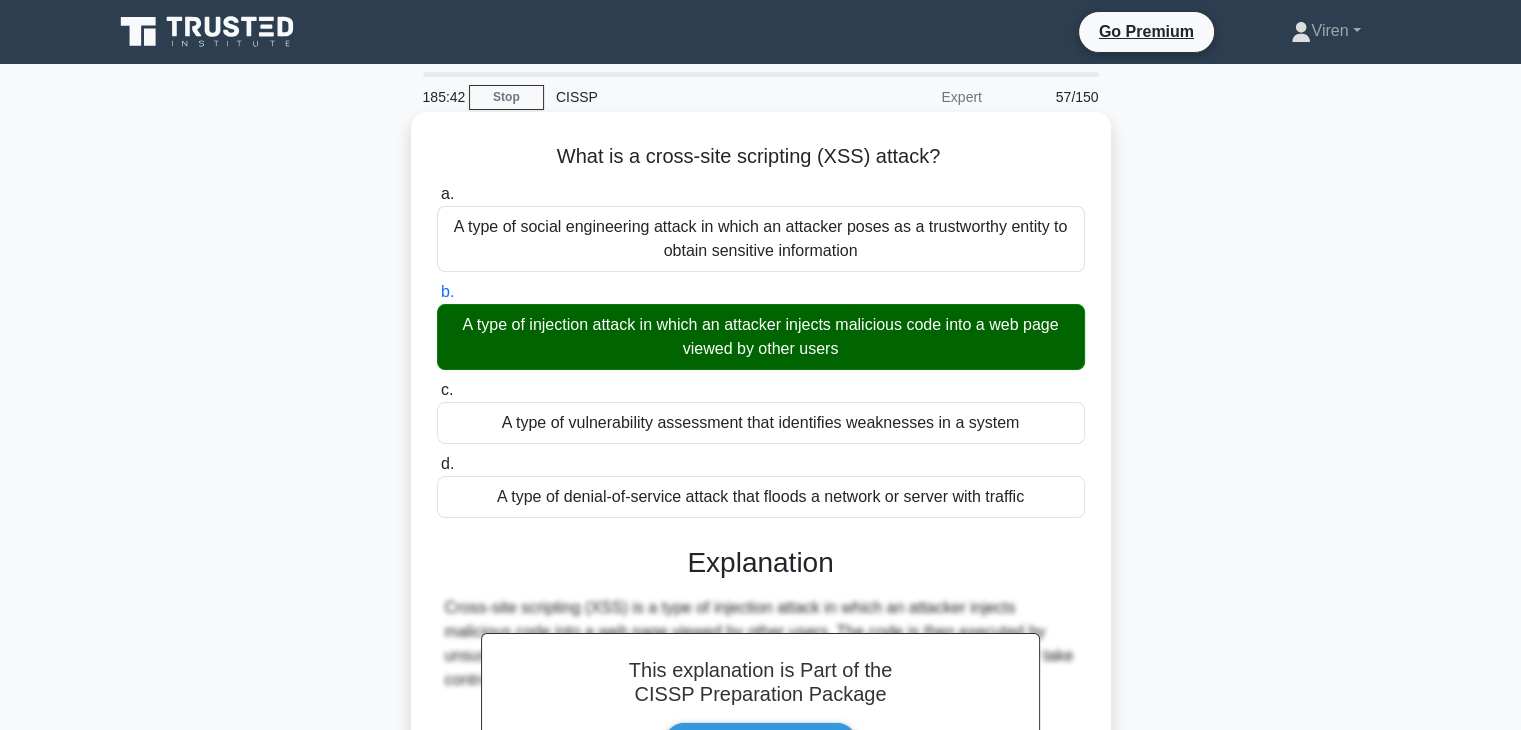 scroll, scrollTop: 351, scrollLeft: 0, axis: vertical 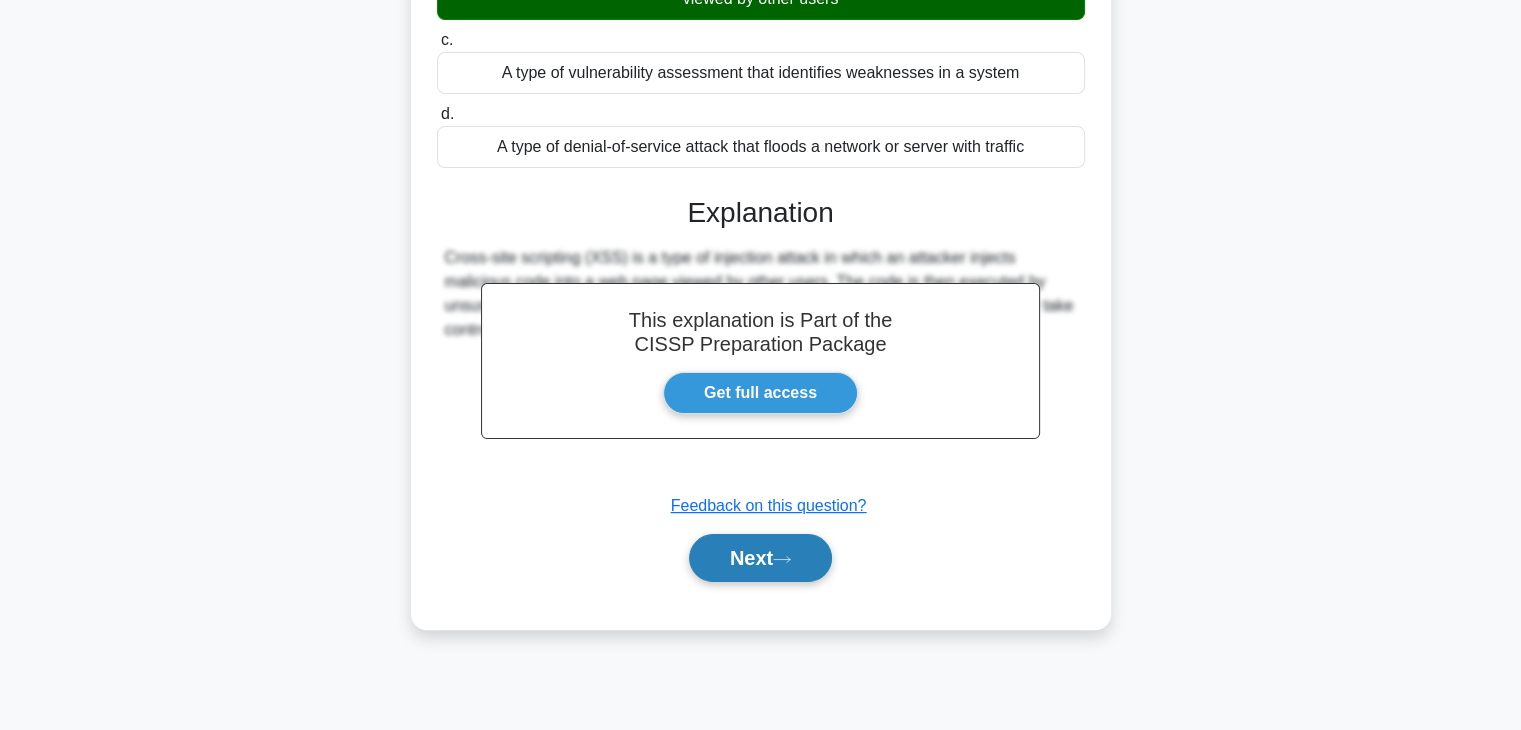 click on "Next" at bounding box center (760, 558) 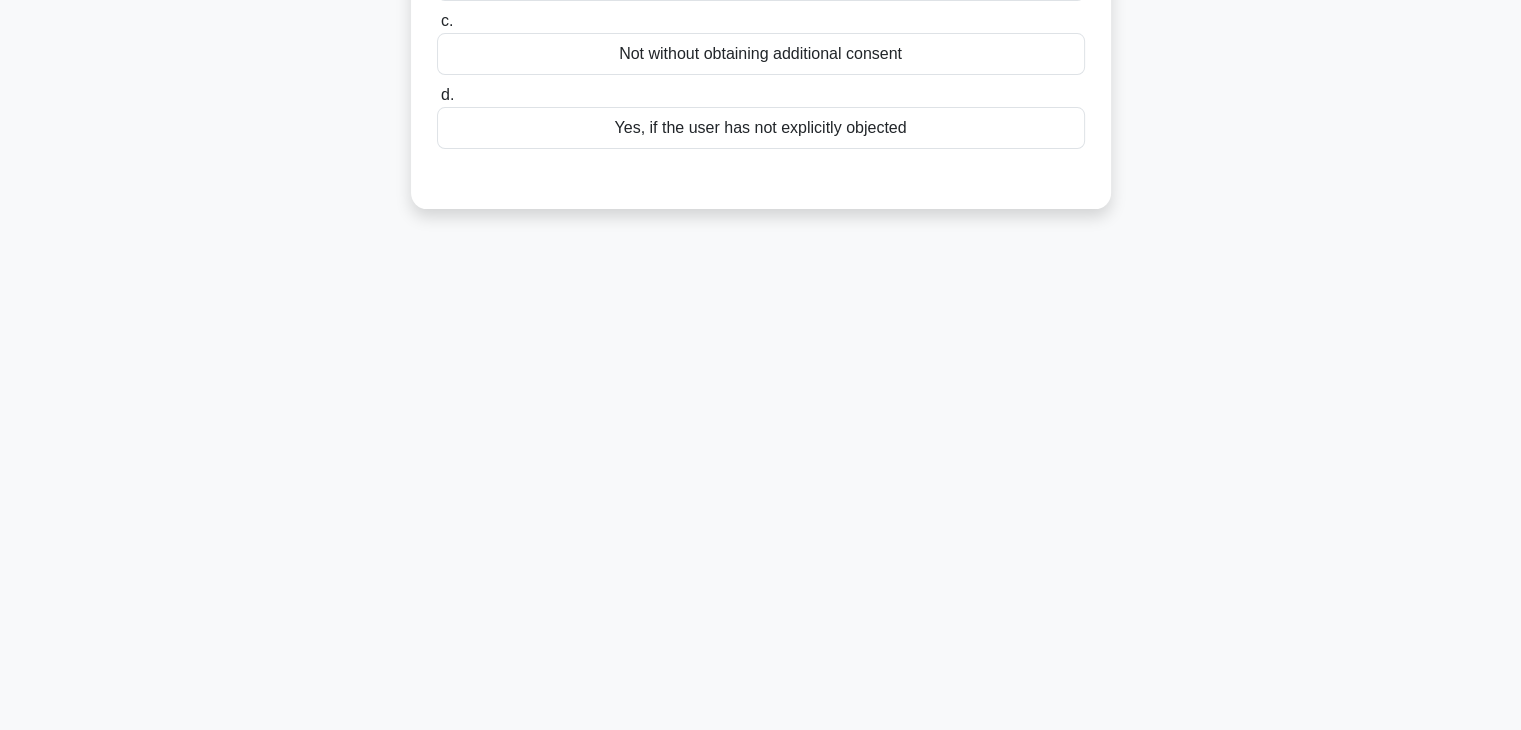 scroll, scrollTop: 0, scrollLeft: 0, axis: both 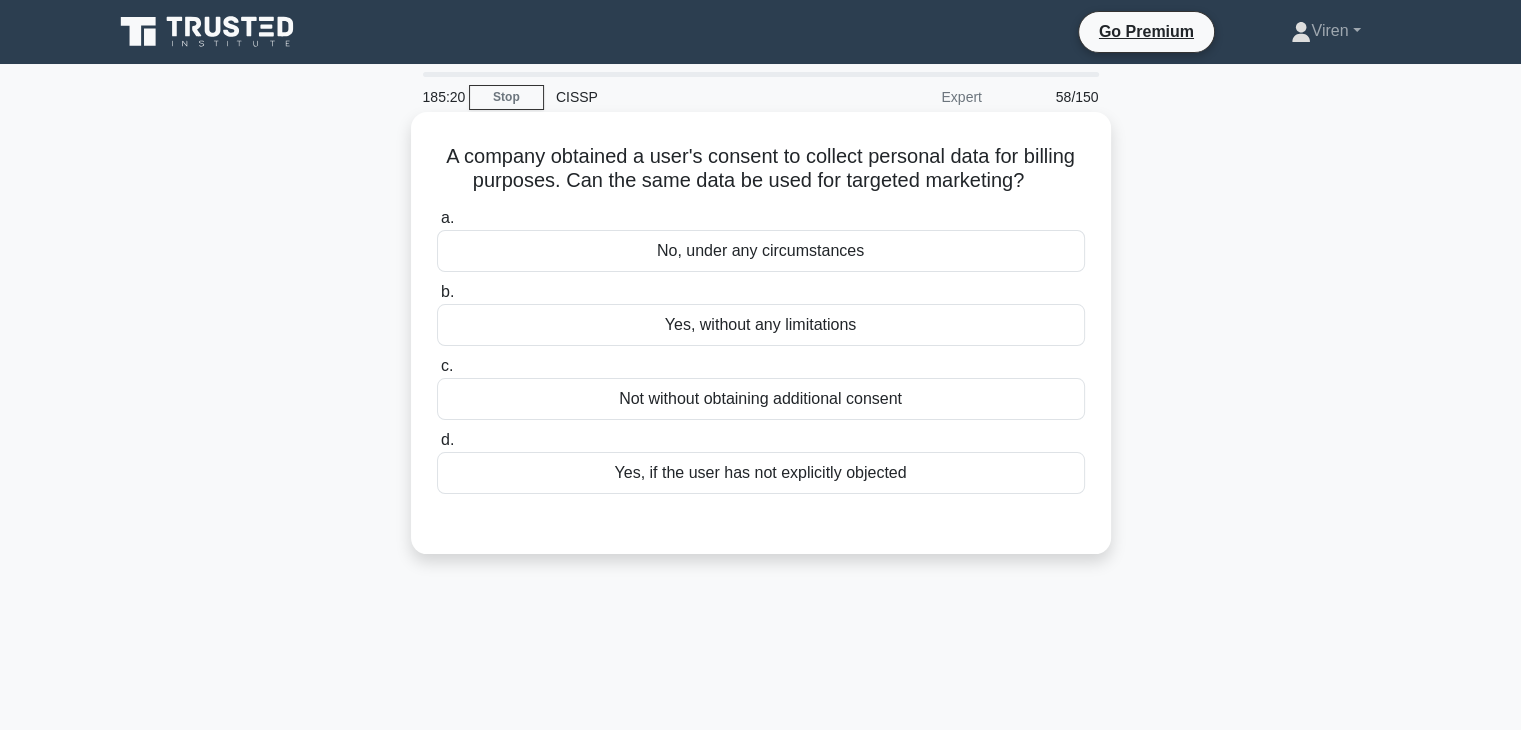 click on "Not without obtaining additional consent" at bounding box center [761, 399] 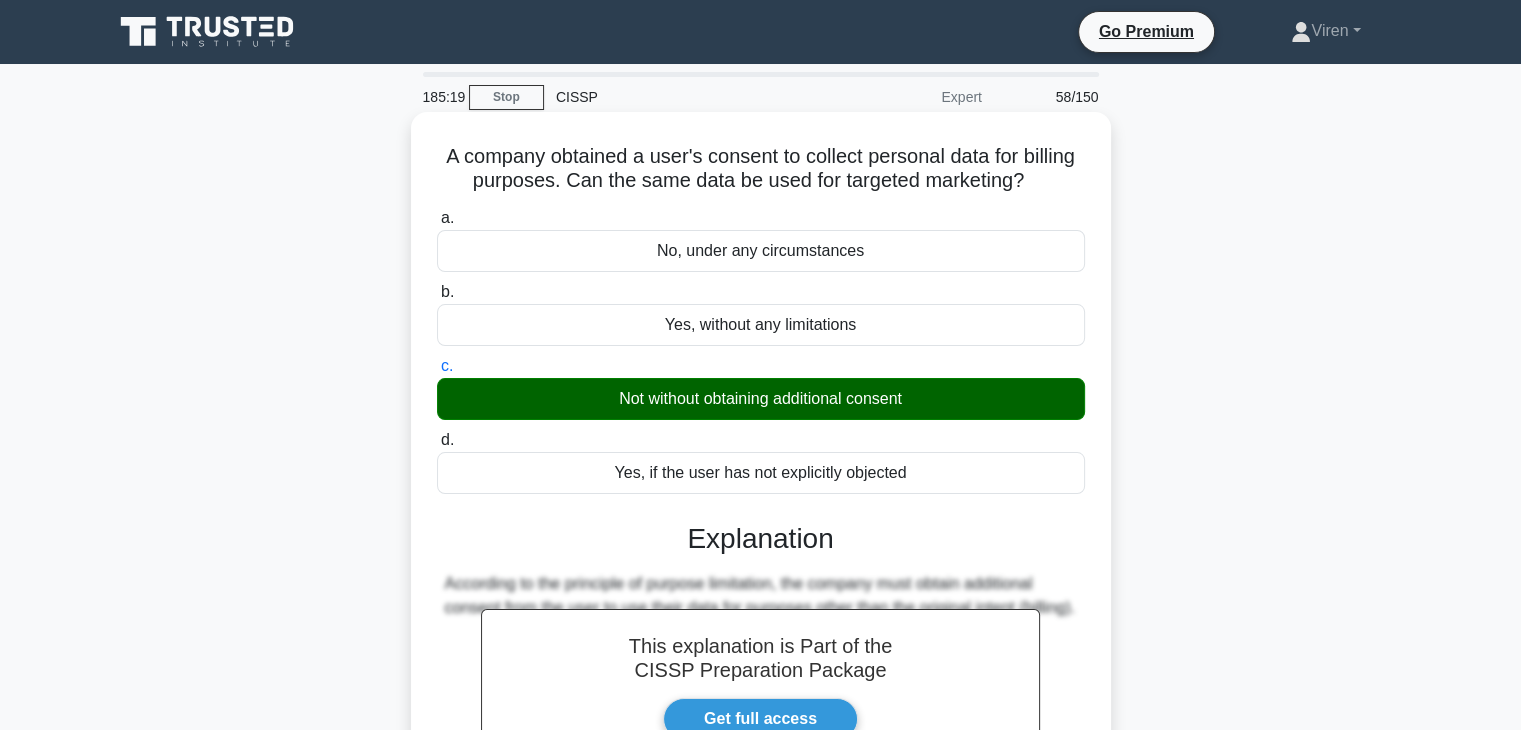 scroll, scrollTop: 351, scrollLeft: 0, axis: vertical 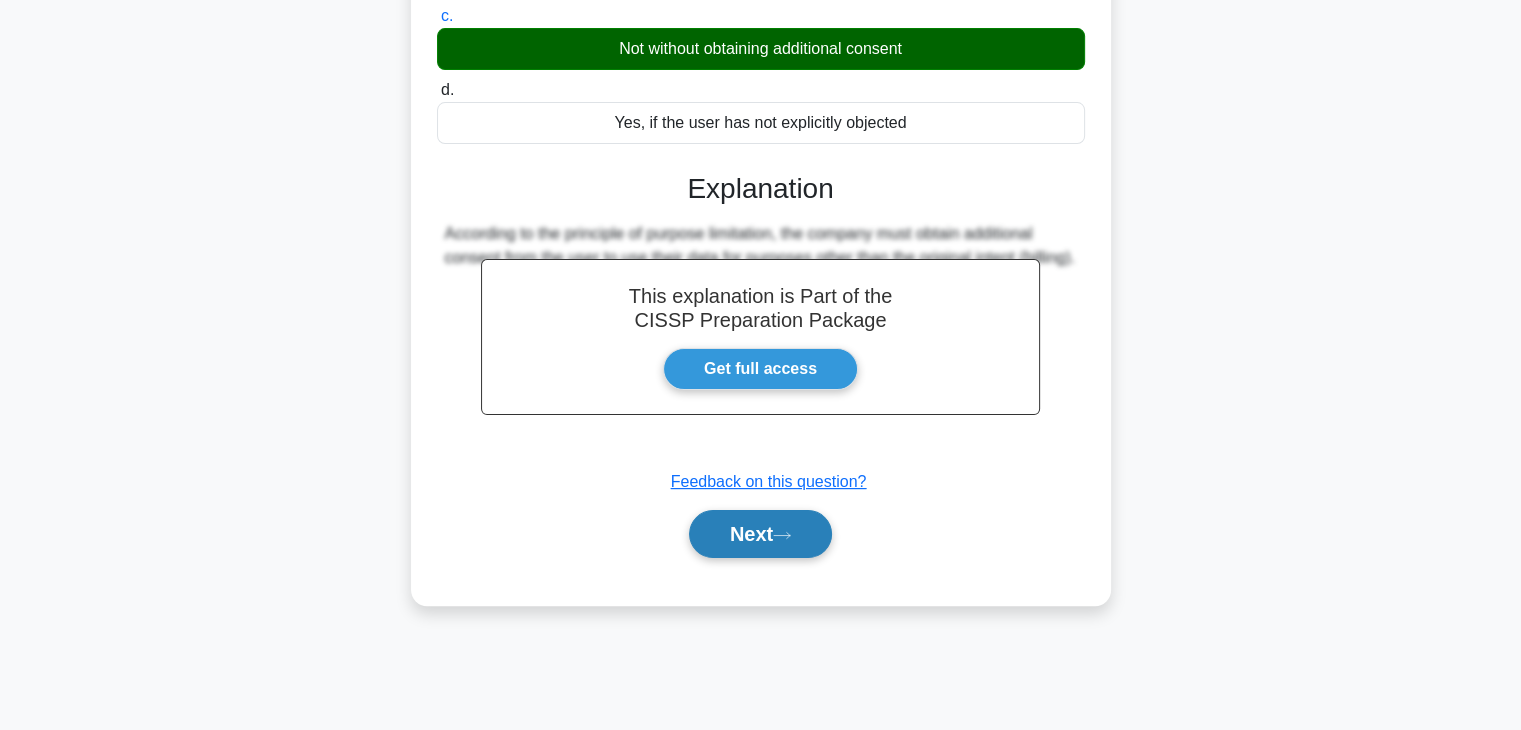 click on "Next" at bounding box center [760, 534] 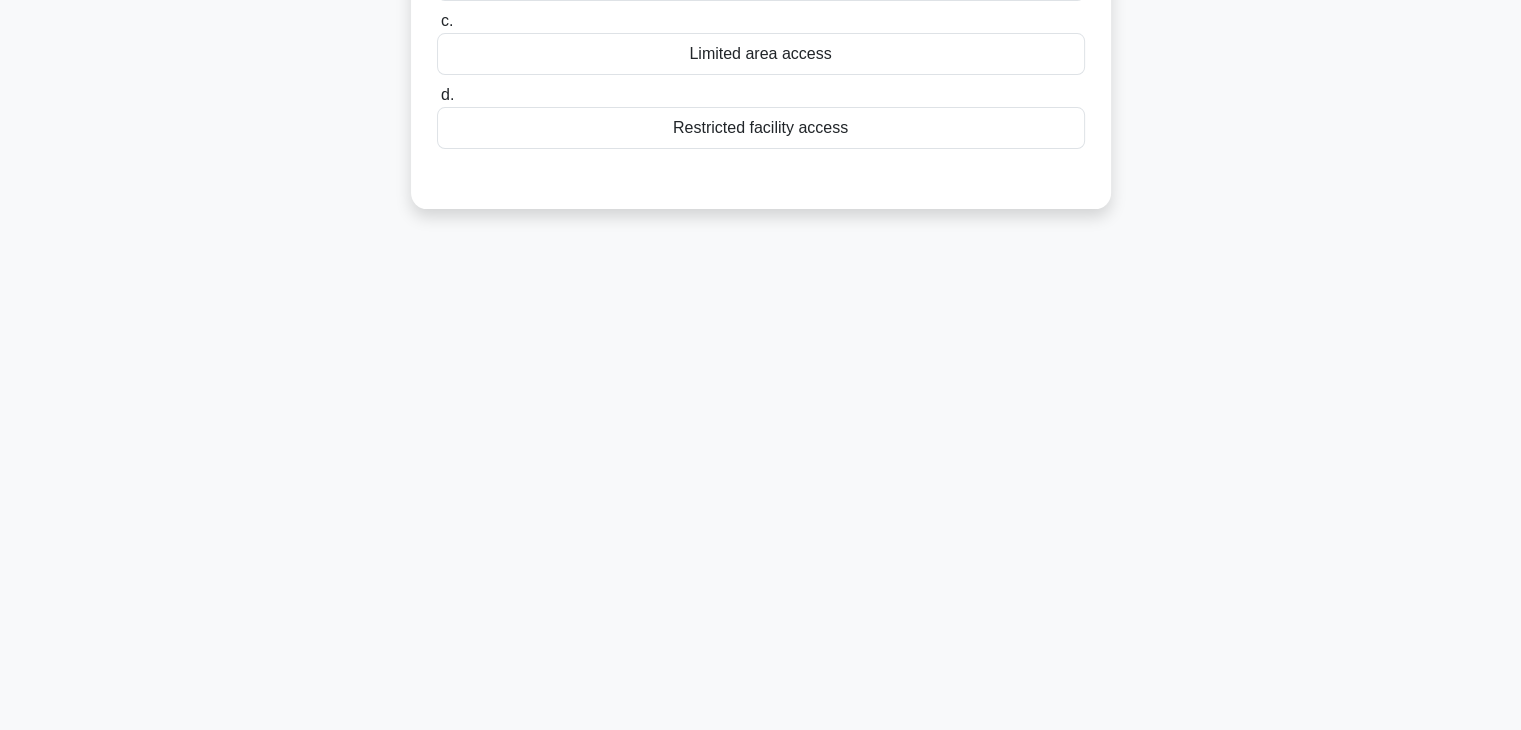 scroll, scrollTop: 0, scrollLeft: 0, axis: both 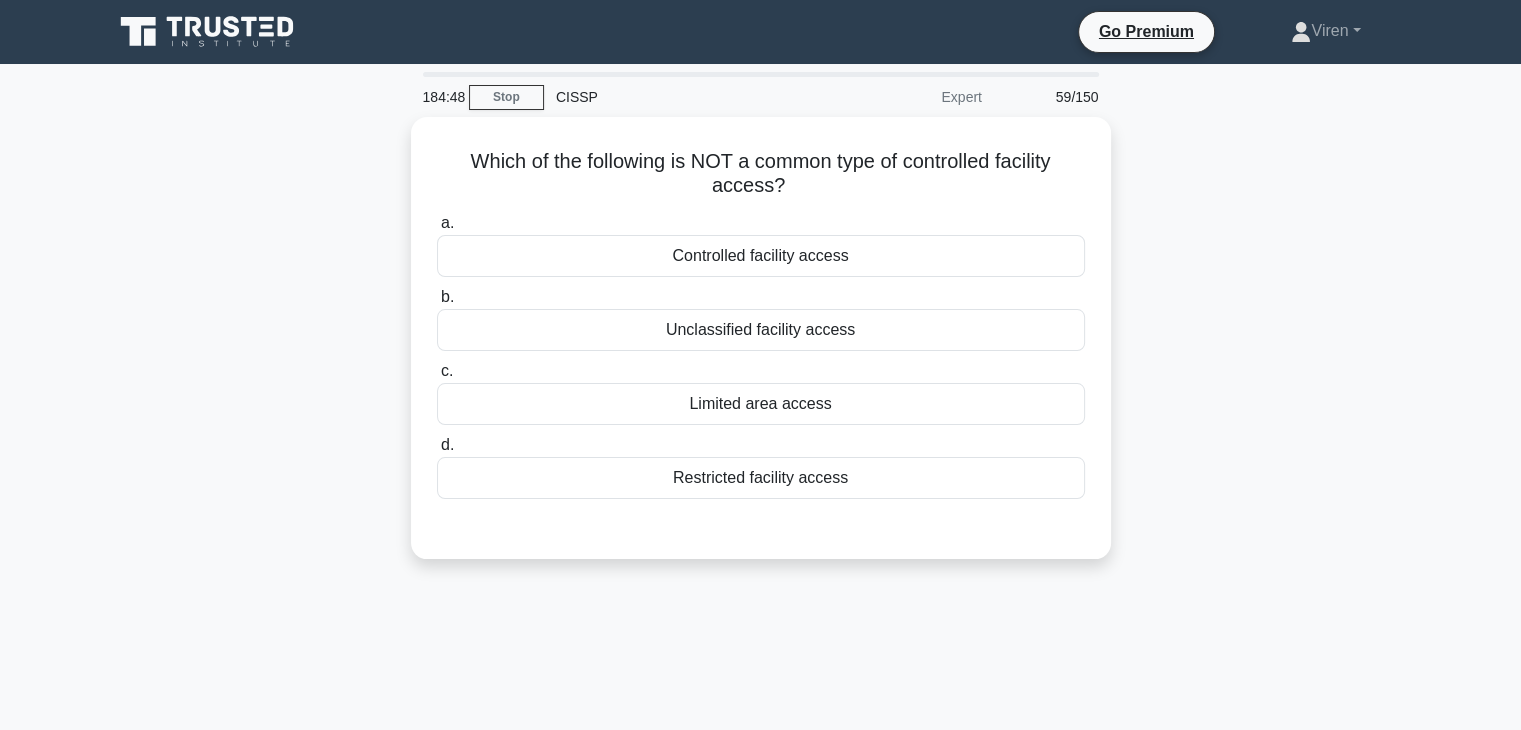 drag, startPoint x: 813, startPoint y: 190, endPoint x: 408, endPoint y: 137, distance: 408.4532 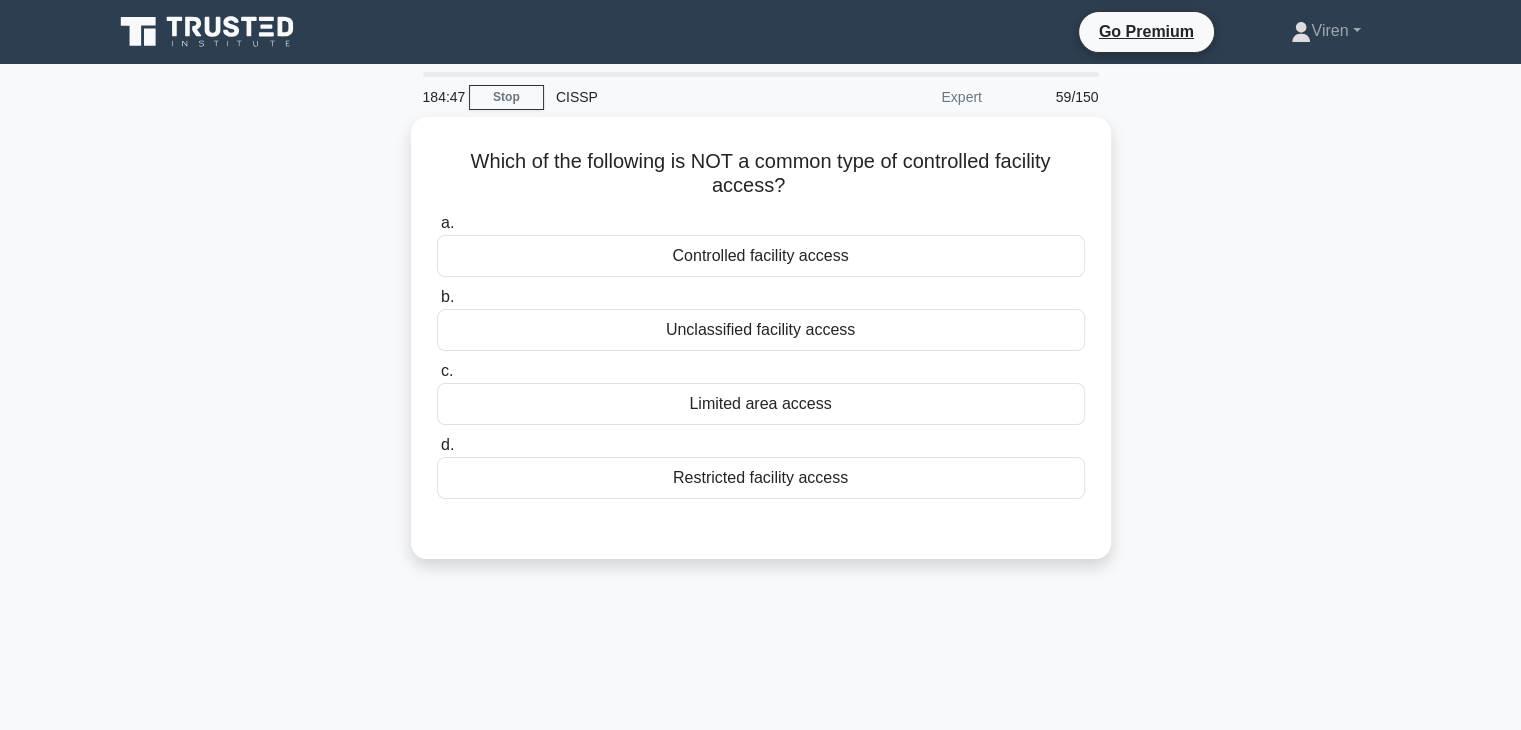 copy on "Which of the following is NOT a common type of controlled facility access?" 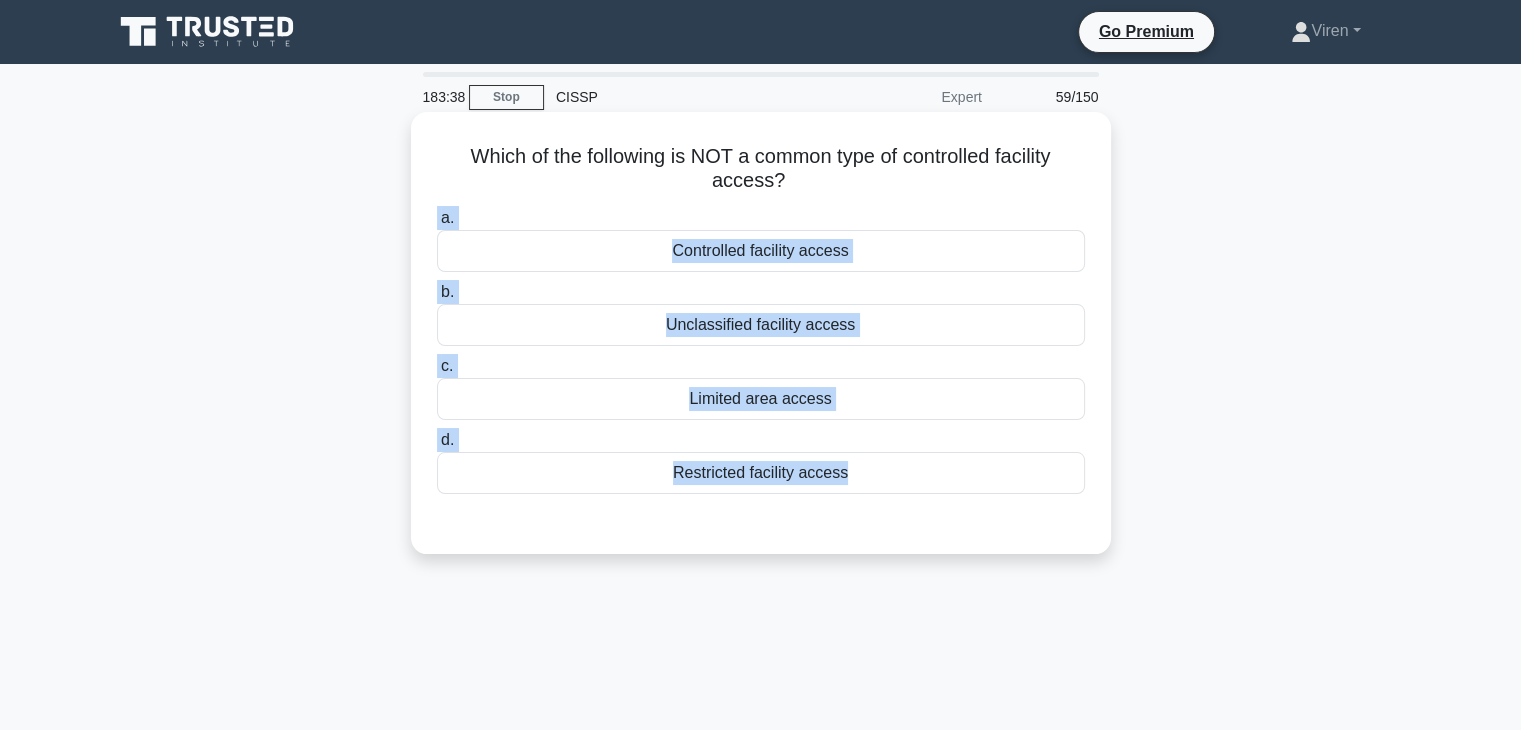 drag, startPoint x: 882, startPoint y: 508, endPoint x: 411, endPoint y: 223, distance: 550.5143 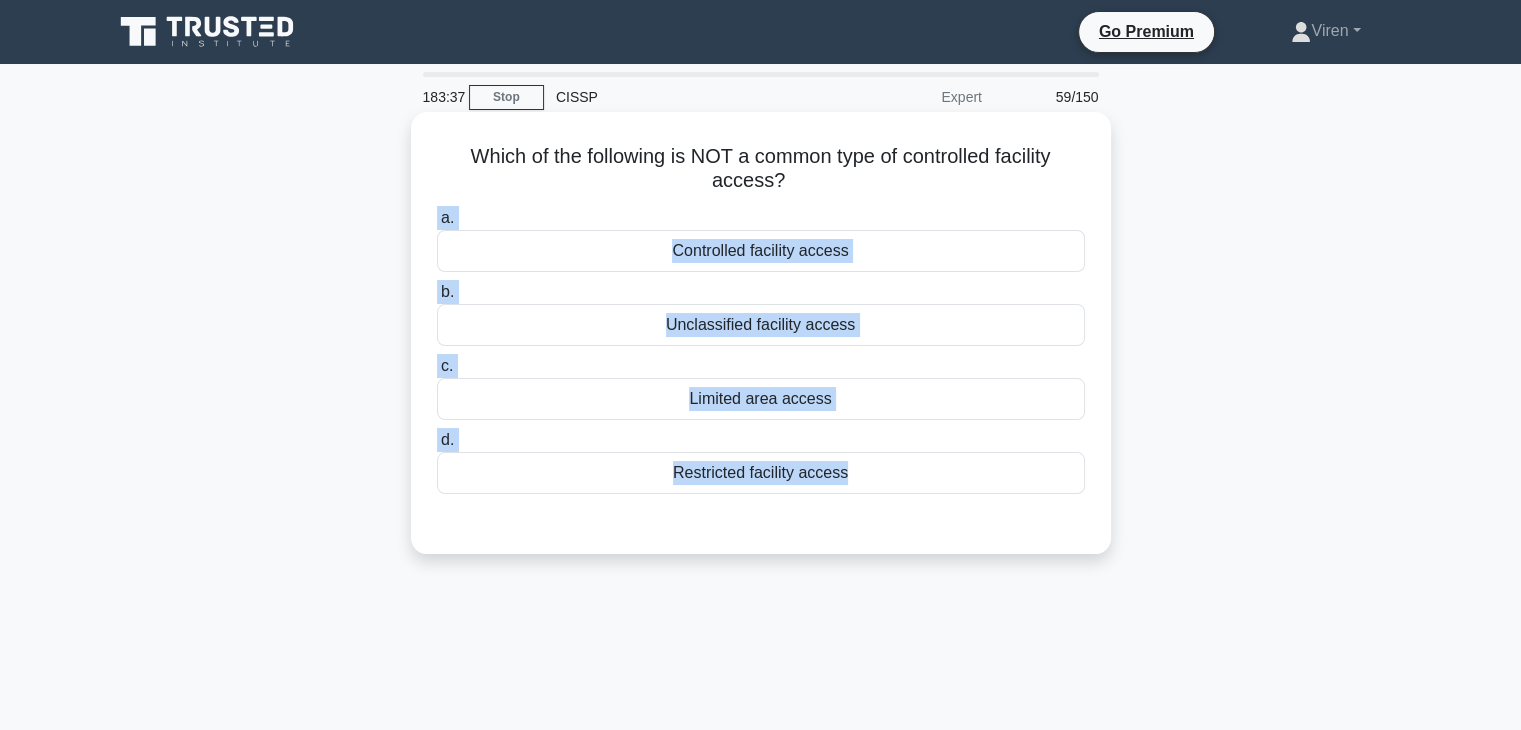 copy on "a.
Controlled facility access
b.
Unclassified facility access
c.
Limited area access
d.
Restricted facility access" 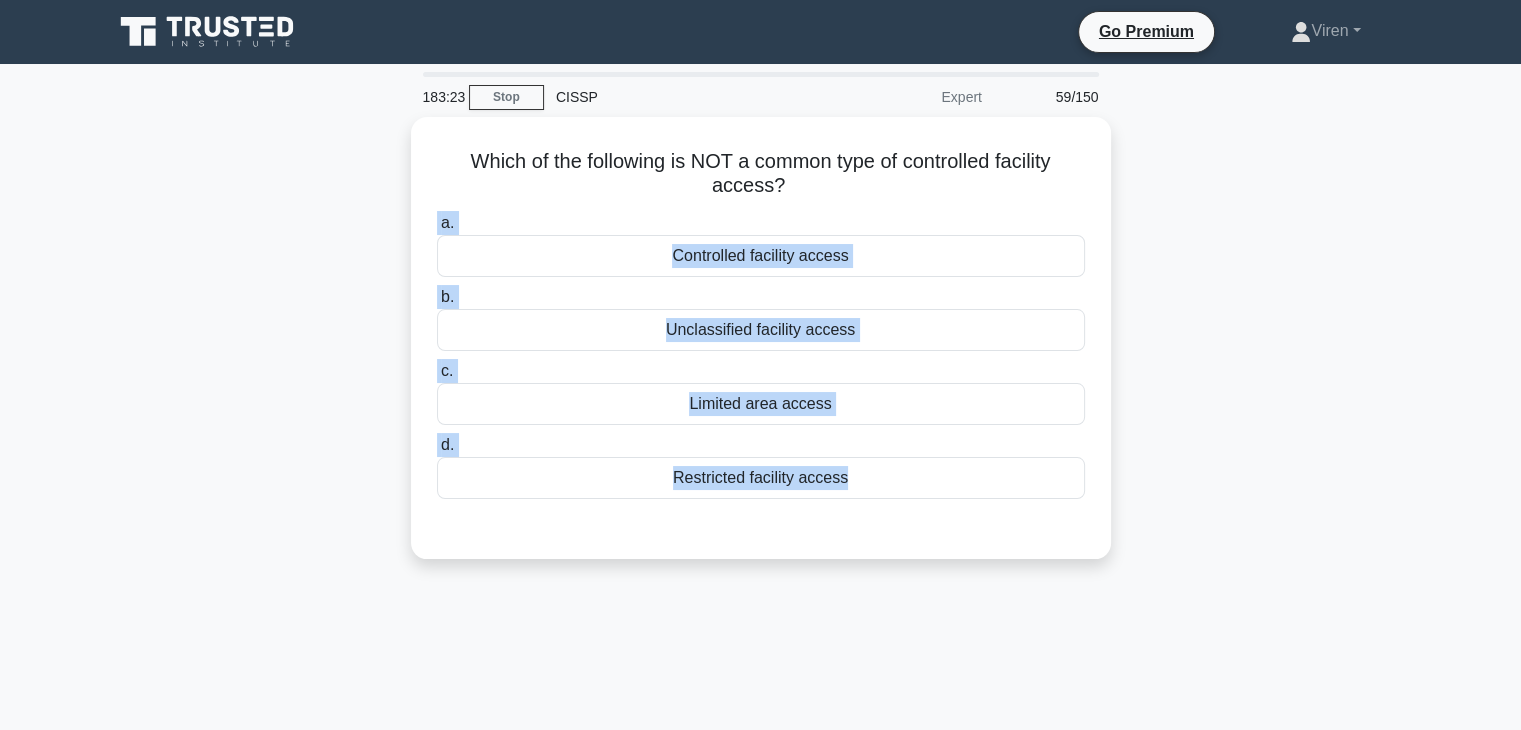 click on "Which of the following is NOT a common type of controlled facility access?
.spinner_0XTQ{transform-origin:center;animation:spinner_y6GP .75s linear infinite}@keyframes spinner_y6GP{100%{transform:rotate(360deg)}}
a.
Controlled facility access
b. c. d." at bounding box center (761, 350) 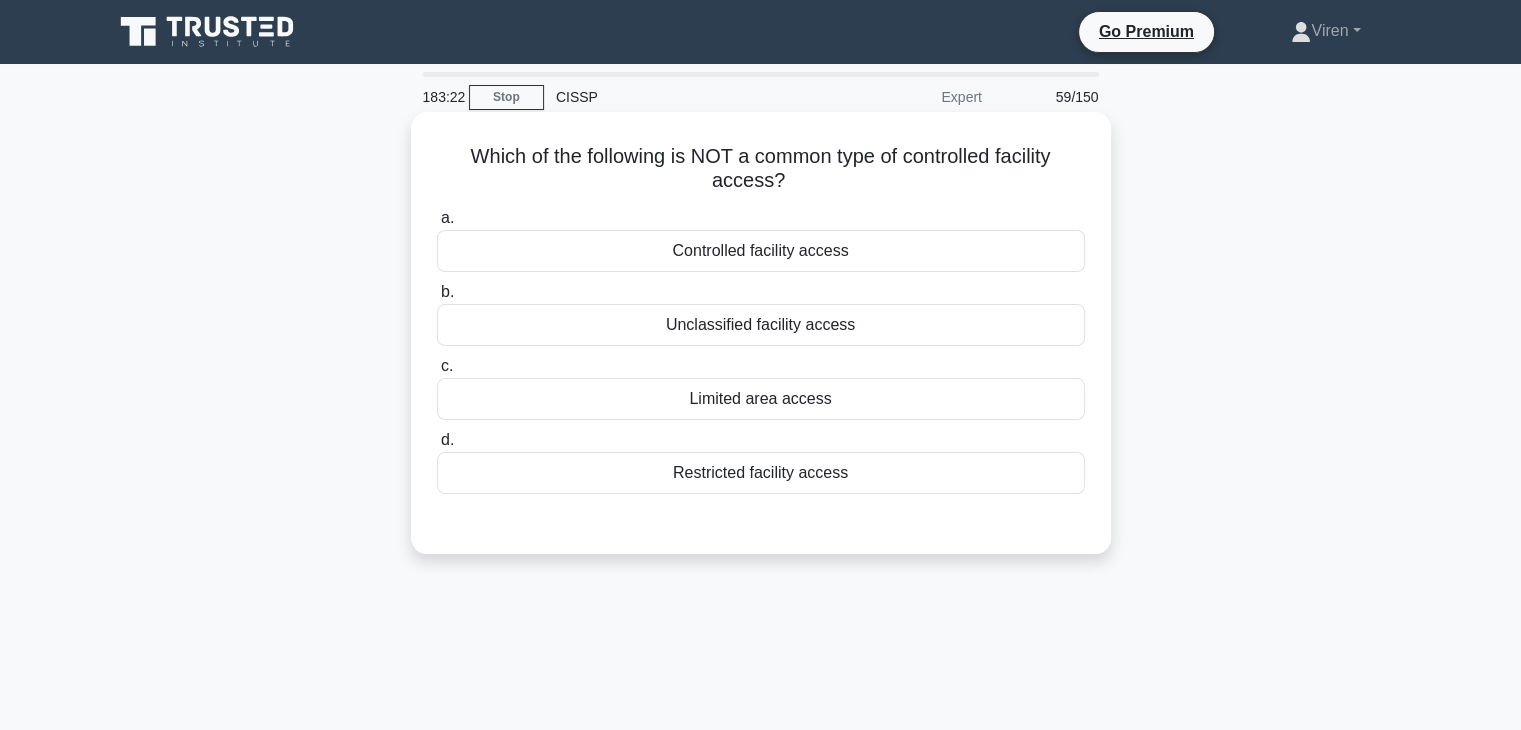 click on "Unclassified facility access" at bounding box center [761, 325] 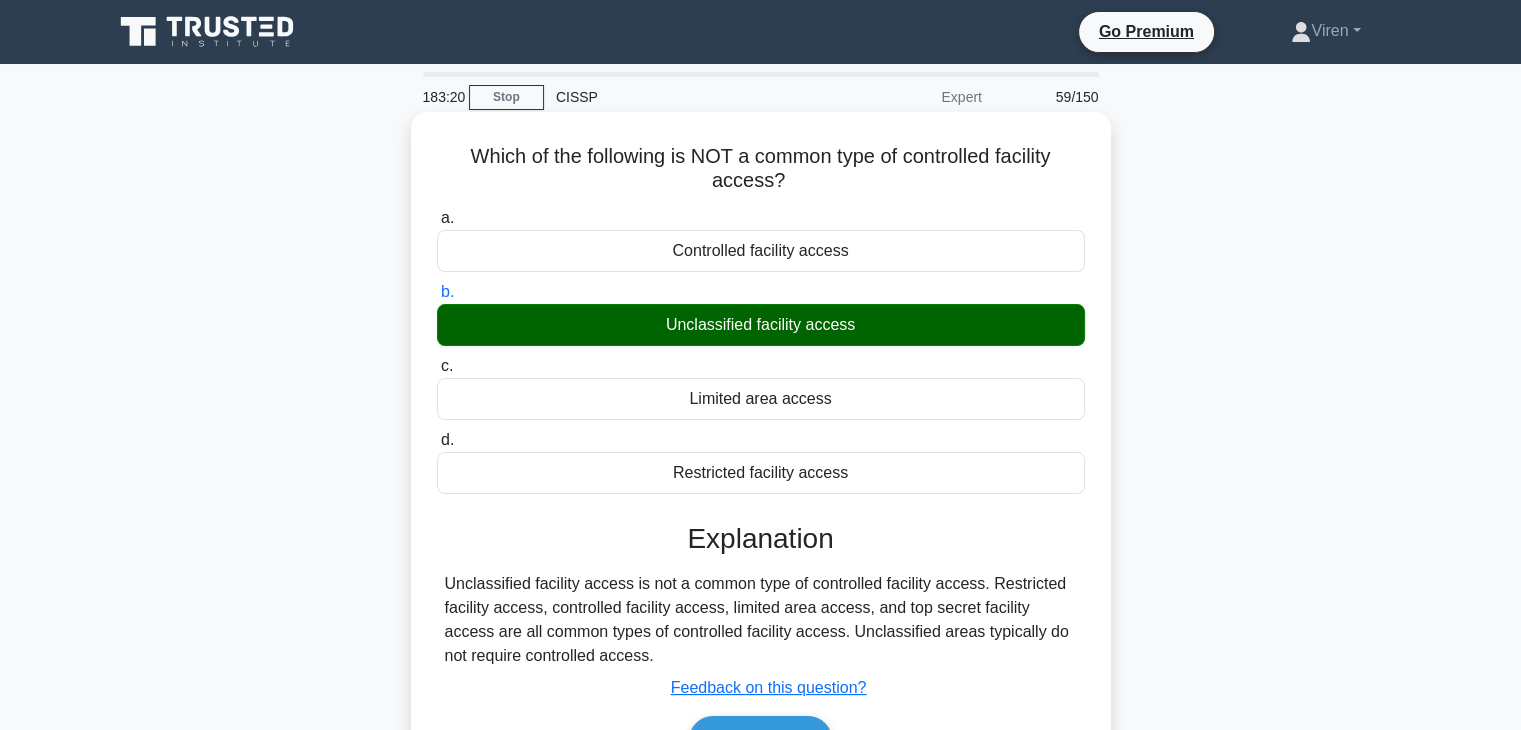 scroll, scrollTop: 351, scrollLeft: 0, axis: vertical 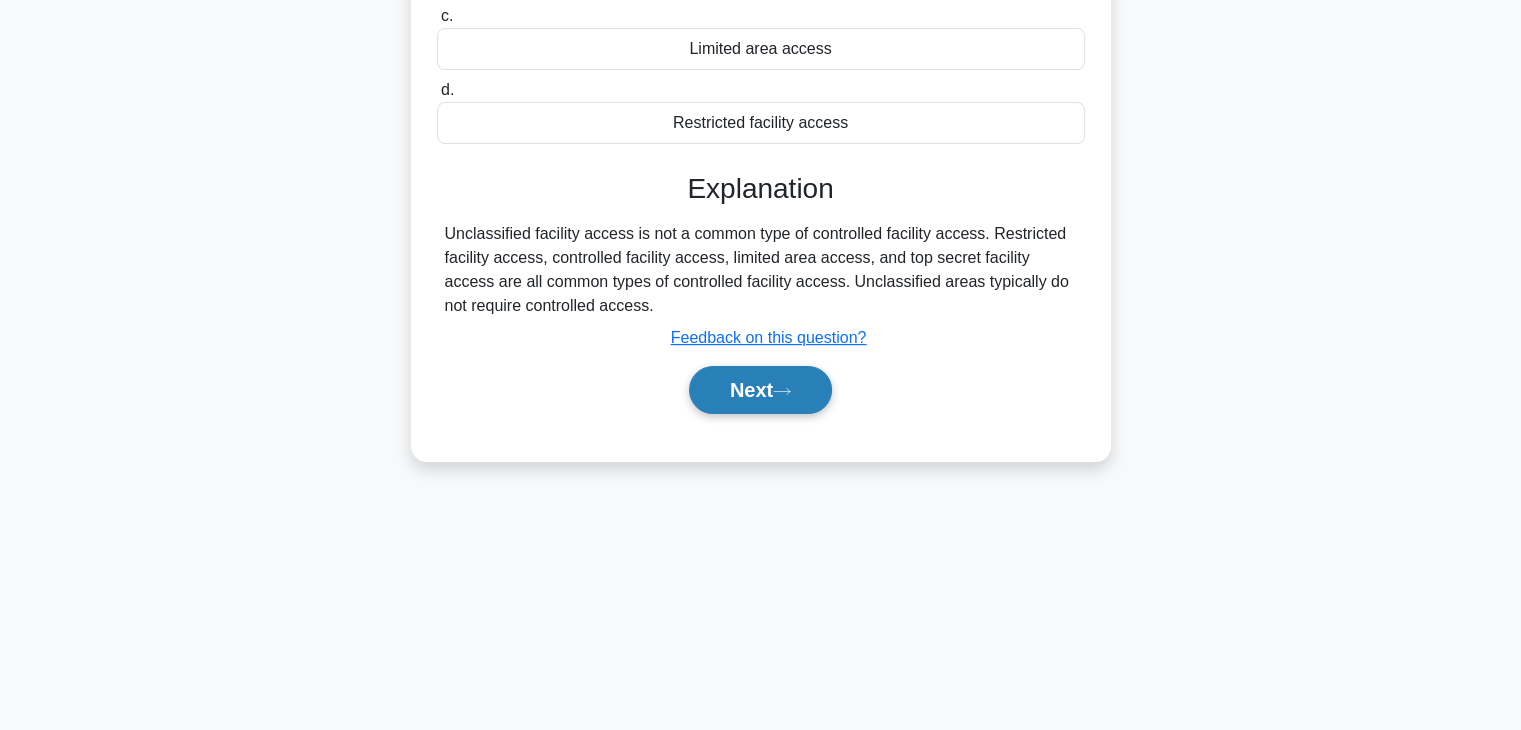click on "Next" at bounding box center (760, 390) 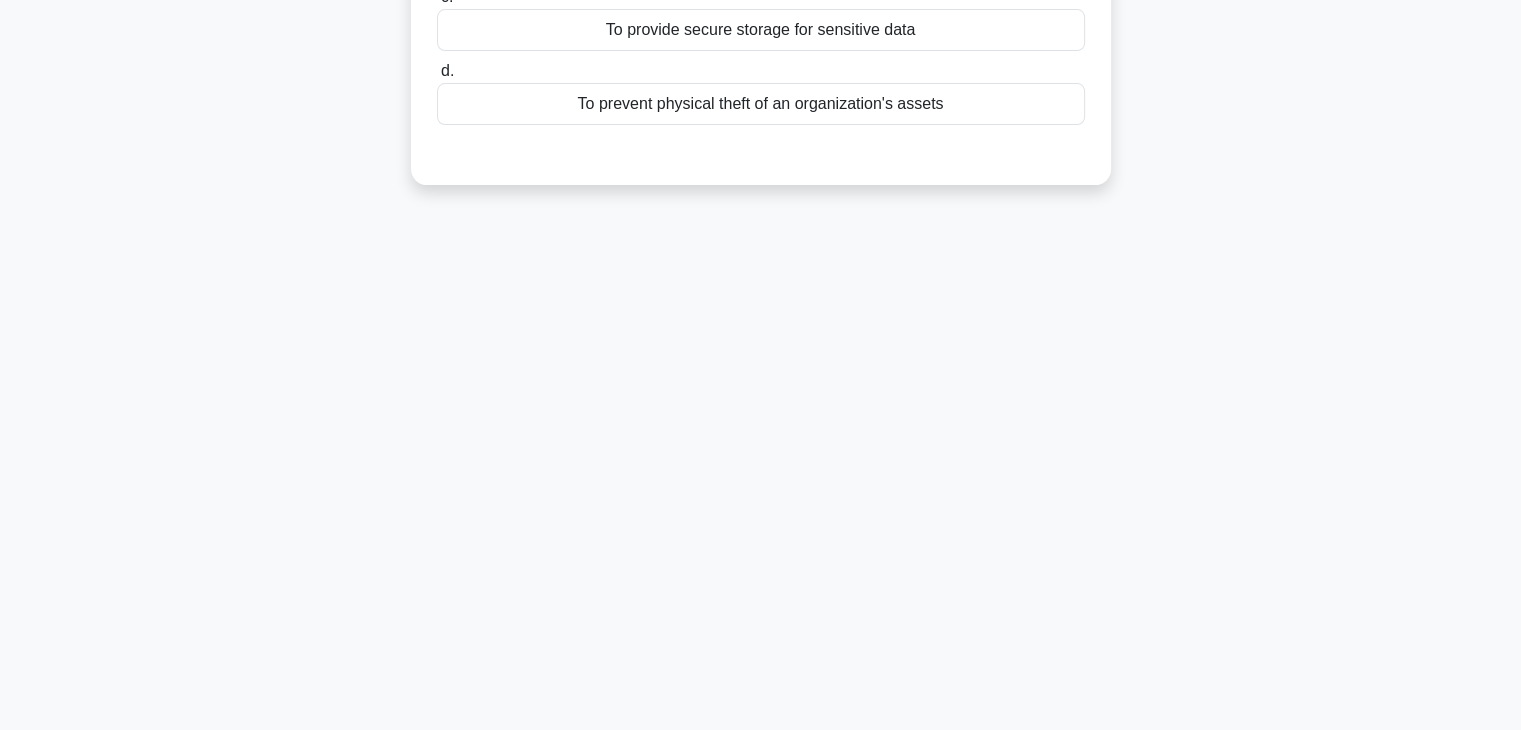 scroll, scrollTop: 0, scrollLeft: 0, axis: both 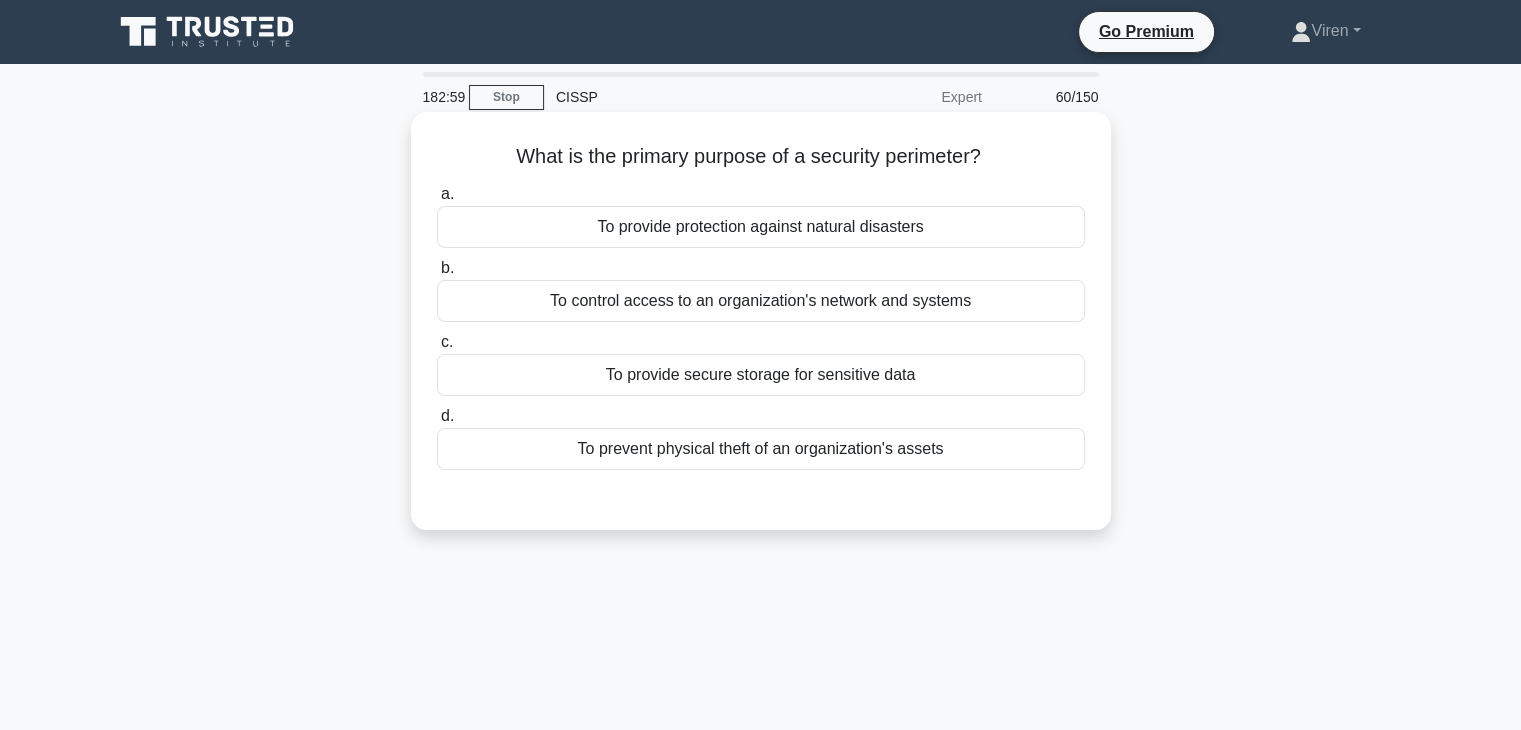 click on "To control access to an organization's network and systems" at bounding box center (761, 301) 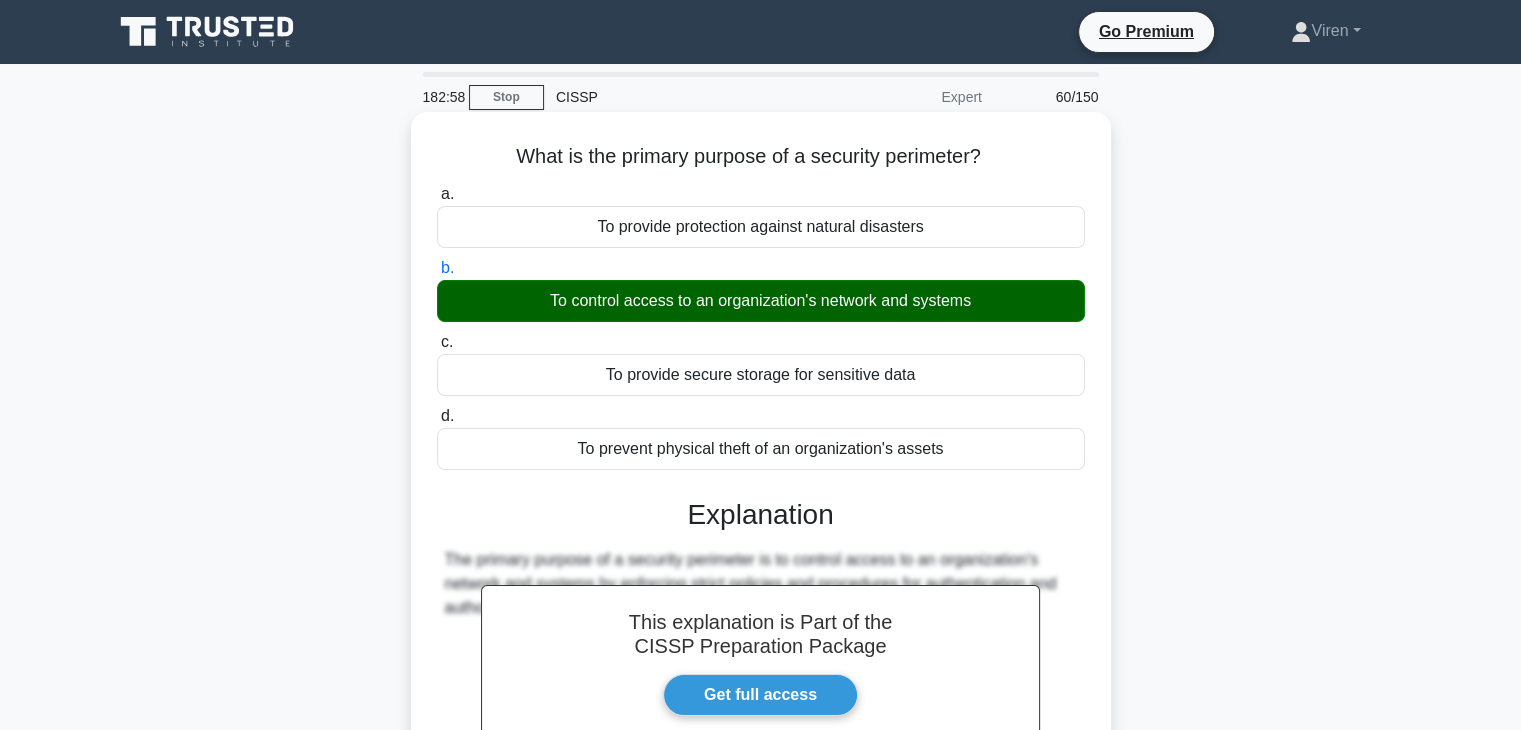 scroll, scrollTop: 351, scrollLeft: 0, axis: vertical 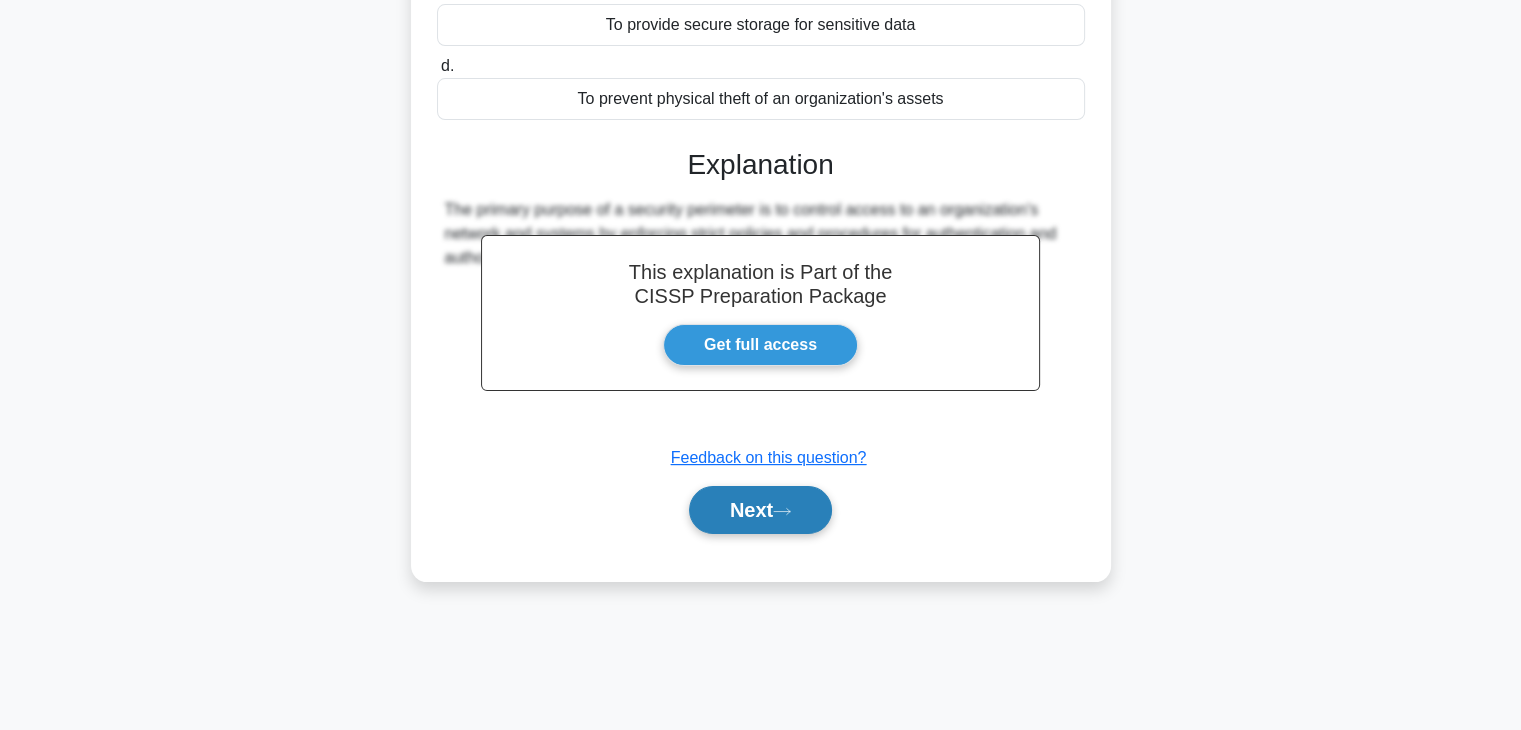 click on "Next" at bounding box center (760, 510) 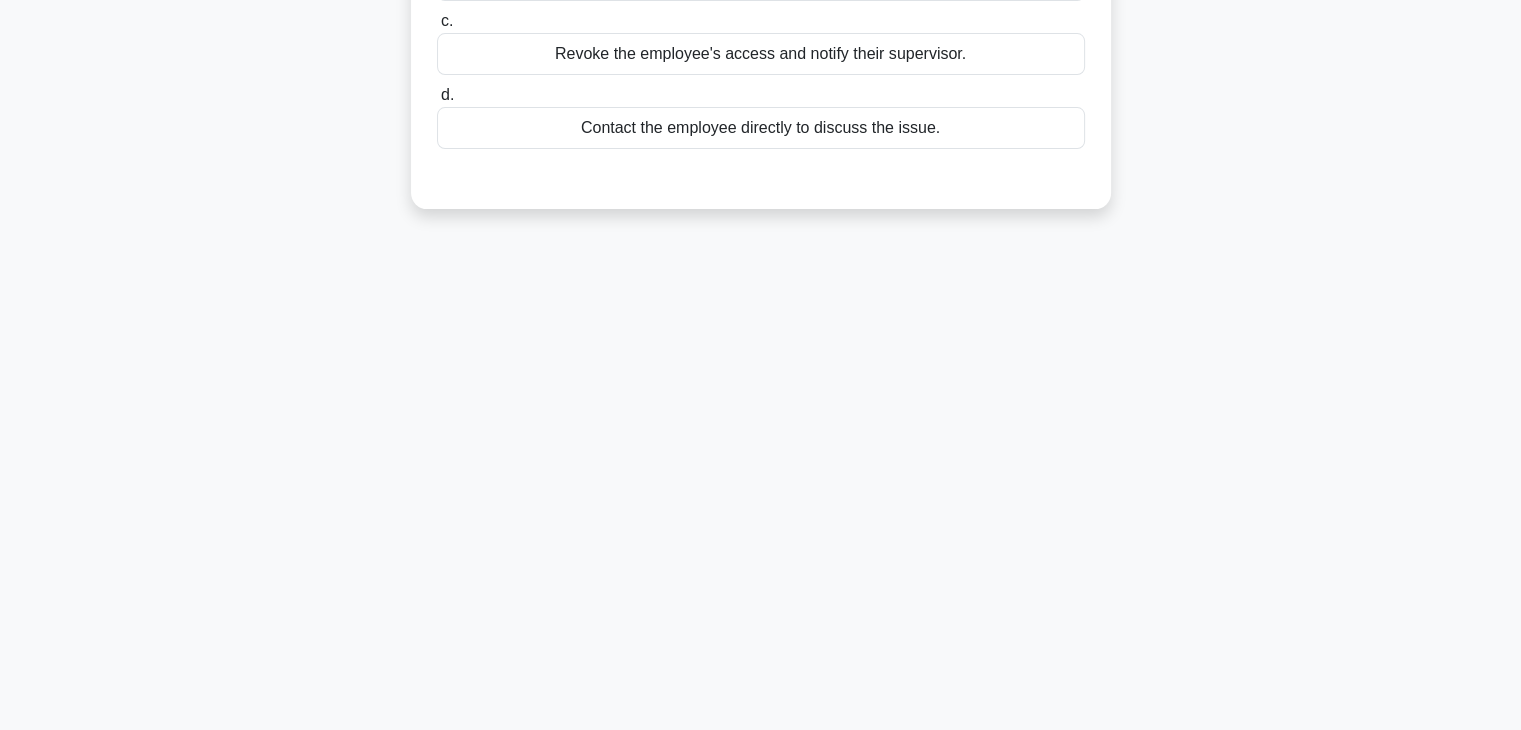 scroll, scrollTop: 0, scrollLeft: 0, axis: both 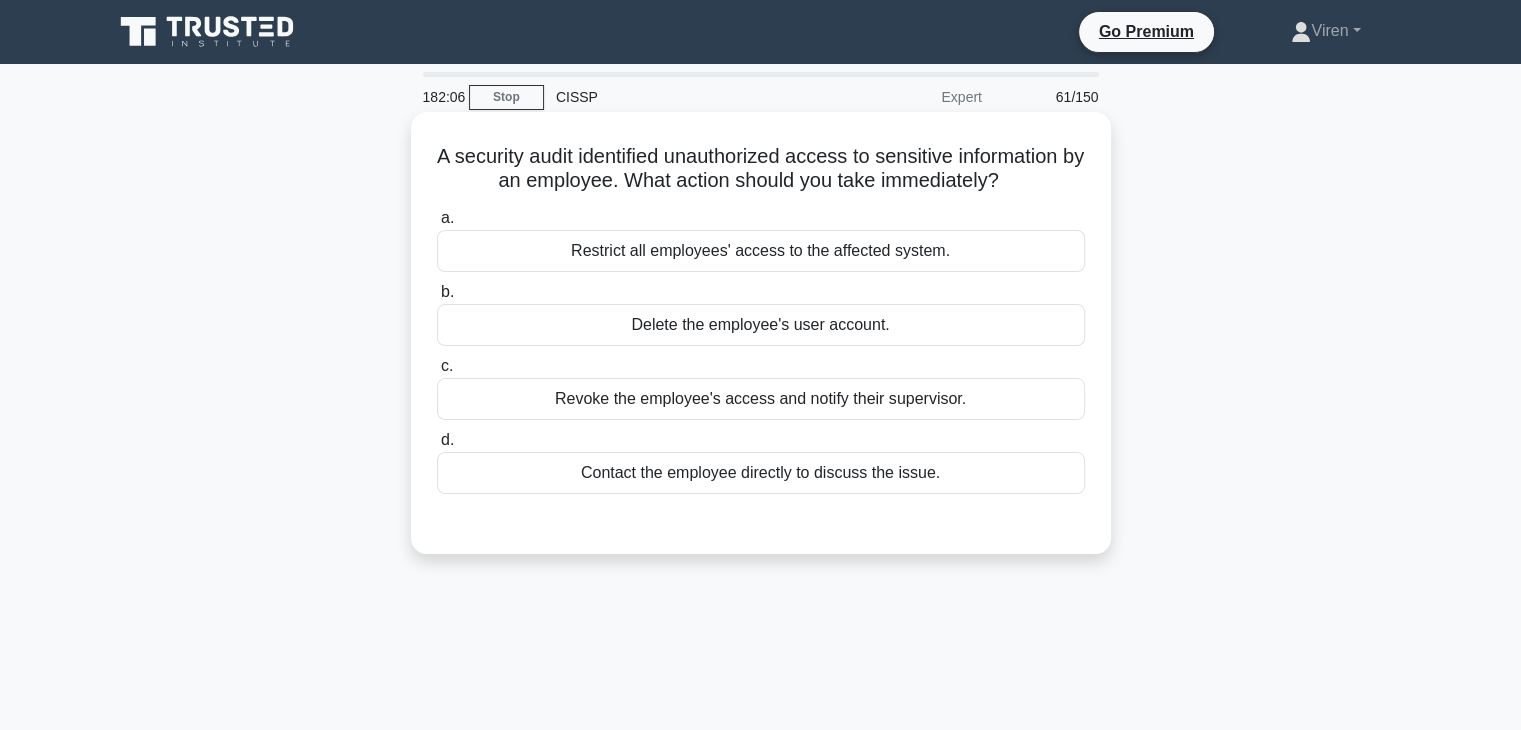 click on "Revoke the employee's access and notify their supervisor." at bounding box center [761, 399] 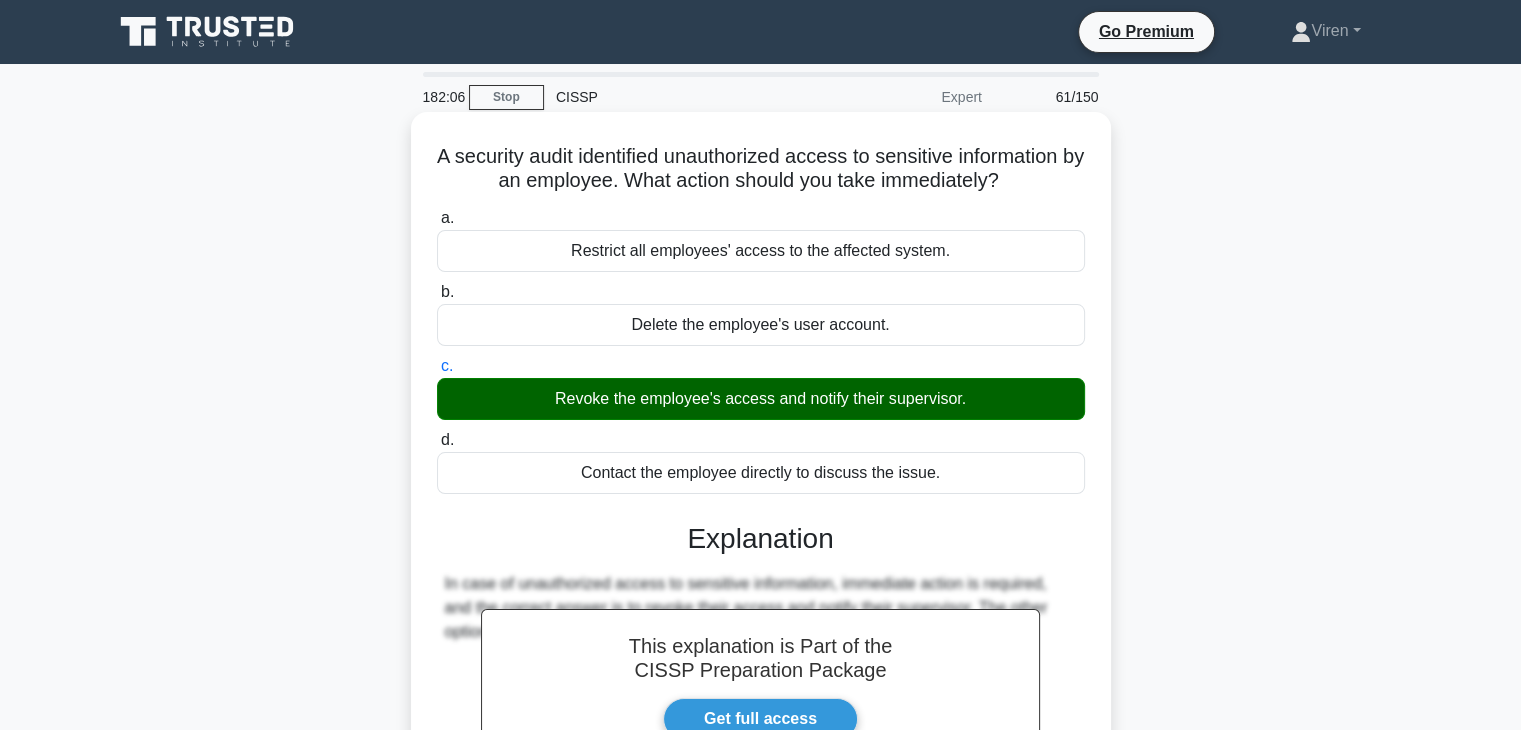 scroll, scrollTop: 351, scrollLeft: 0, axis: vertical 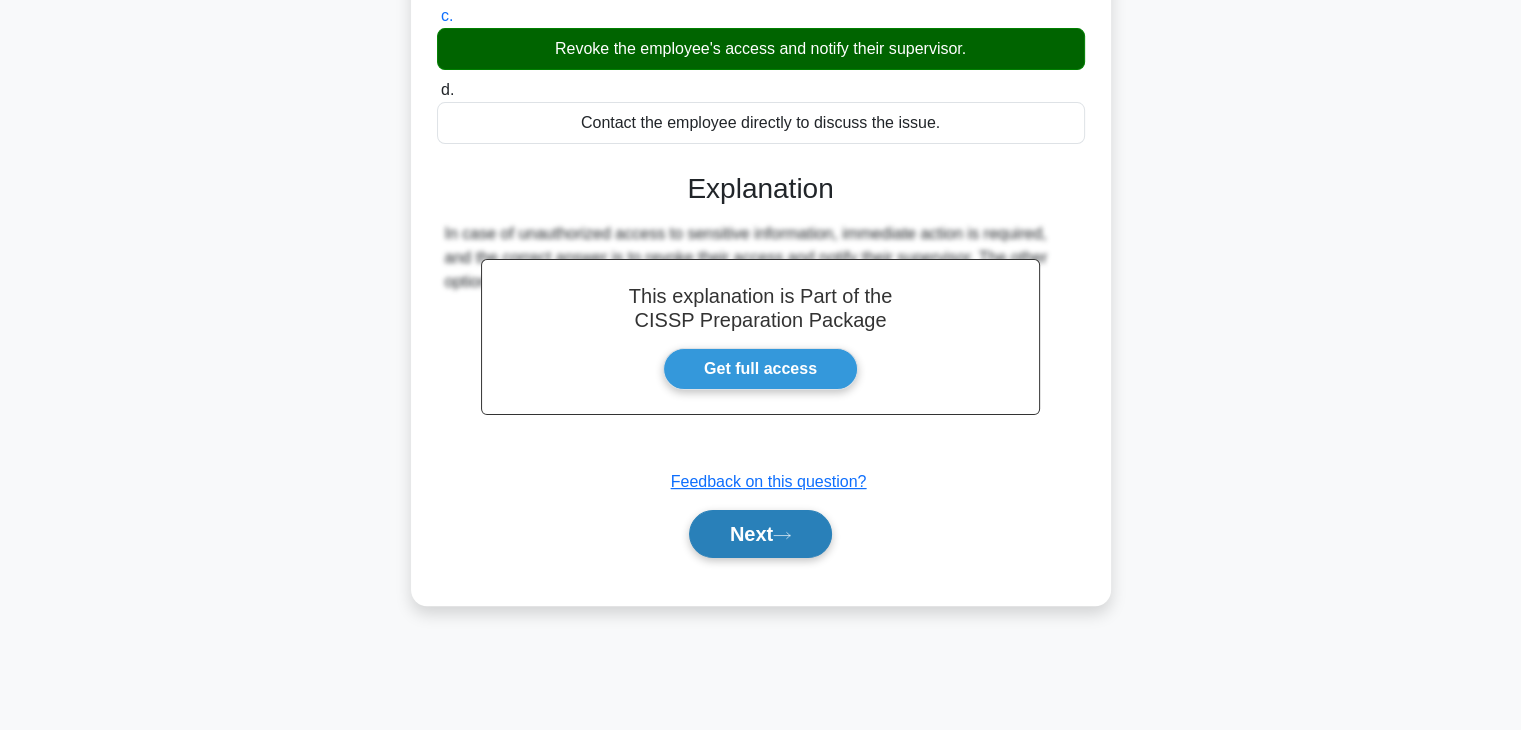 click on "Next" at bounding box center [760, 534] 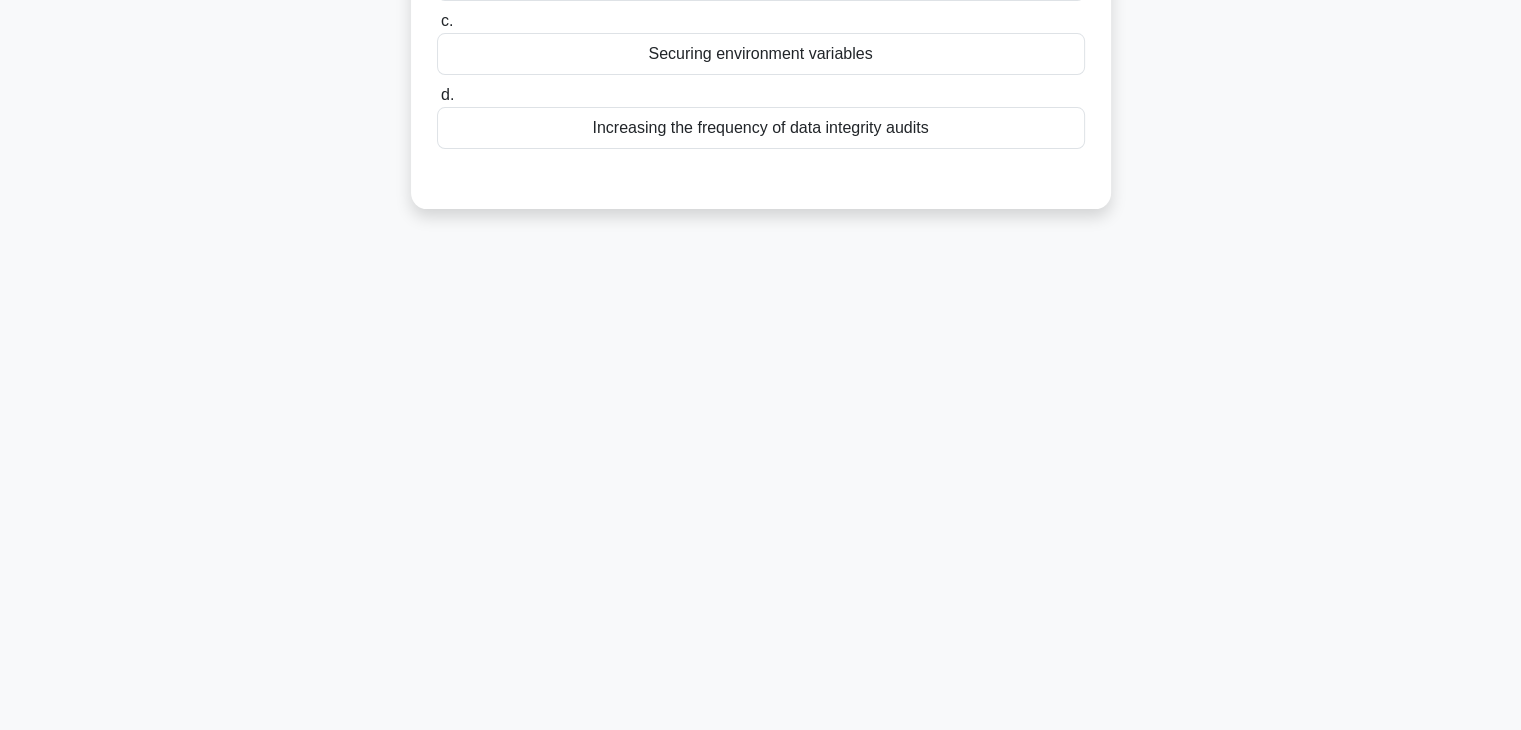 scroll, scrollTop: 0, scrollLeft: 0, axis: both 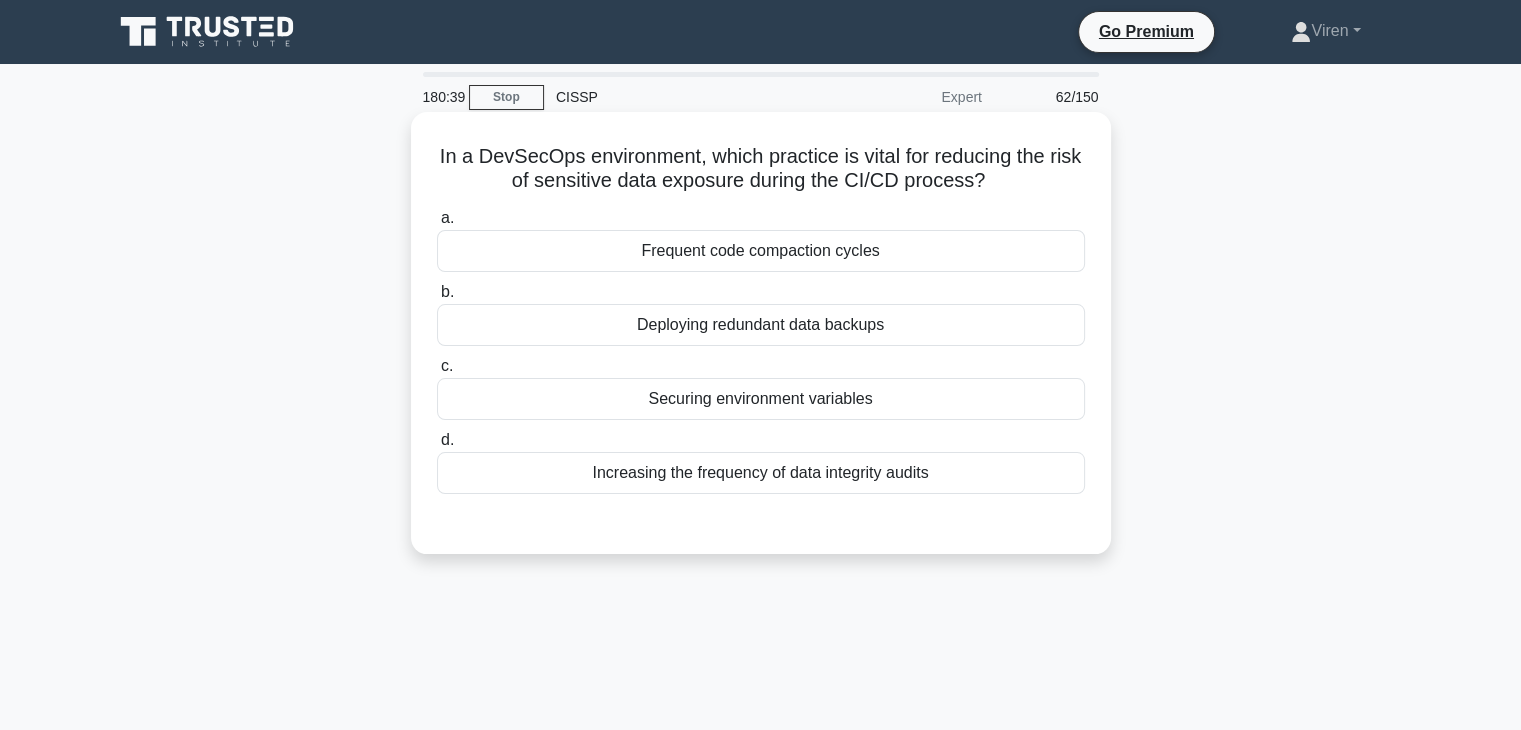 click on "Securing environment variables" at bounding box center (761, 399) 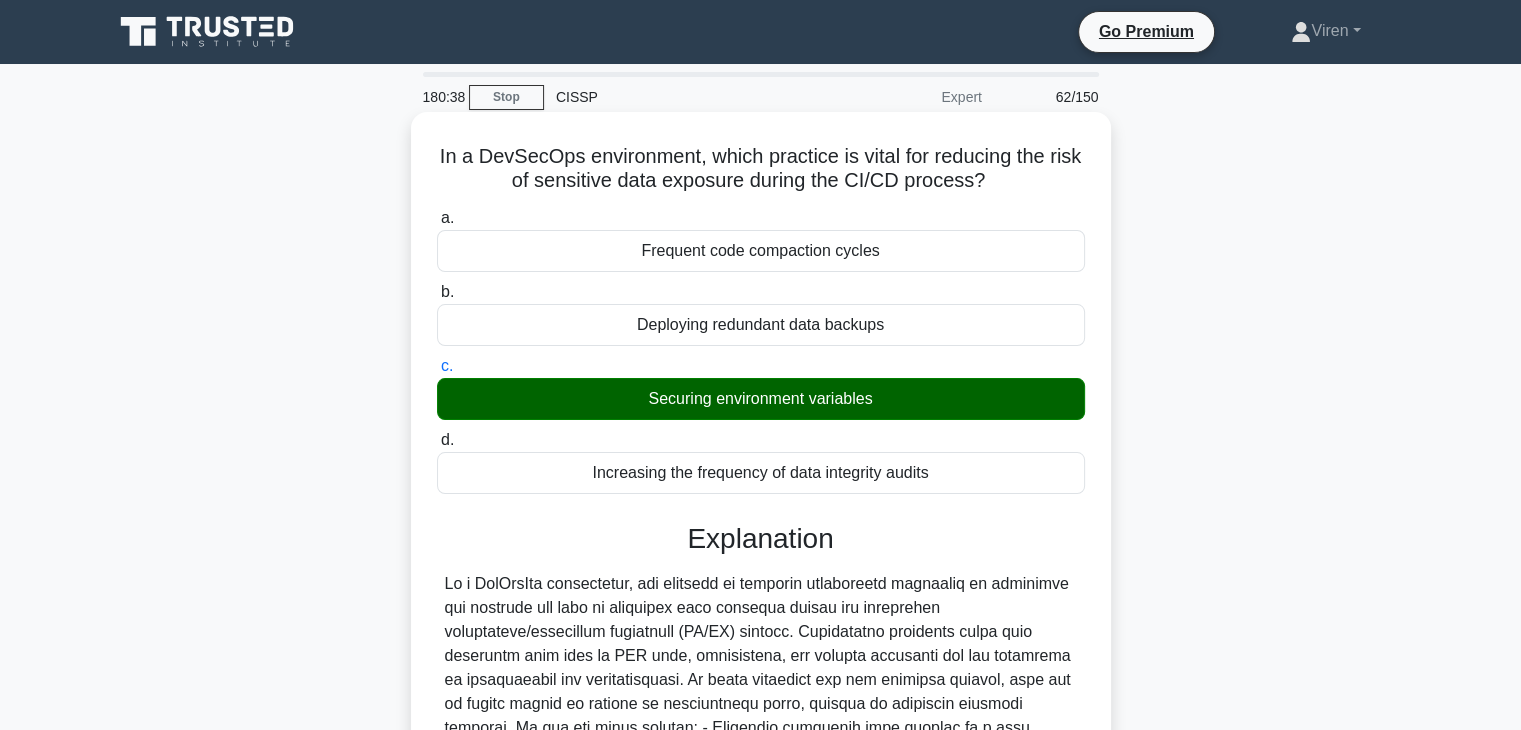 scroll, scrollTop: 430, scrollLeft: 0, axis: vertical 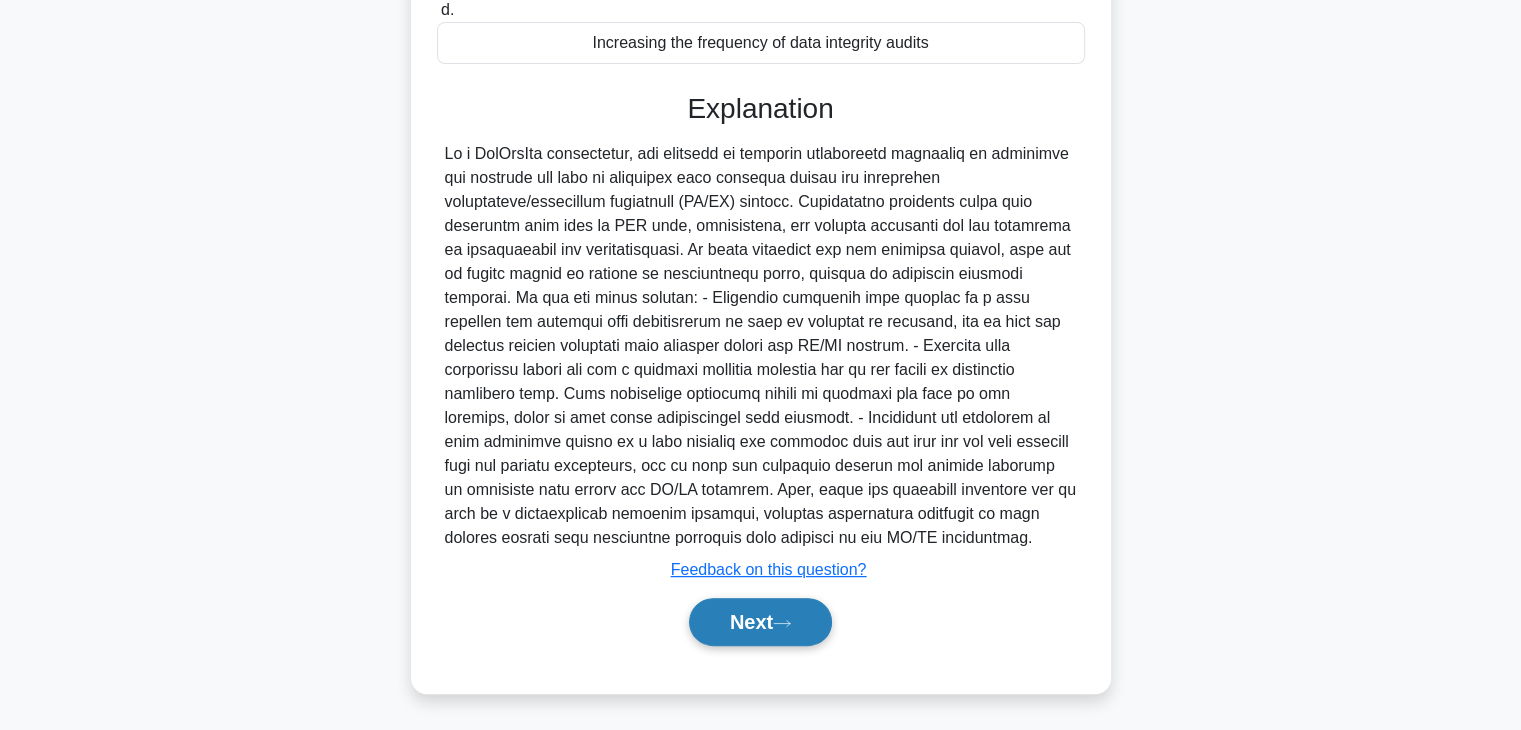 click on "Next" at bounding box center [760, 622] 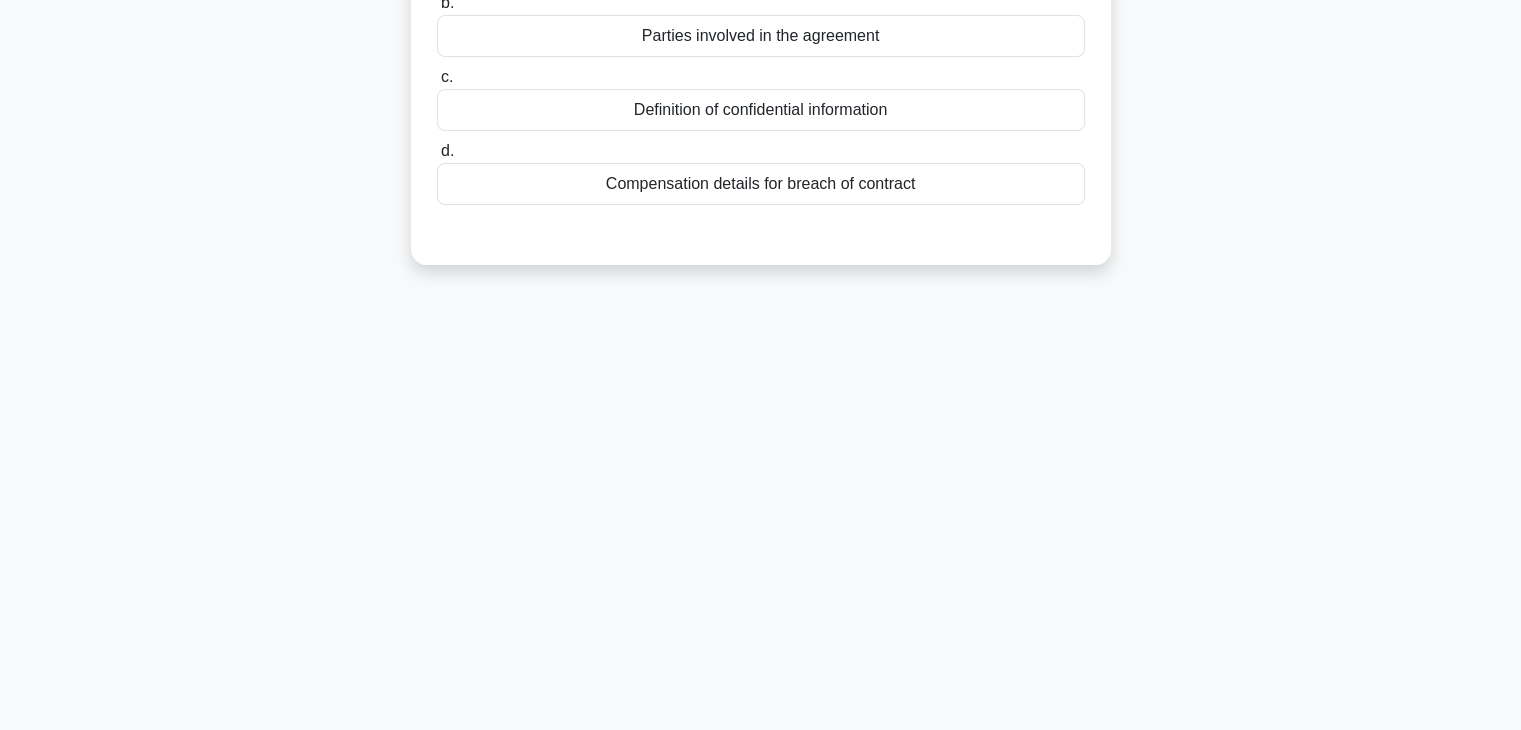 scroll, scrollTop: 0, scrollLeft: 0, axis: both 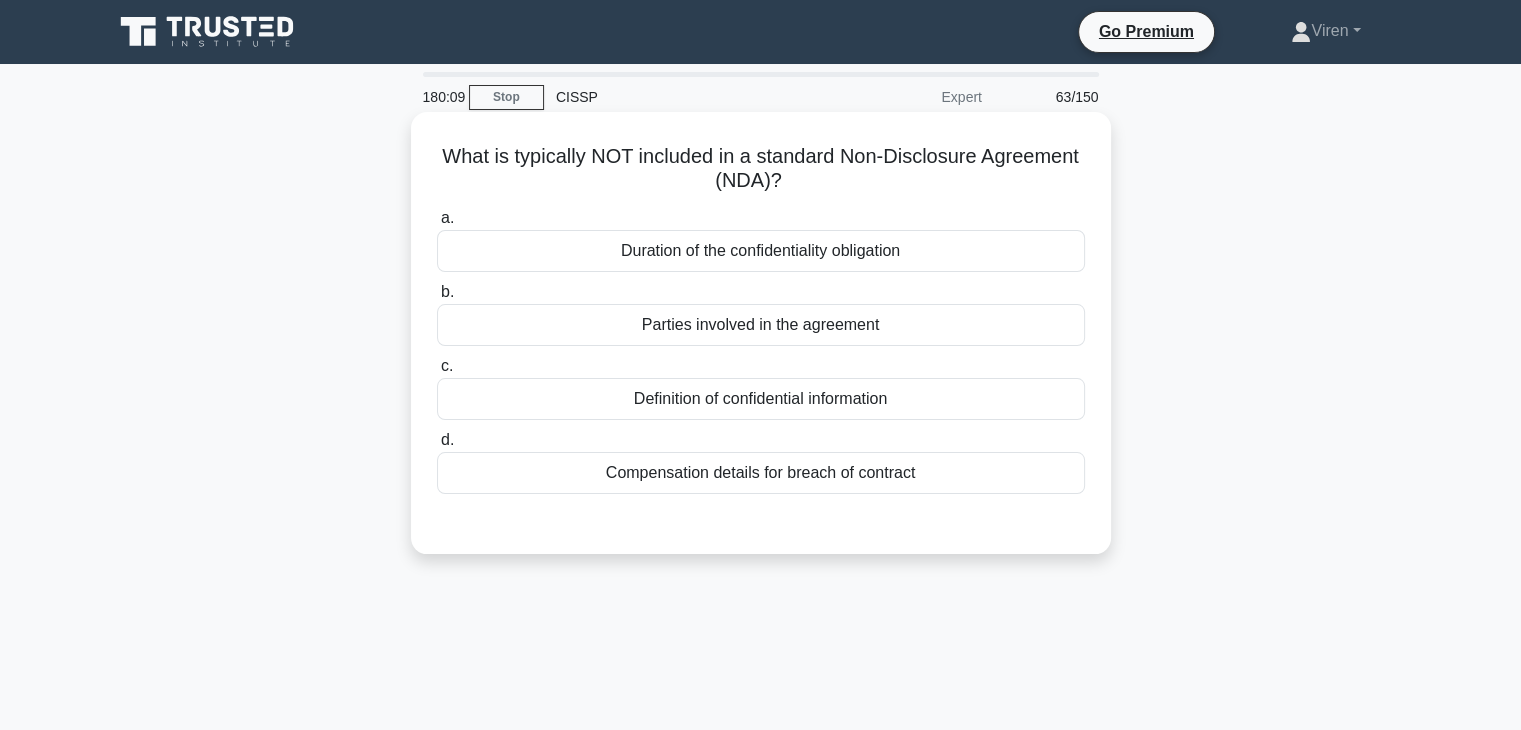 click on "Compensation details for breach of contract" at bounding box center (761, 473) 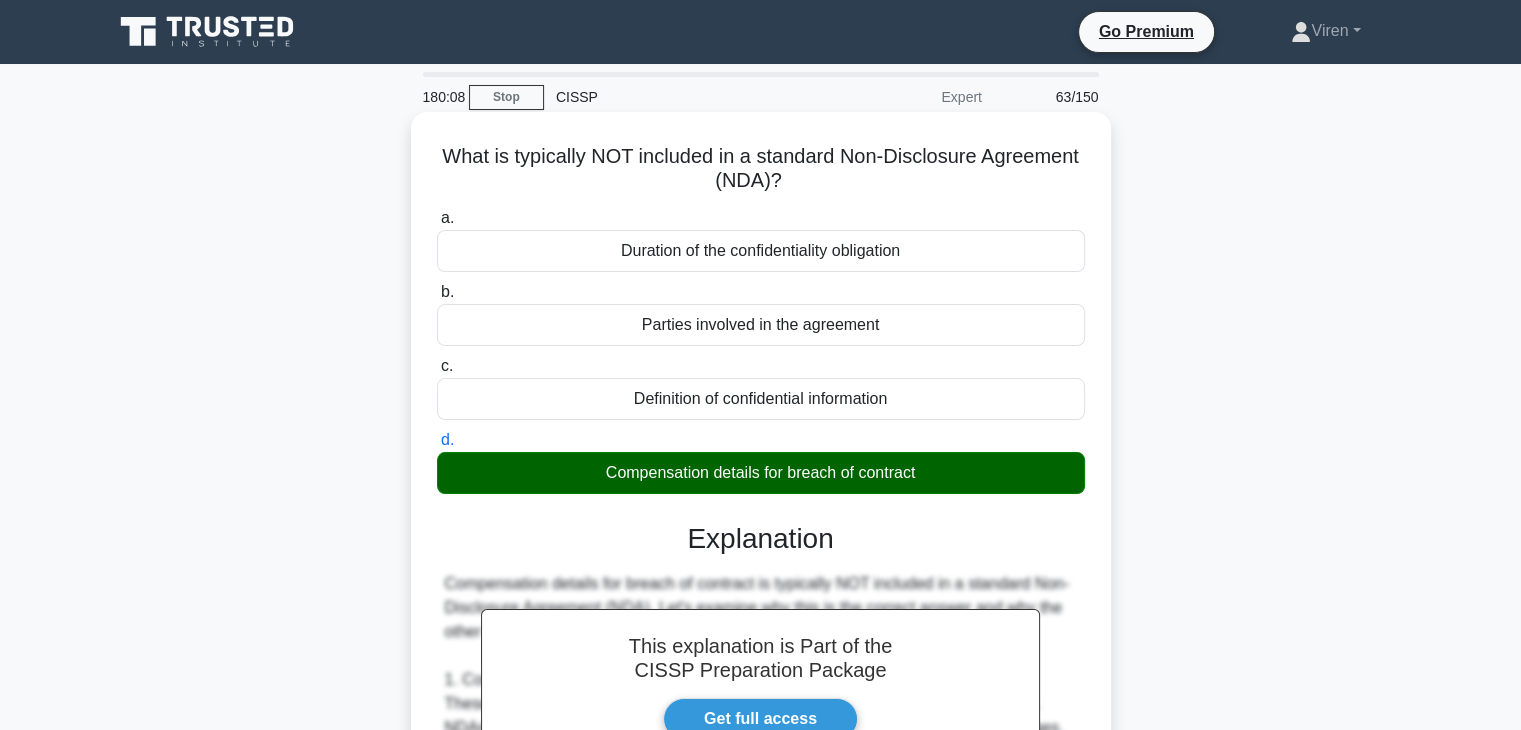 scroll, scrollTop: 574, scrollLeft: 0, axis: vertical 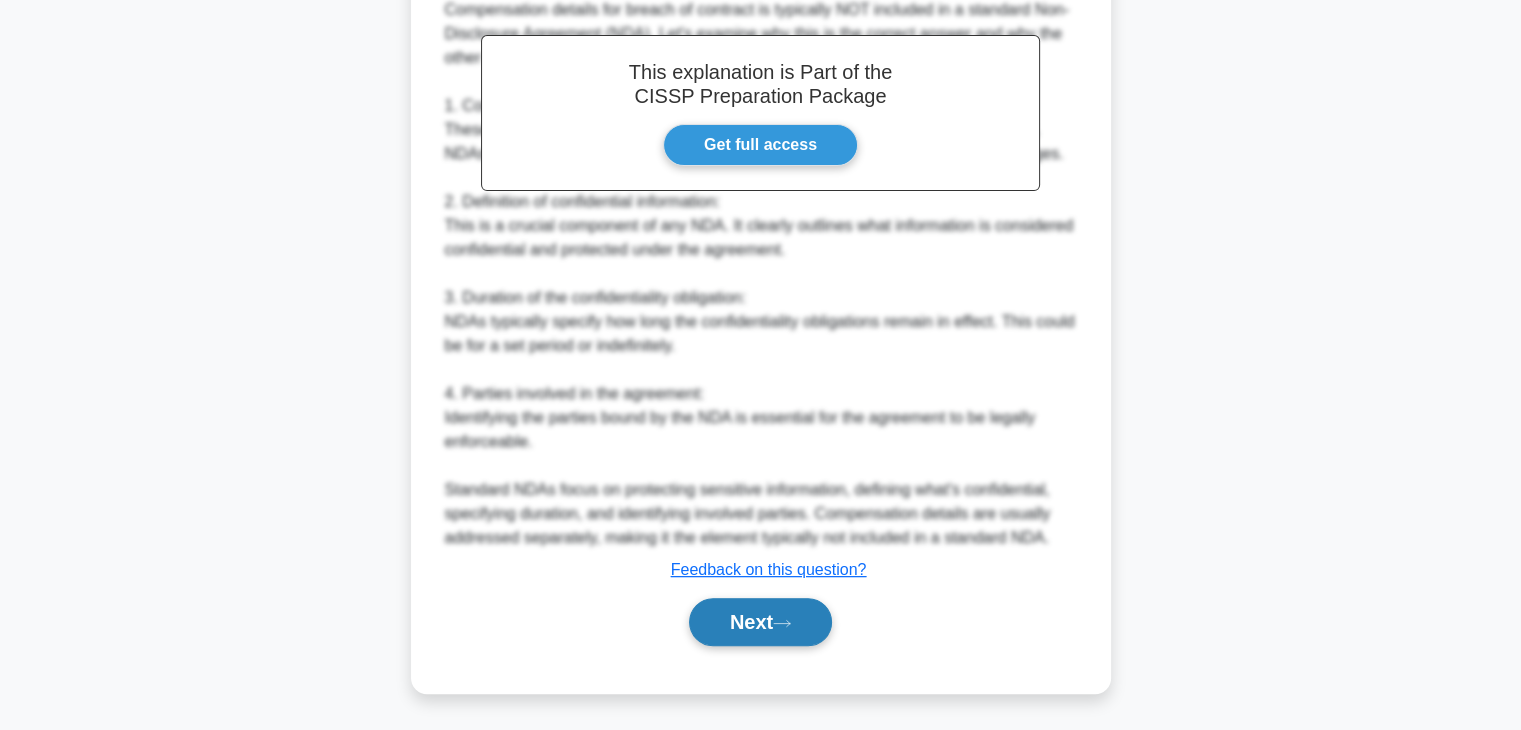 click on "Next" at bounding box center [760, 622] 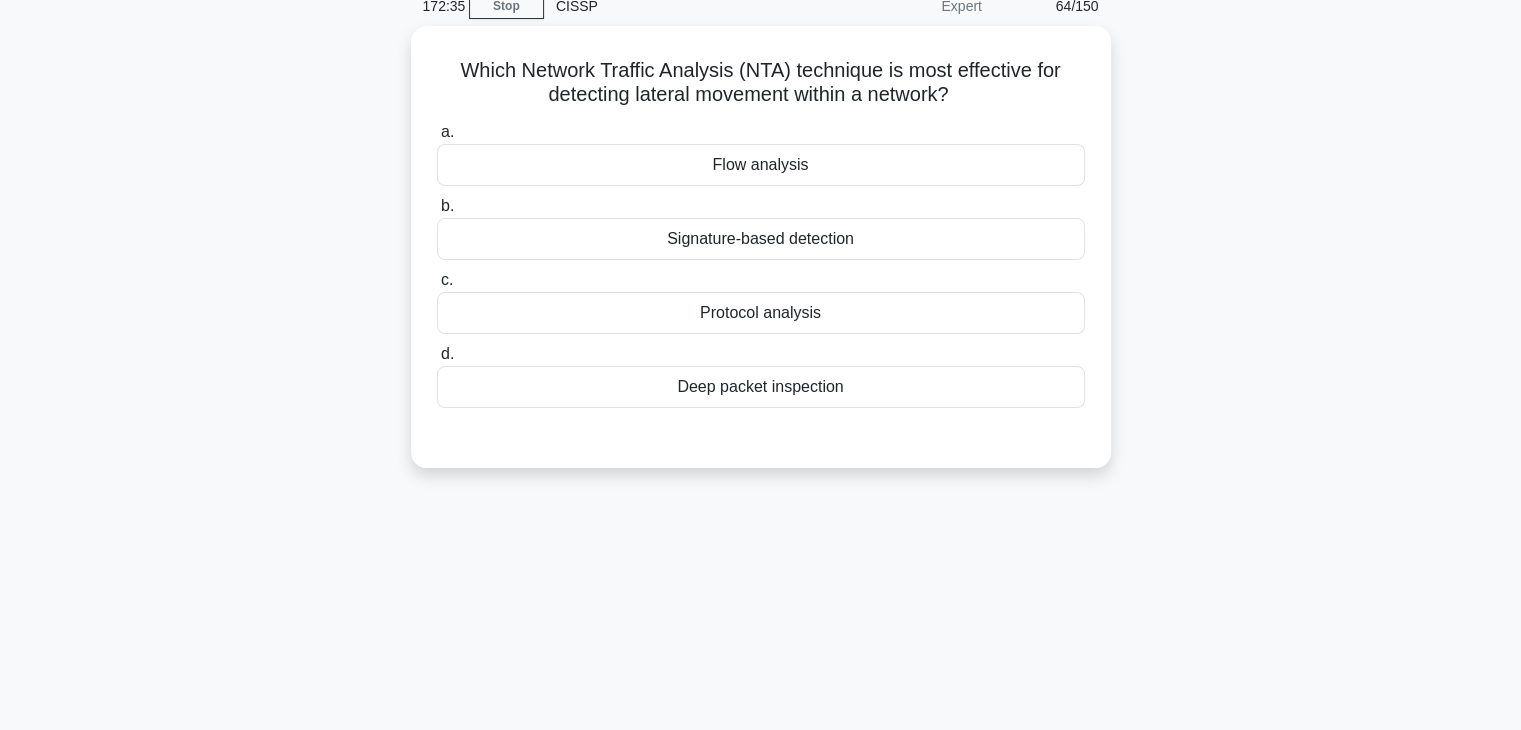 scroll, scrollTop: 0, scrollLeft: 0, axis: both 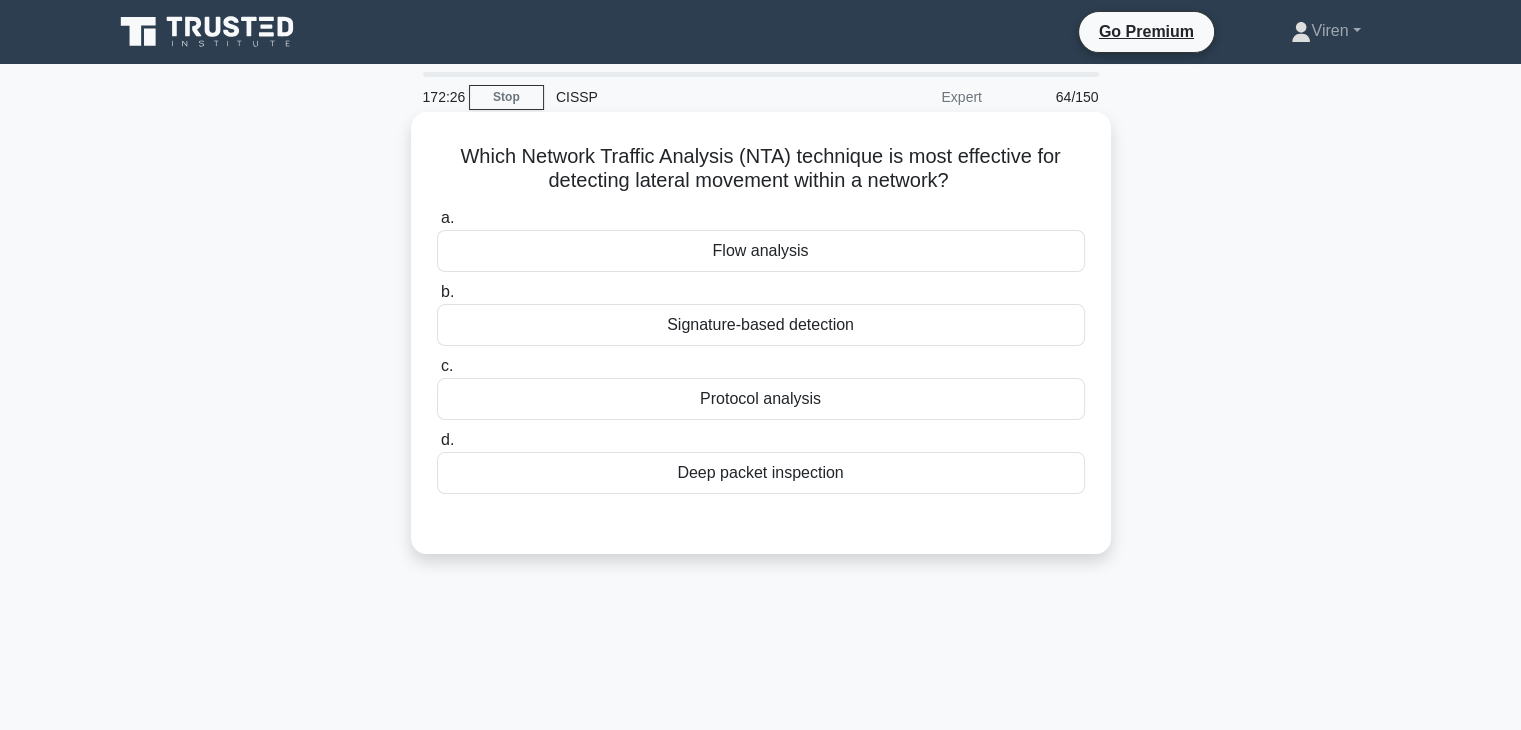 click on "Flow analysis" at bounding box center (761, 251) 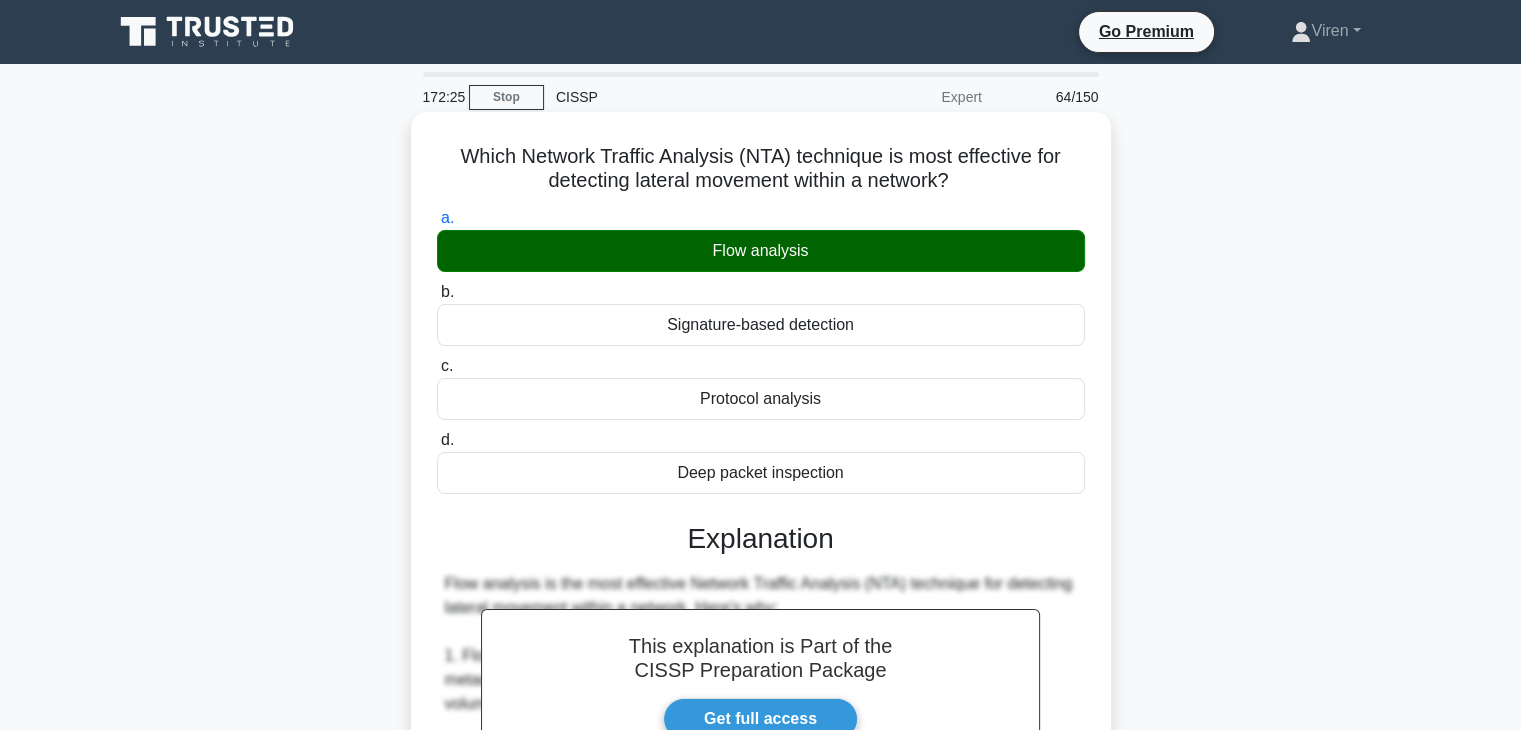 scroll, scrollTop: 742, scrollLeft: 0, axis: vertical 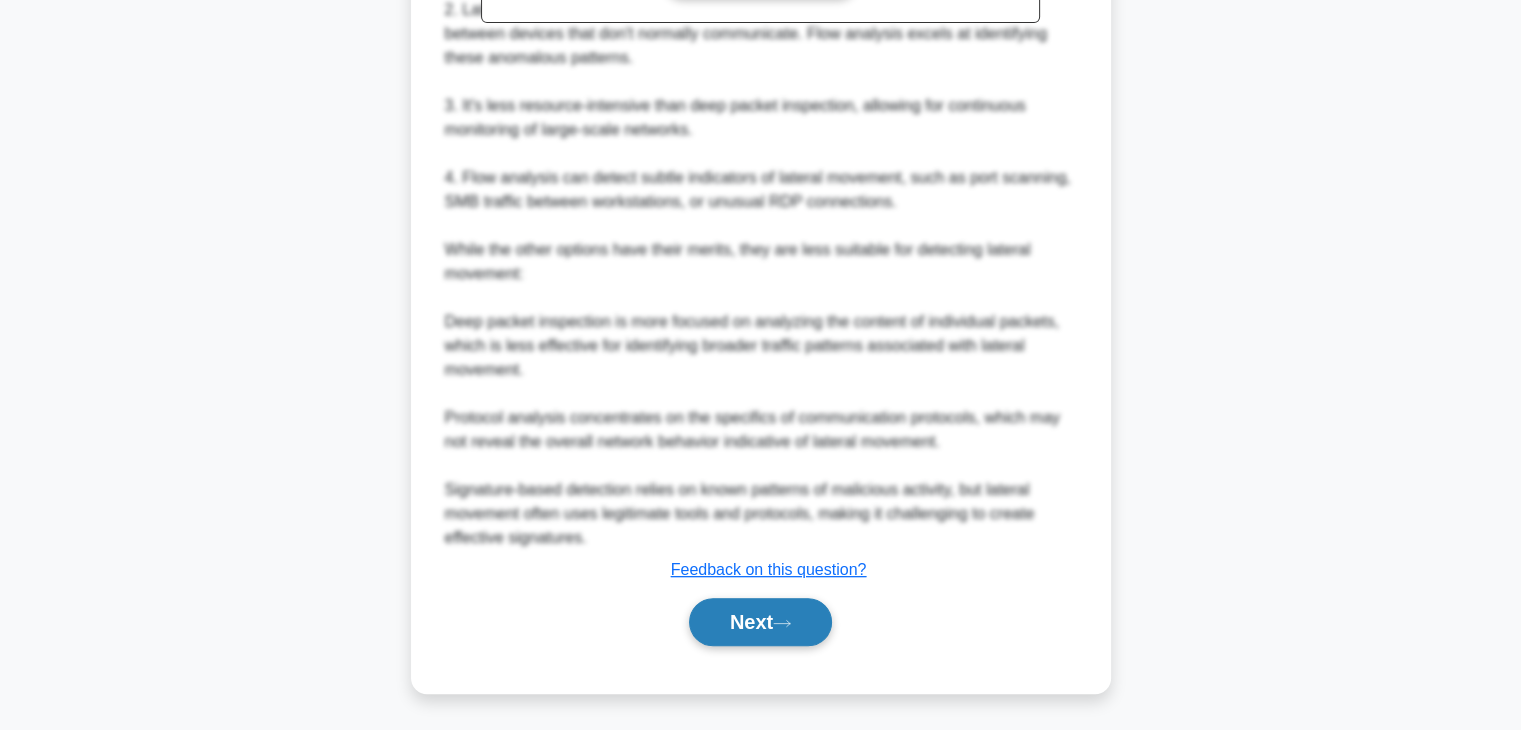 click on "Next" at bounding box center (760, 622) 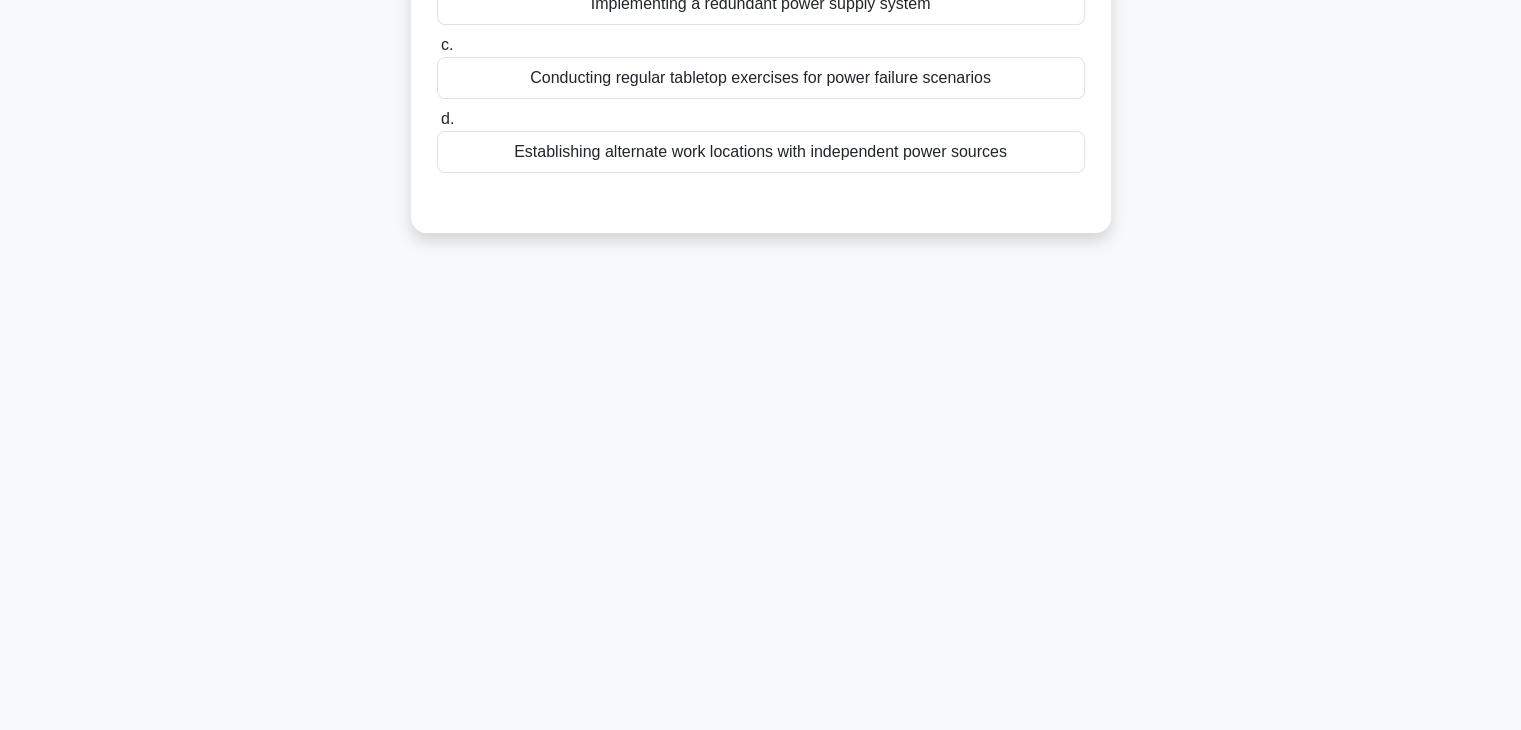 scroll, scrollTop: 0, scrollLeft: 0, axis: both 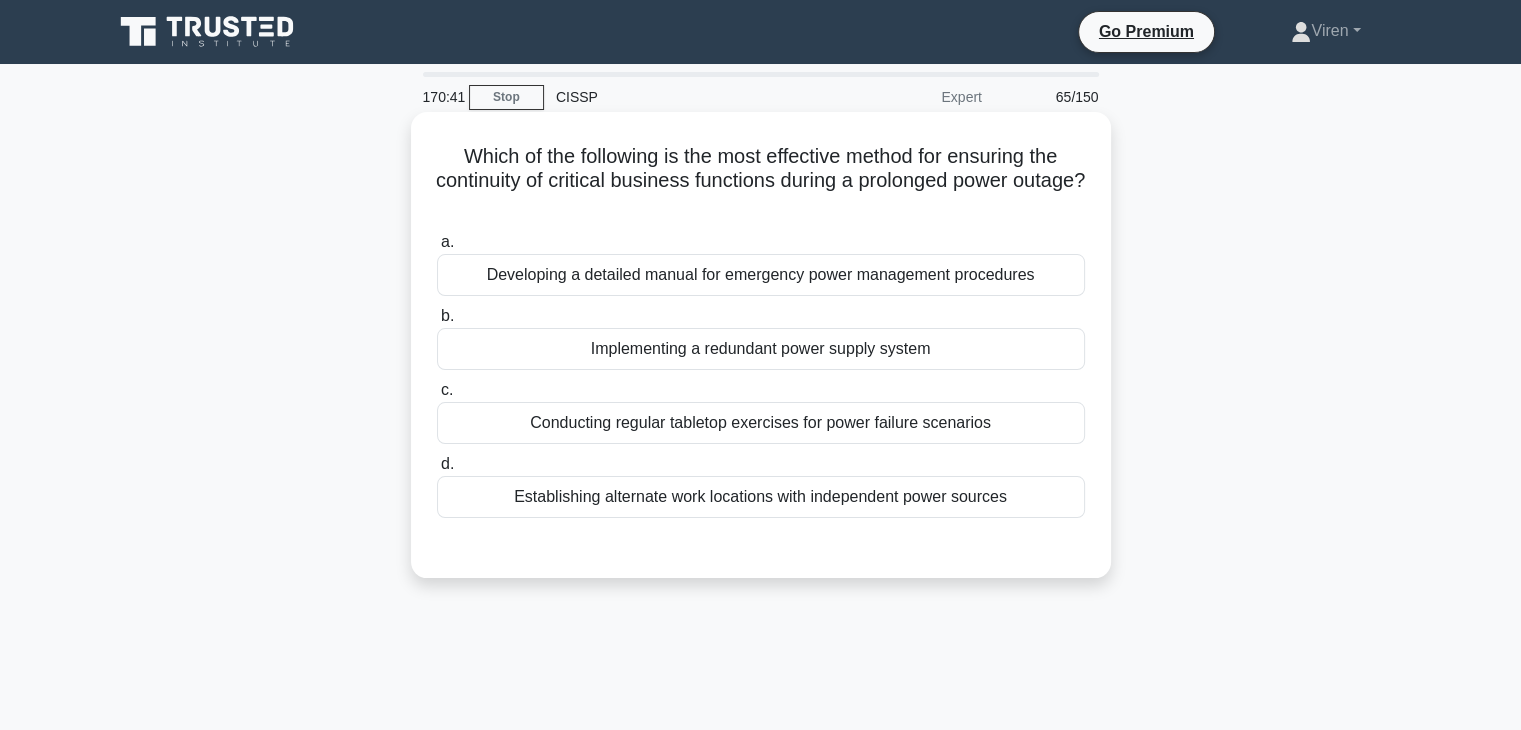 click on "Conducting regular tabletop exercises for power failure scenarios" at bounding box center [761, 423] 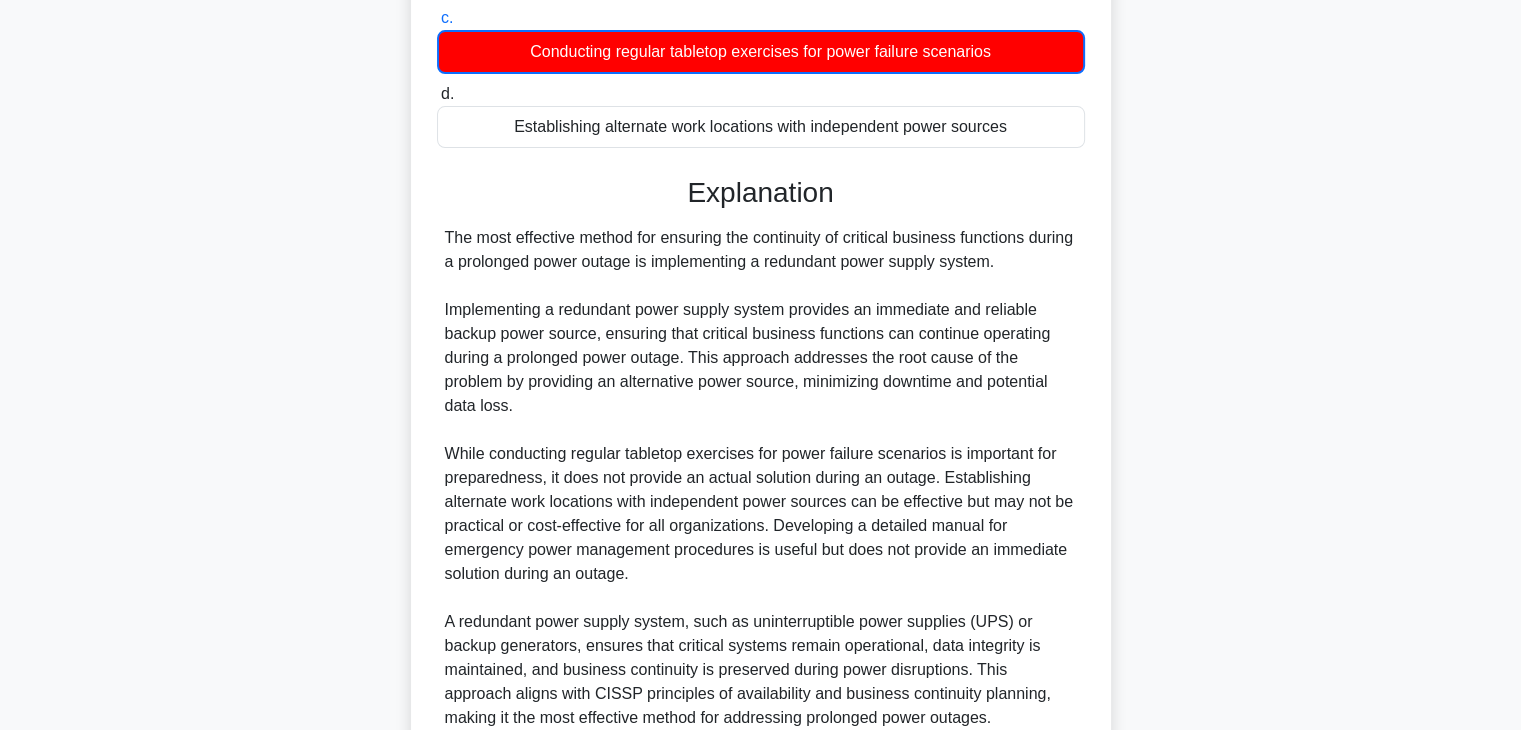 scroll, scrollTop: 552, scrollLeft: 0, axis: vertical 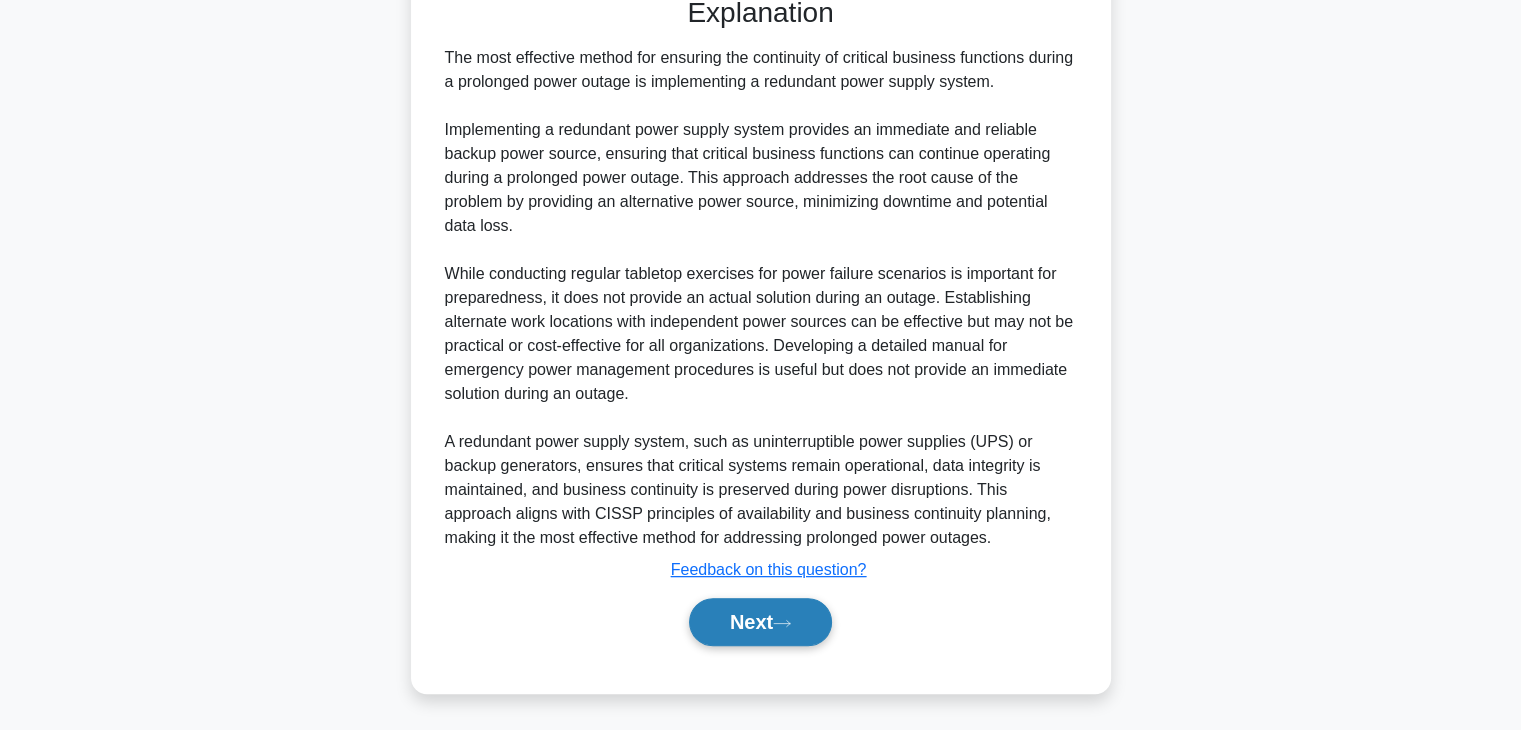 click on "Next" at bounding box center [760, 622] 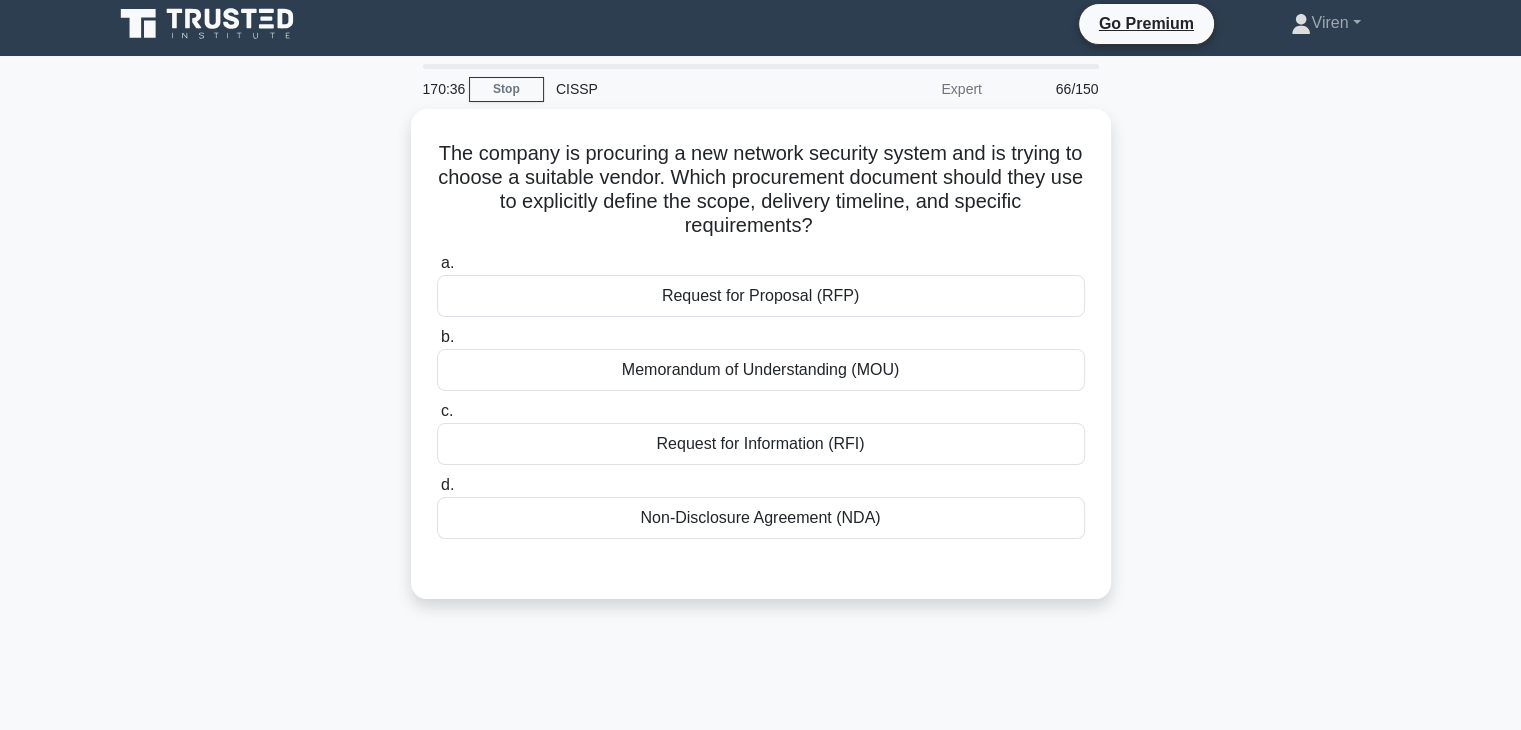 scroll, scrollTop: 0, scrollLeft: 0, axis: both 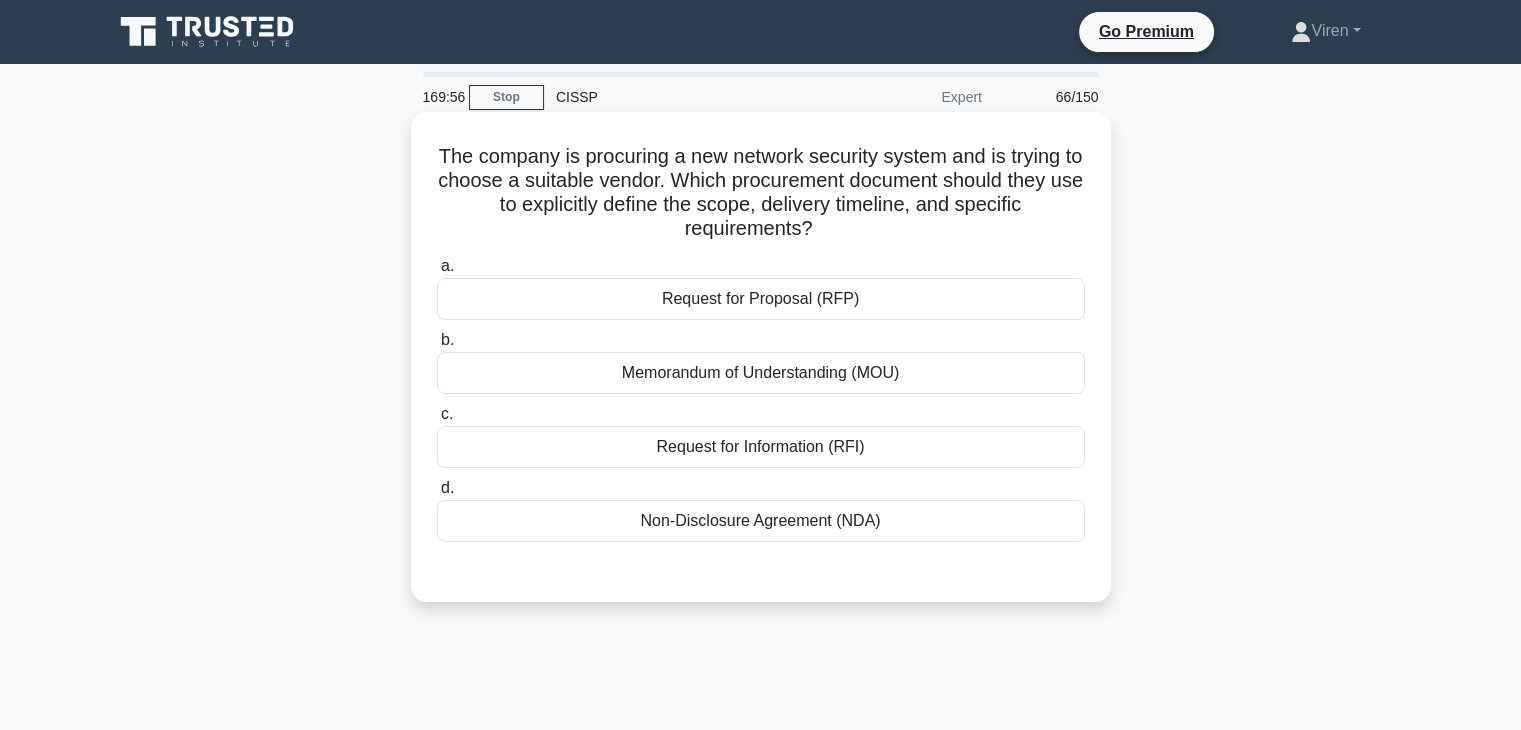 click on "Request for Proposal (RFP)" at bounding box center [761, 299] 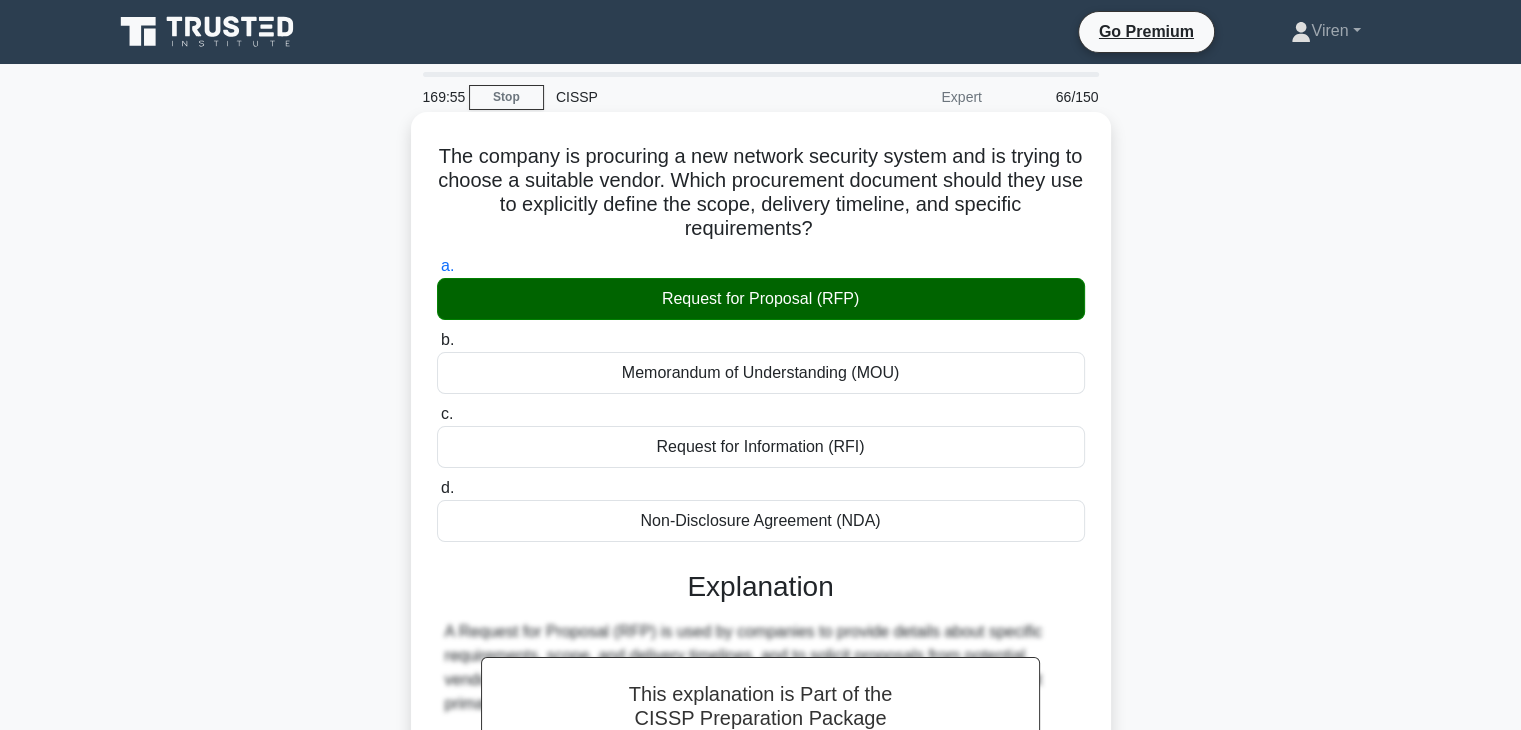 scroll, scrollTop: 351, scrollLeft: 0, axis: vertical 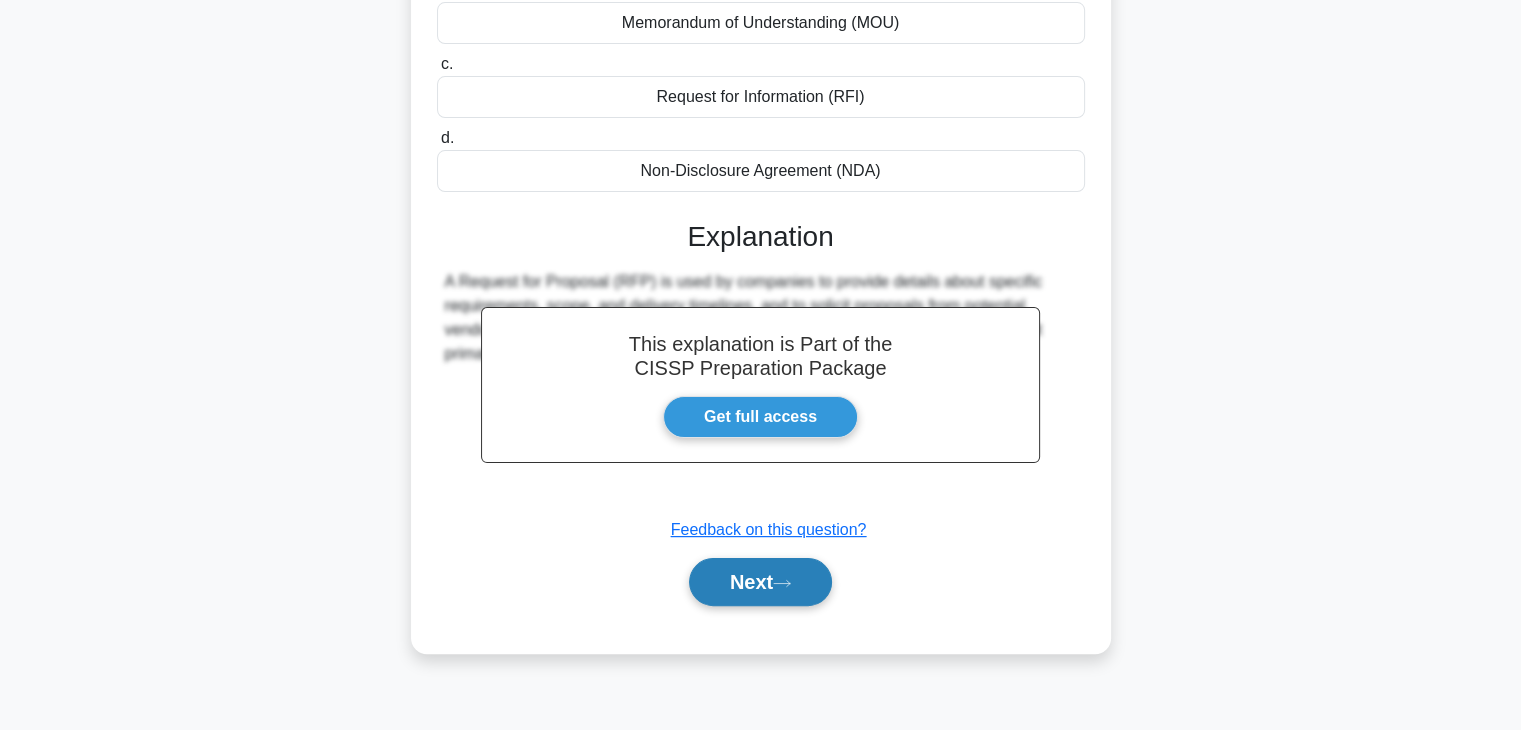 click on "Next" at bounding box center (760, 582) 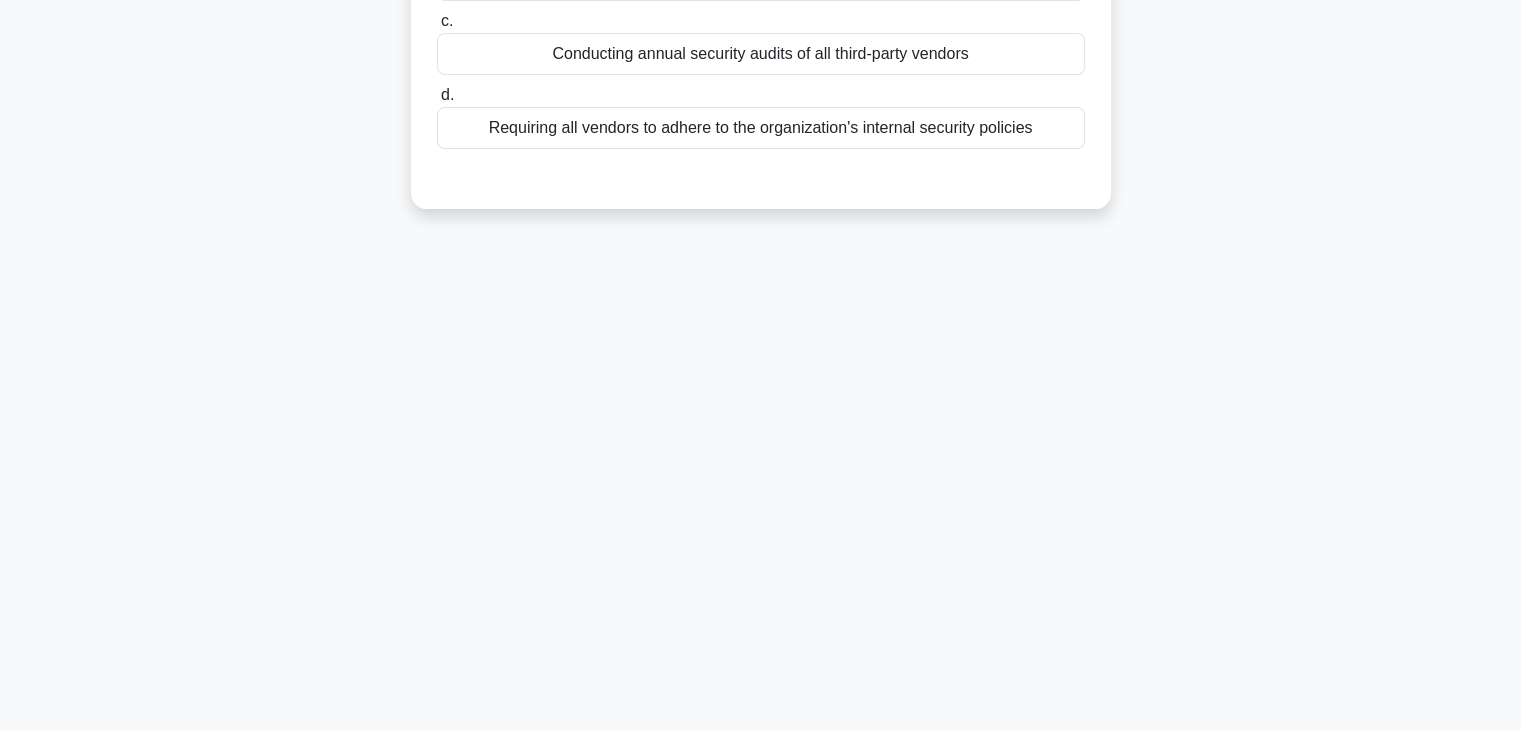 scroll, scrollTop: 0, scrollLeft: 0, axis: both 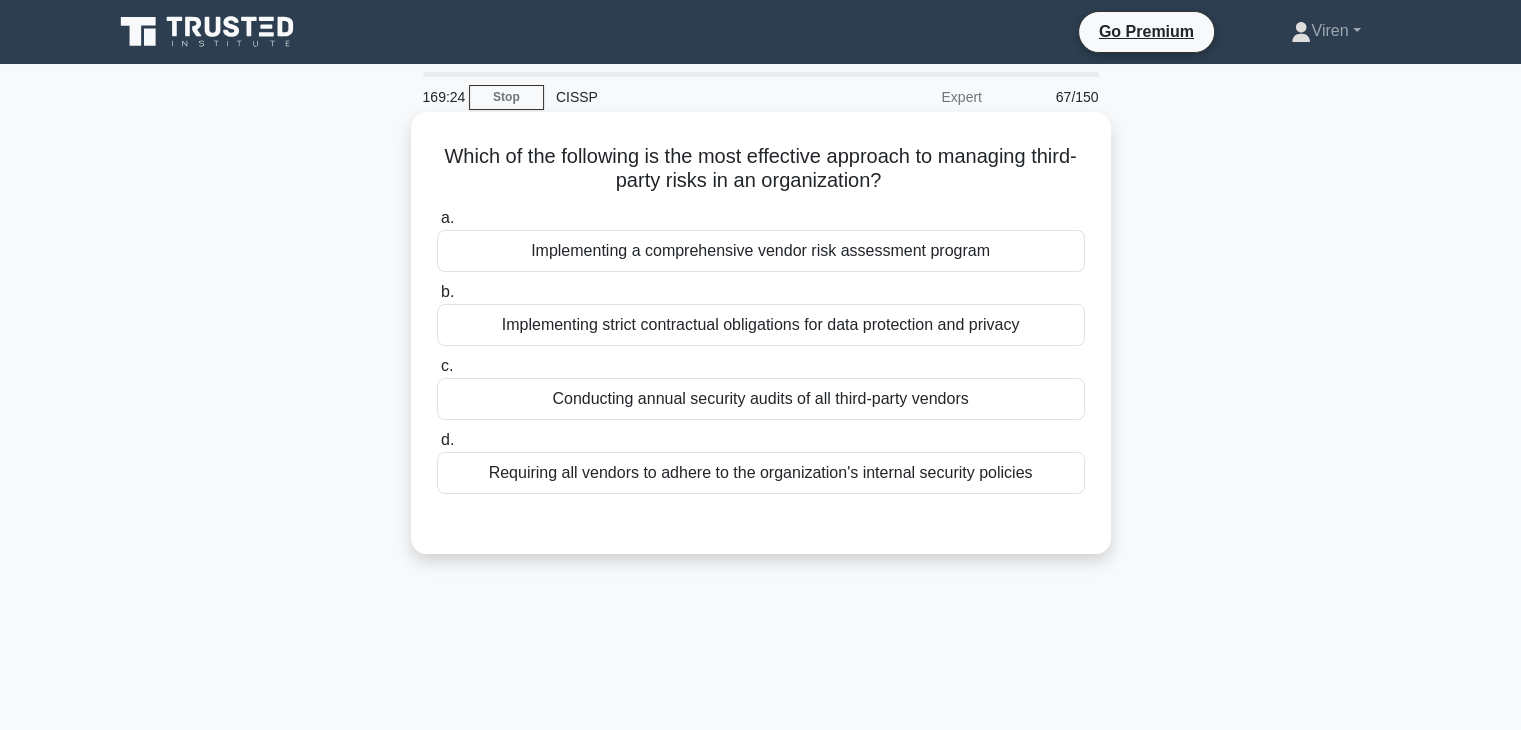 click on "Implementing a comprehensive vendor risk assessment program" at bounding box center (761, 251) 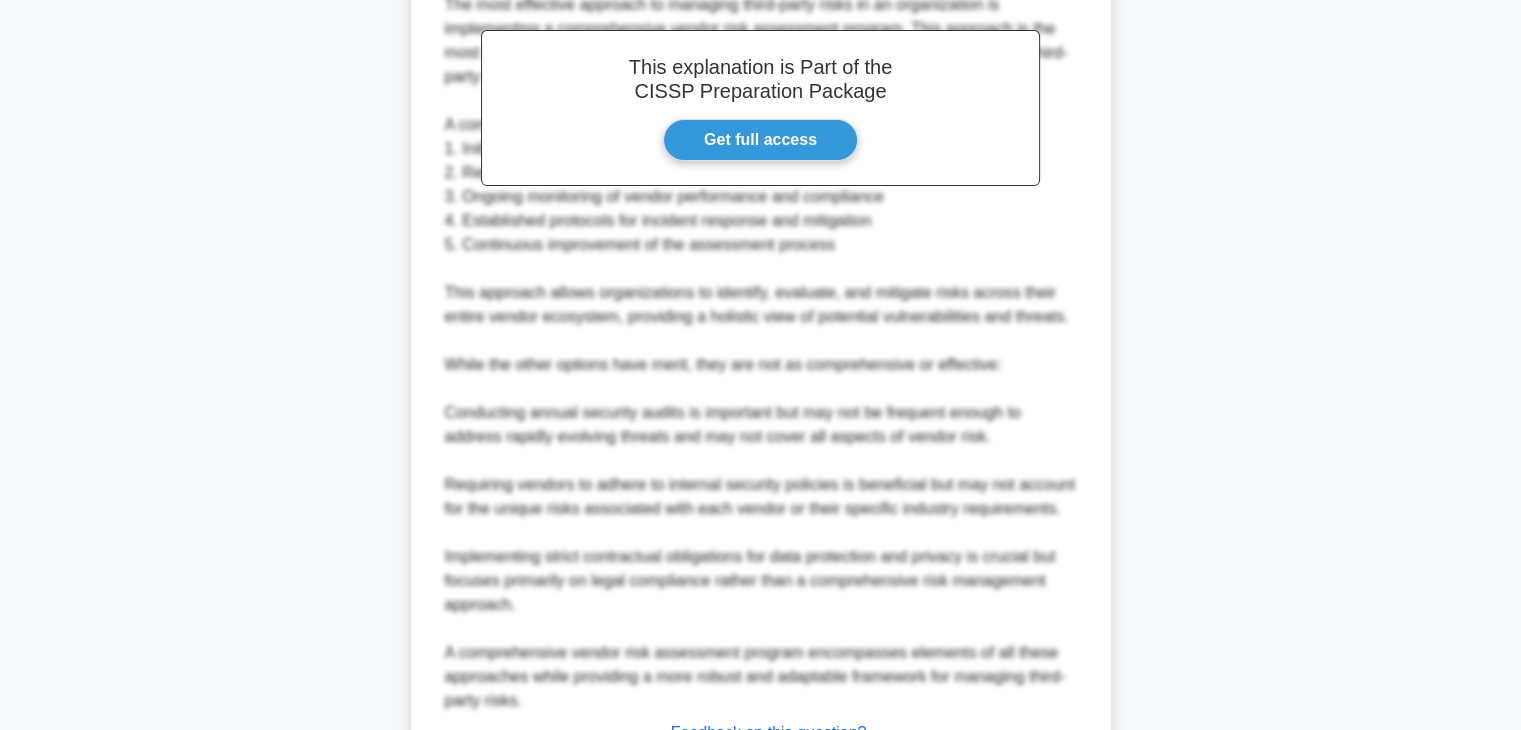 scroll, scrollTop: 742, scrollLeft: 0, axis: vertical 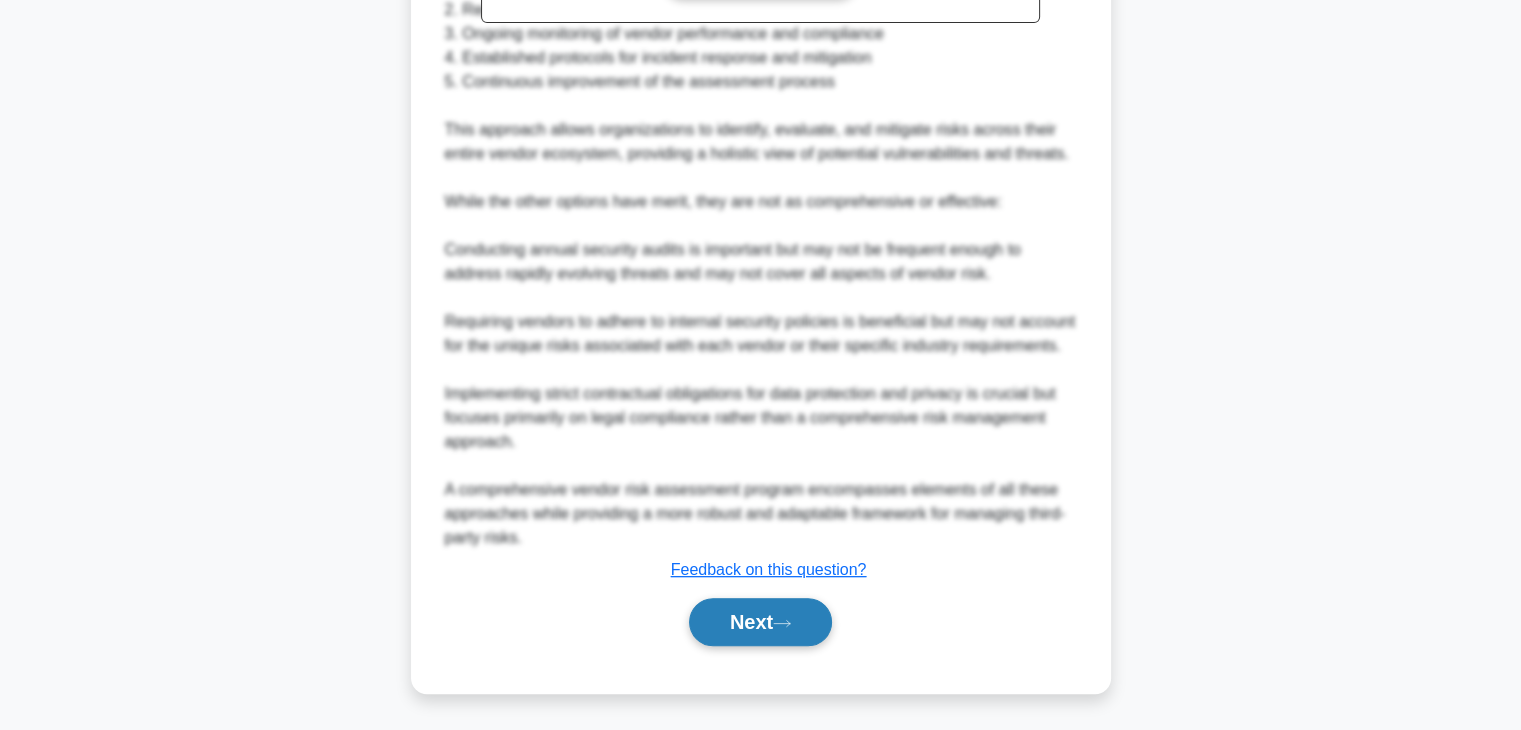 click on "Next" at bounding box center [760, 622] 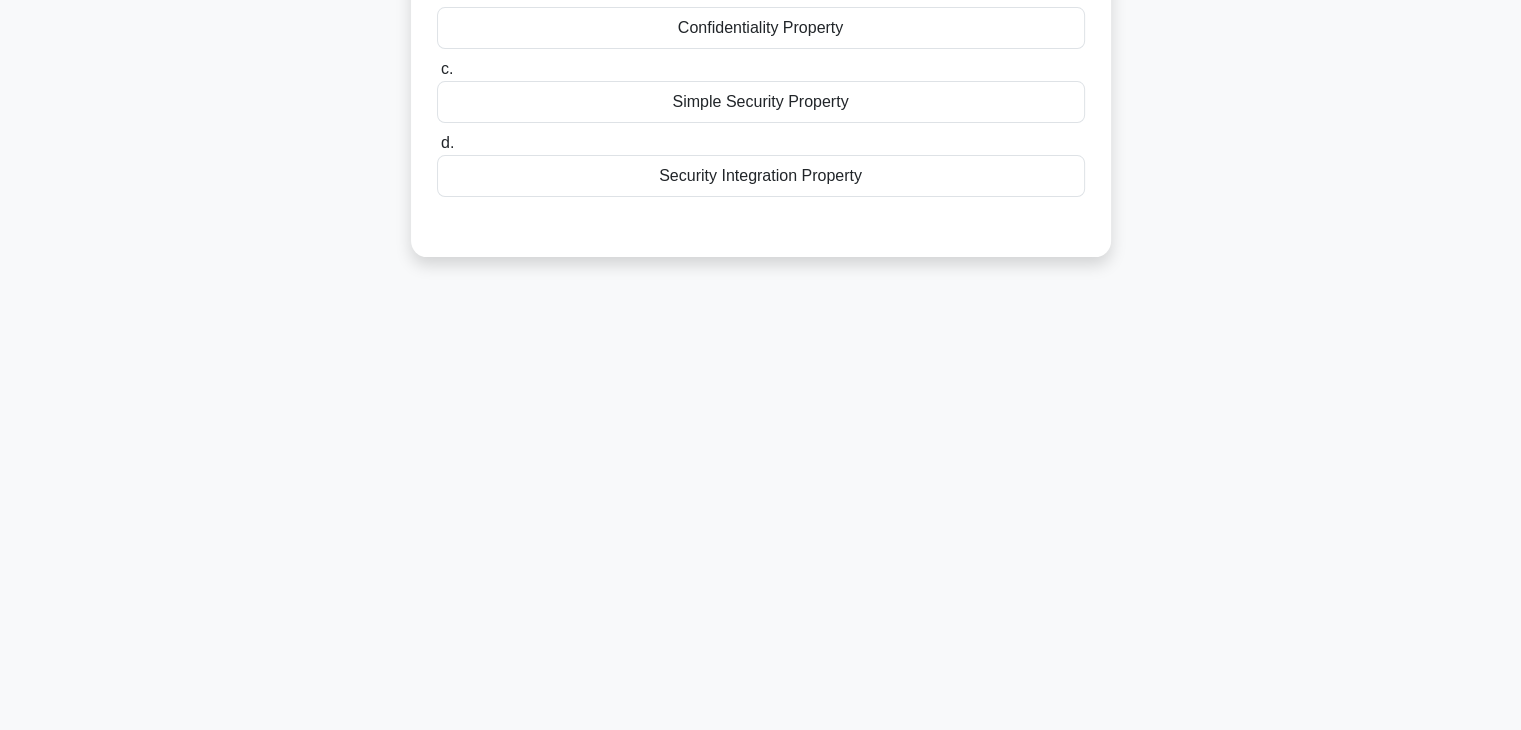 scroll, scrollTop: 0, scrollLeft: 0, axis: both 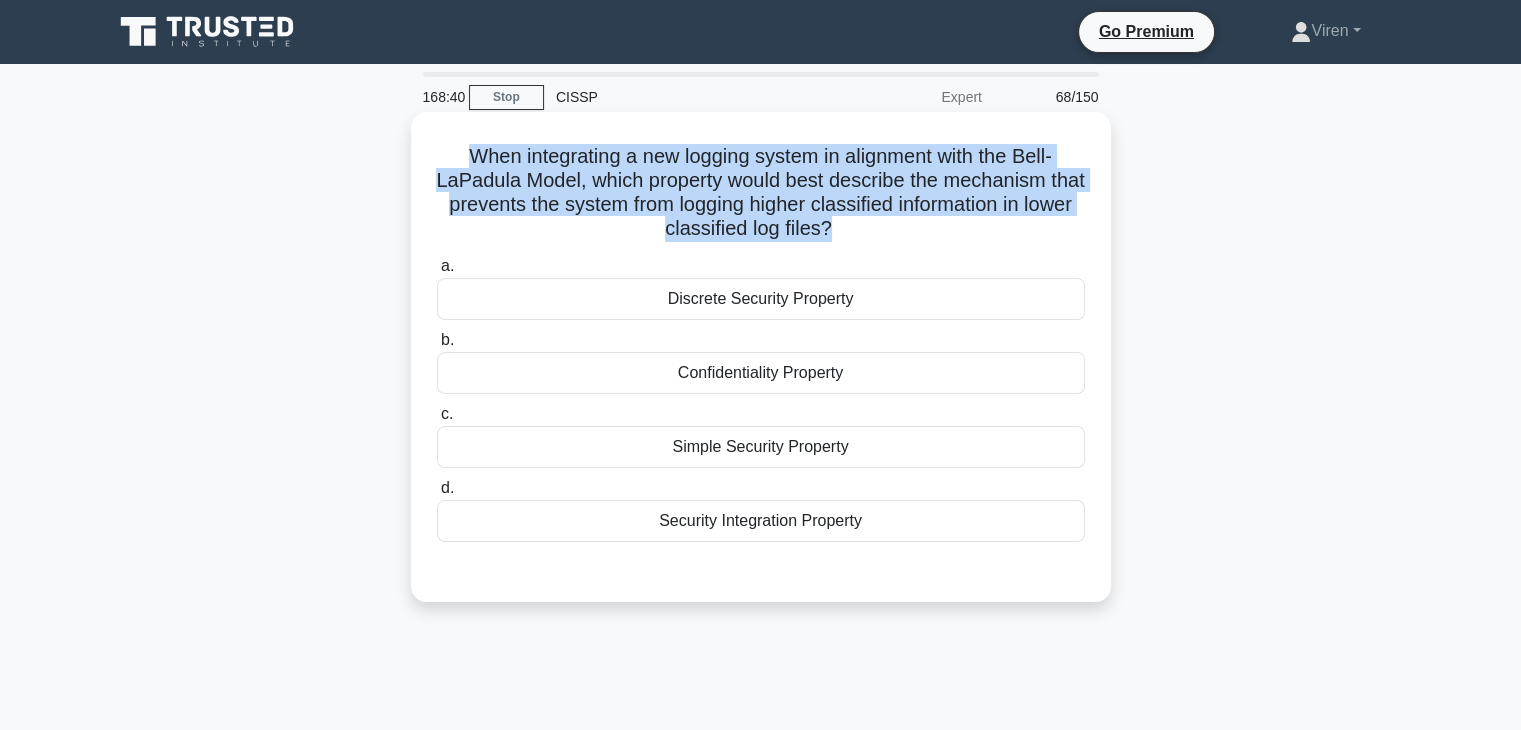 drag, startPoint x: 860, startPoint y: 225, endPoint x: 442, endPoint y: 130, distance: 428.65955 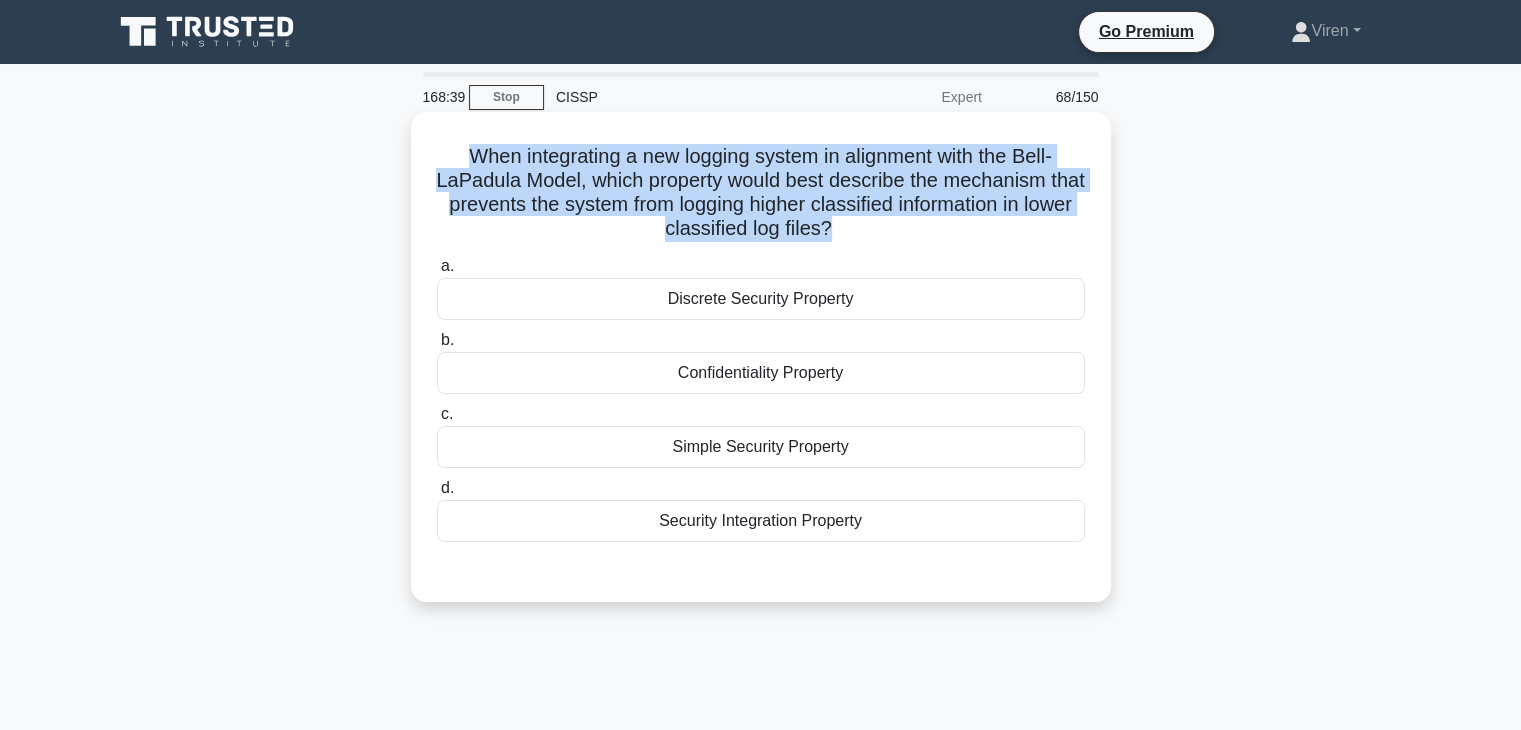 copy on "When integrating a new logging system in alignment with the Bell-LaPadula Model, which property would best describe the mechanism that prevents the system from logging higher classified information in lower classified log files?" 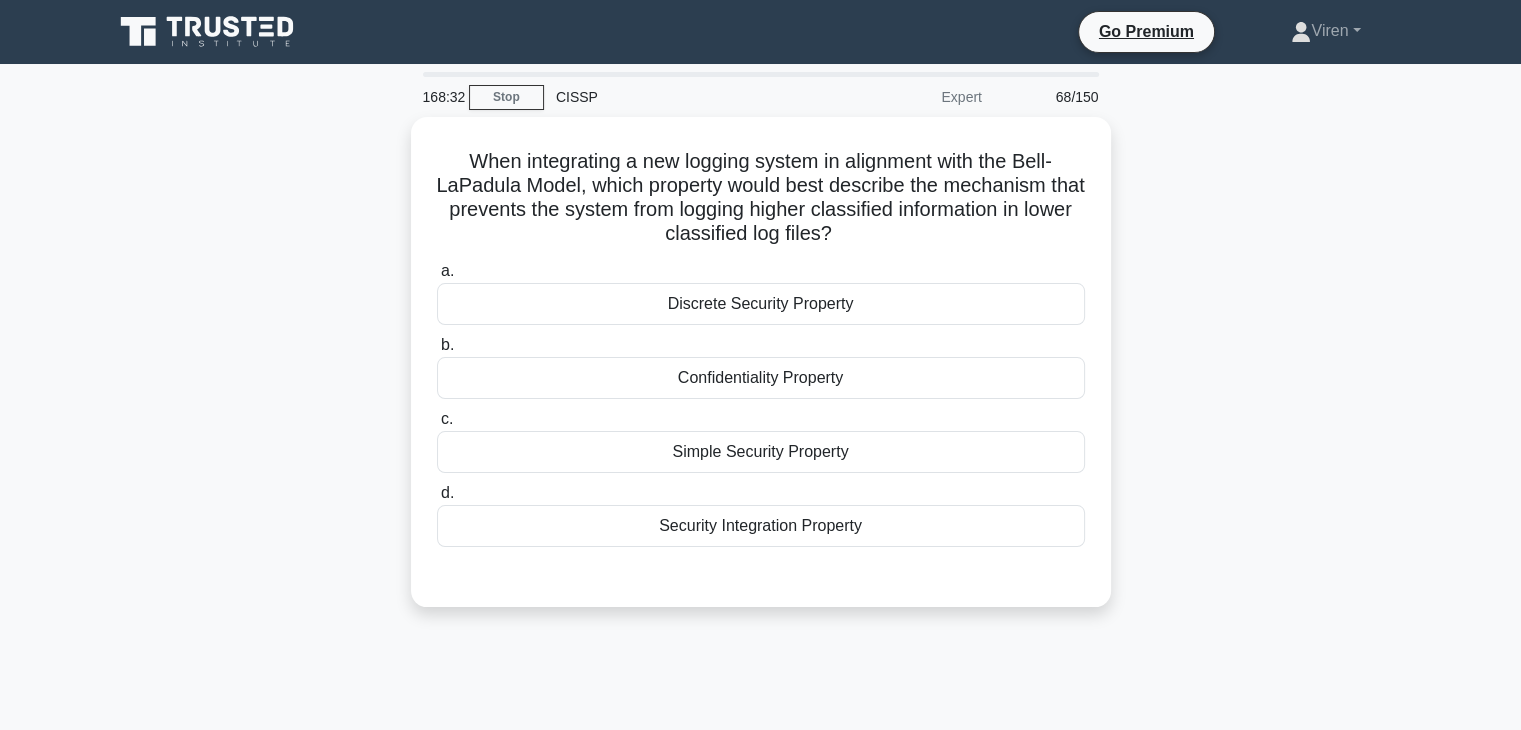 click on "When integrating a new logging system in alignment with the Bell-LaPadula Model, which property would best describe the mechanism that prevents the system from logging higher classified information in lower classified log files?
.spinner_0XTQ{transform-origin:center;animation:spinner_y6GP .75s linear infinite}@keyframes spinner_y6GP{100%{transform:rotate(360deg)}}
a.
Discrete Security Property
b." at bounding box center [761, 374] 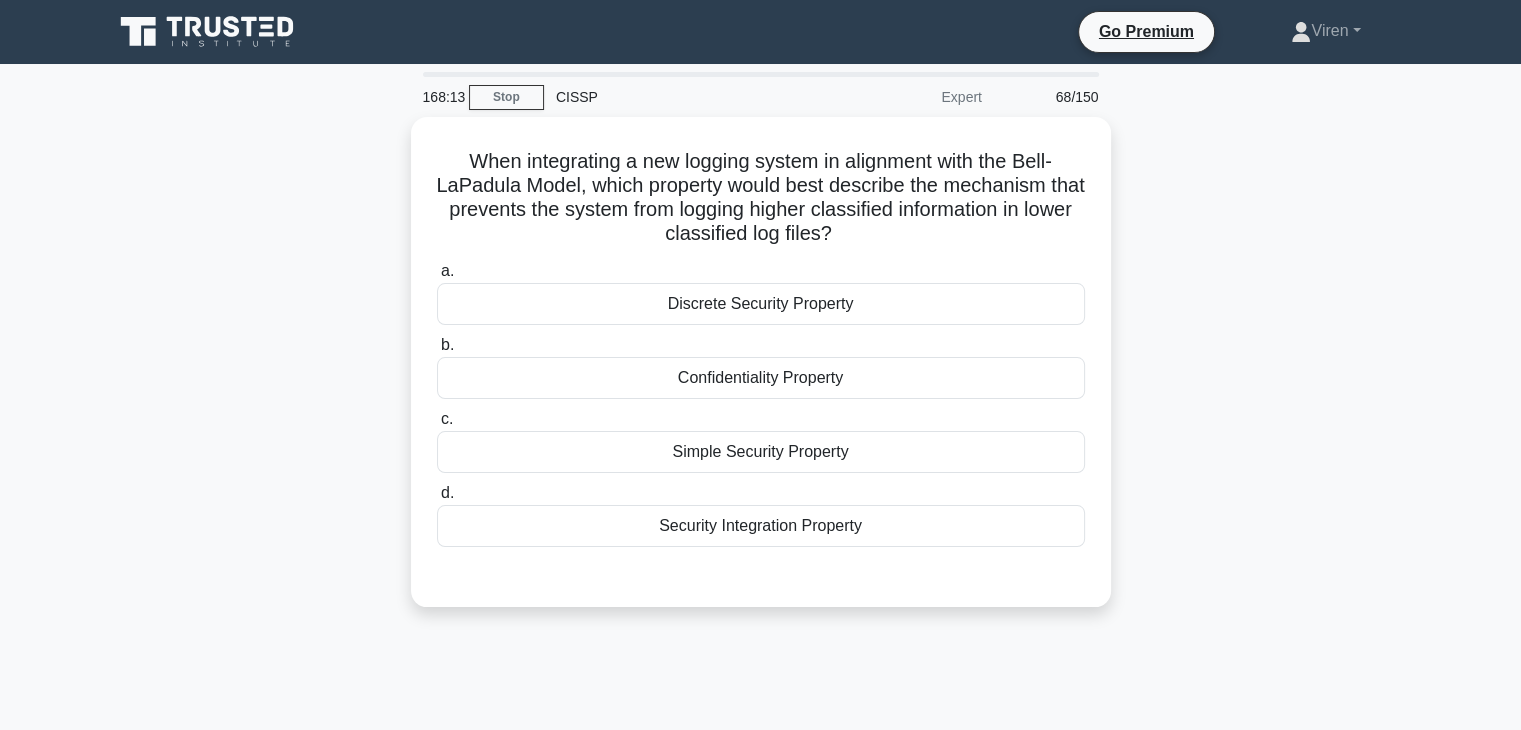 click on "When integrating a new logging system in alignment with the Bell-LaPadula Model, which property would best describe the mechanism that prevents the system from logging higher classified information in lower classified log files?
.spinner_0XTQ{transform-origin:center;animation:spinner_y6GP .75s linear infinite}@keyframes spinner_y6GP{100%{transform:rotate(360deg)}}
a.
Discrete Security Property
b." at bounding box center (761, 374) 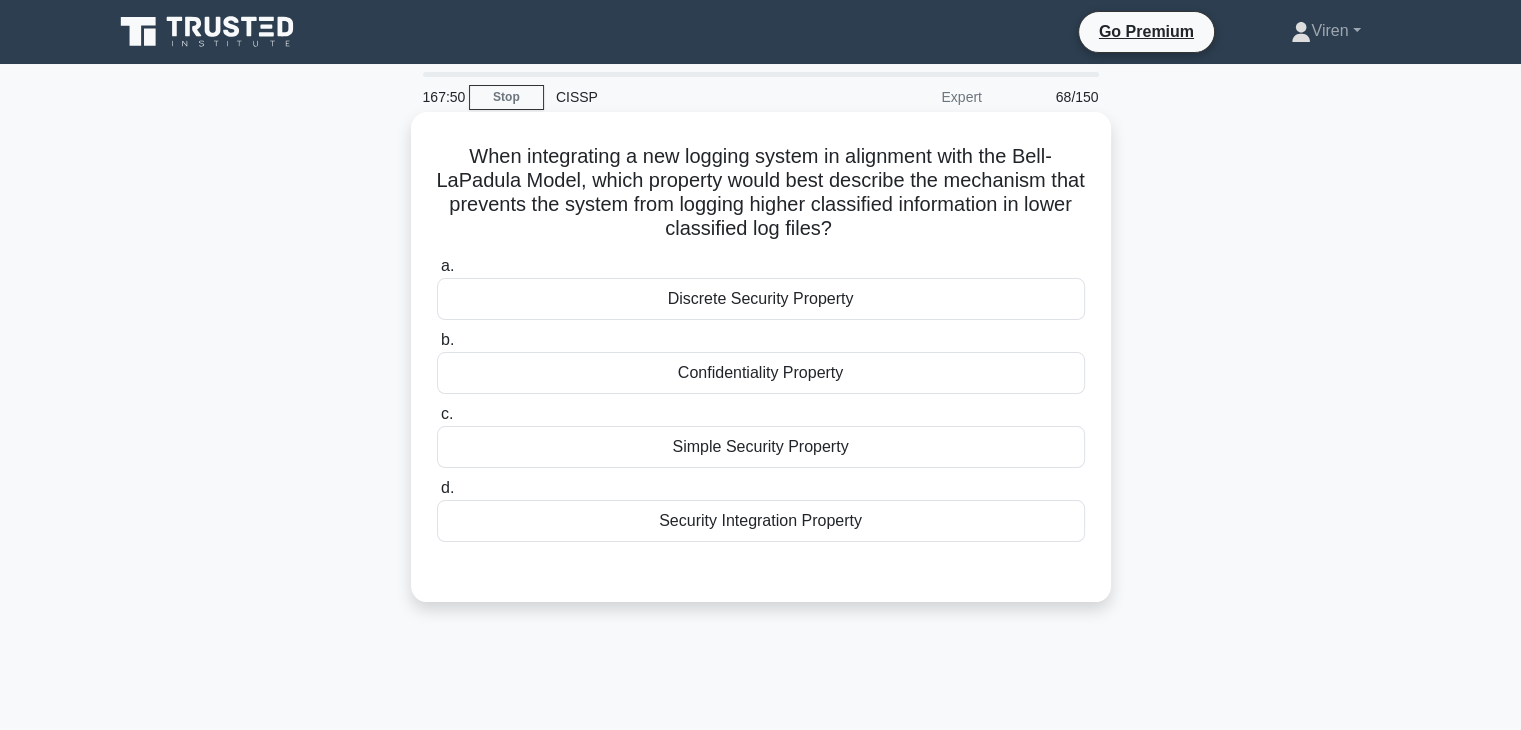 click on "Confidentiality Property" at bounding box center (761, 373) 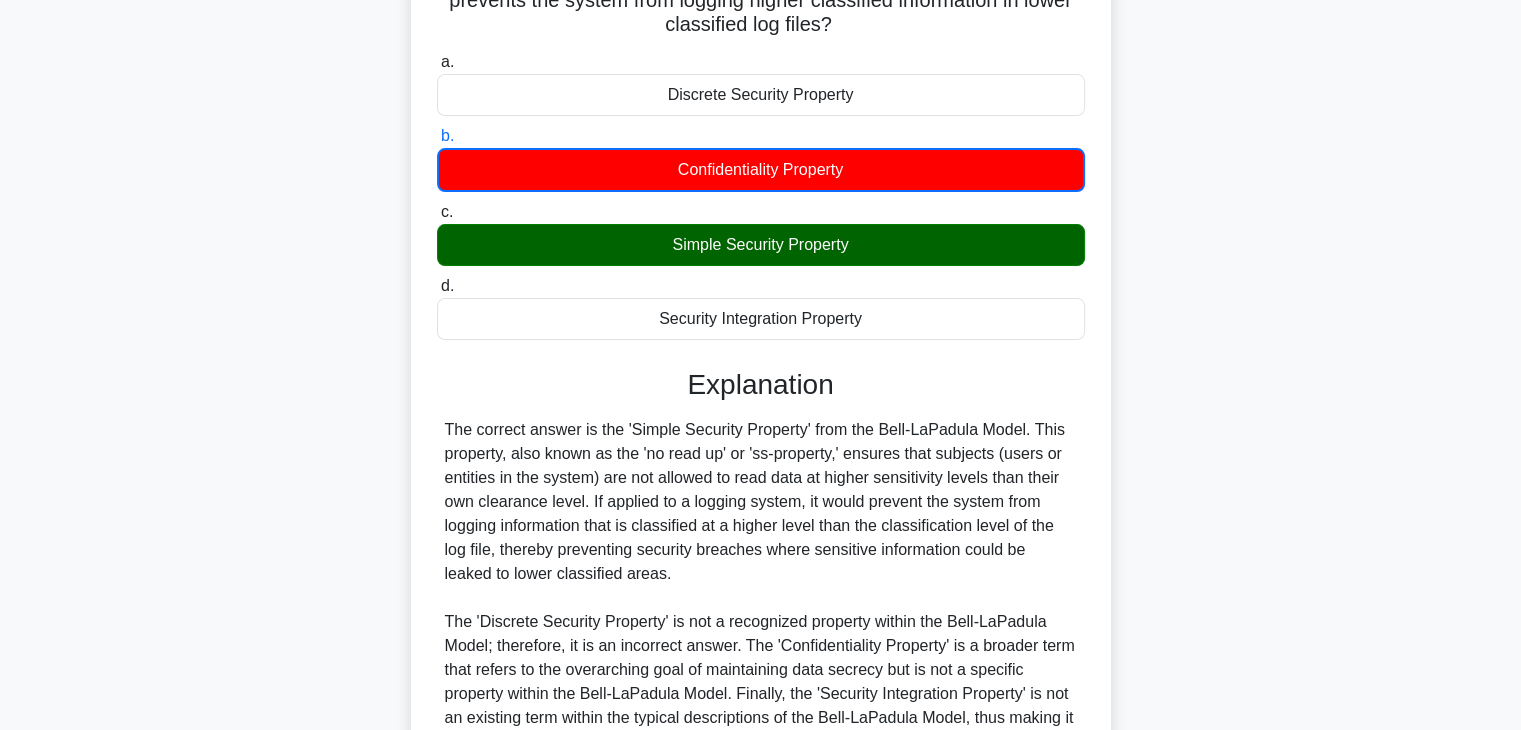 scroll, scrollTop: 408, scrollLeft: 0, axis: vertical 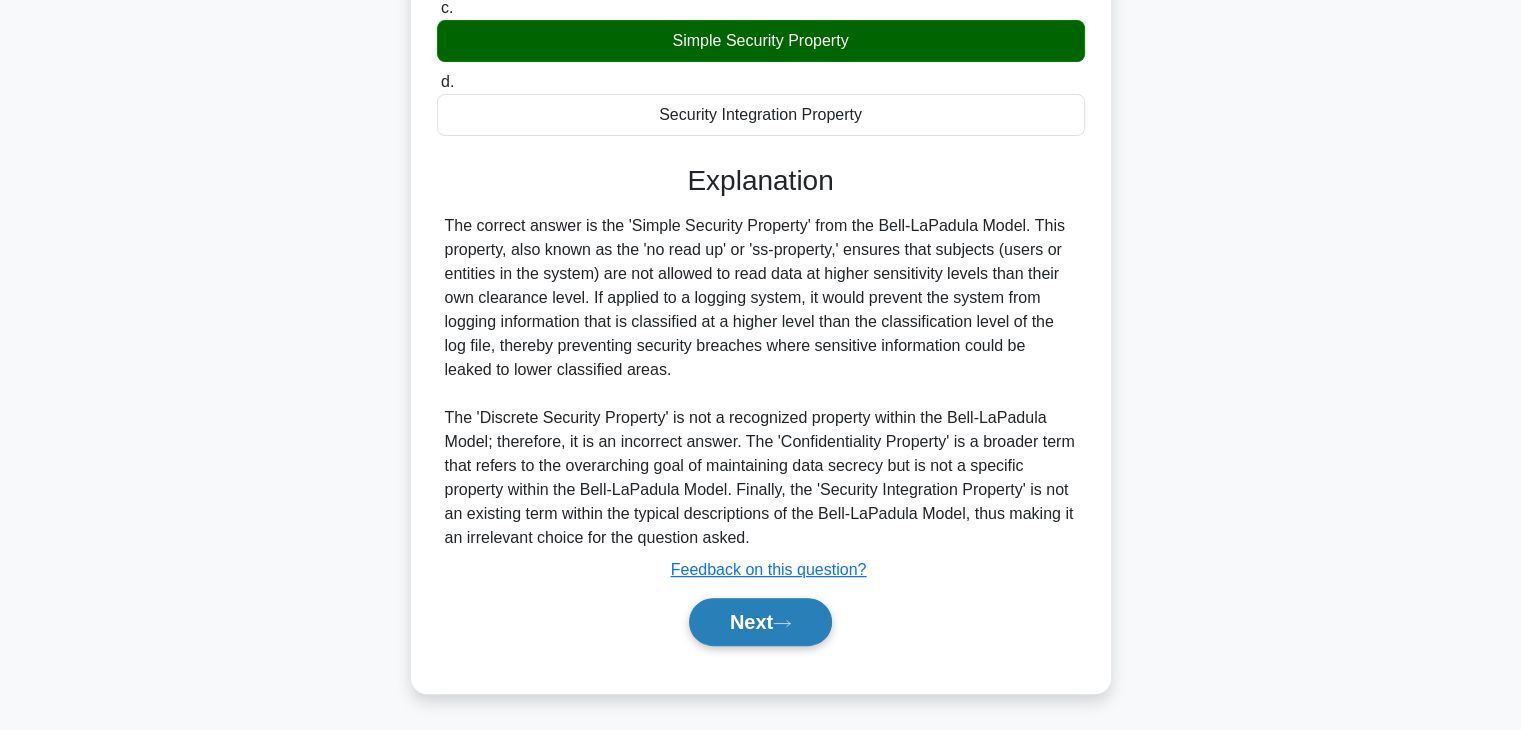 click on "Next" at bounding box center [760, 622] 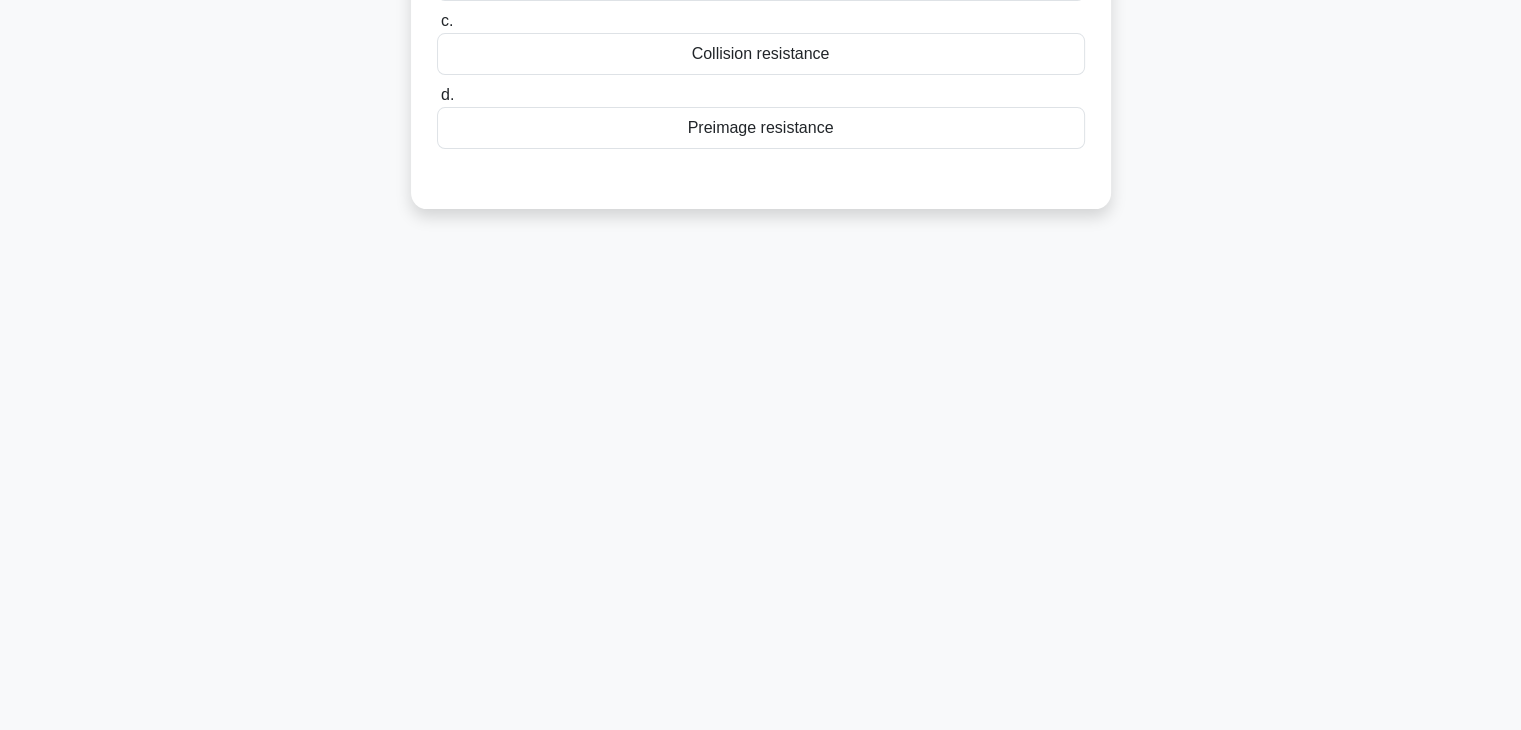scroll, scrollTop: 0, scrollLeft: 0, axis: both 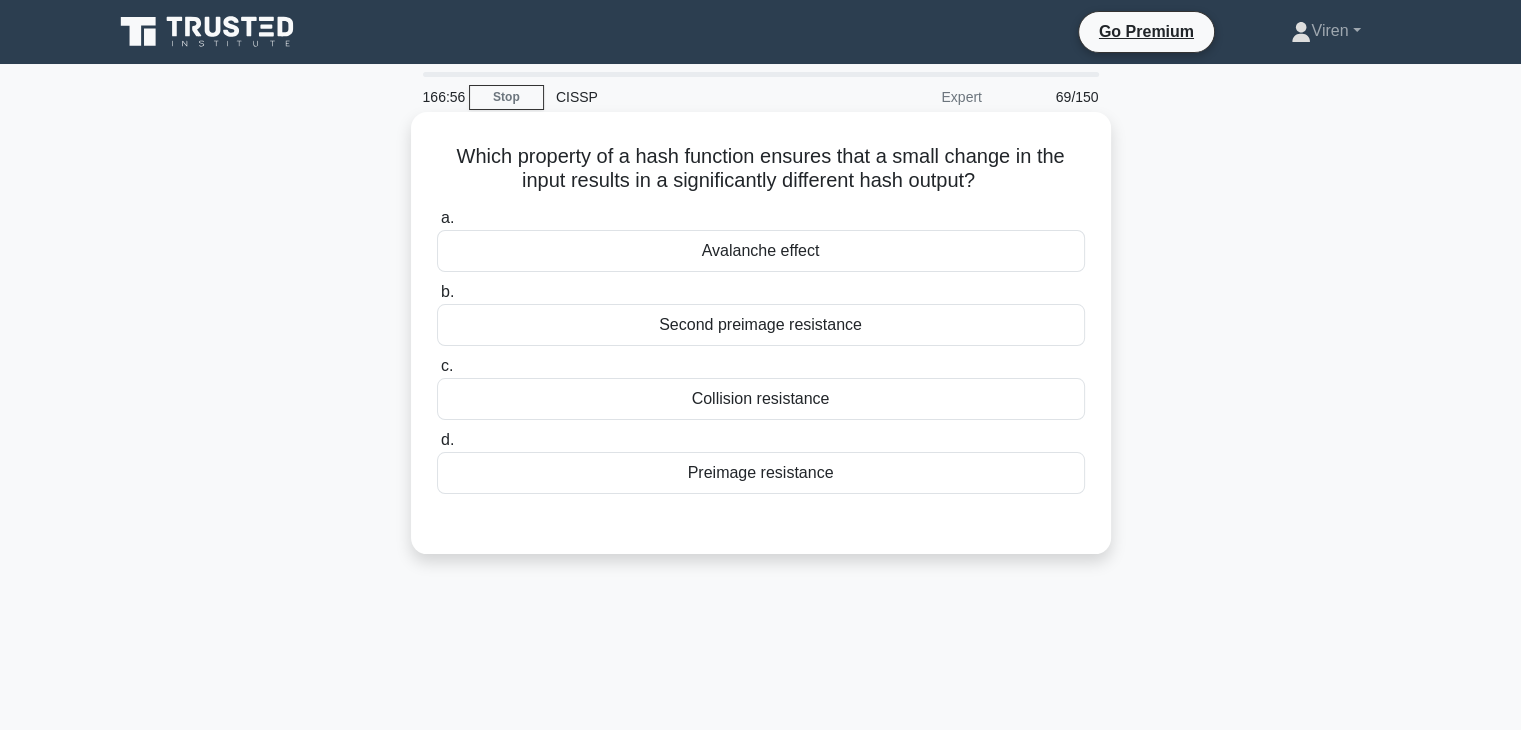 click on "Second preimage resistance" at bounding box center [761, 325] 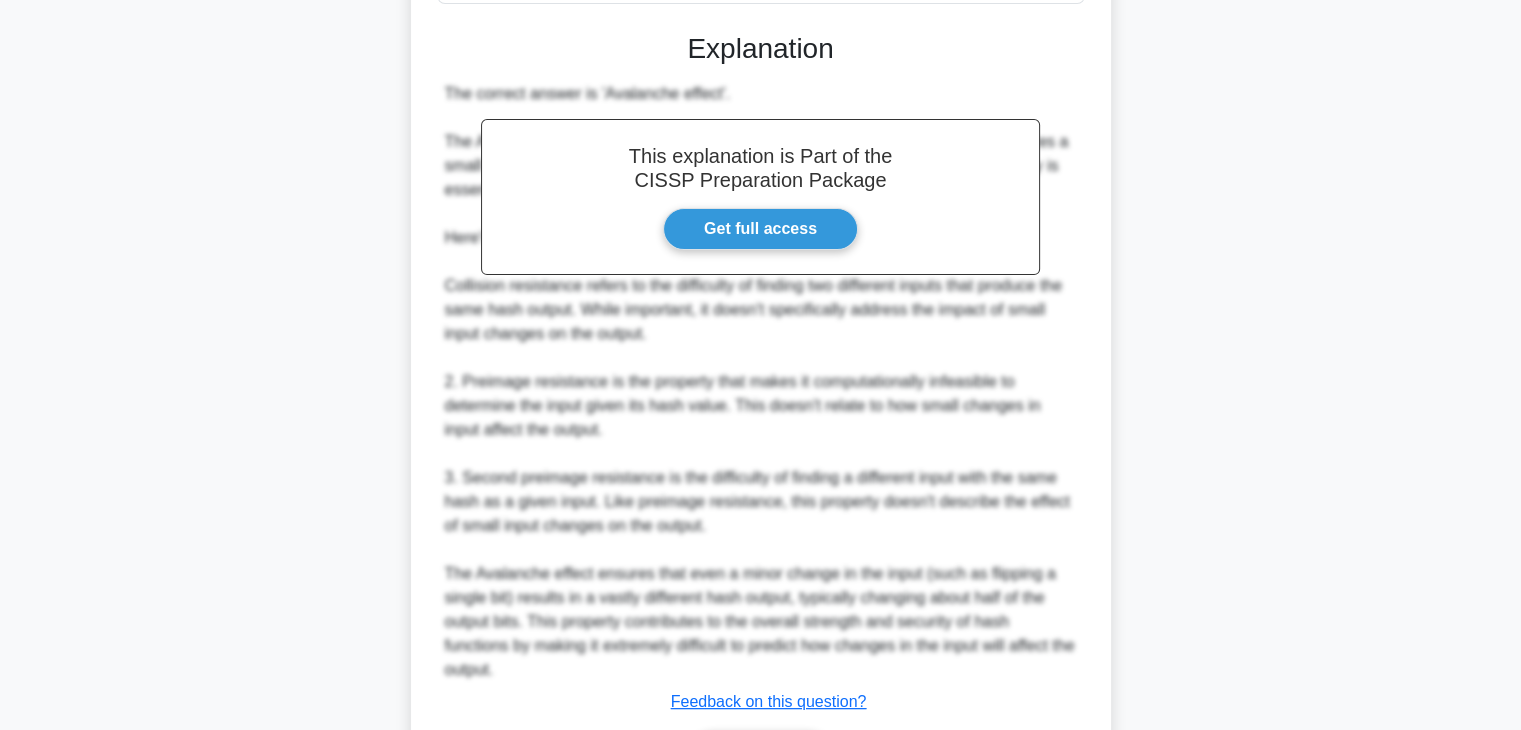 scroll, scrollTop: 0, scrollLeft: 0, axis: both 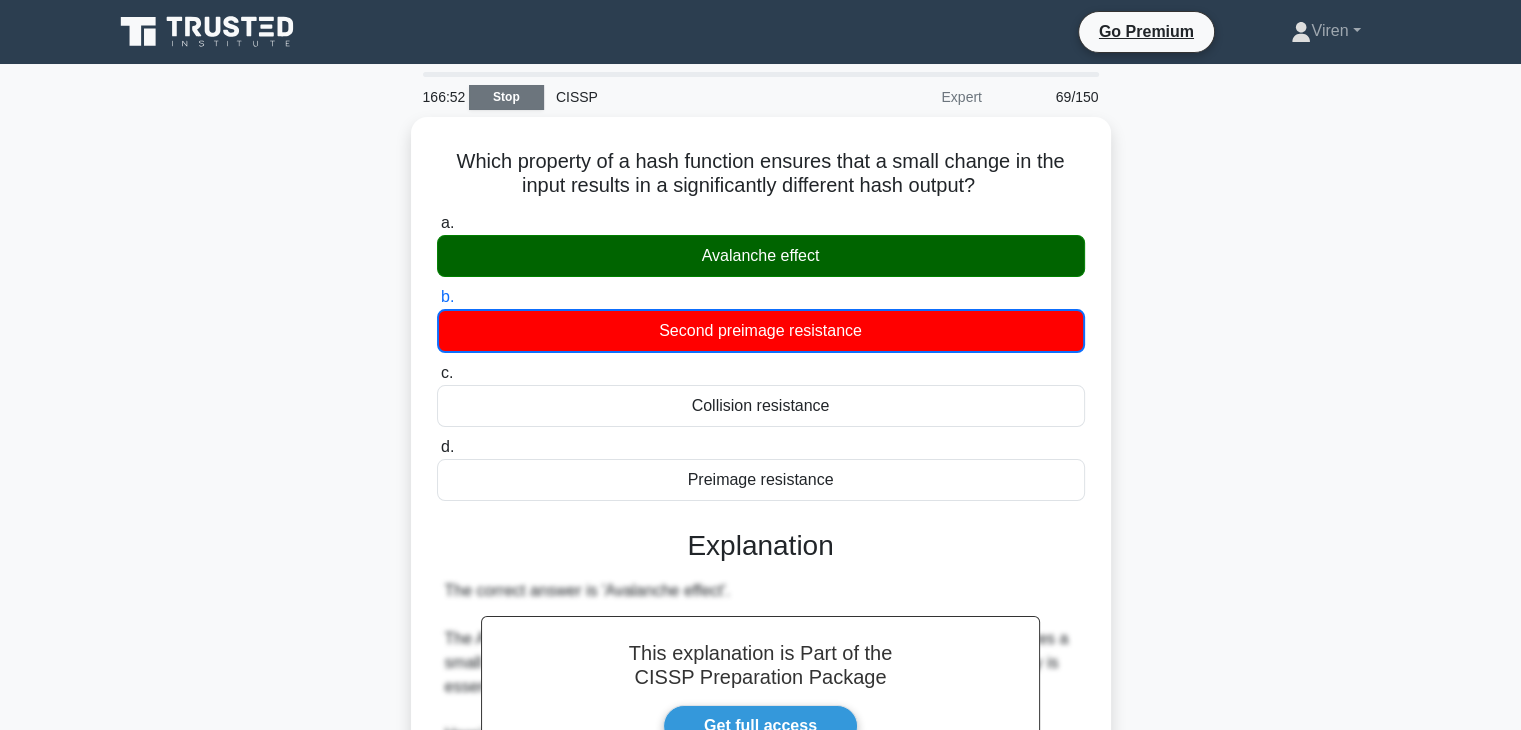 click on "Stop" at bounding box center (506, 97) 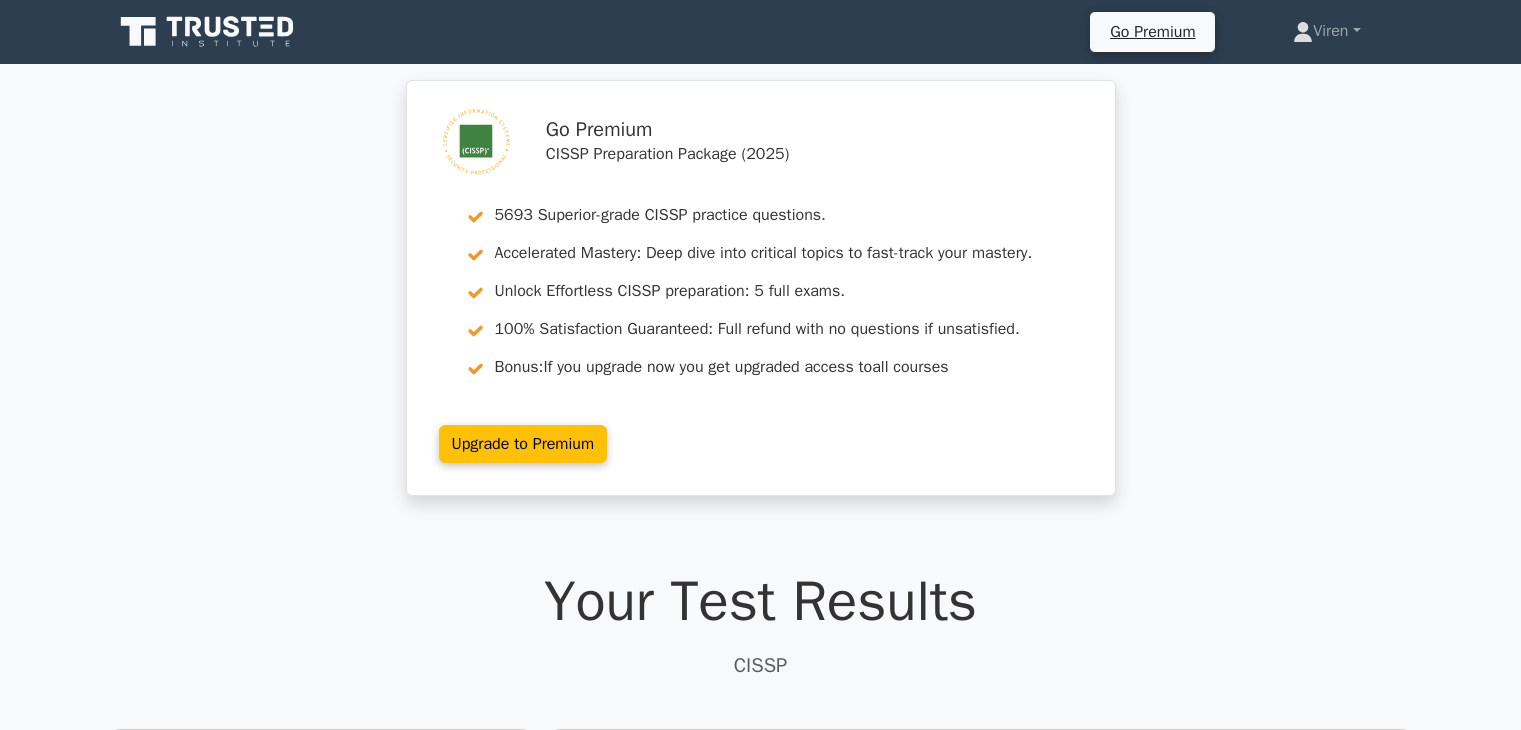 scroll, scrollTop: 0, scrollLeft: 0, axis: both 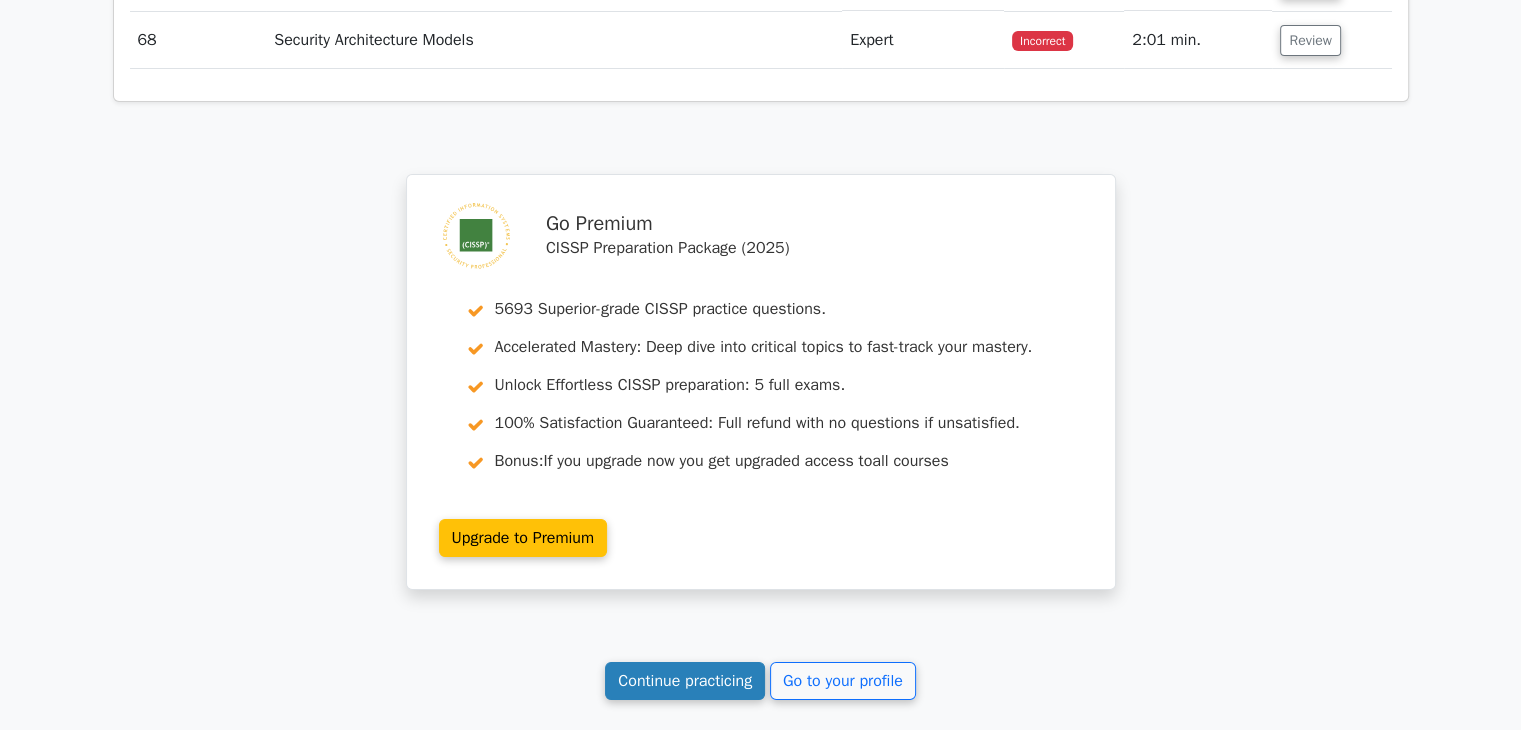 click on "Continue practicing" at bounding box center [685, 681] 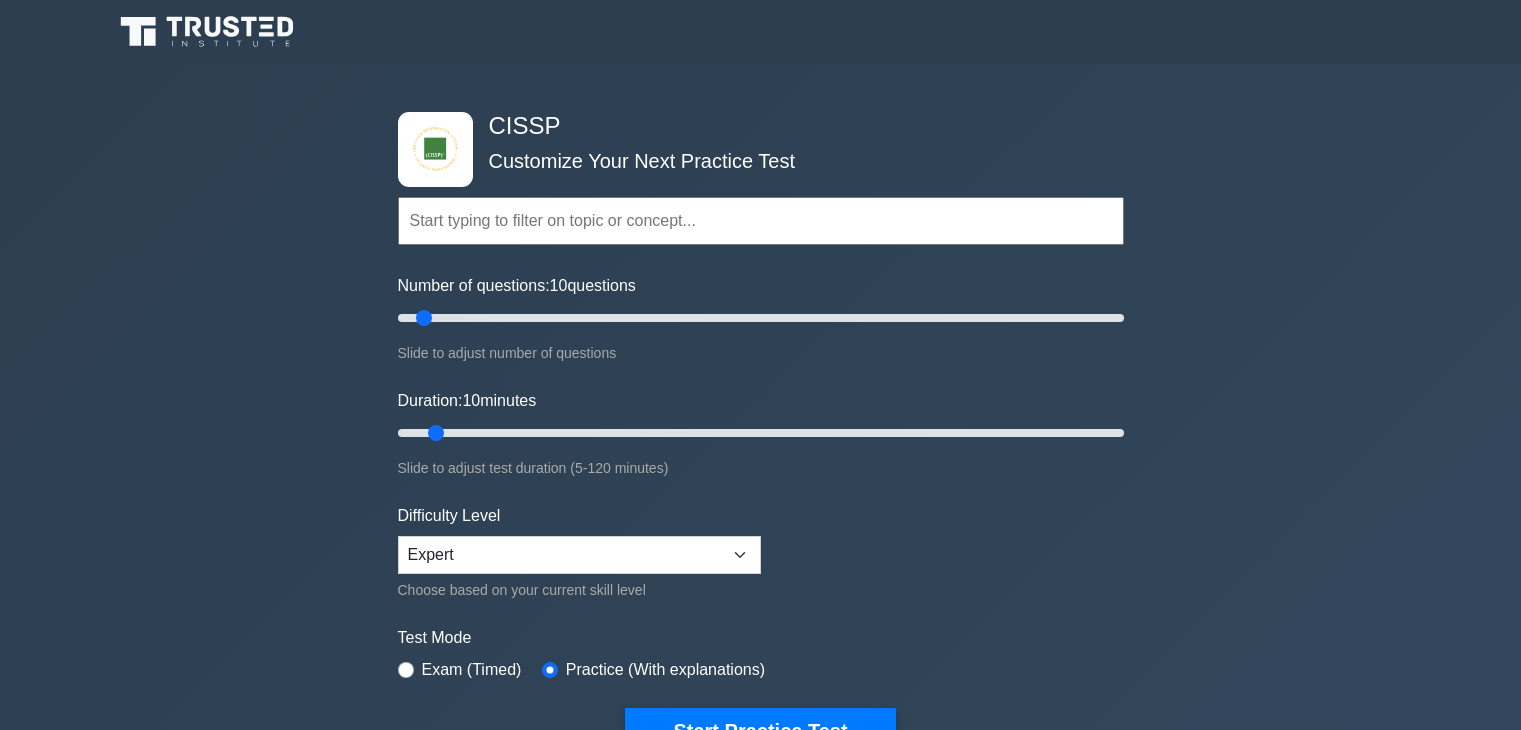 scroll, scrollTop: 0, scrollLeft: 0, axis: both 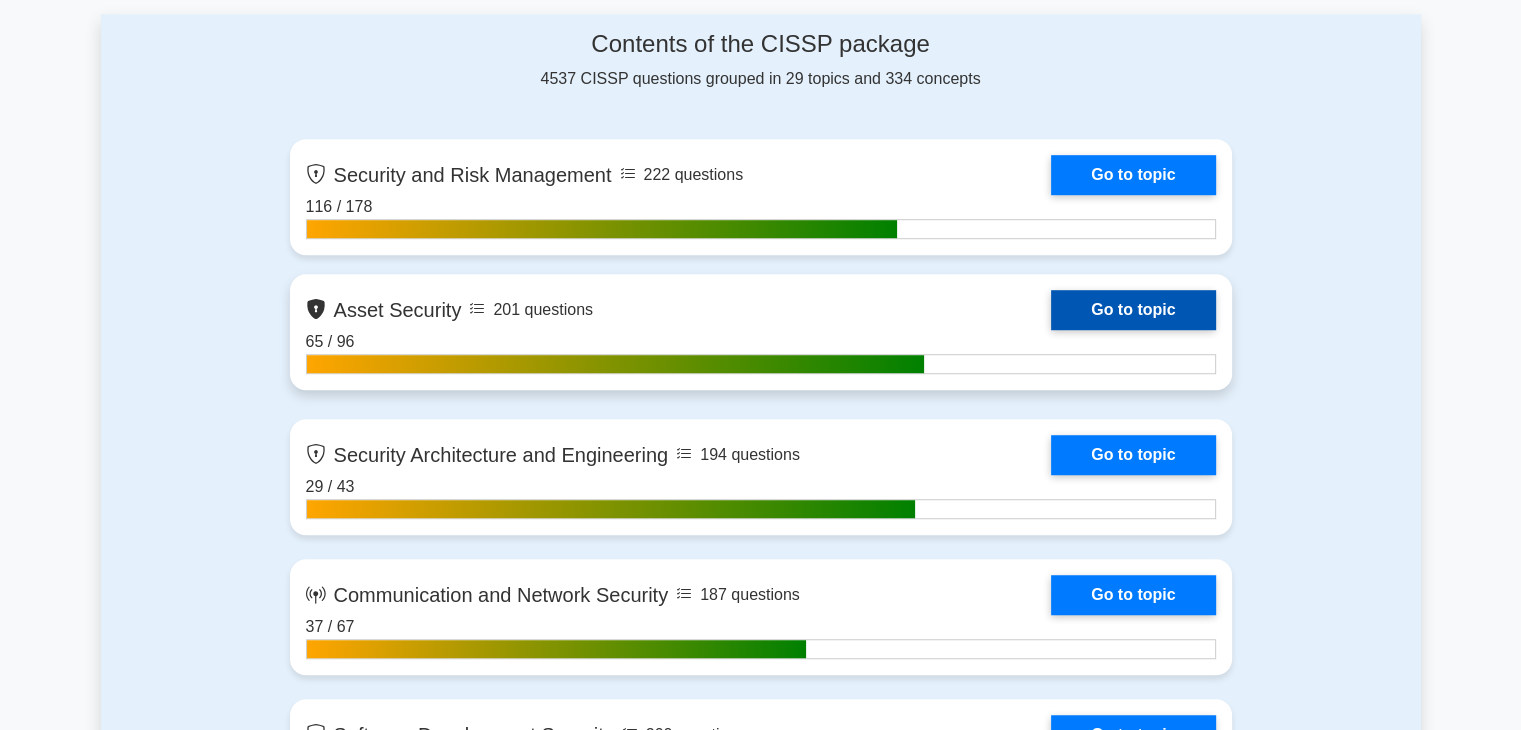 click on "Go to topic" at bounding box center (1133, 310) 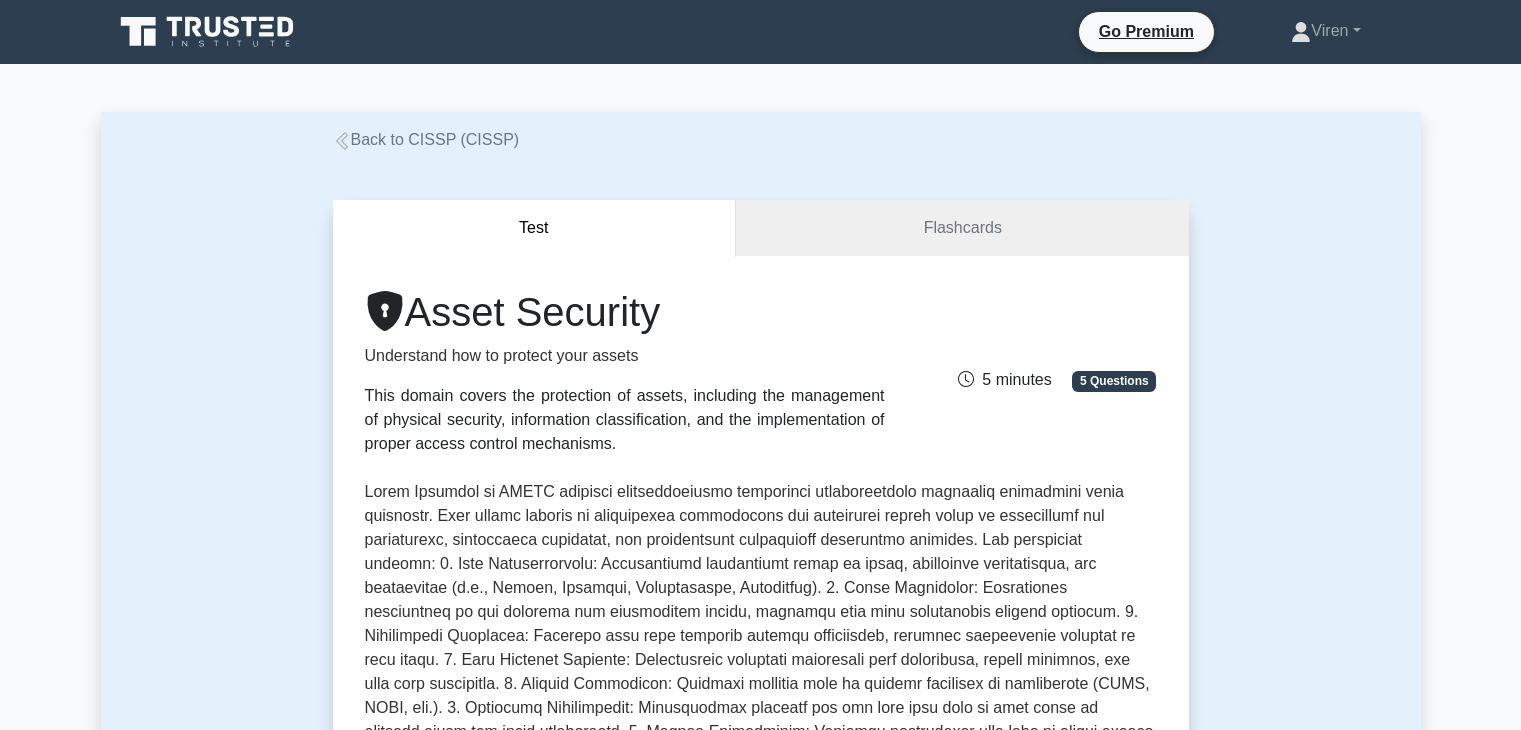 scroll, scrollTop: 0, scrollLeft: 0, axis: both 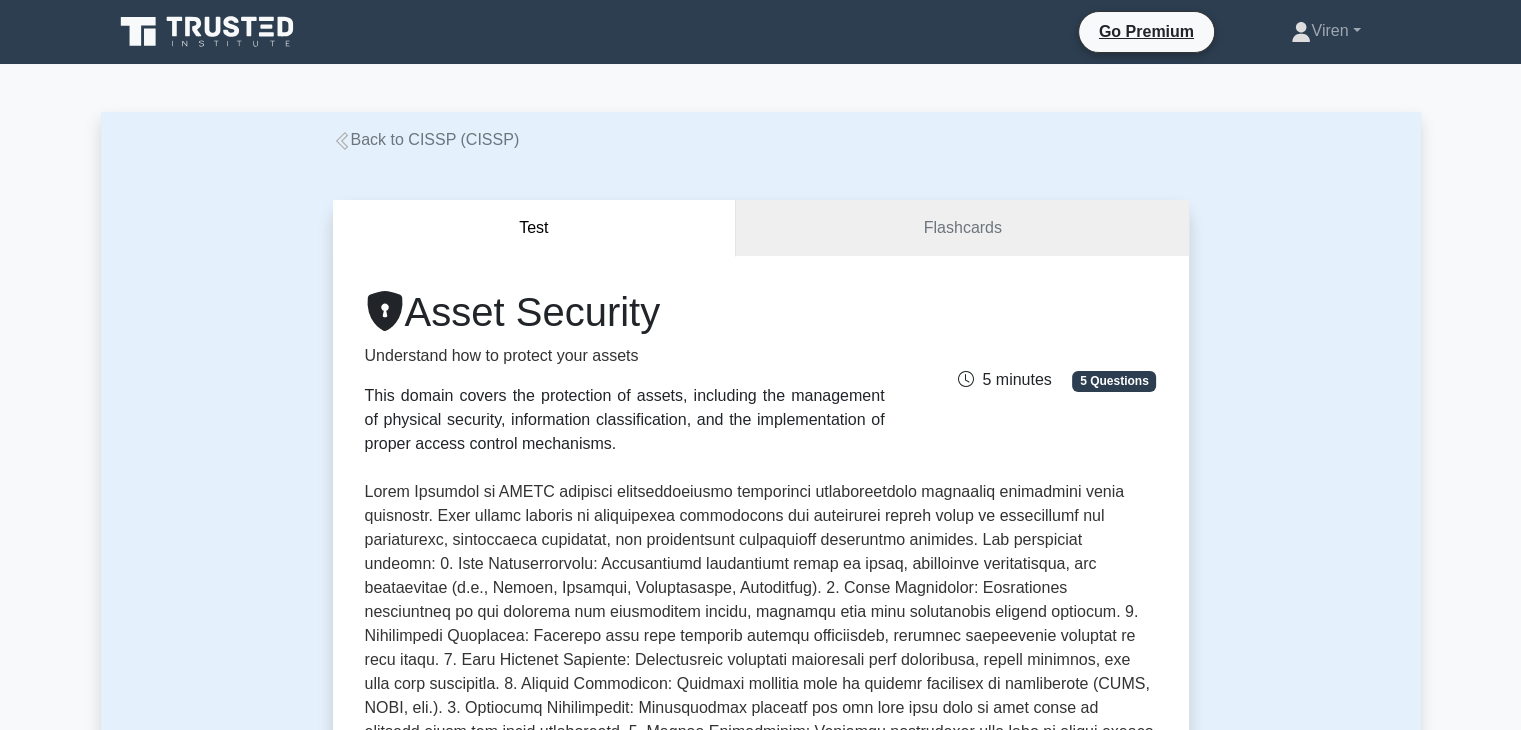 click 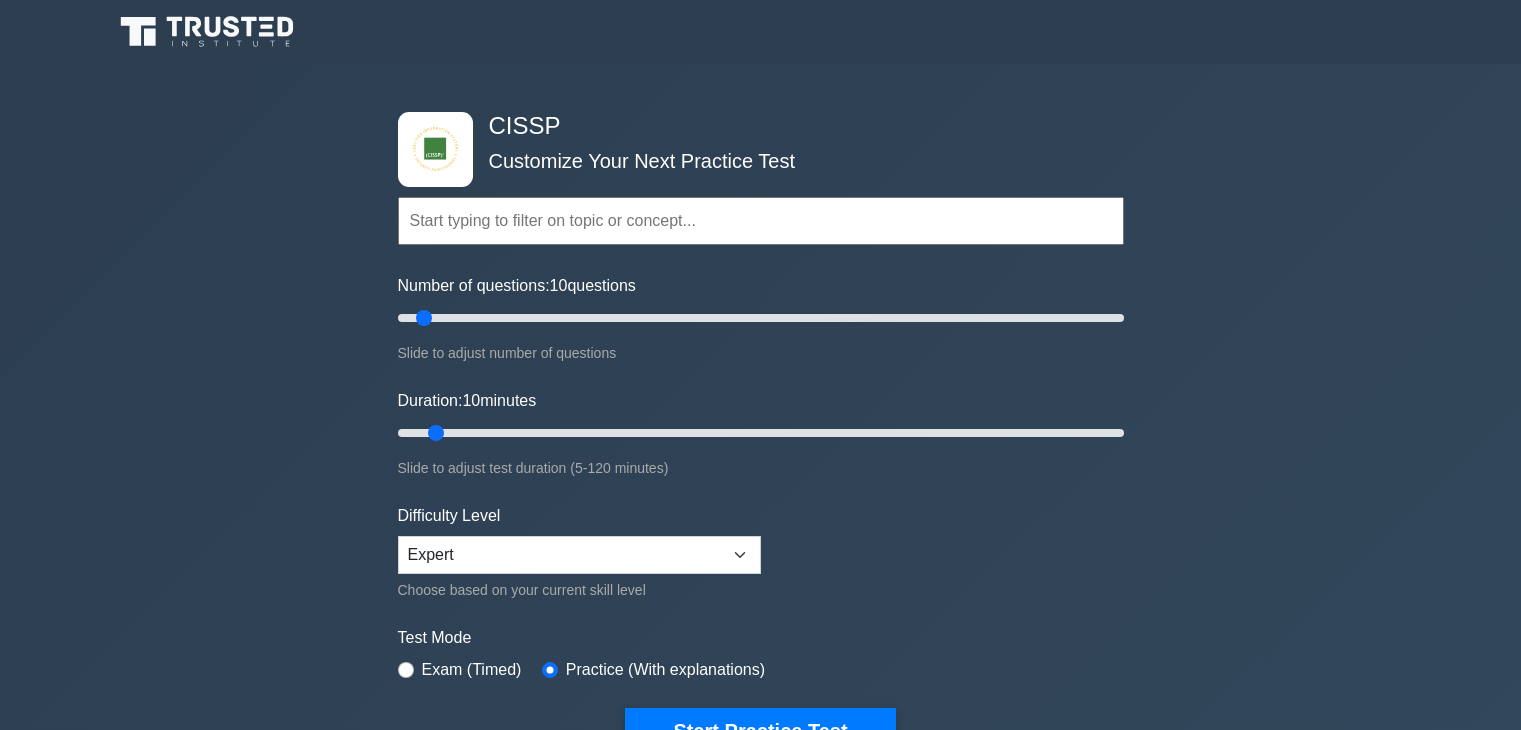 scroll, scrollTop: 0, scrollLeft: 0, axis: both 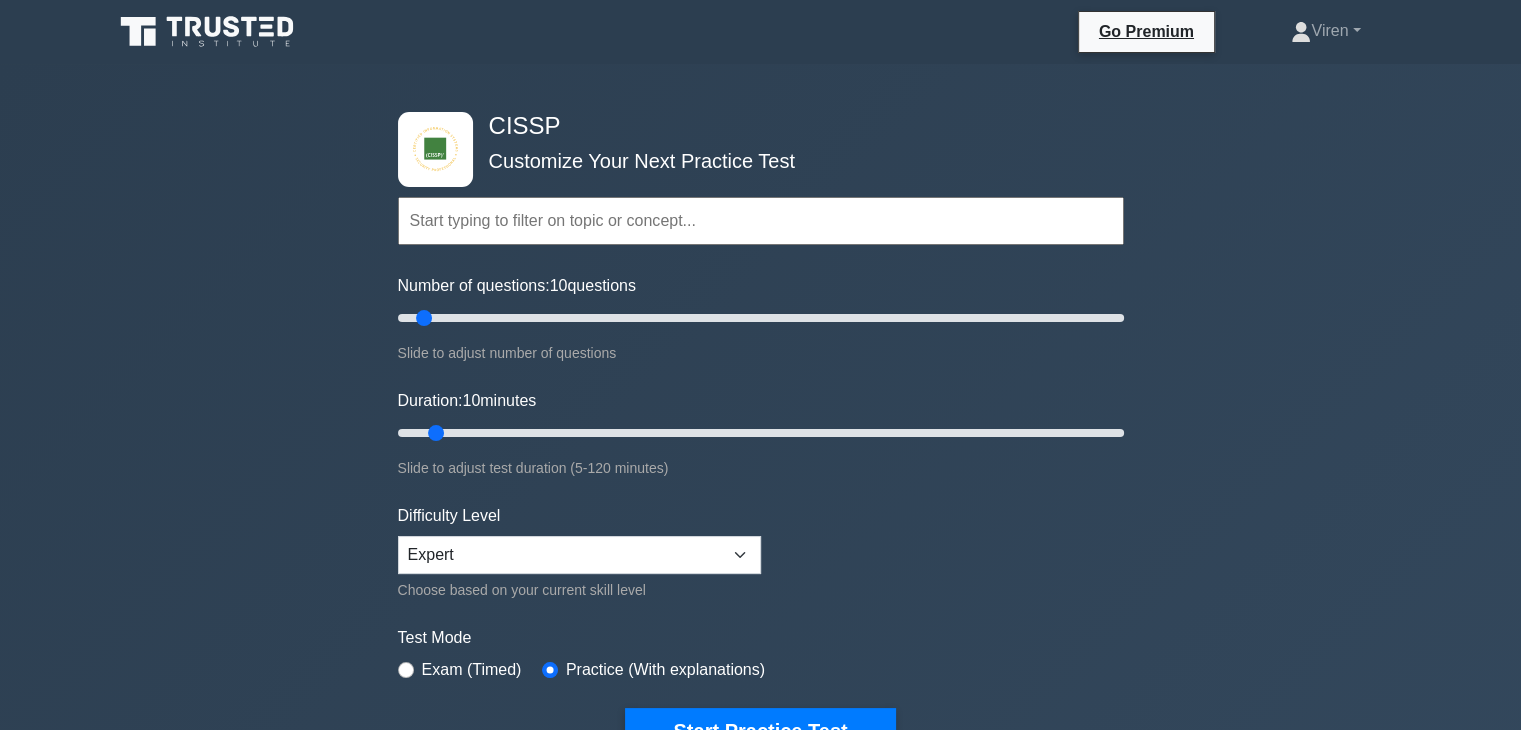 click at bounding box center (761, 221) 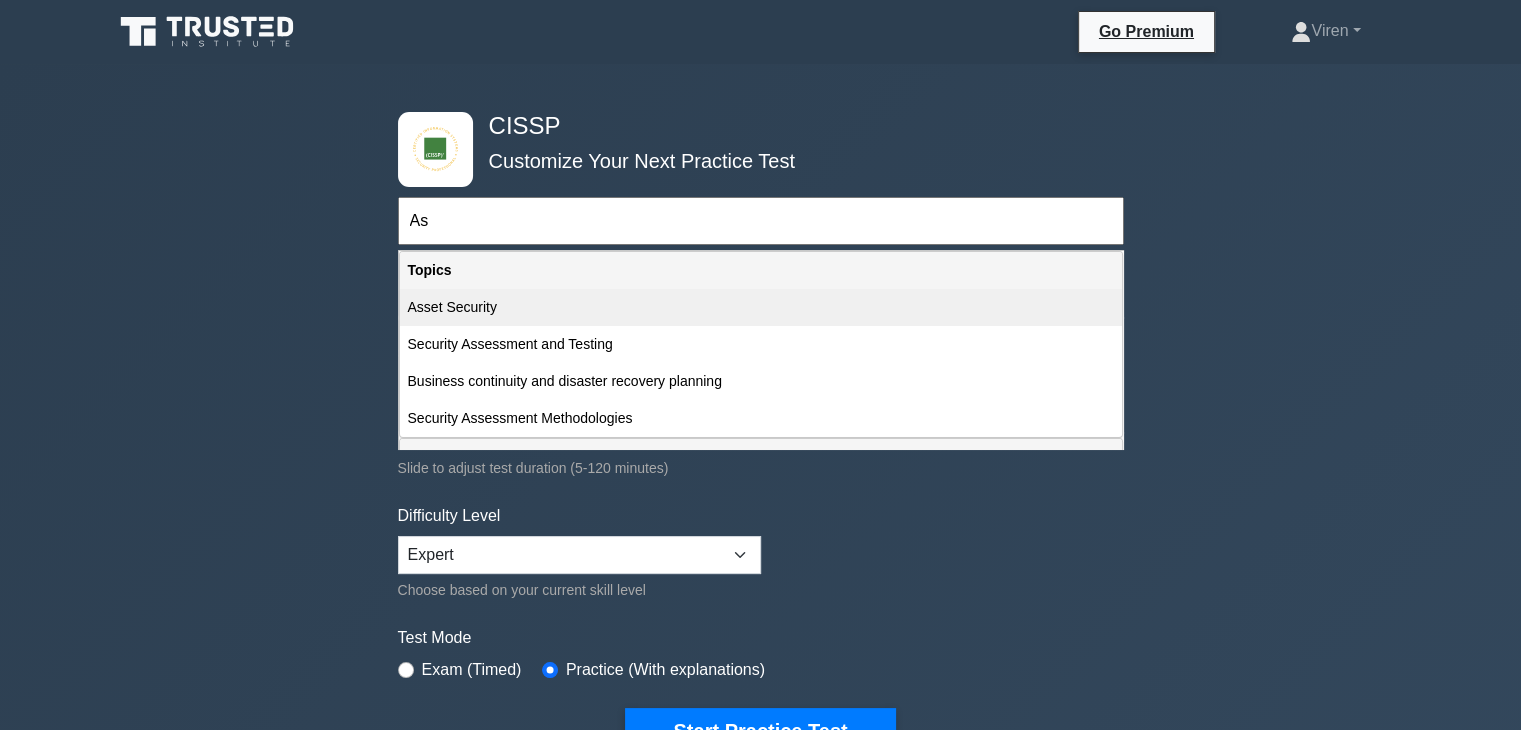 click on "Asset Security" at bounding box center (761, 307) 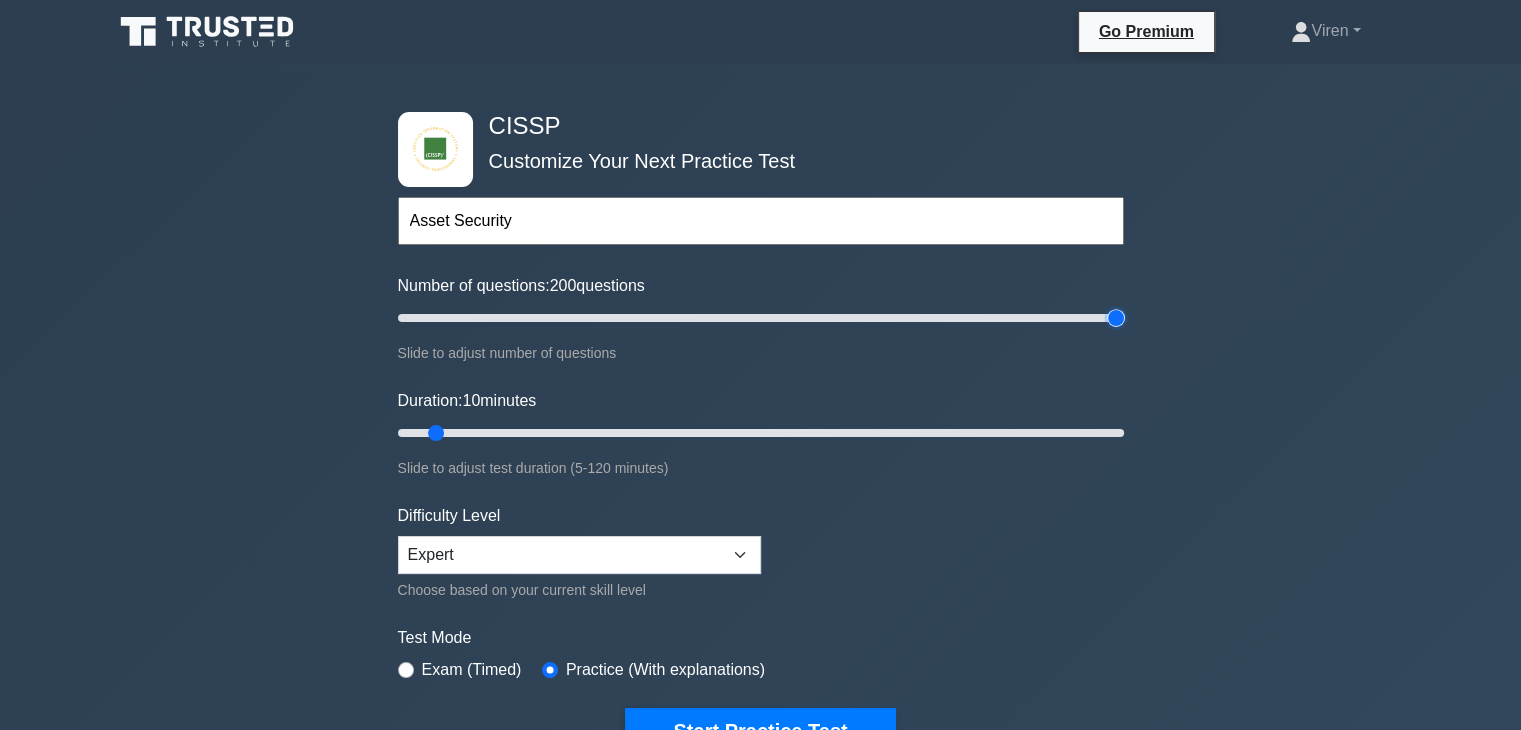 drag, startPoint x: 428, startPoint y: 317, endPoint x: 1262, endPoint y: 424, distance: 840.8359 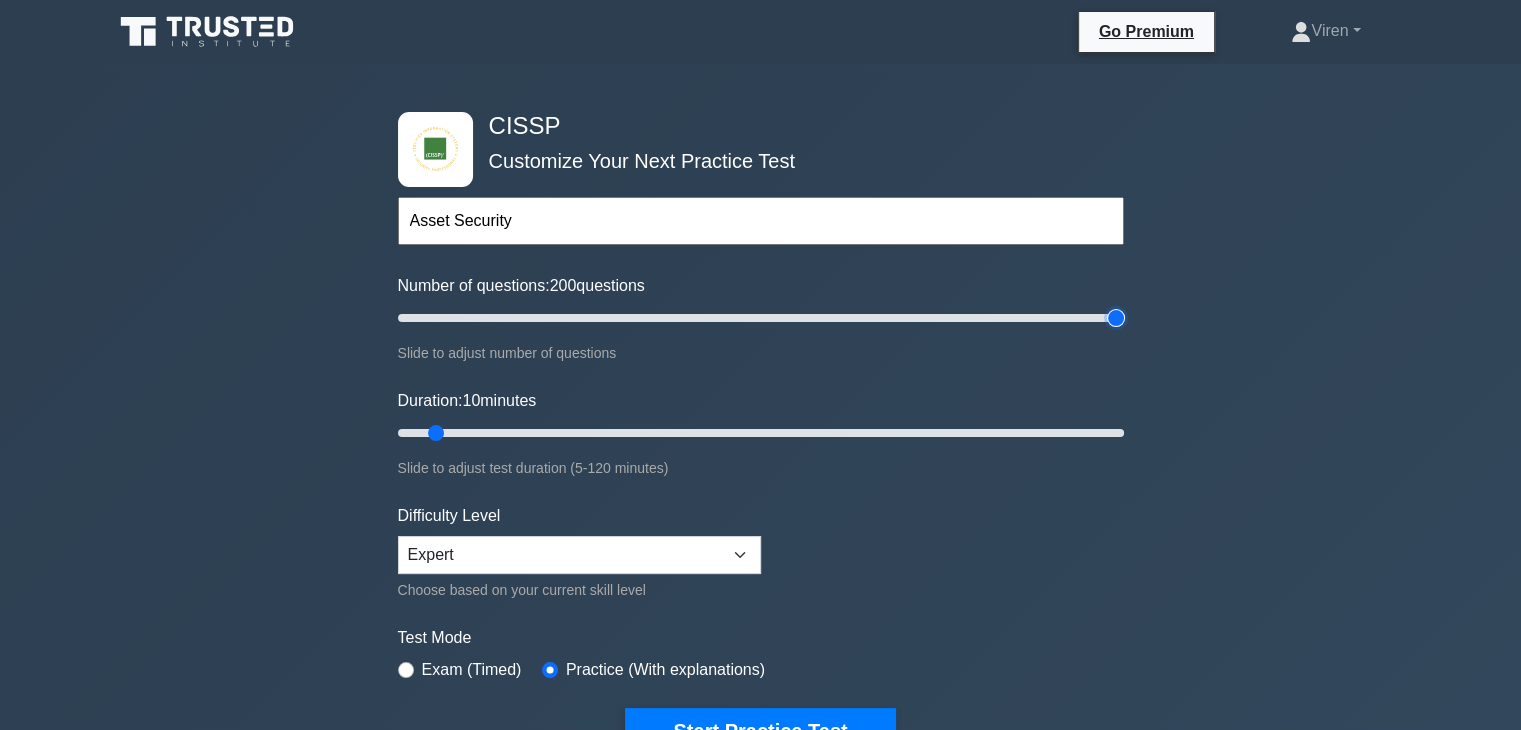 type on "200" 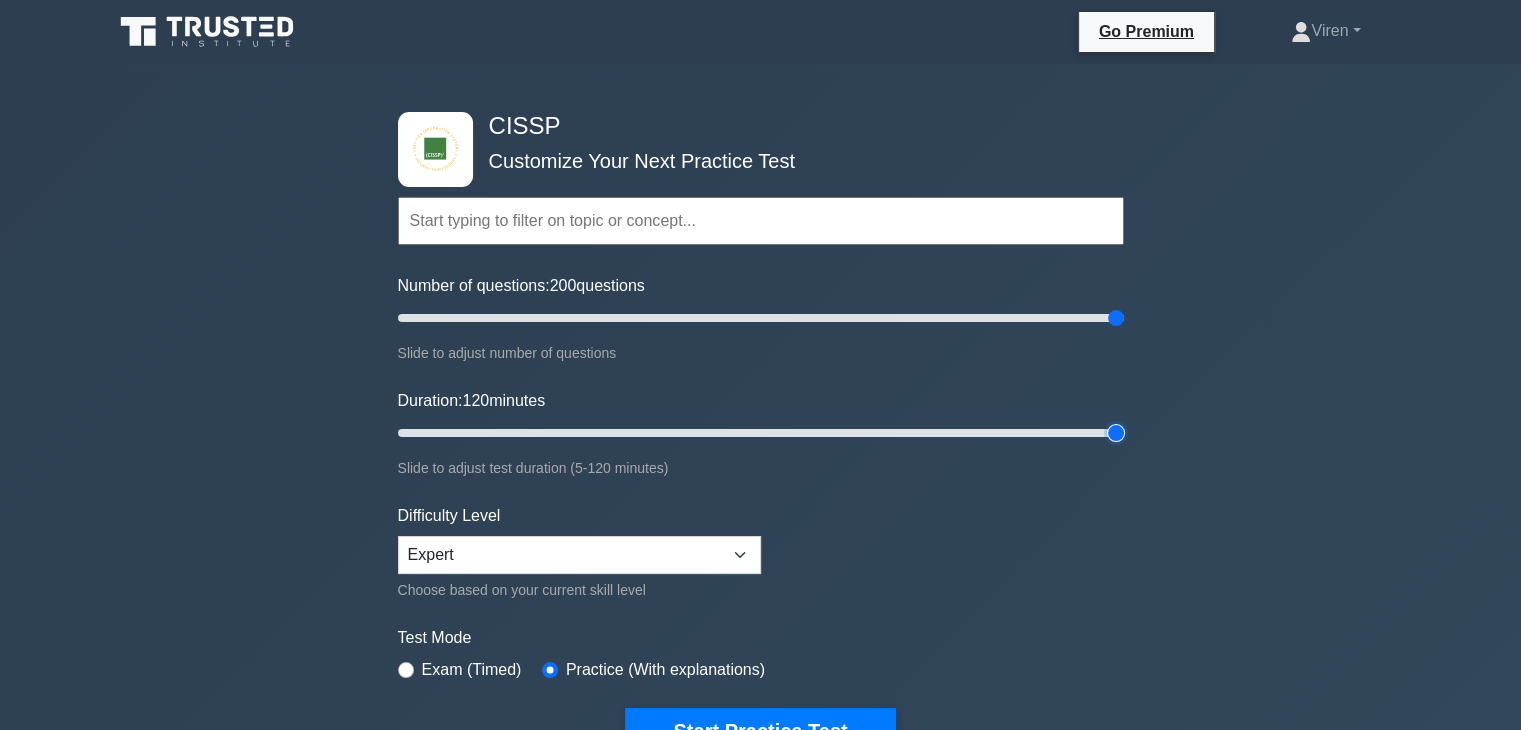 drag, startPoint x: 432, startPoint y: 429, endPoint x: 1367, endPoint y: 612, distance: 952.74023 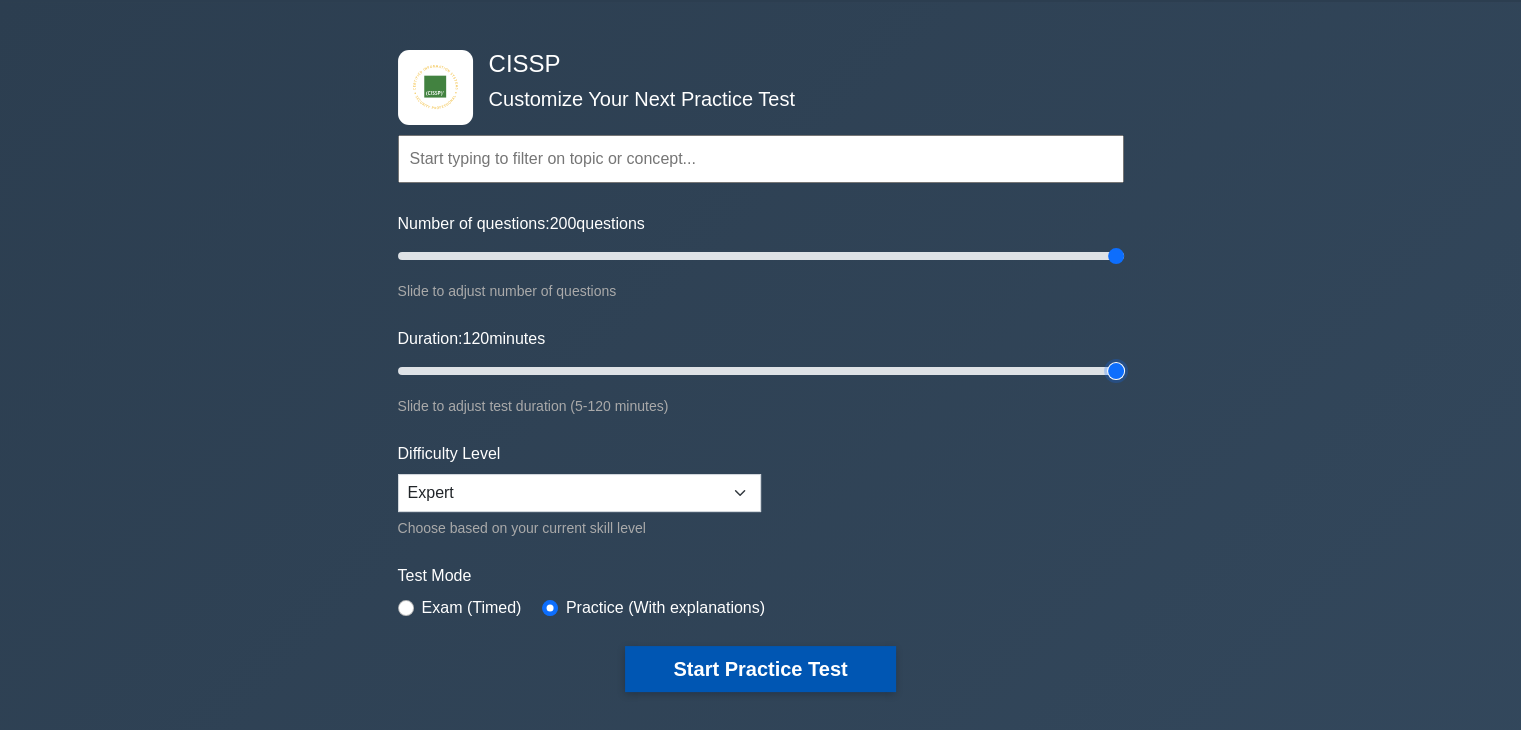 scroll, scrollTop: 60, scrollLeft: 0, axis: vertical 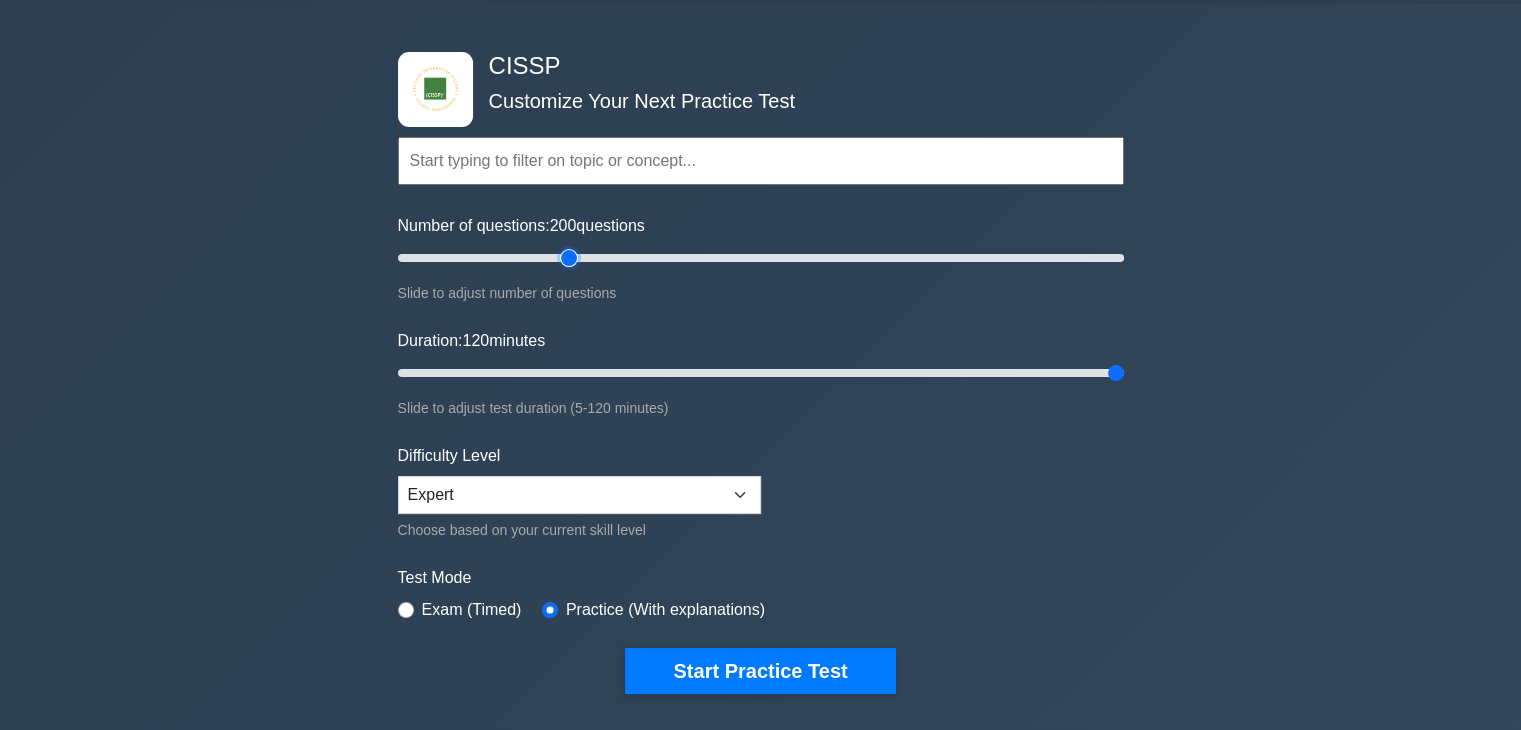 type on "50" 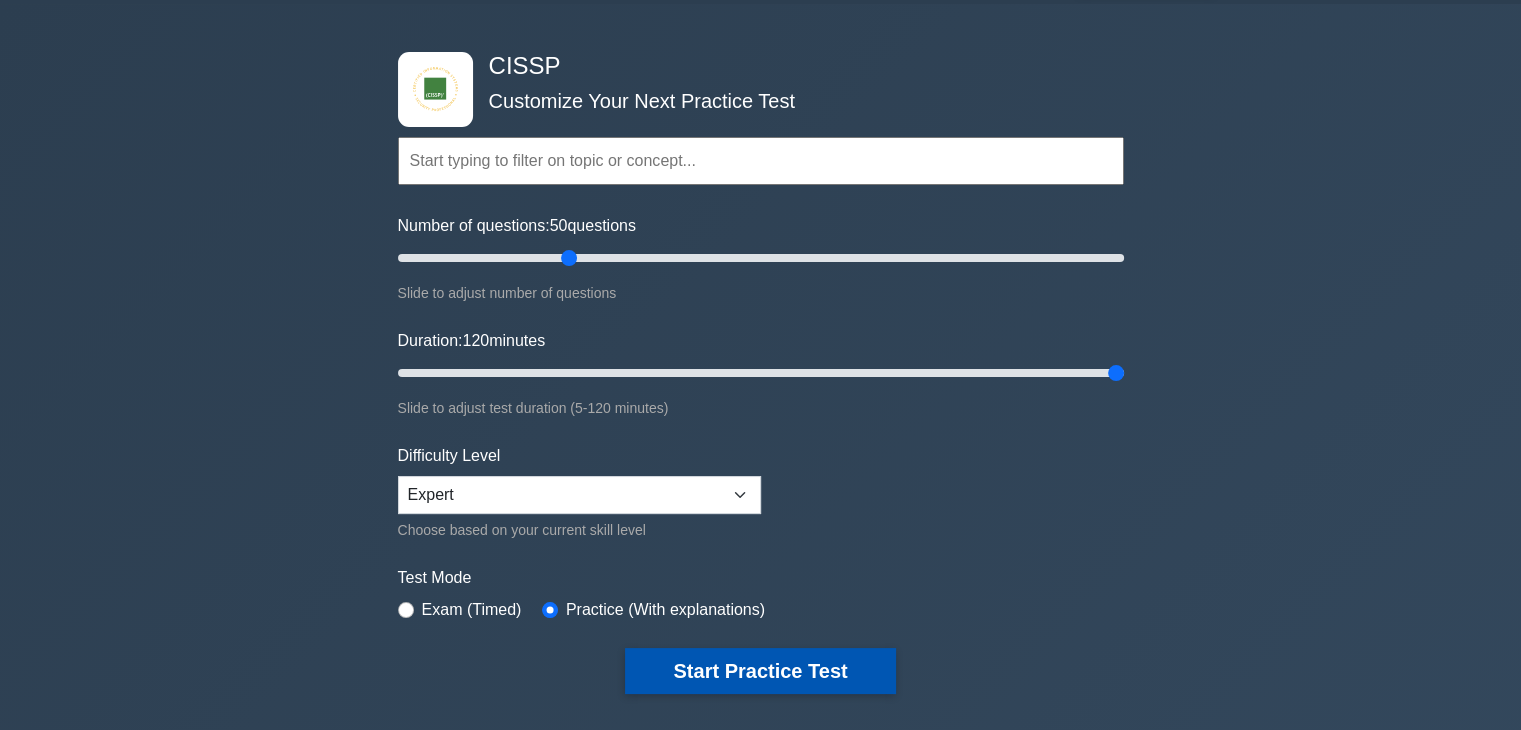 click on "Start Practice Test" at bounding box center (760, 671) 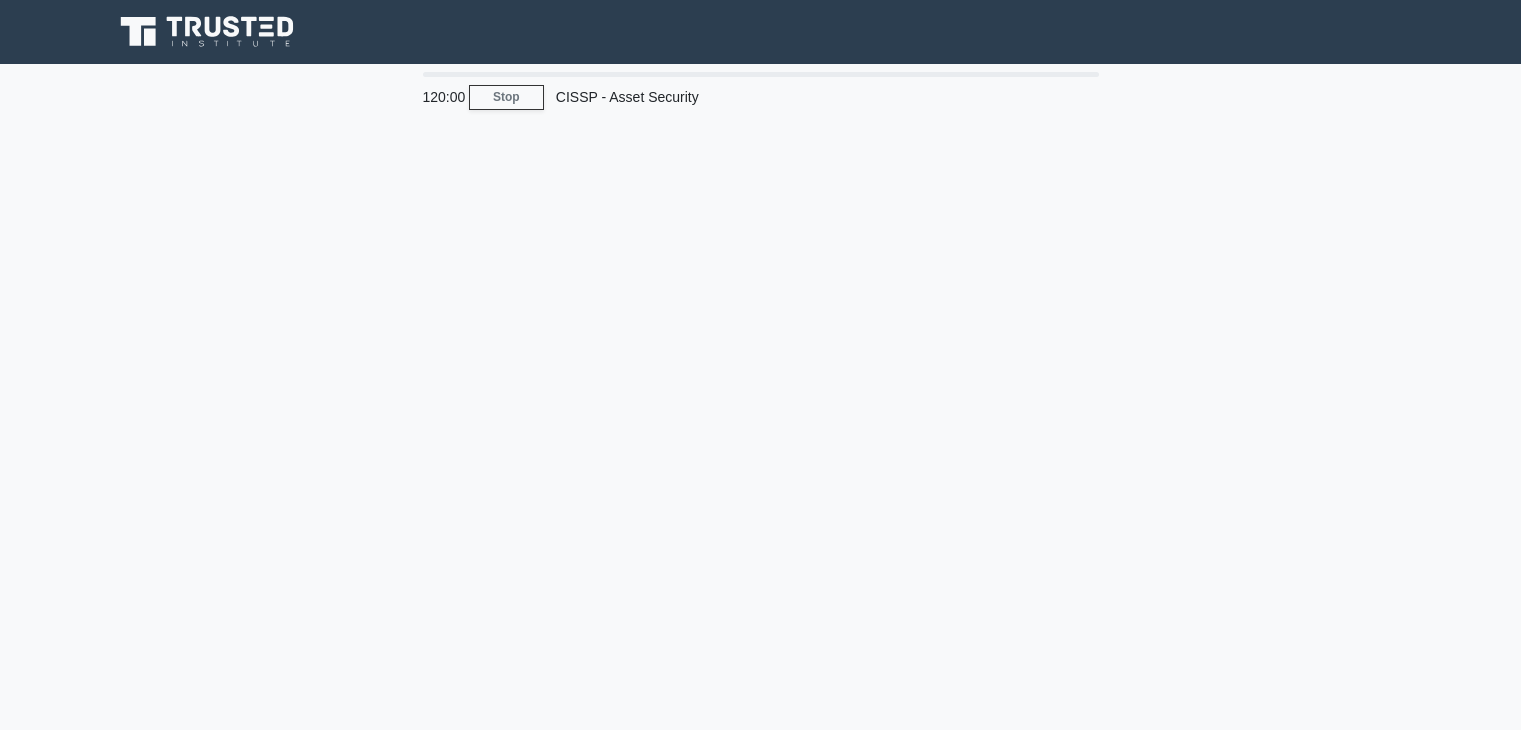 scroll, scrollTop: 0, scrollLeft: 0, axis: both 